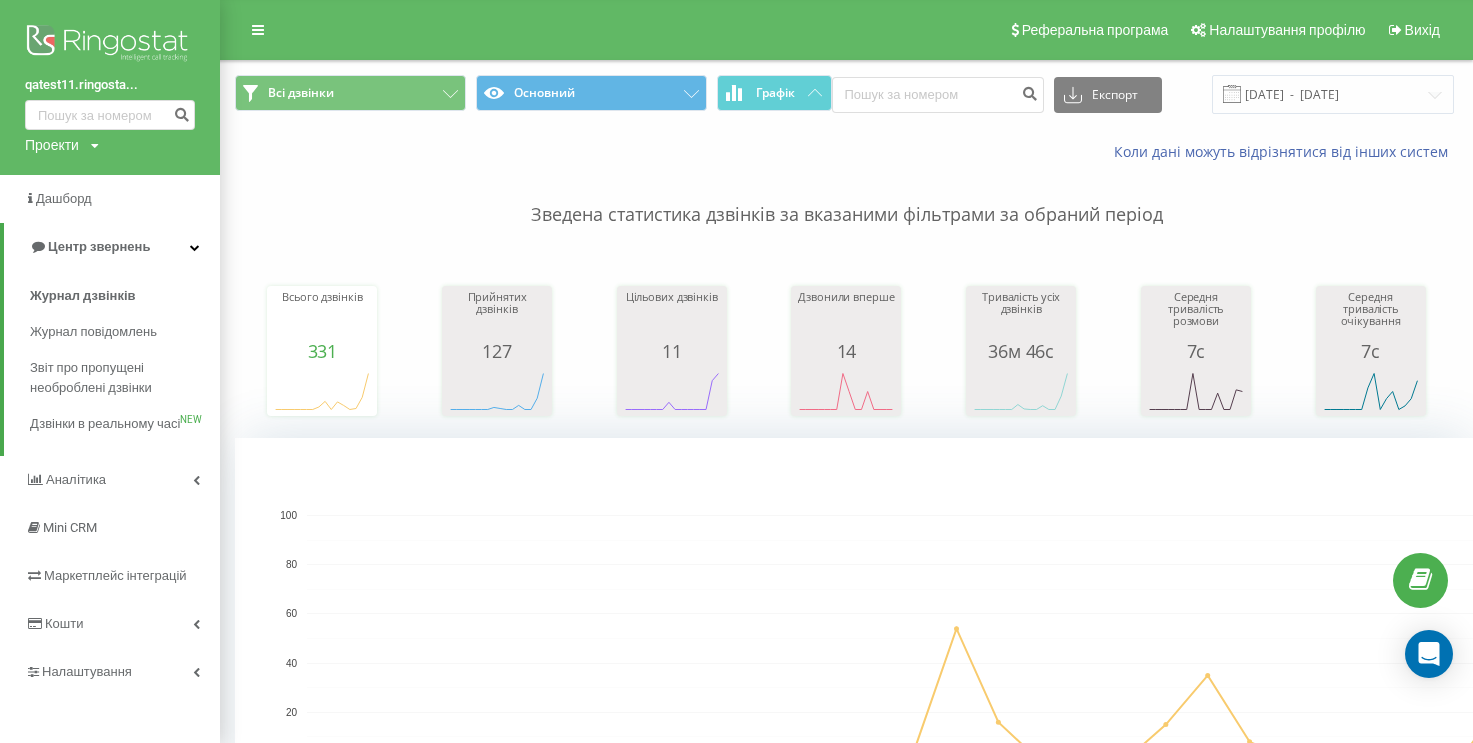 scroll, scrollTop: 900, scrollLeft: 0, axis: vertical 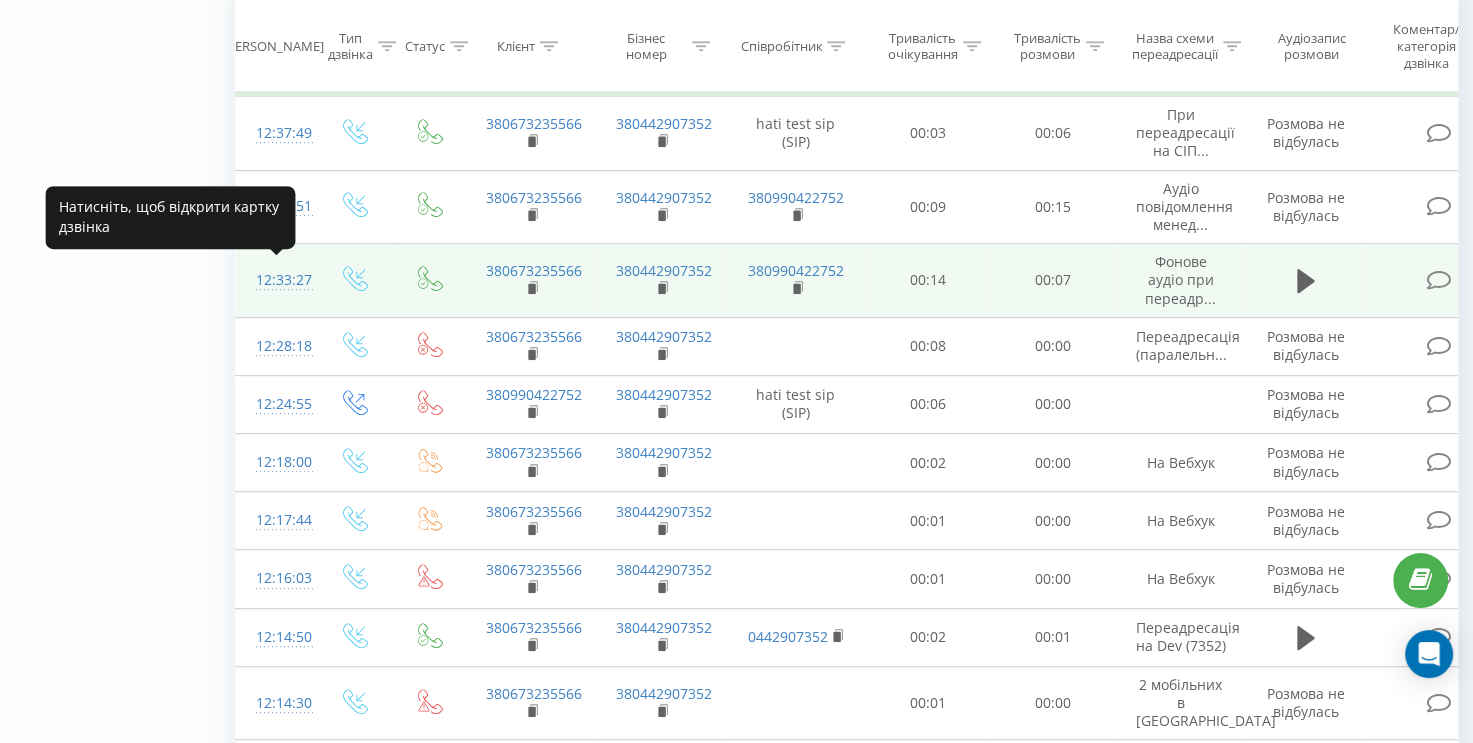 click on "12:33:27" at bounding box center [276, 280] 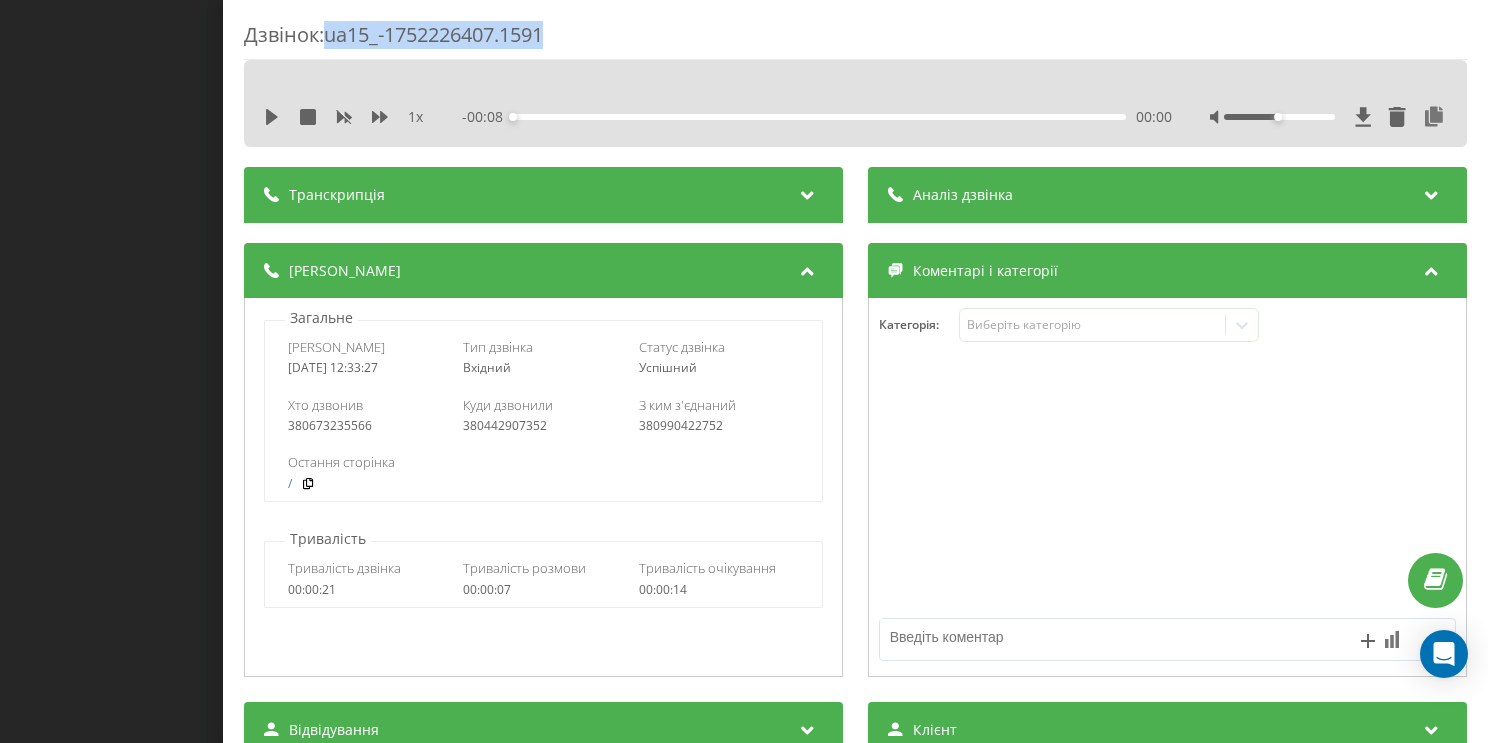 drag, startPoint x: 554, startPoint y: 39, endPoint x: 335, endPoint y: 49, distance: 219.2282 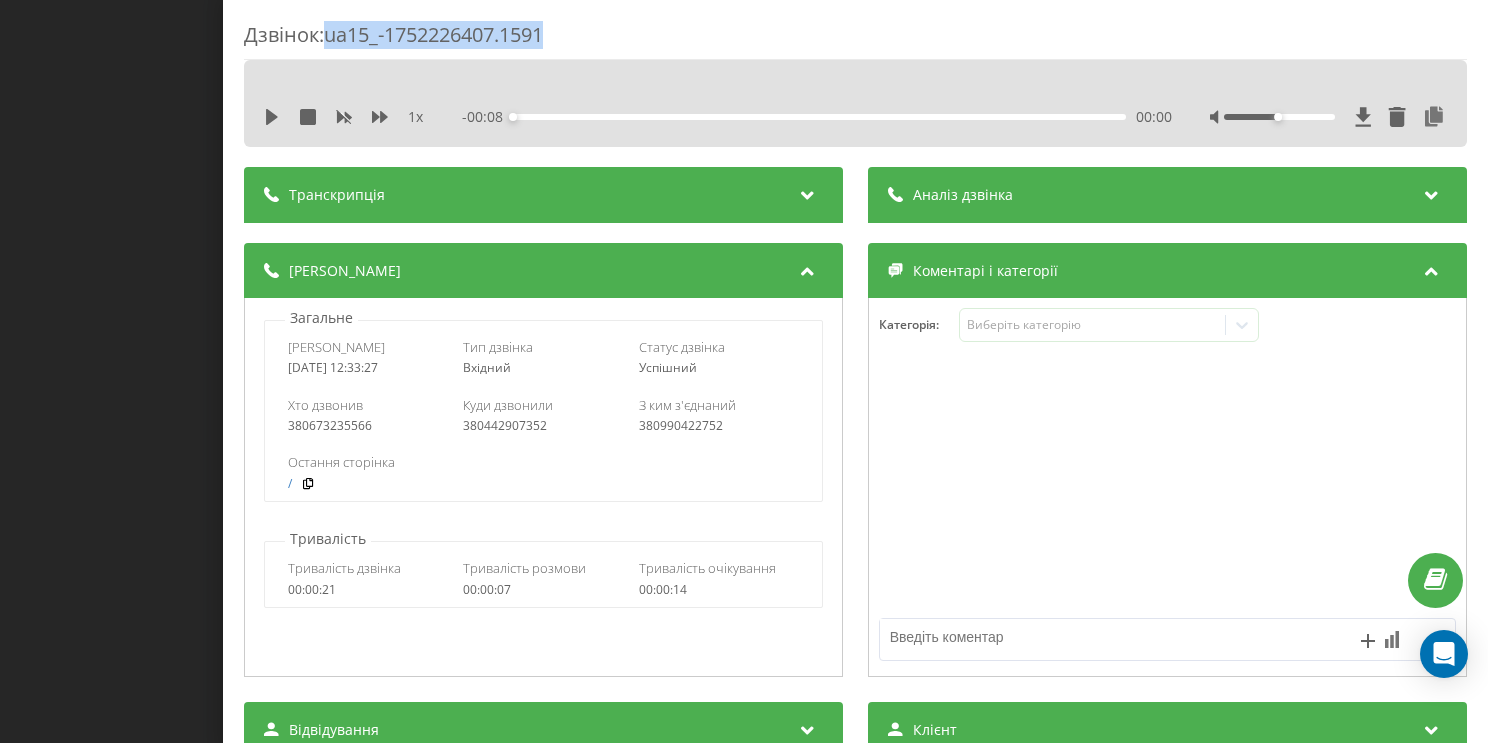 copy on "ua15_-1752226407.1591" 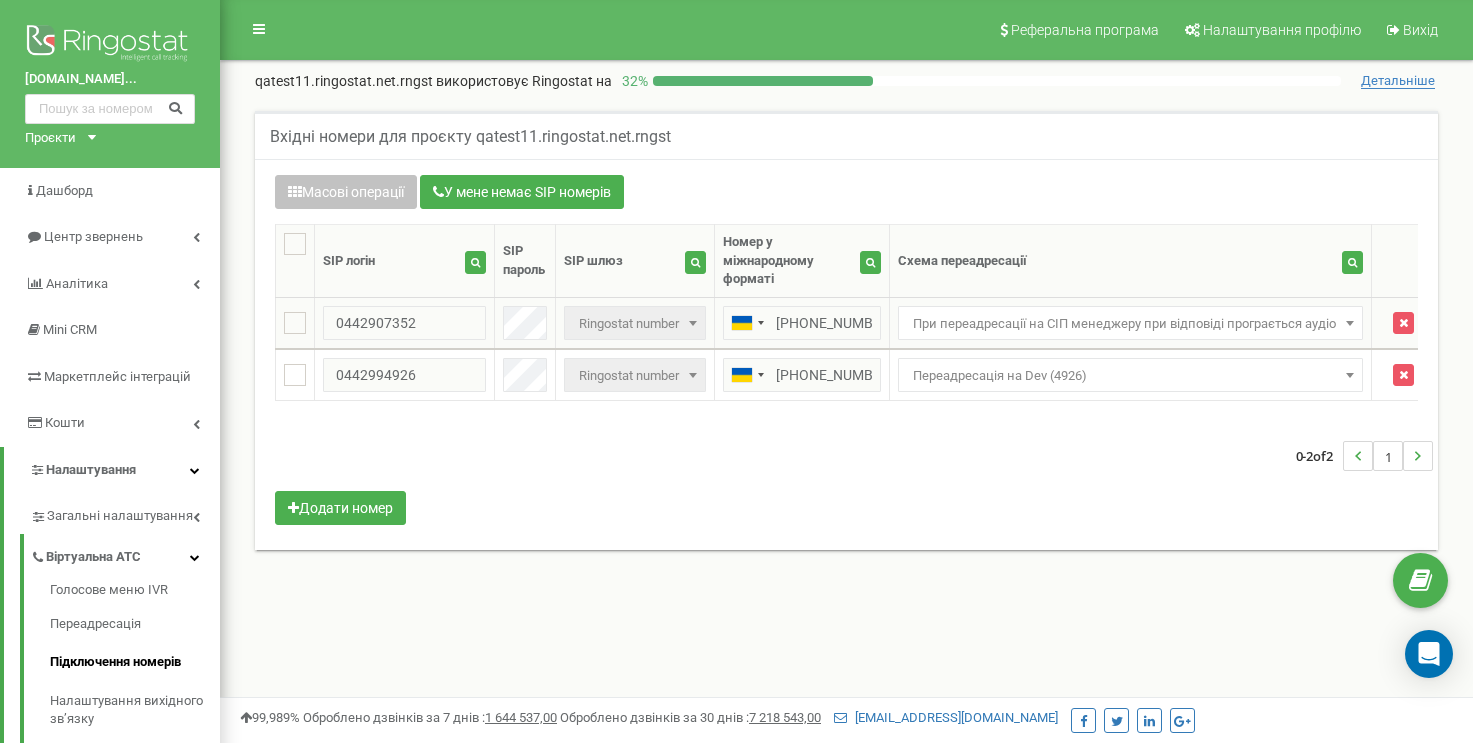 scroll, scrollTop: 66, scrollLeft: 0, axis: vertical 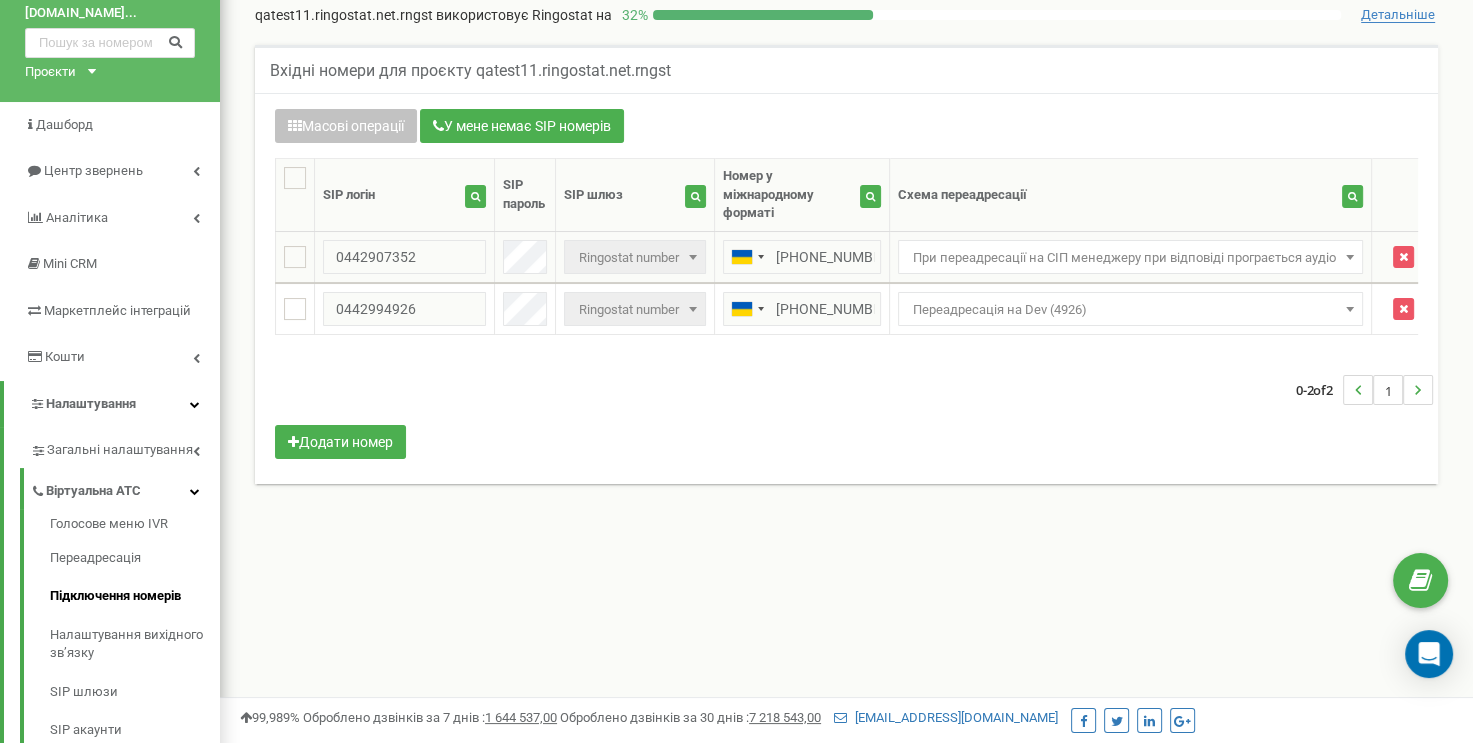 click on "При переадресації на СІП менеджеру при відповіді програється аудіо" at bounding box center [1130, 258] 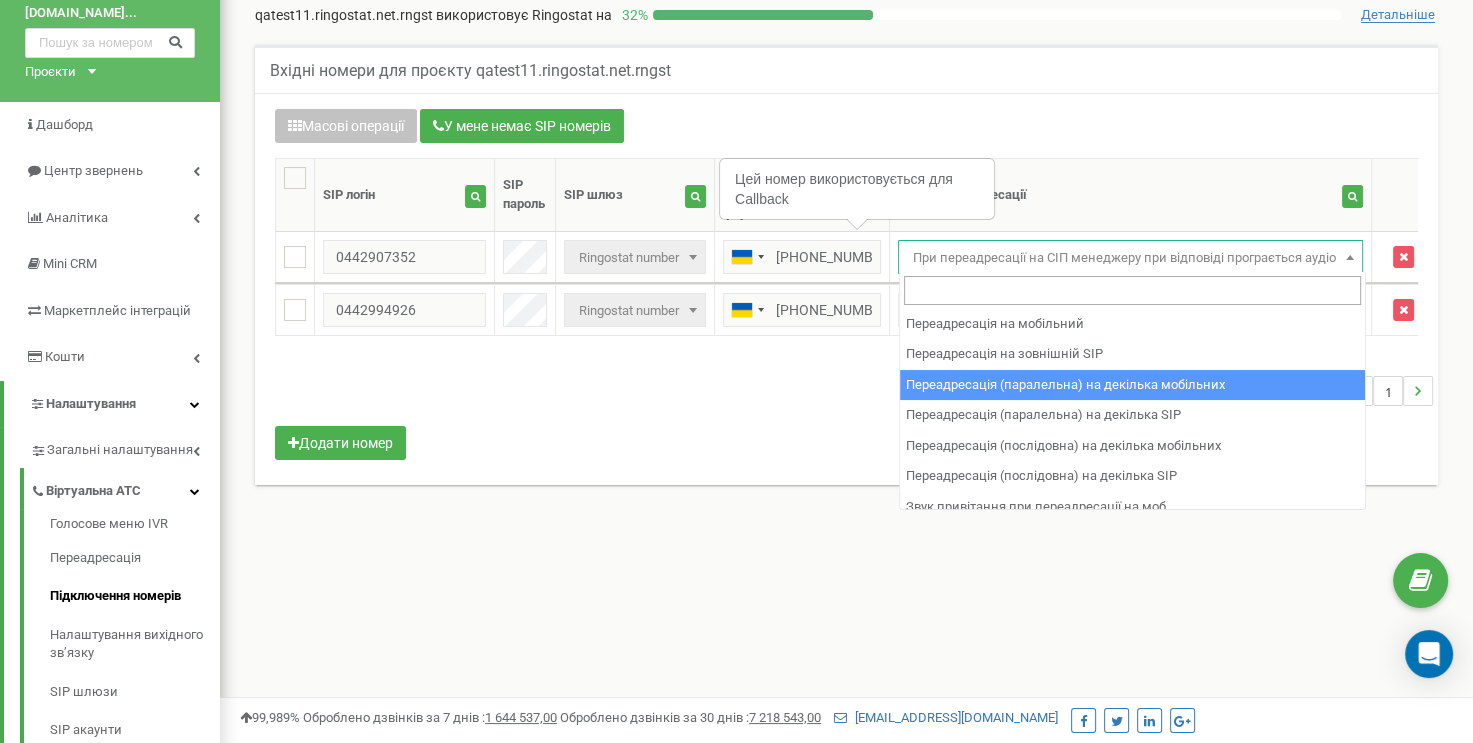 scroll, scrollTop: 100, scrollLeft: 0, axis: vertical 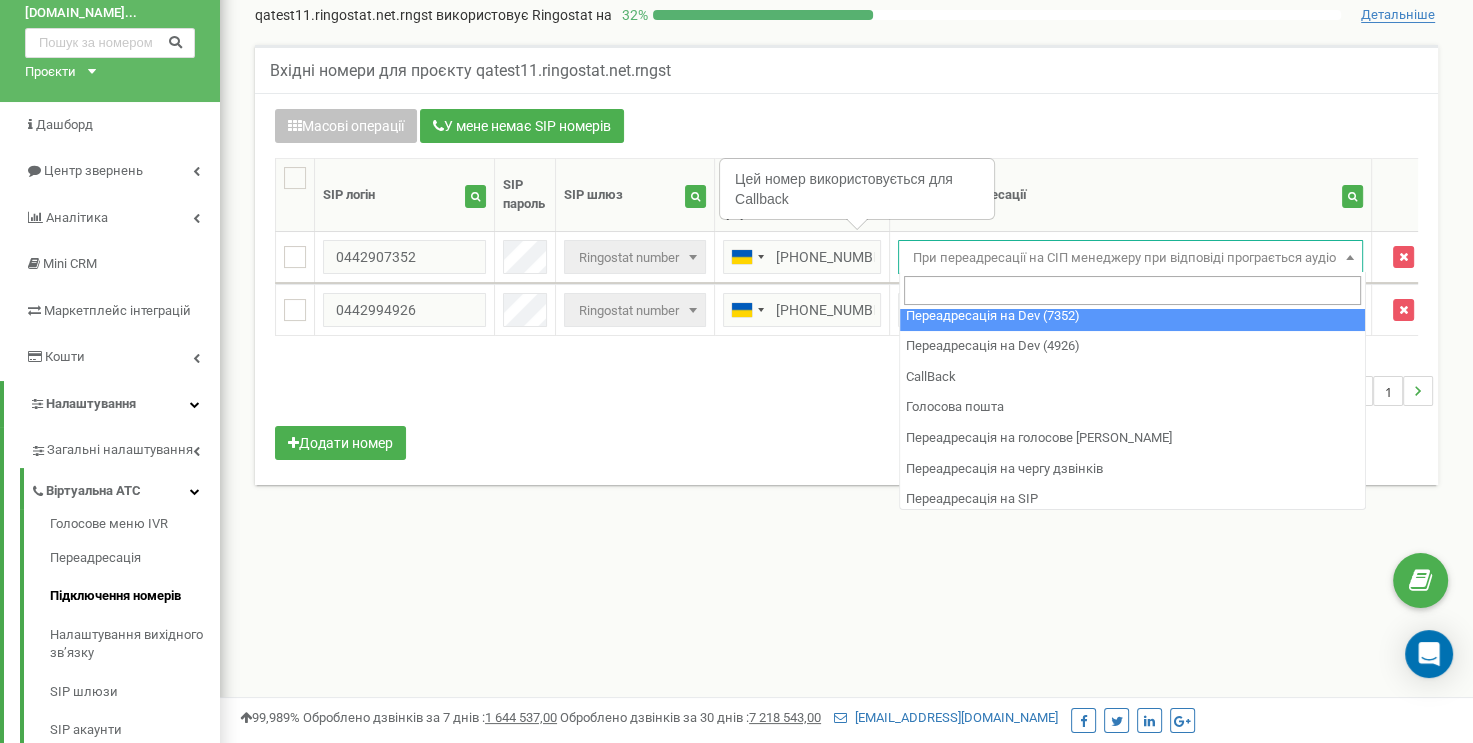 select on "250016" 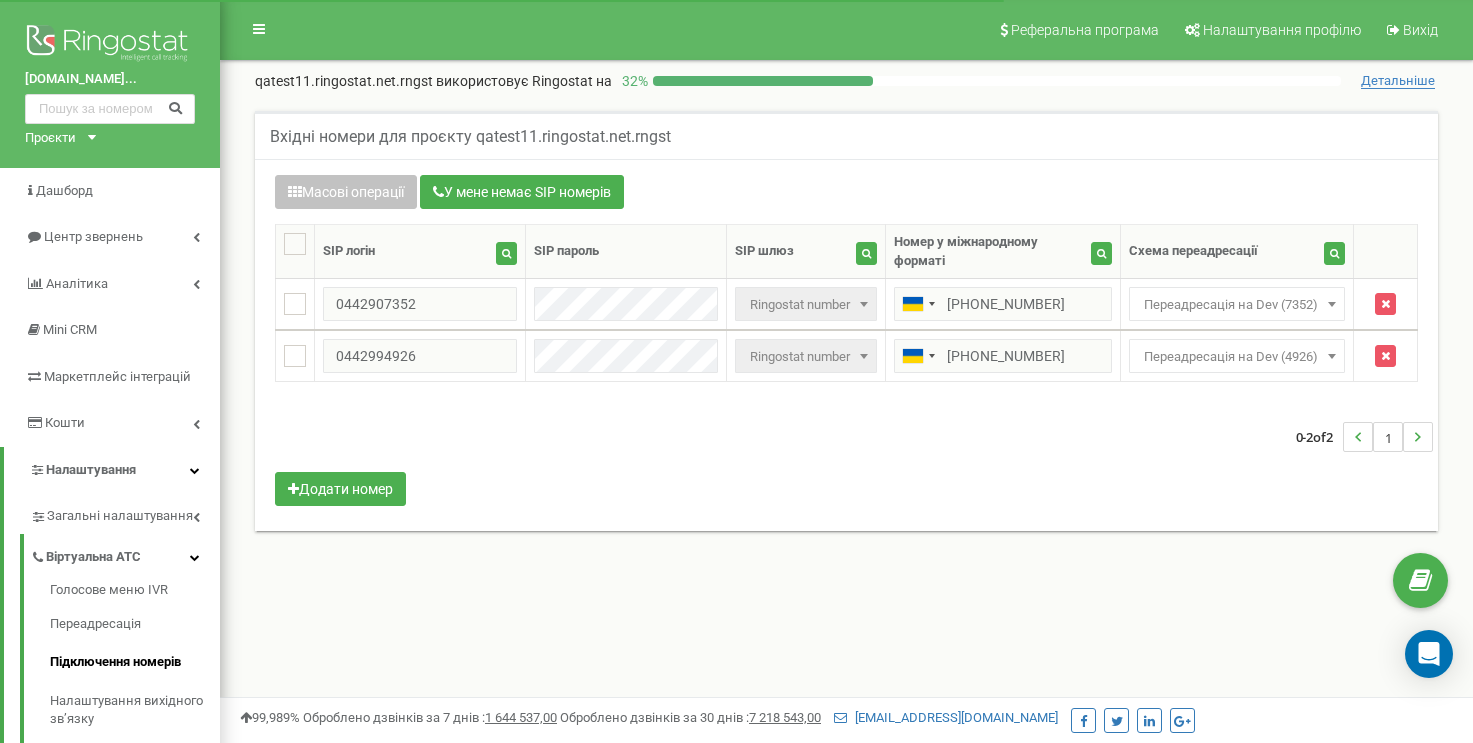 scroll, scrollTop: 66, scrollLeft: 0, axis: vertical 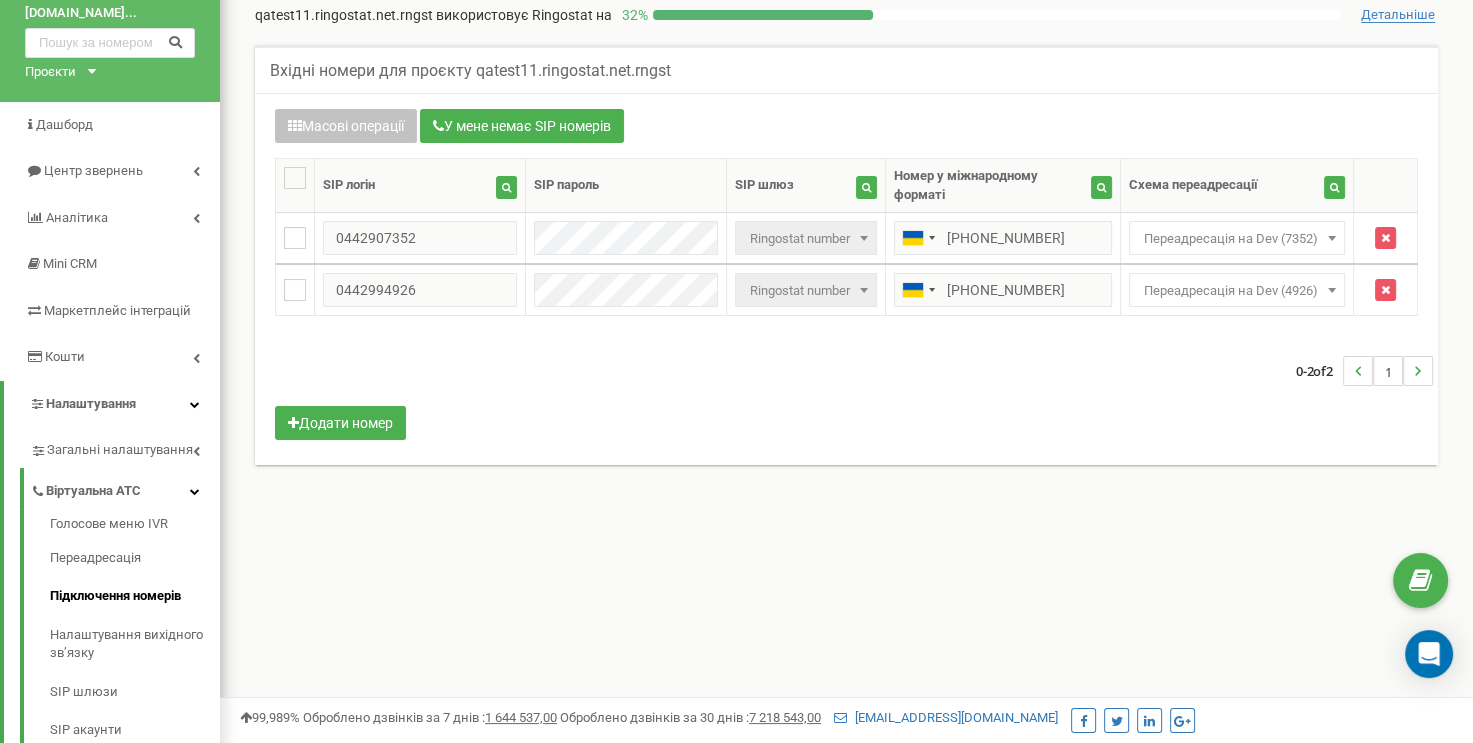 click on "Вхідні номери для проєкту qatest11.ringostat.net.rngst
Масові операції
У мене немає SIP номерів
Налаштування
Виберіть налаштування для редагування
Схема переадресації
SIP шлюз
Виберіть налаштування для редагування                                      Нове значення" at bounding box center (846, 277) 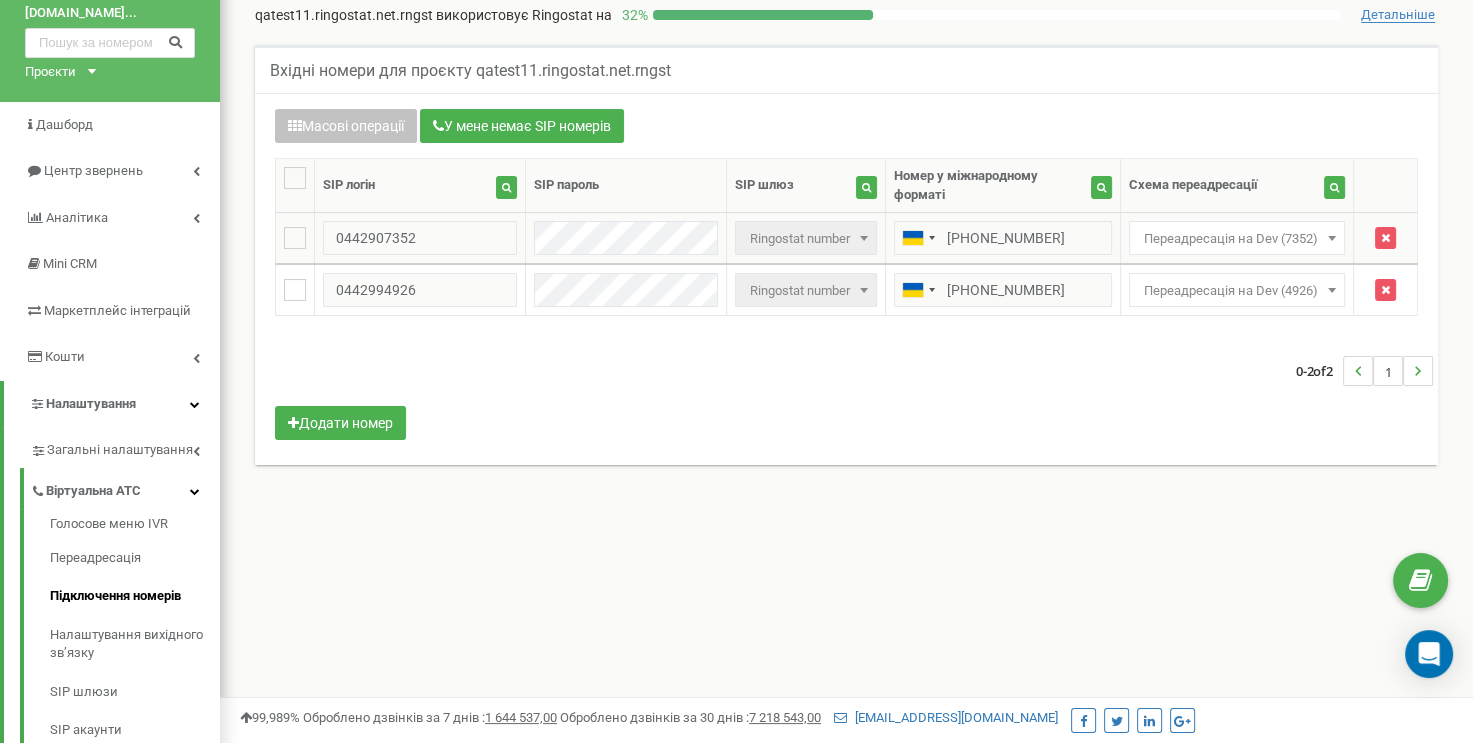 click on "Переадресація на Dev (7352)" at bounding box center (1237, 239) 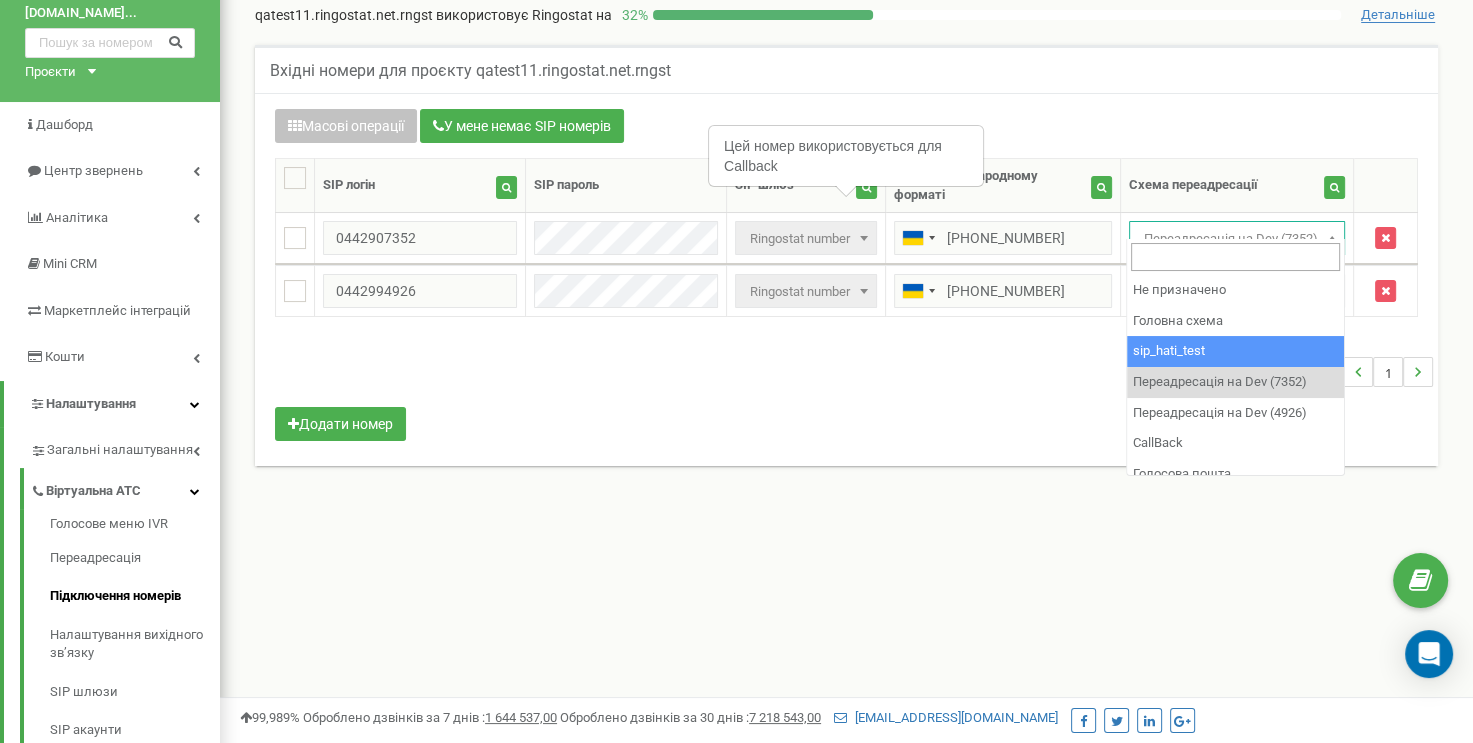 select on "248856" 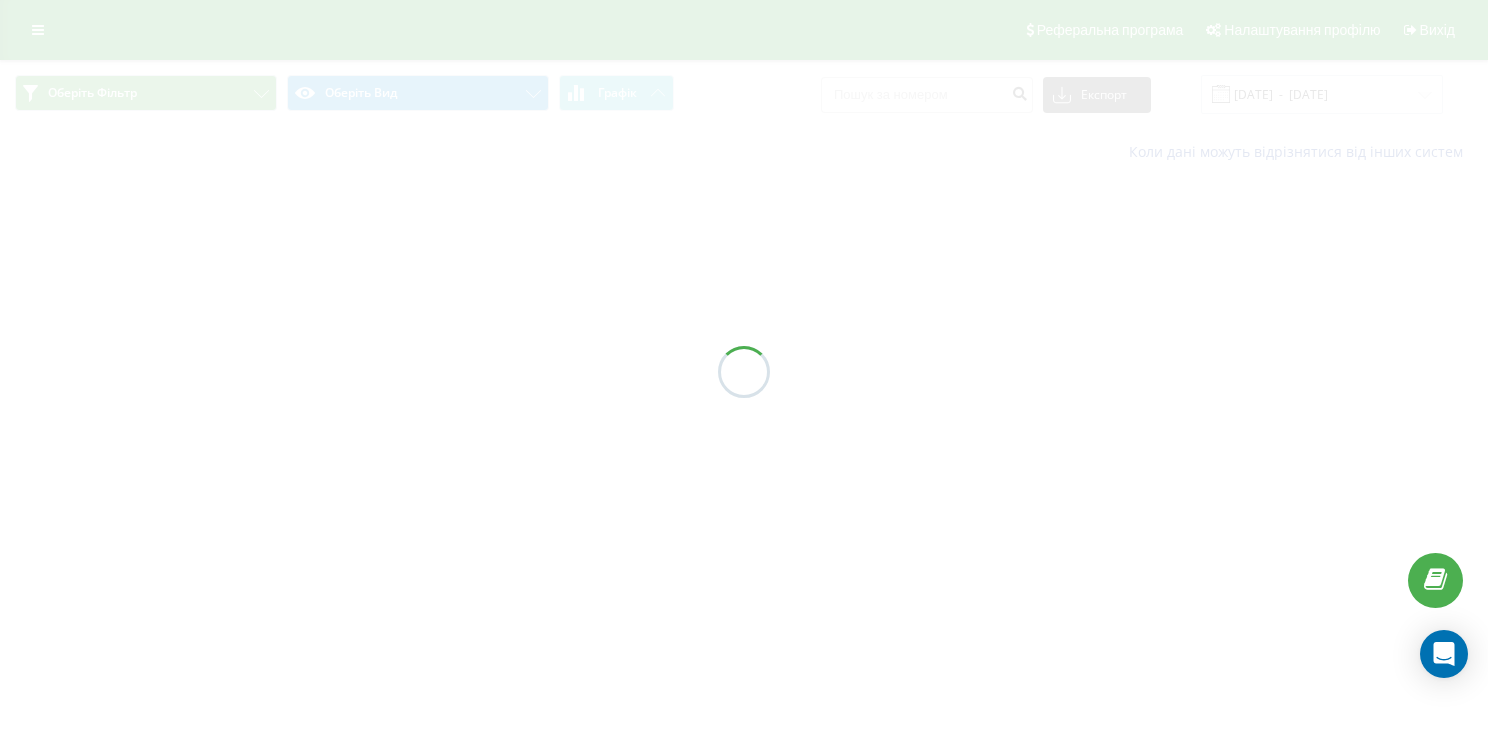 scroll, scrollTop: 0, scrollLeft: 0, axis: both 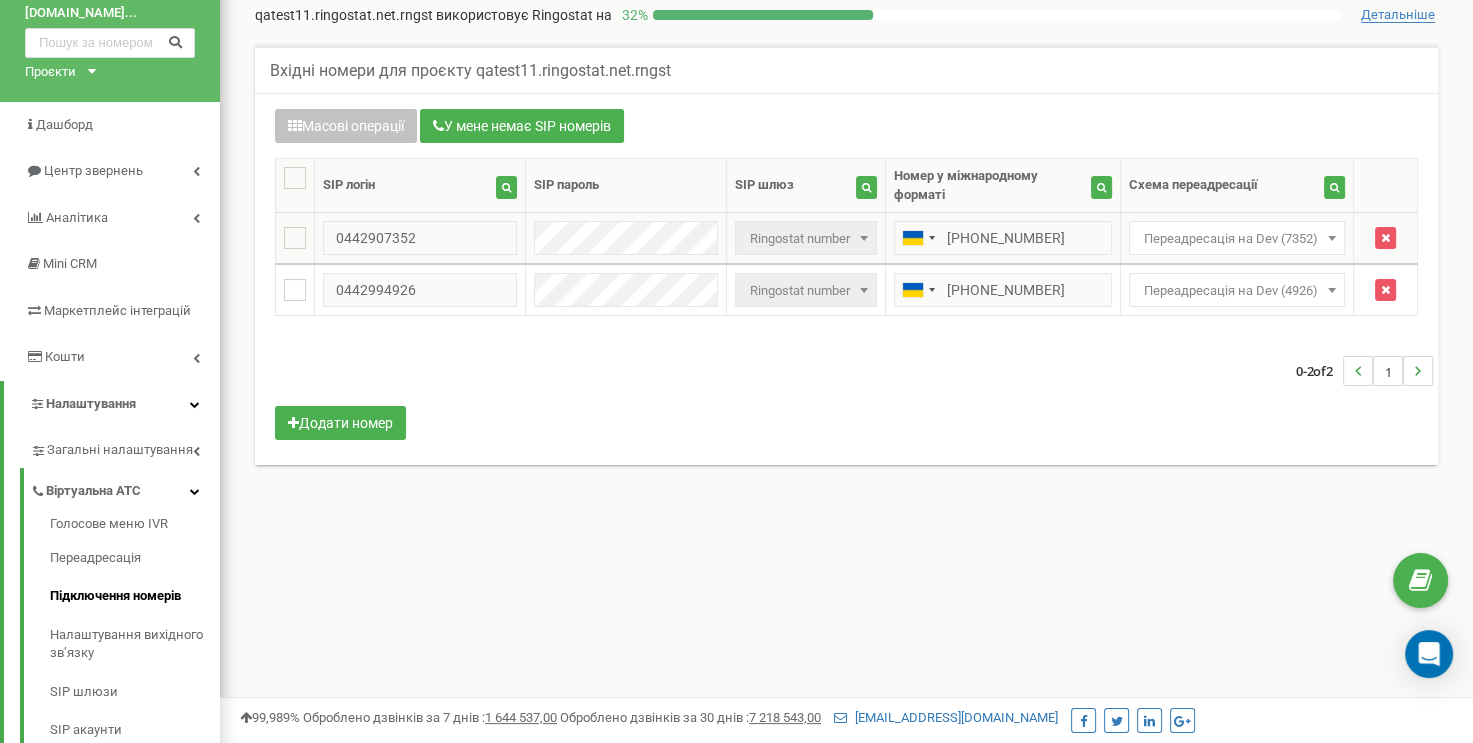 click on "Переадресація на Dev (7352)" at bounding box center (1237, 239) 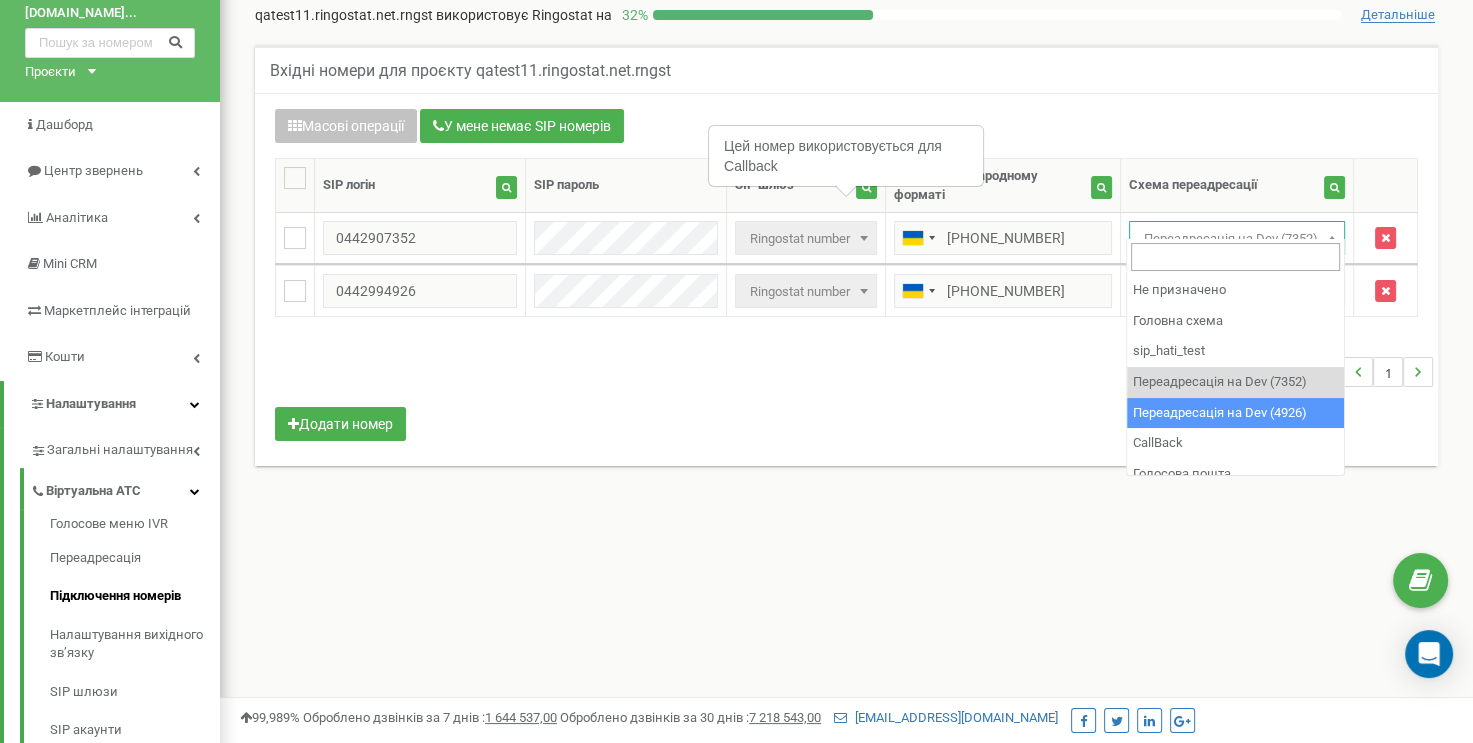select on "250026" 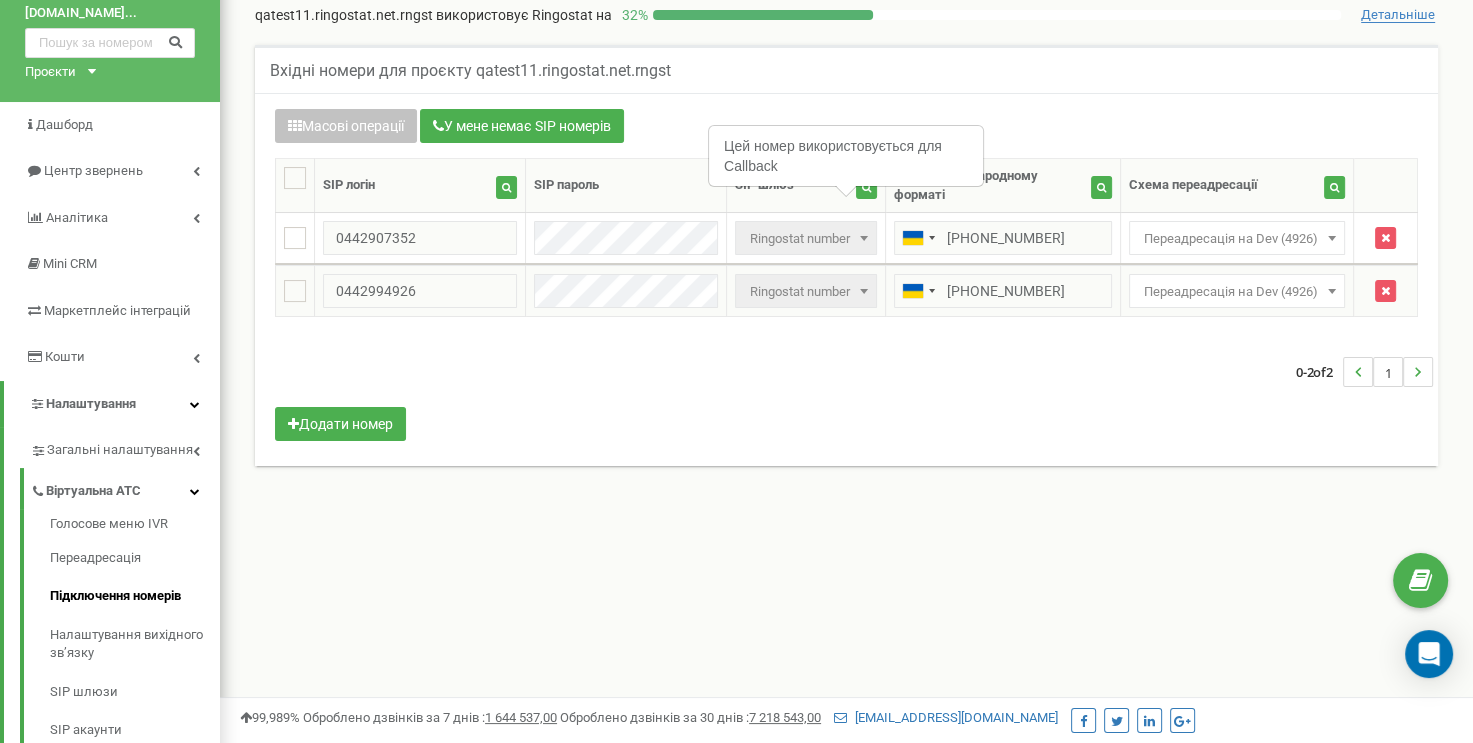 click on "Переадресація на Dev (4926)" at bounding box center (1237, 292) 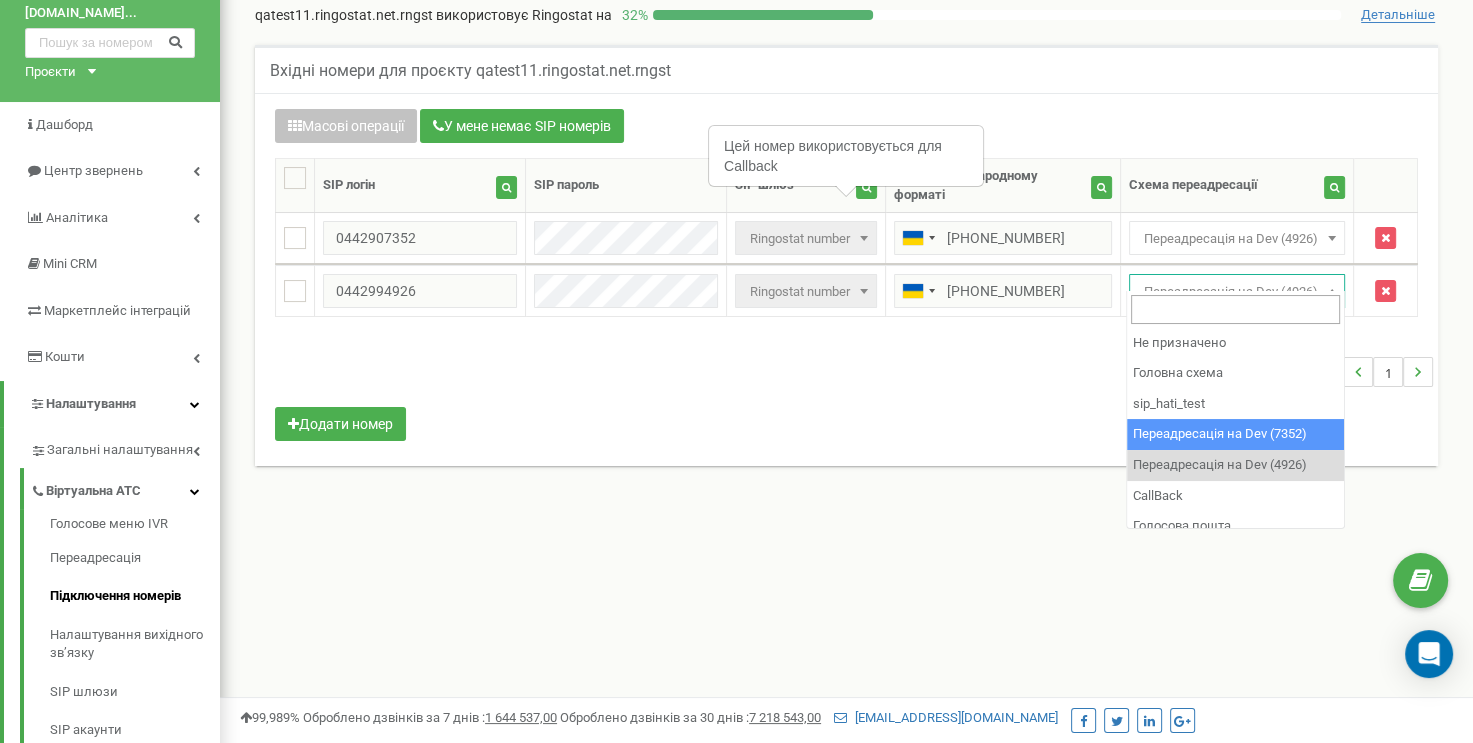 select on "250016" 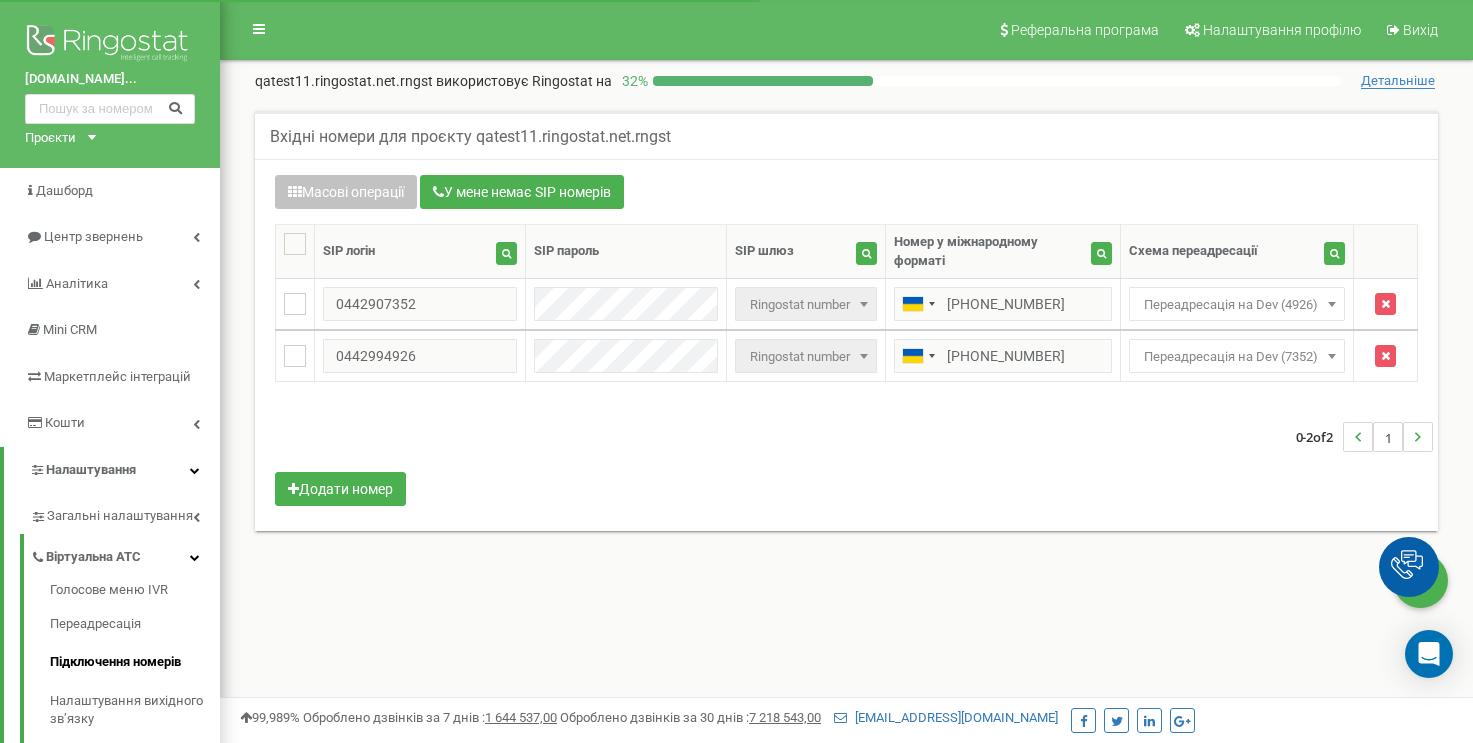 scroll, scrollTop: 66, scrollLeft: 0, axis: vertical 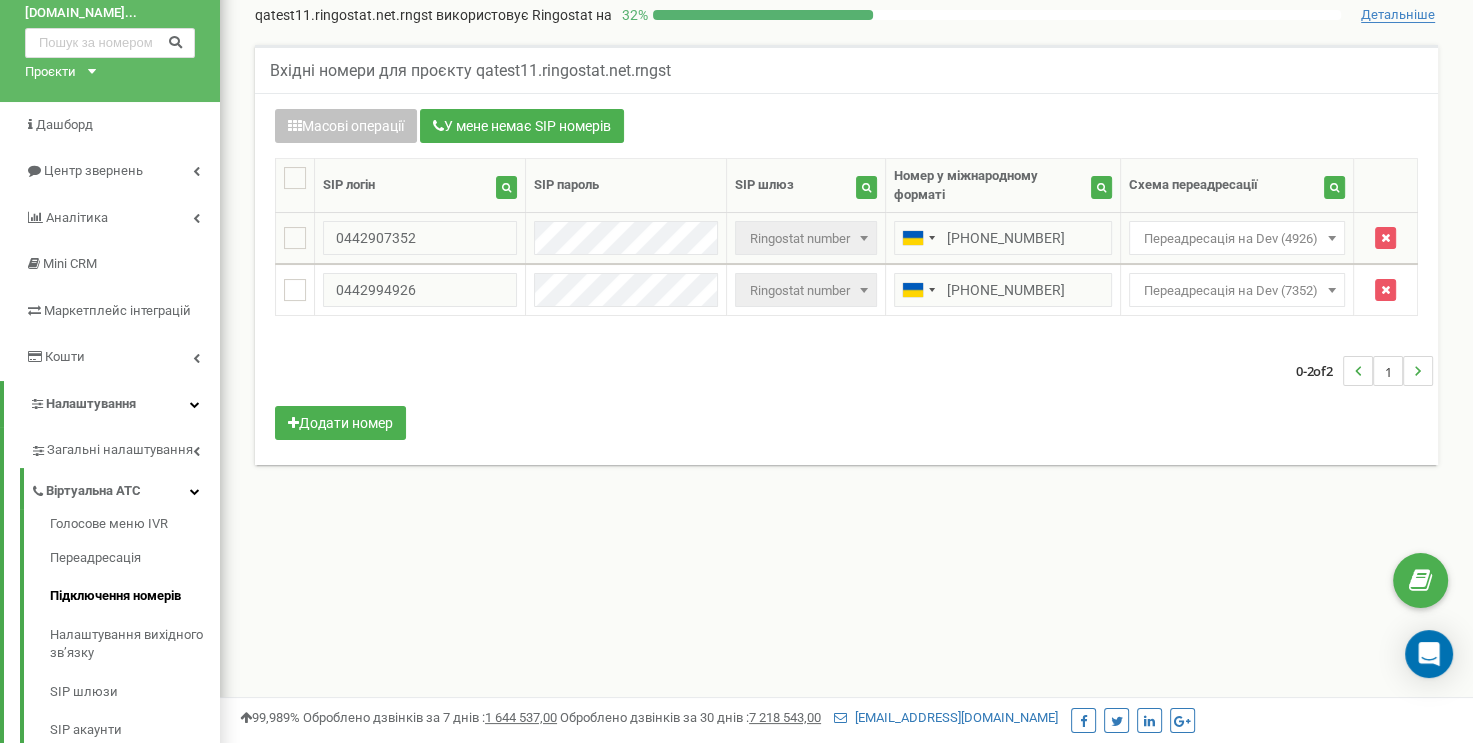 click on "Переадресація на Dev (4926)" at bounding box center [1237, 239] 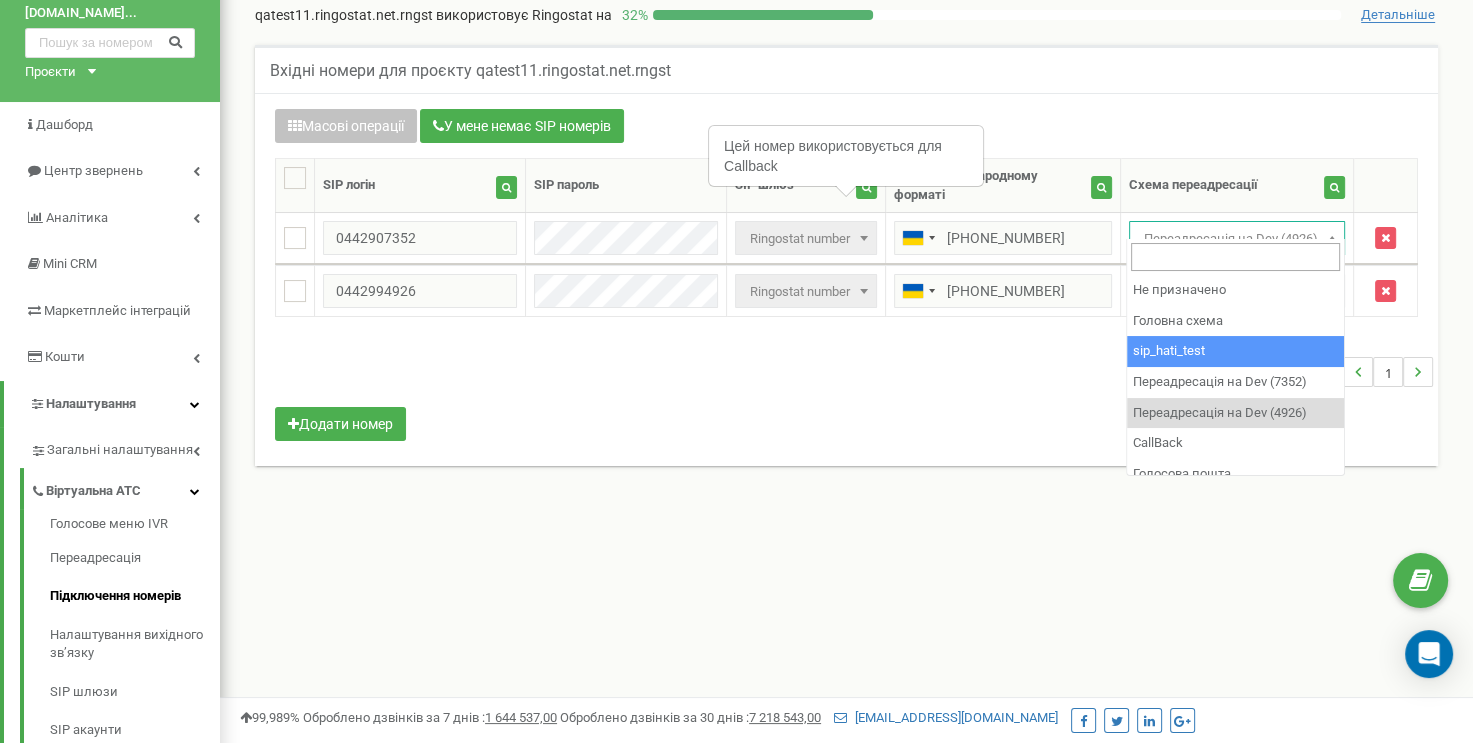 select on "248856" 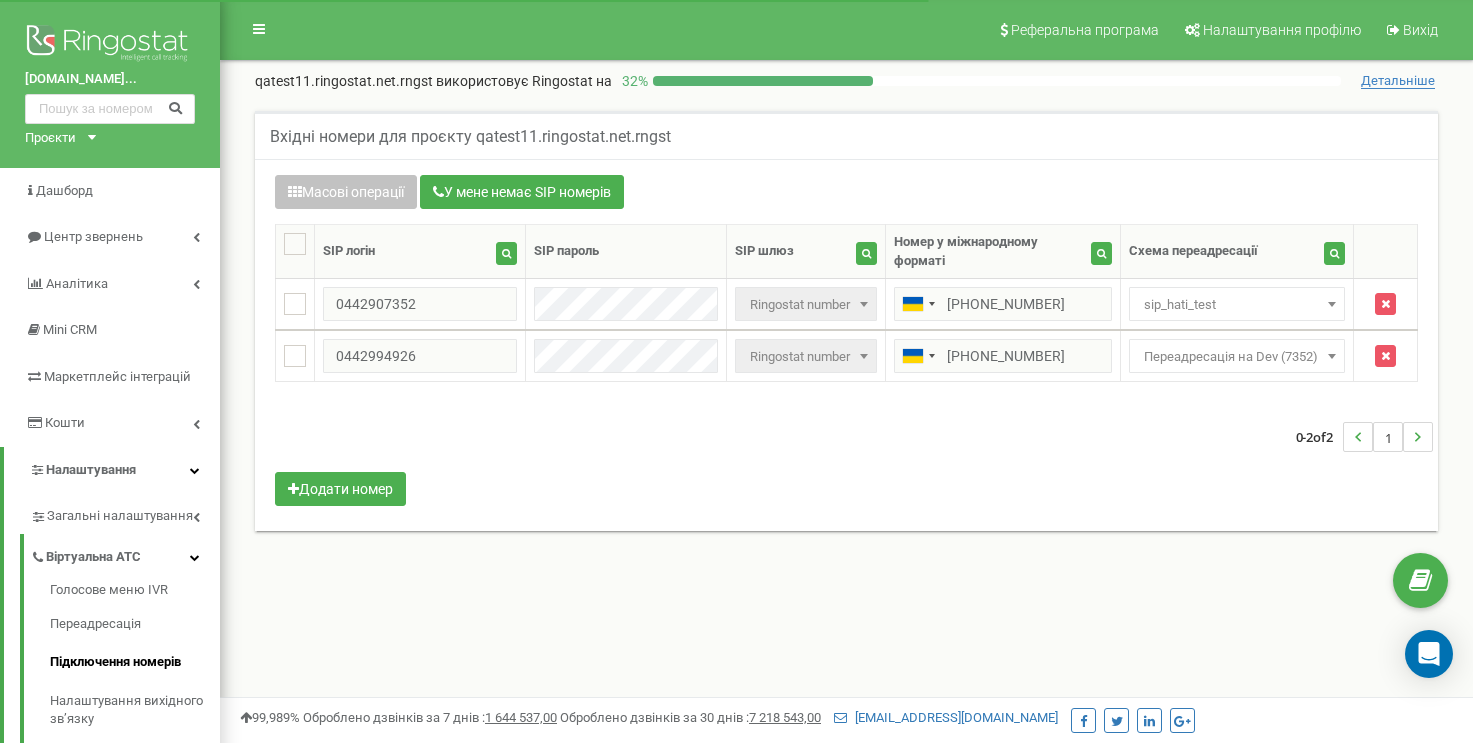 scroll, scrollTop: 66, scrollLeft: 0, axis: vertical 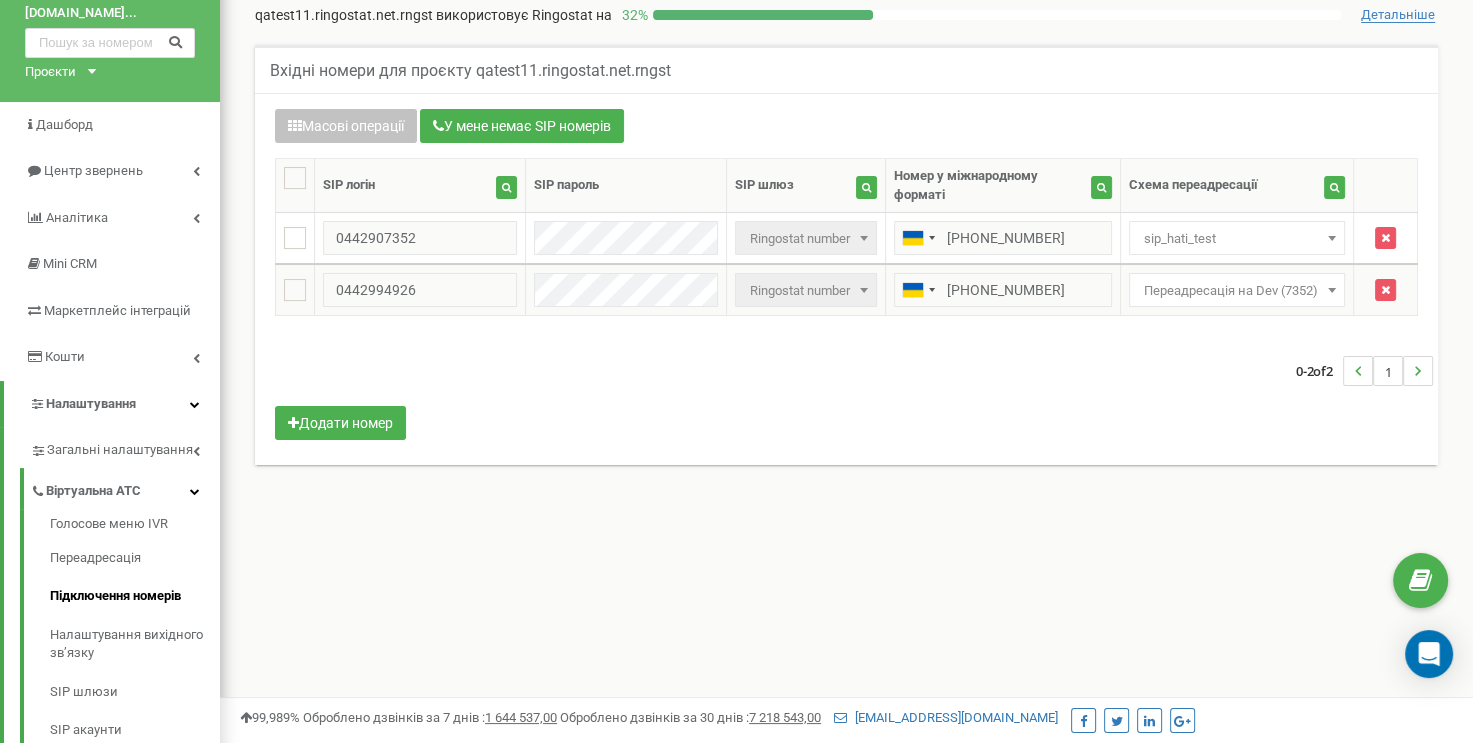 click at bounding box center [1332, 290] 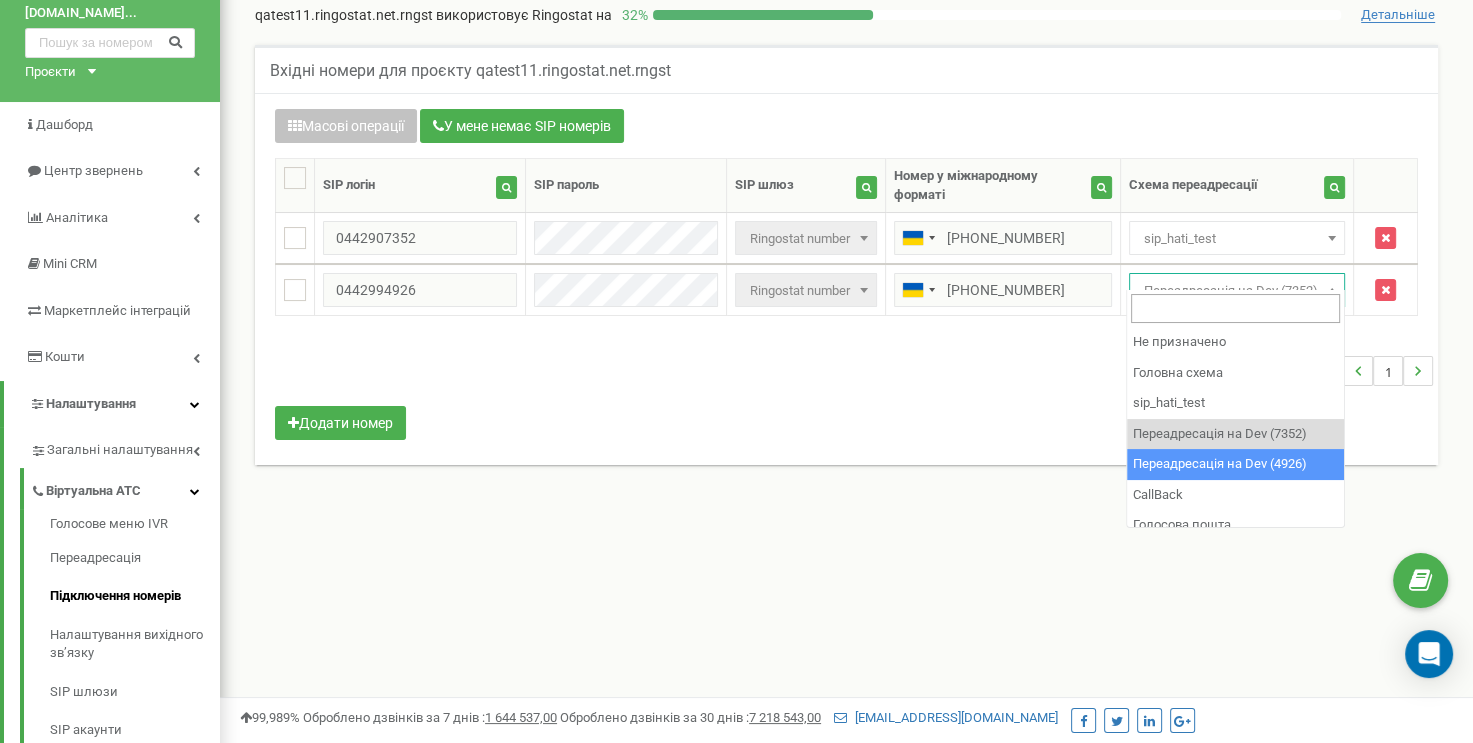 select on "250026" 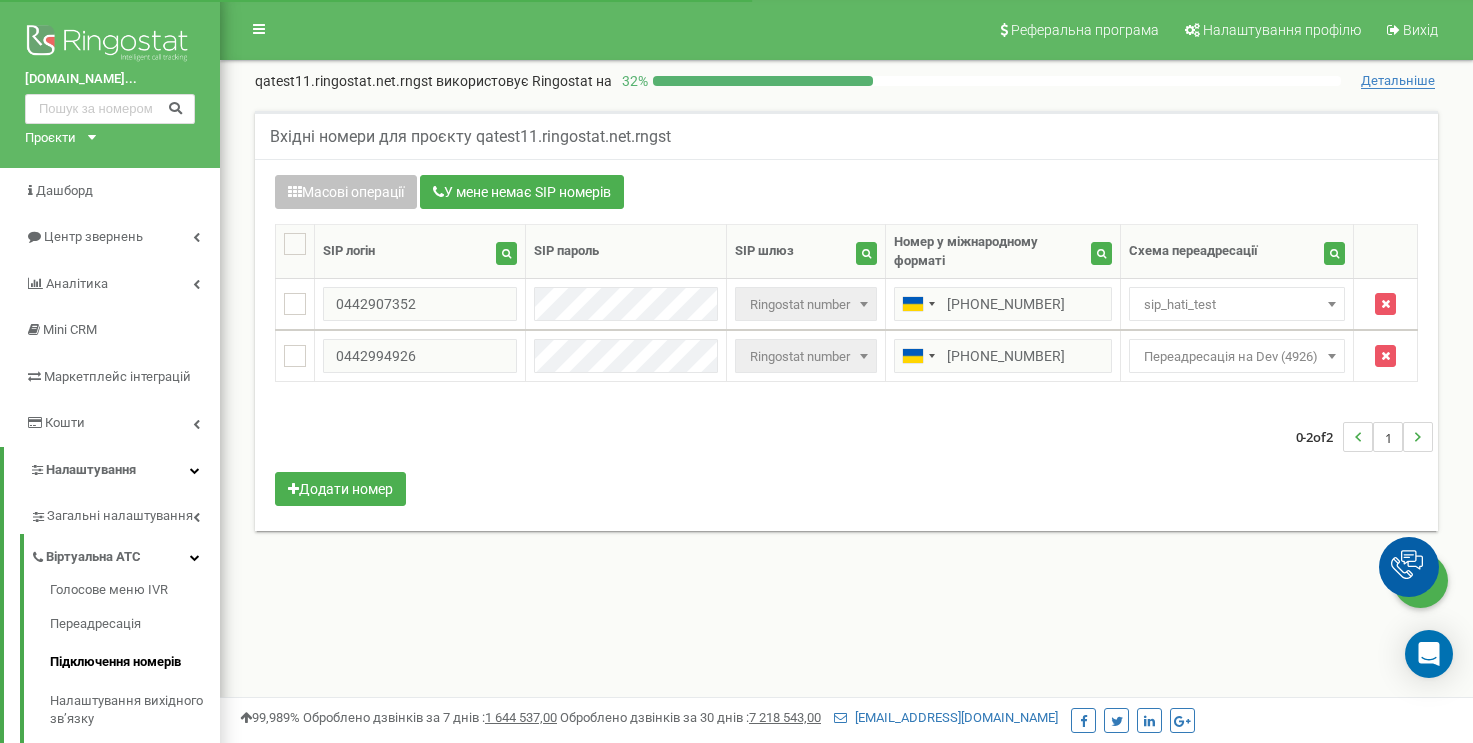 scroll, scrollTop: 66, scrollLeft: 0, axis: vertical 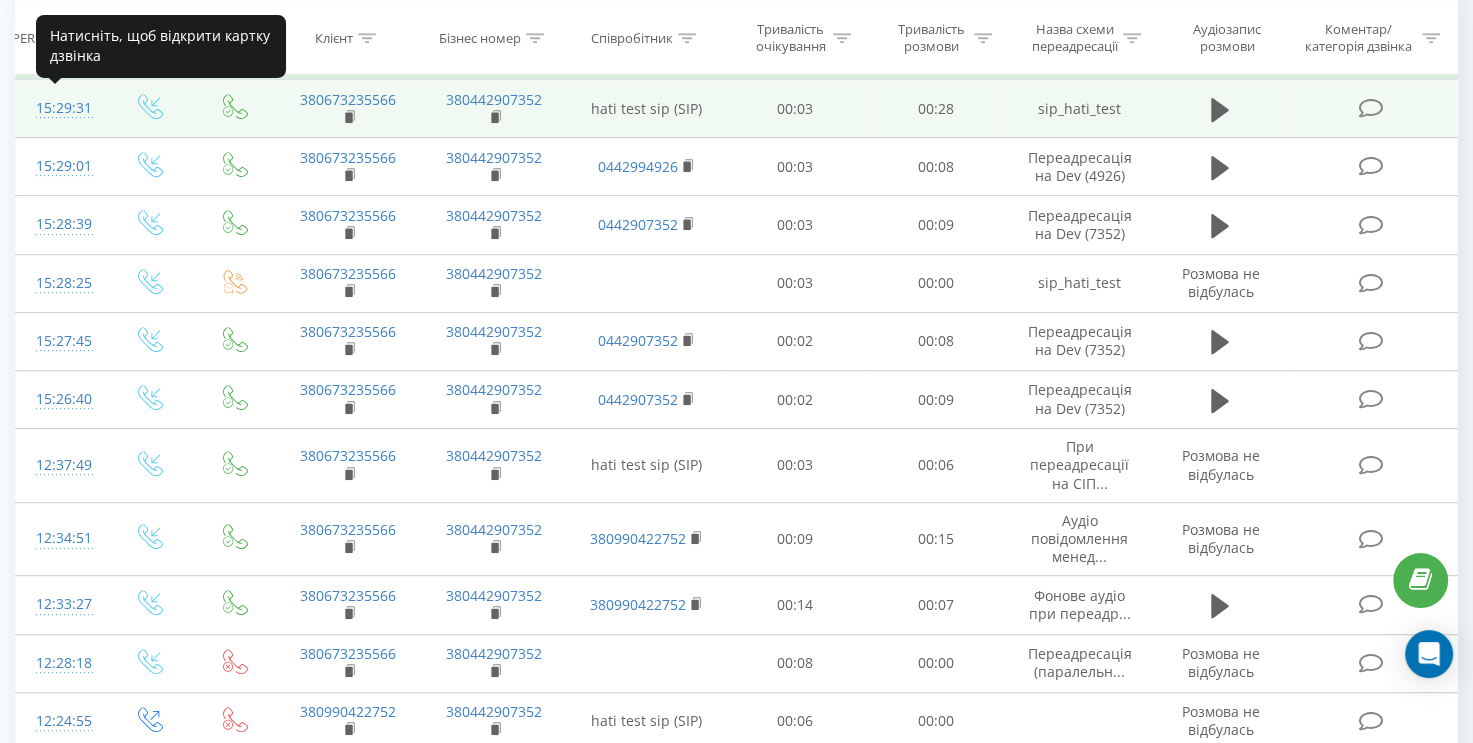 click on "15:29:31" at bounding box center (61, 108) 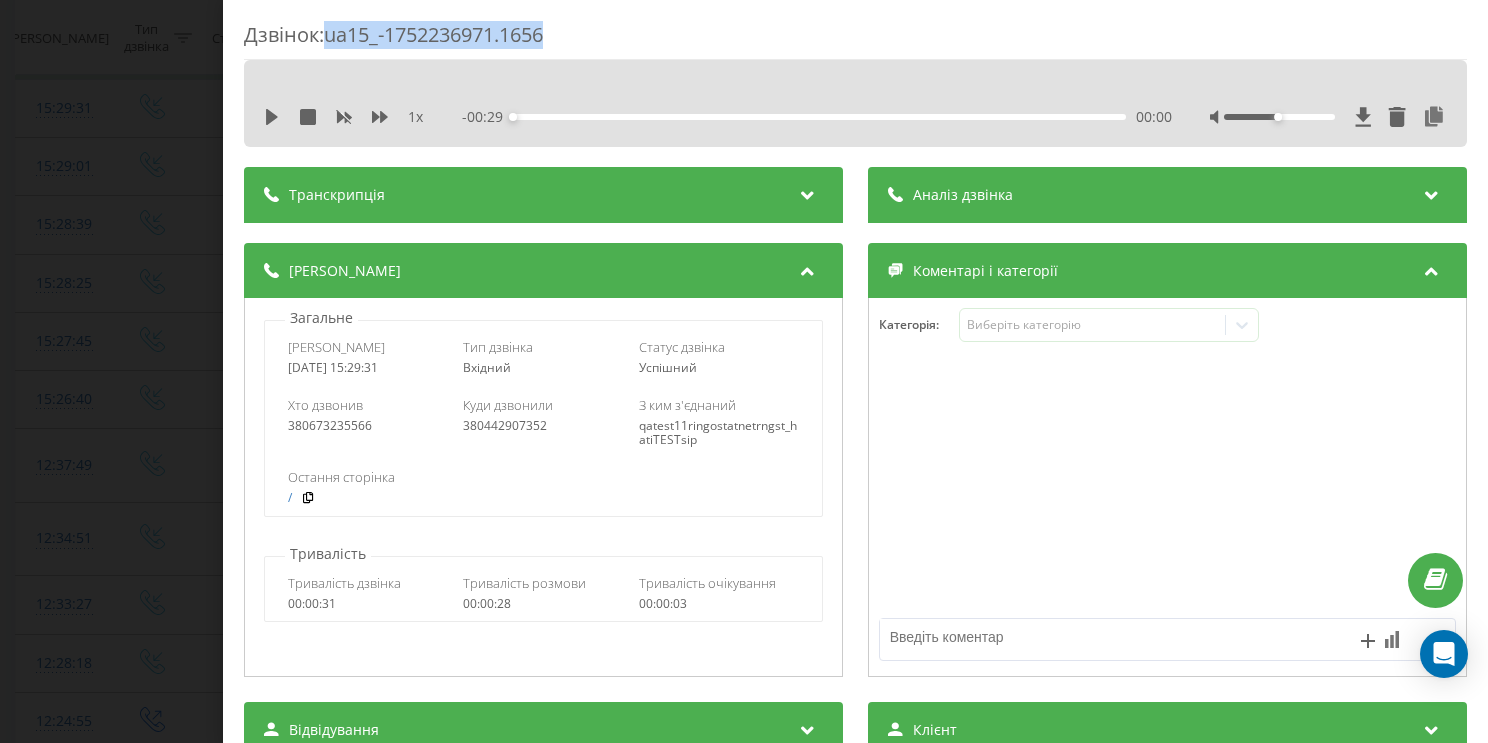 drag, startPoint x: 557, startPoint y: 33, endPoint x: 332, endPoint y: 33, distance: 225 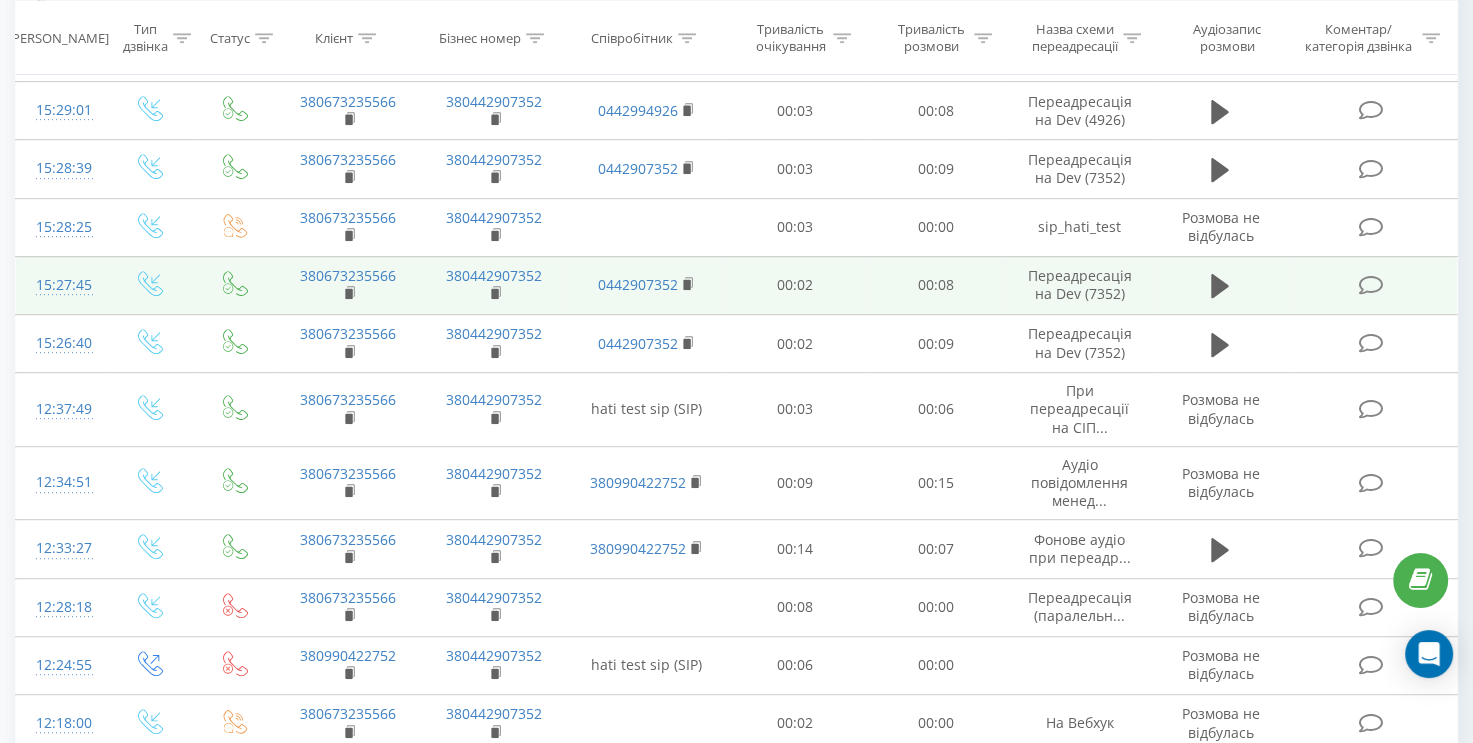 scroll, scrollTop: 1000, scrollLeft: 0, axis: vertical 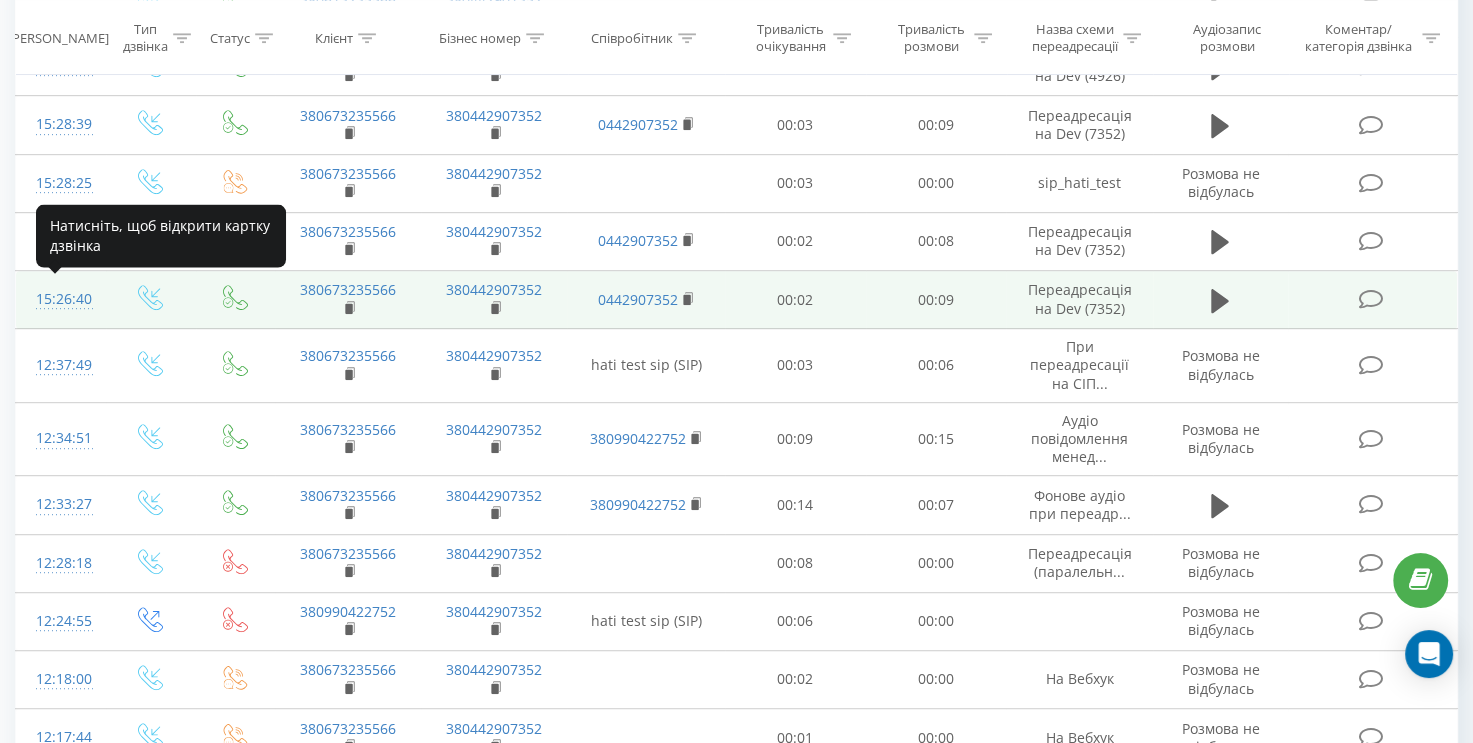 click on "15:26:40" at bounding box center [61, 299] 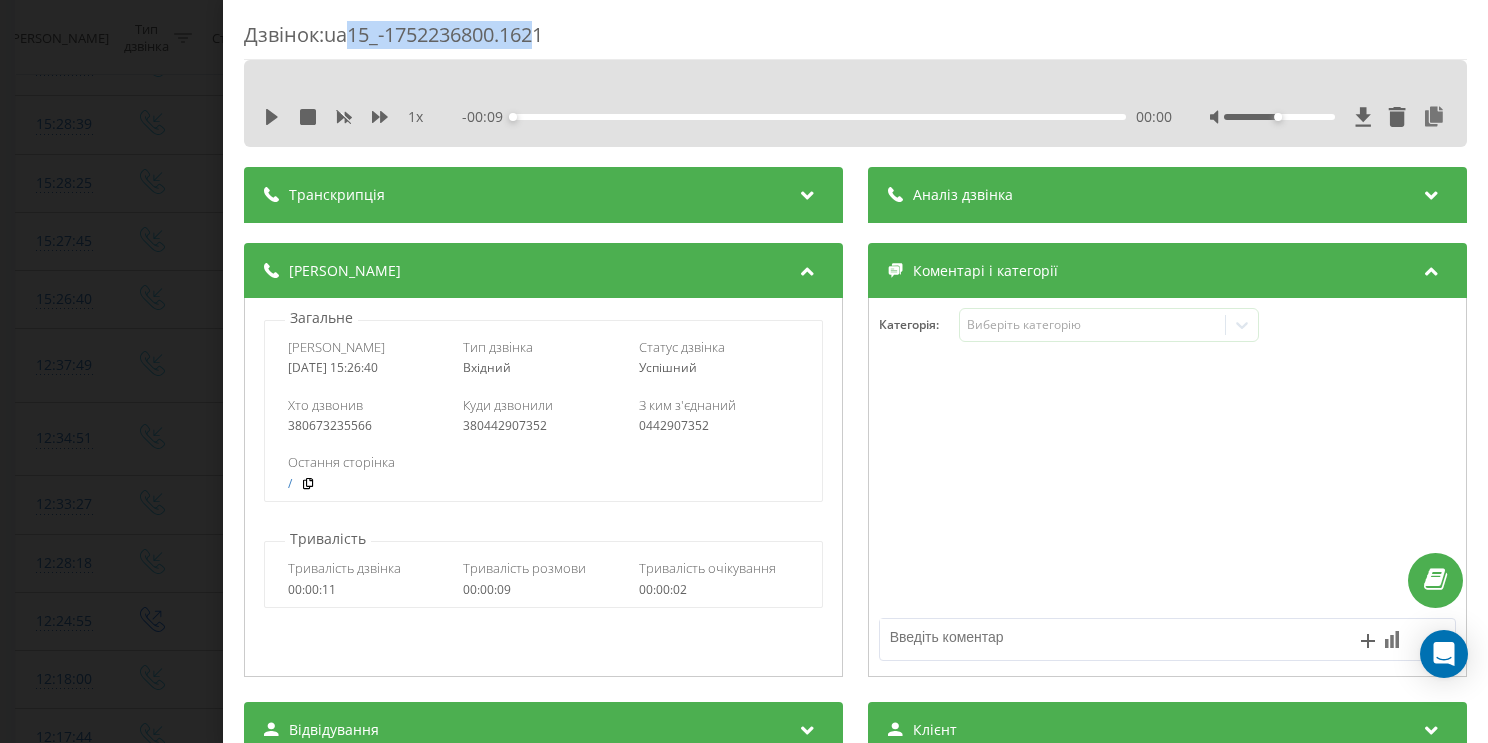 drag, startPoint x: 549, startPoint y: 35, endPoint x: 355, endPoint y: 34, distance: 194.00258 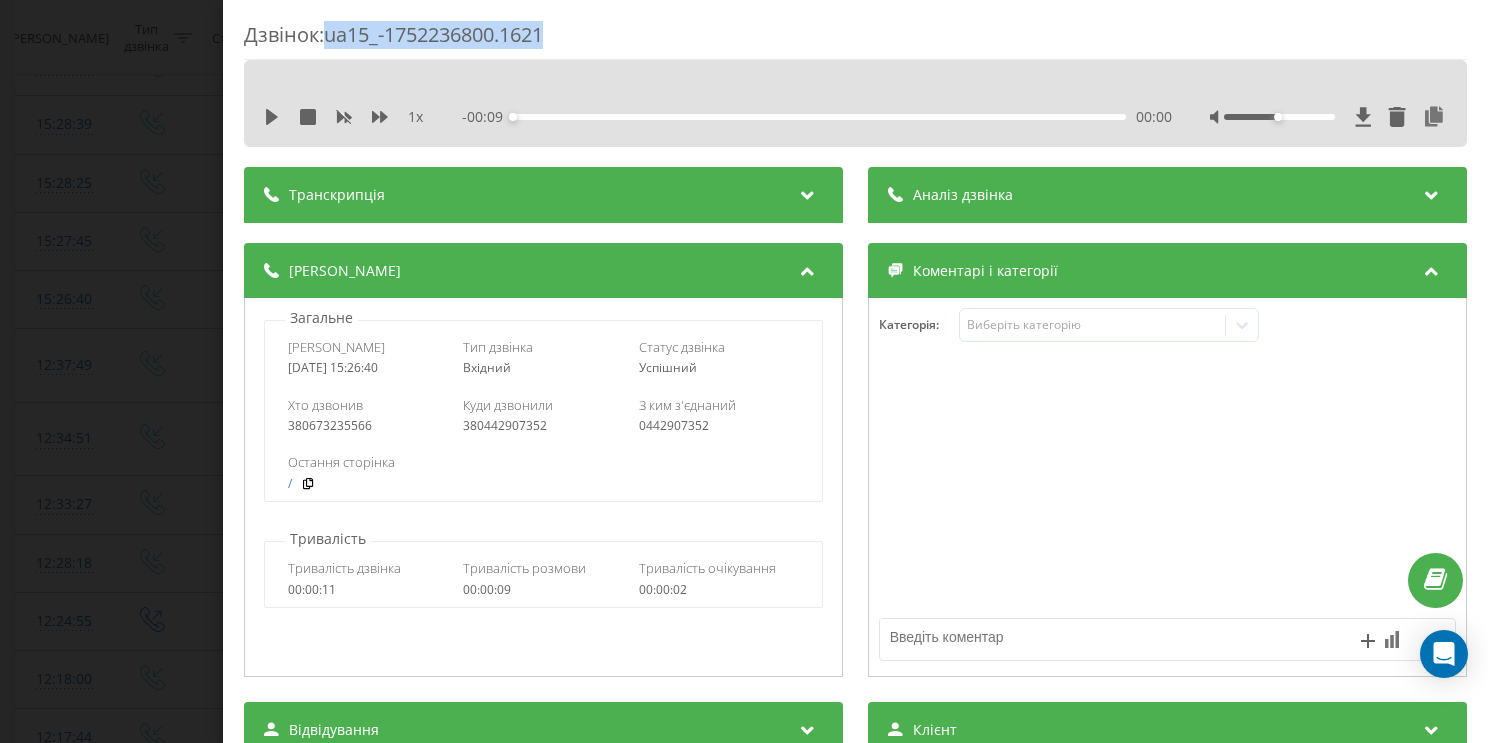 drag, startPoint x: 564, startPoint y: 29, endPoint x: 335, endPoint y: 39, distance: 229.21823 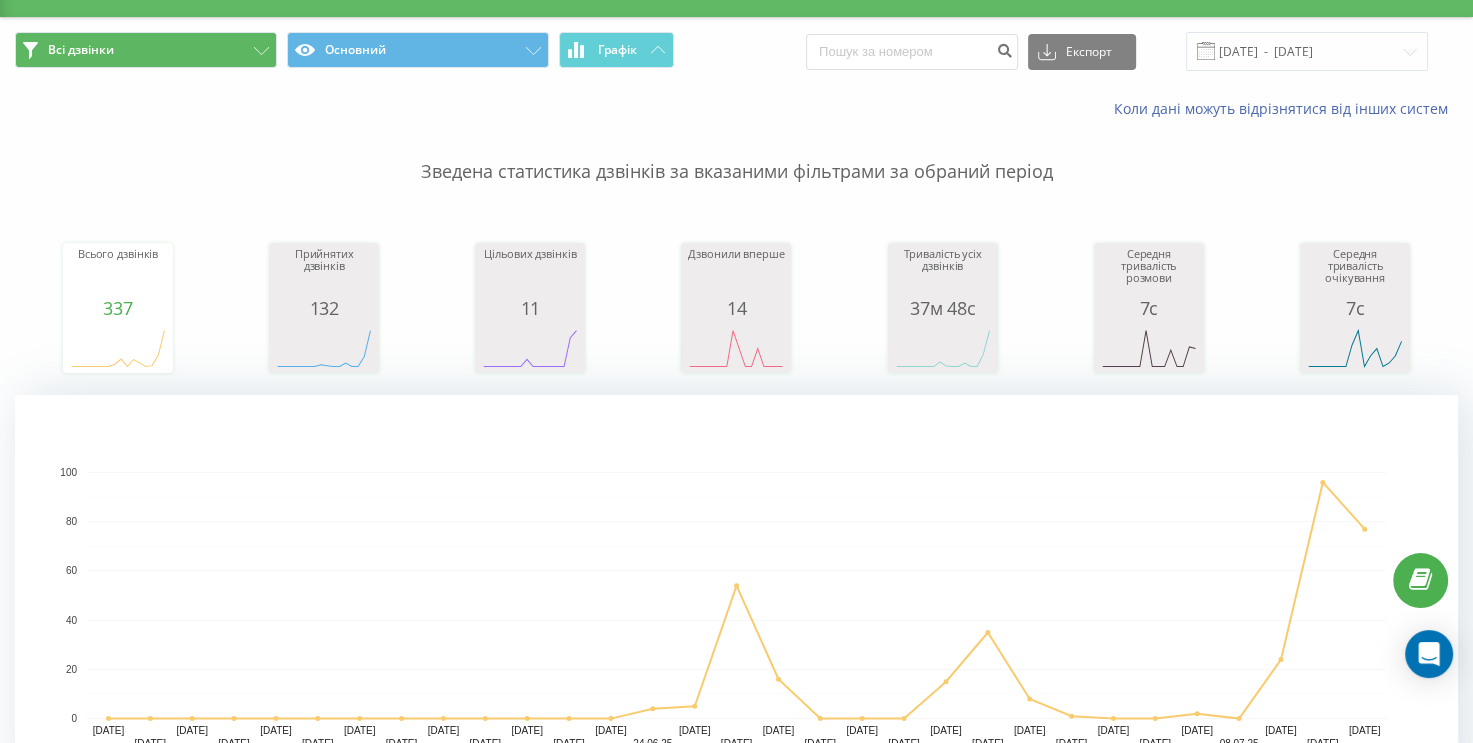scroll, scrollTop: 0, scrollLeft: 0, axis: both 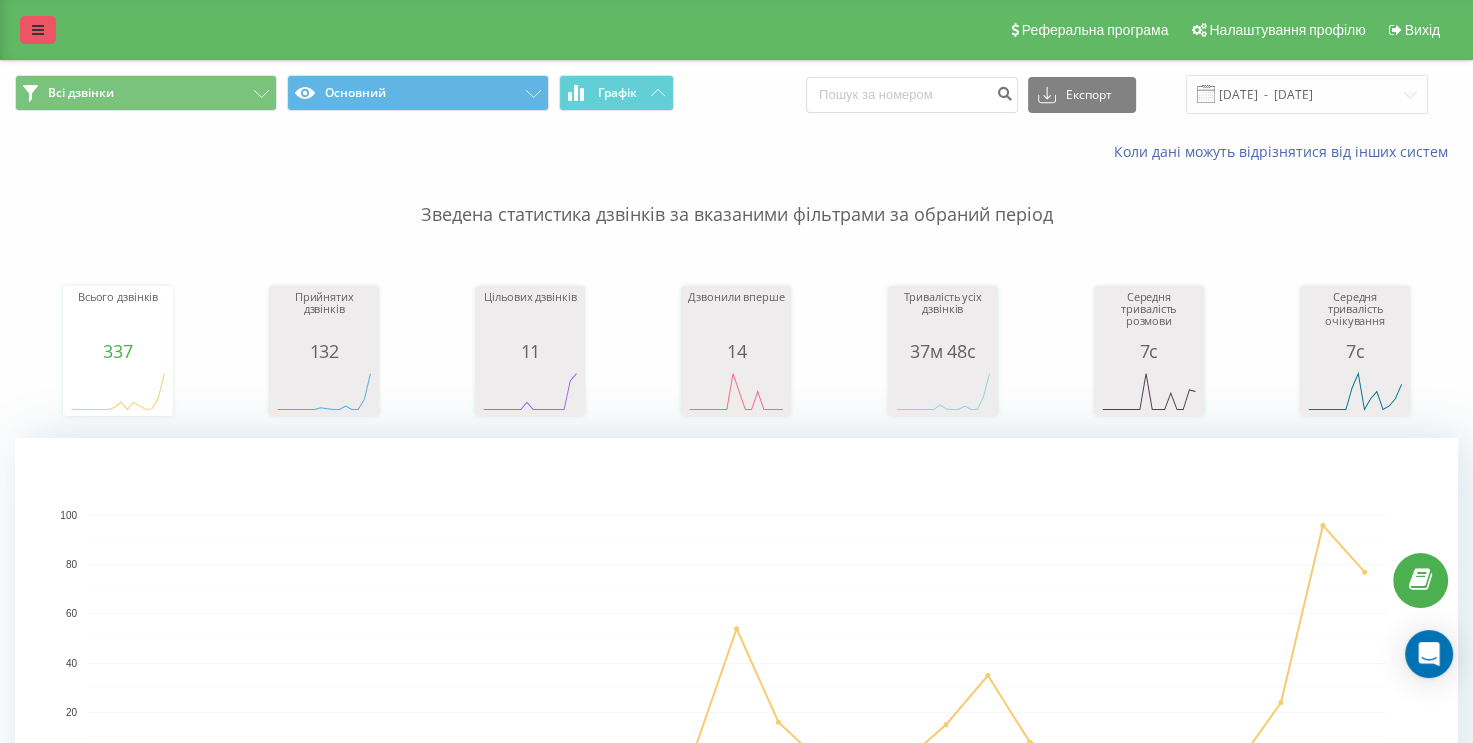click at bounding box center (38, 30) 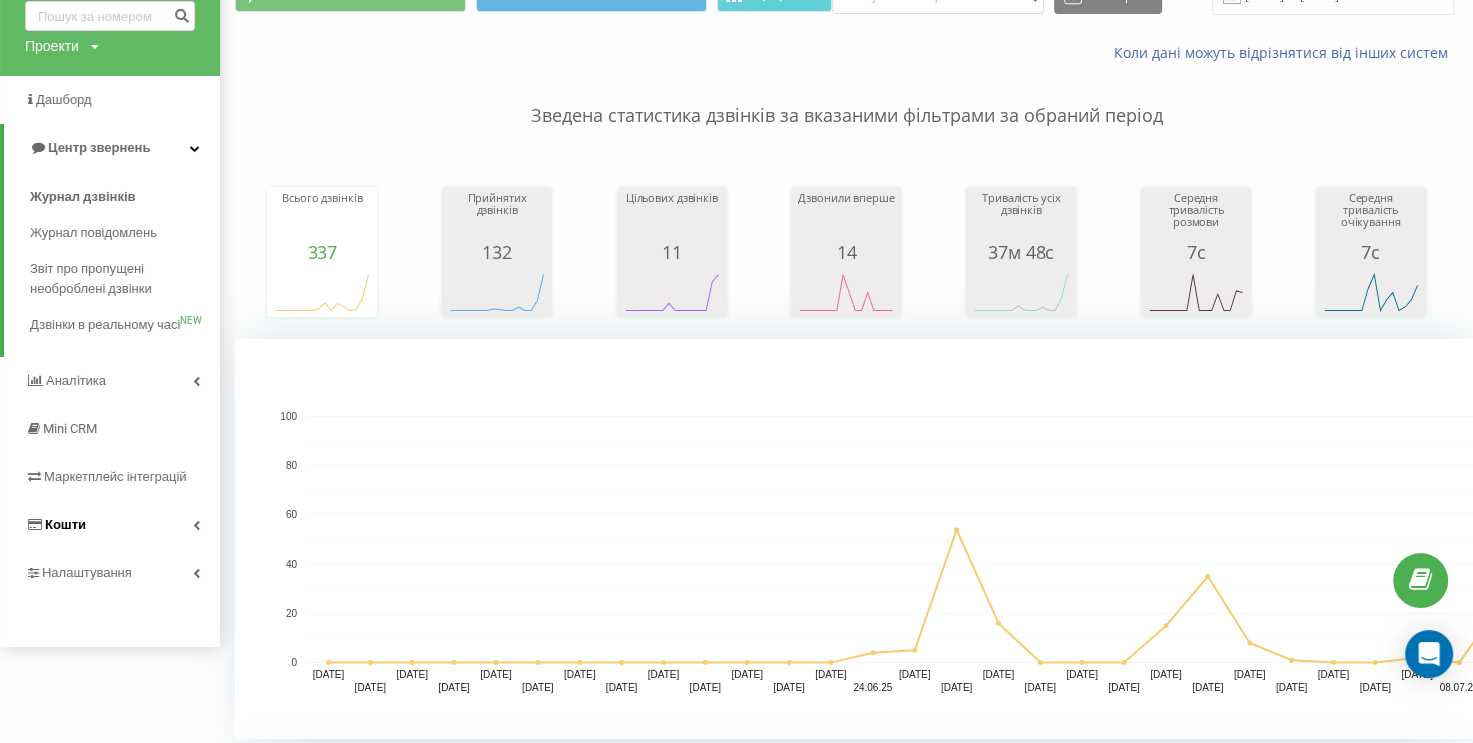 scroll, scrollTop: 100, scrollLeft: 0, axis: vertical 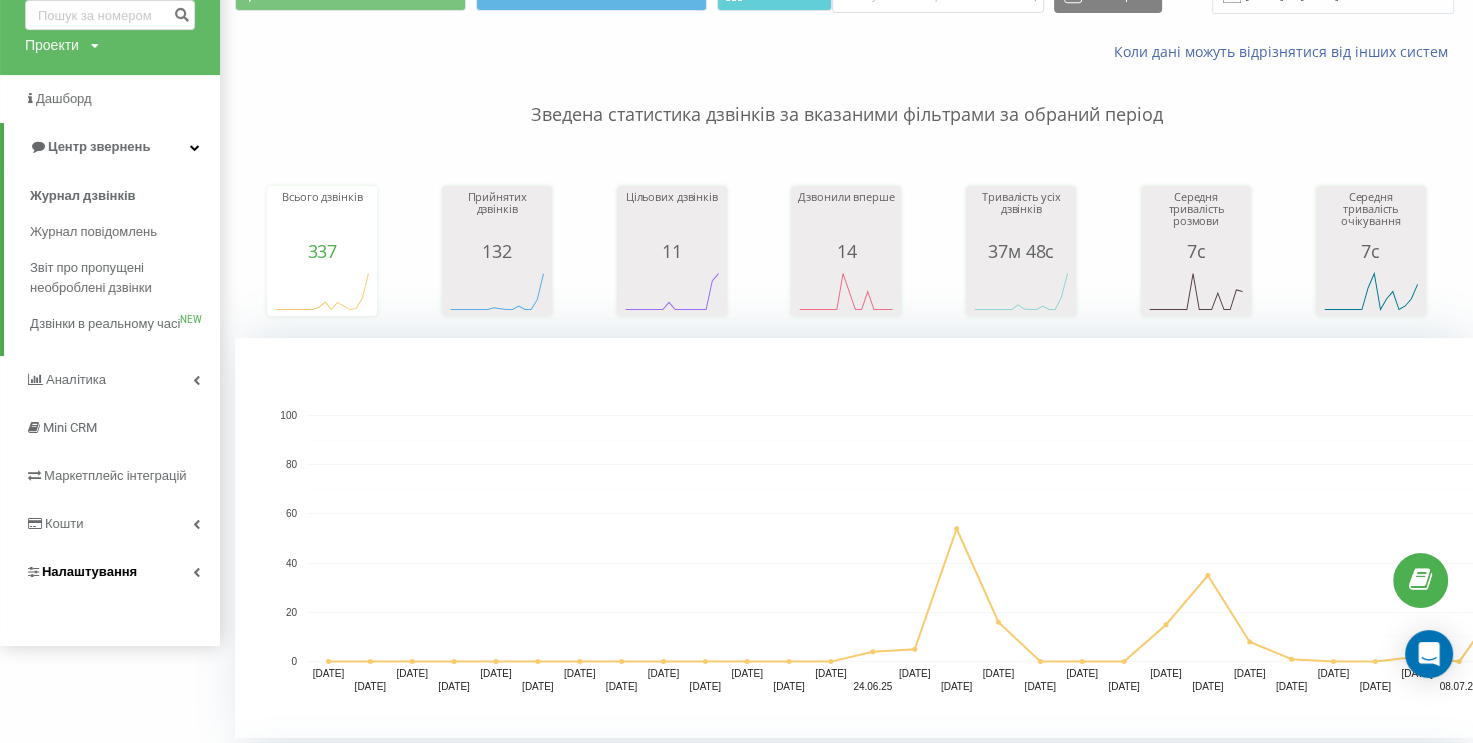 click on "Налаштування" at bounding box center (110, 572) 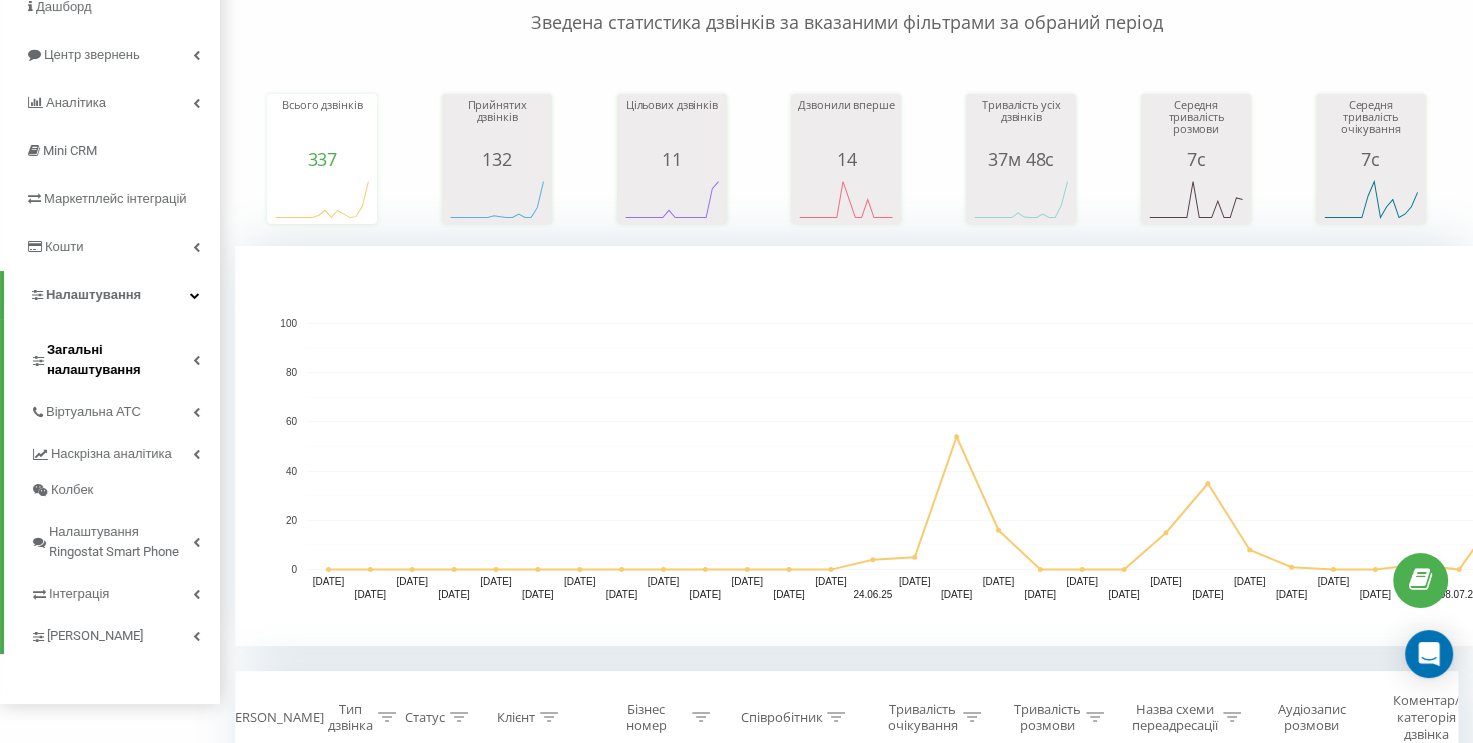 scroll, scrollTop: 300, scrollLeft: 0, axis: vertical 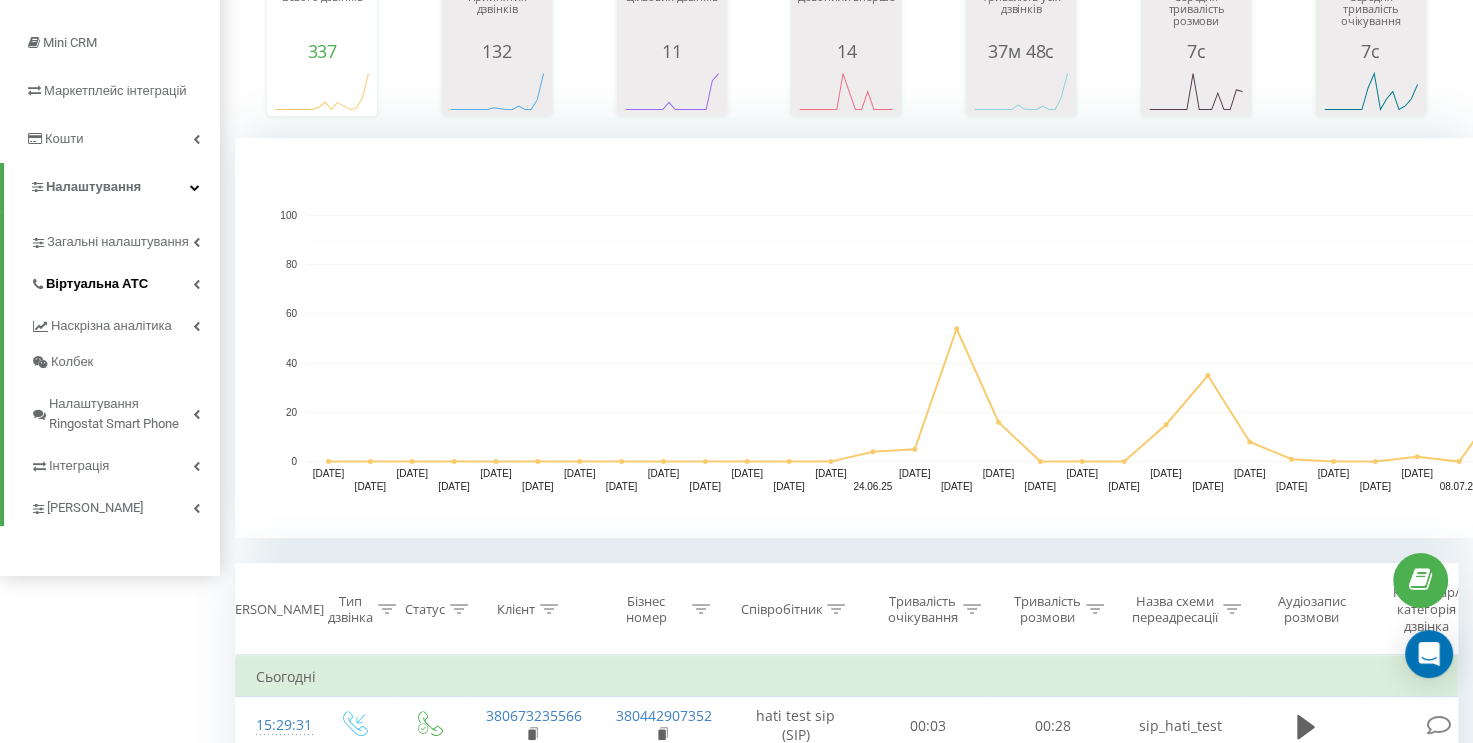 click at bounding box center (196, 284) 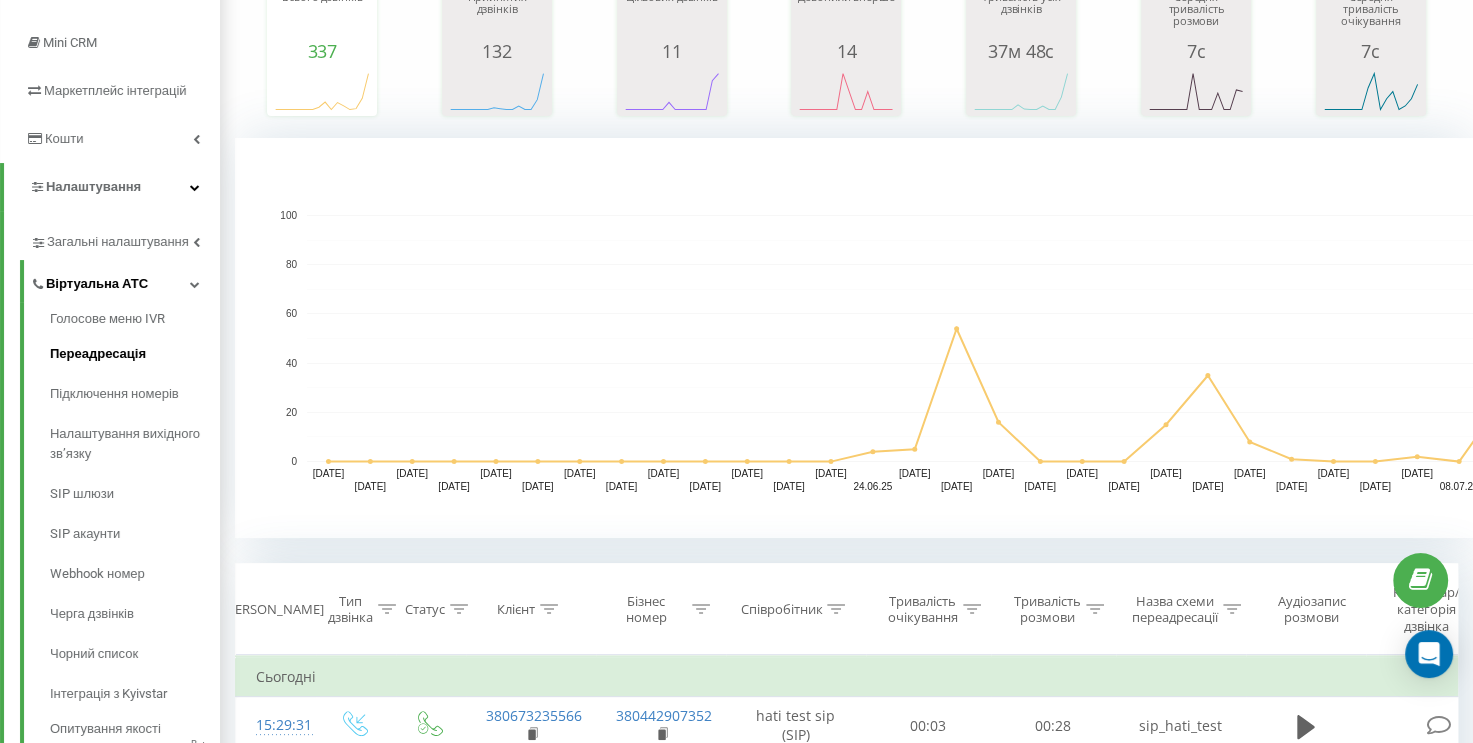 click on "Переадресація" at bounding box center [135, 354] 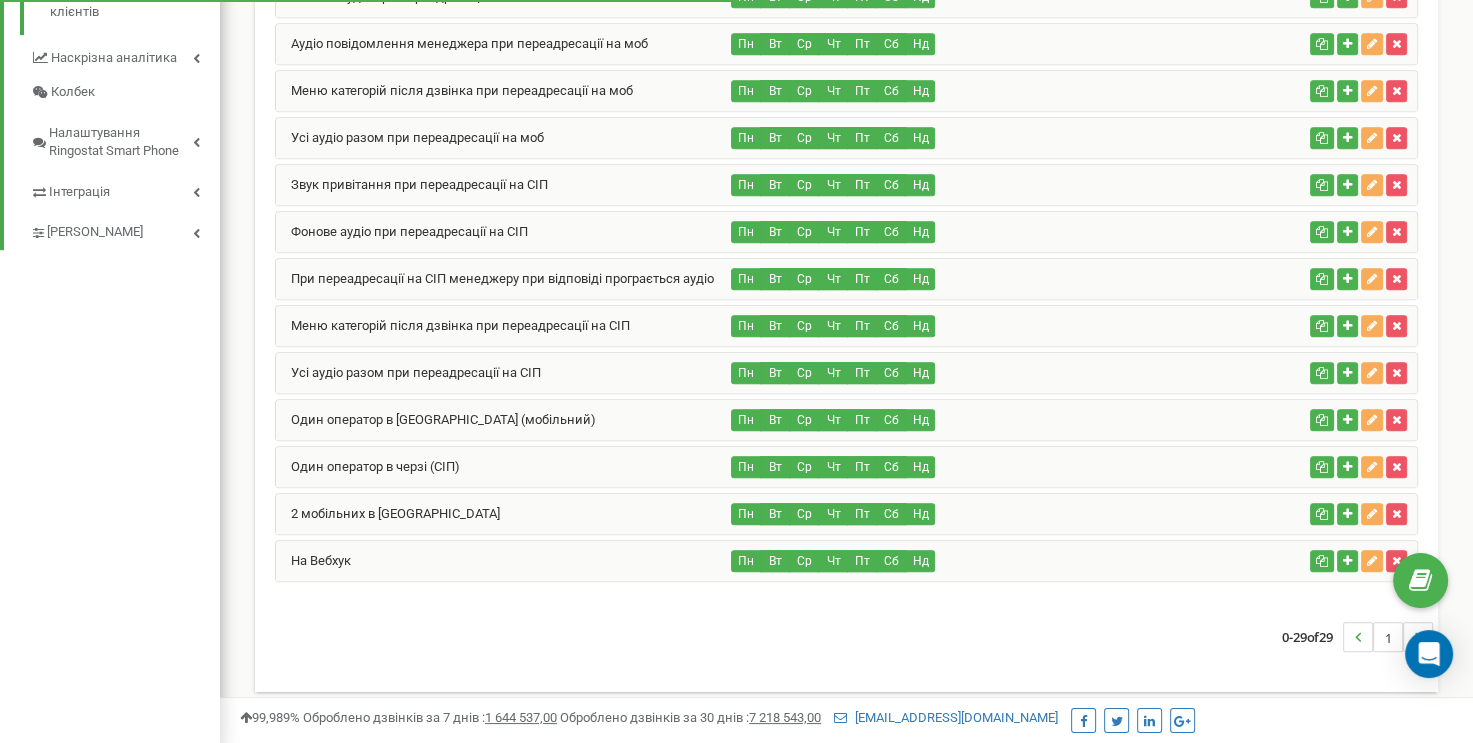 scroll, scrollTop: 1009, scrollLeft: 0, axis: vertical 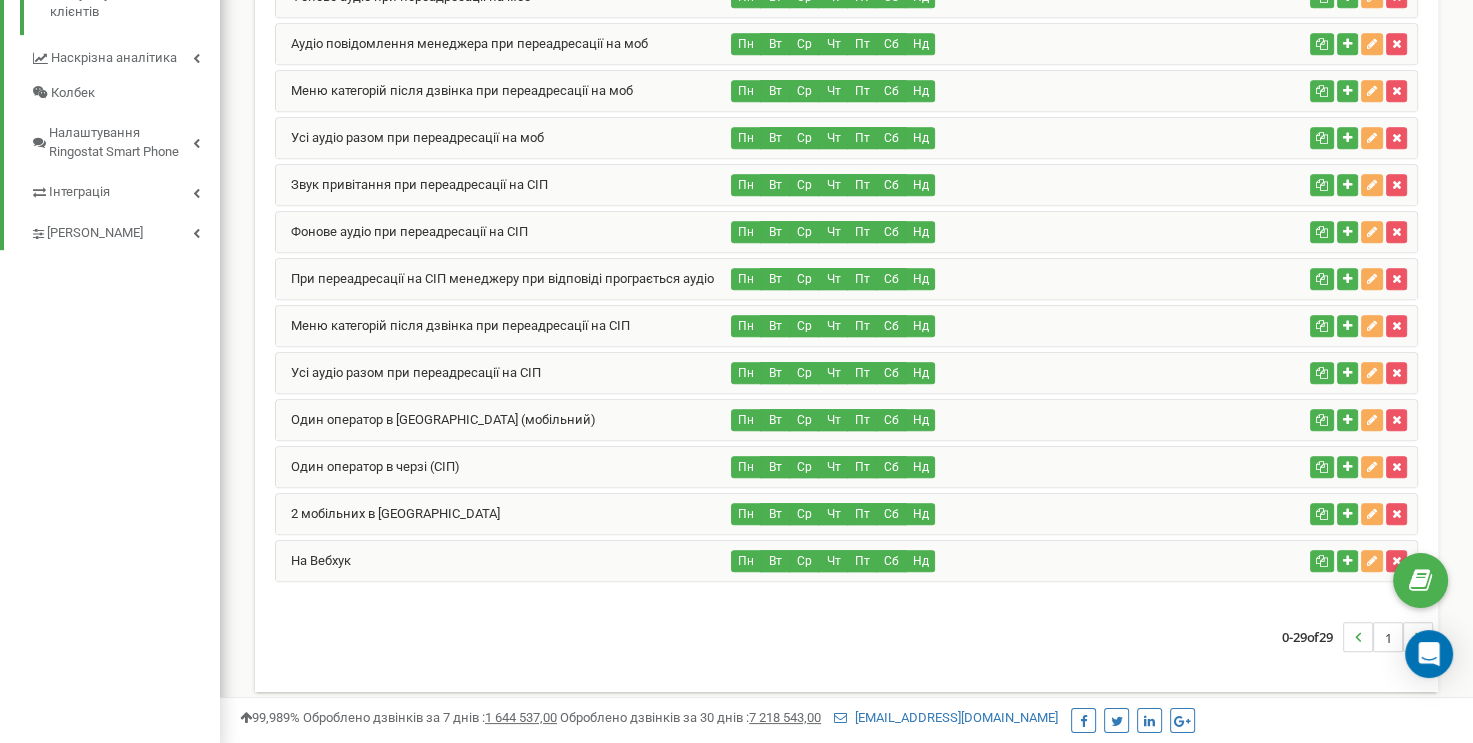 click on "2 мобільних в черзі" at bounding box center [504, 514] 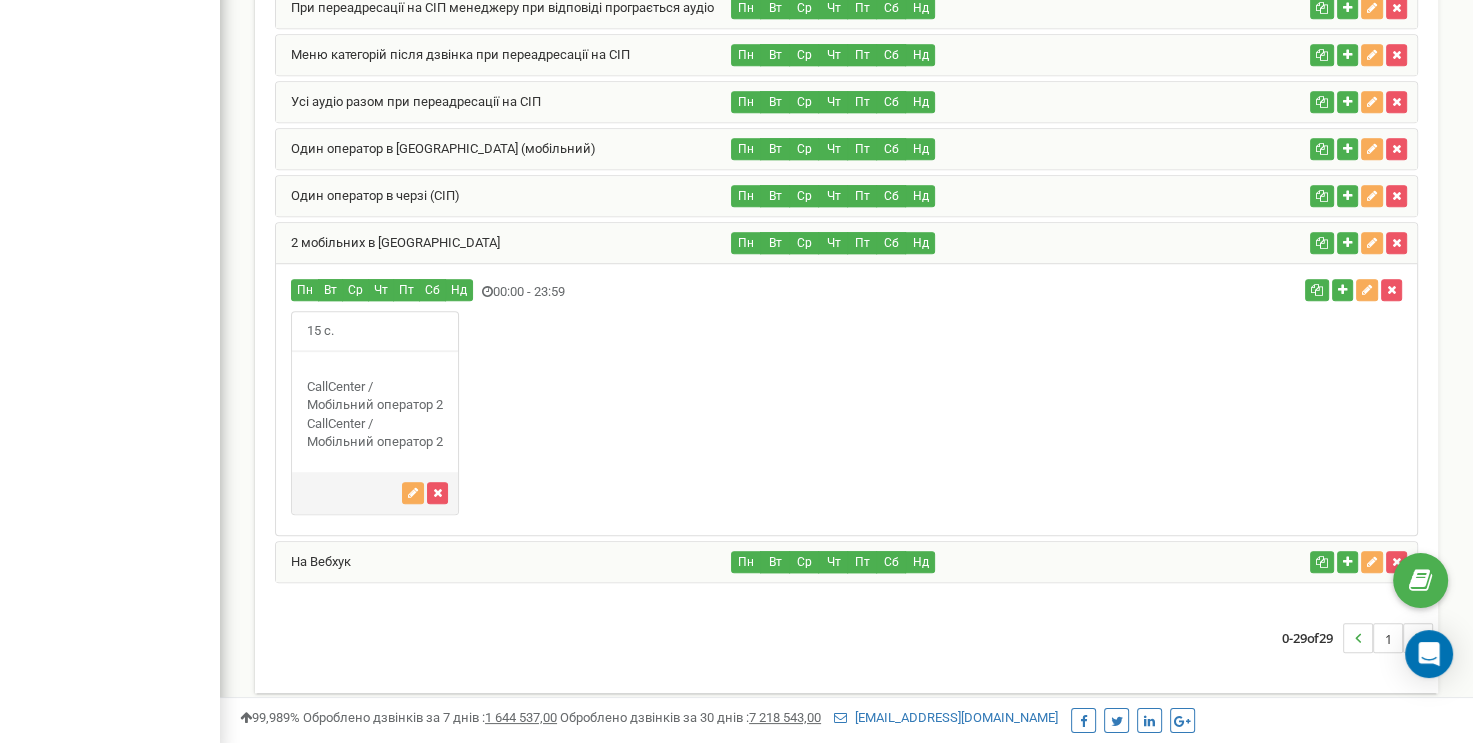 scroll, scrollTop: 1281, scrollLeft: 0, axis: vertical 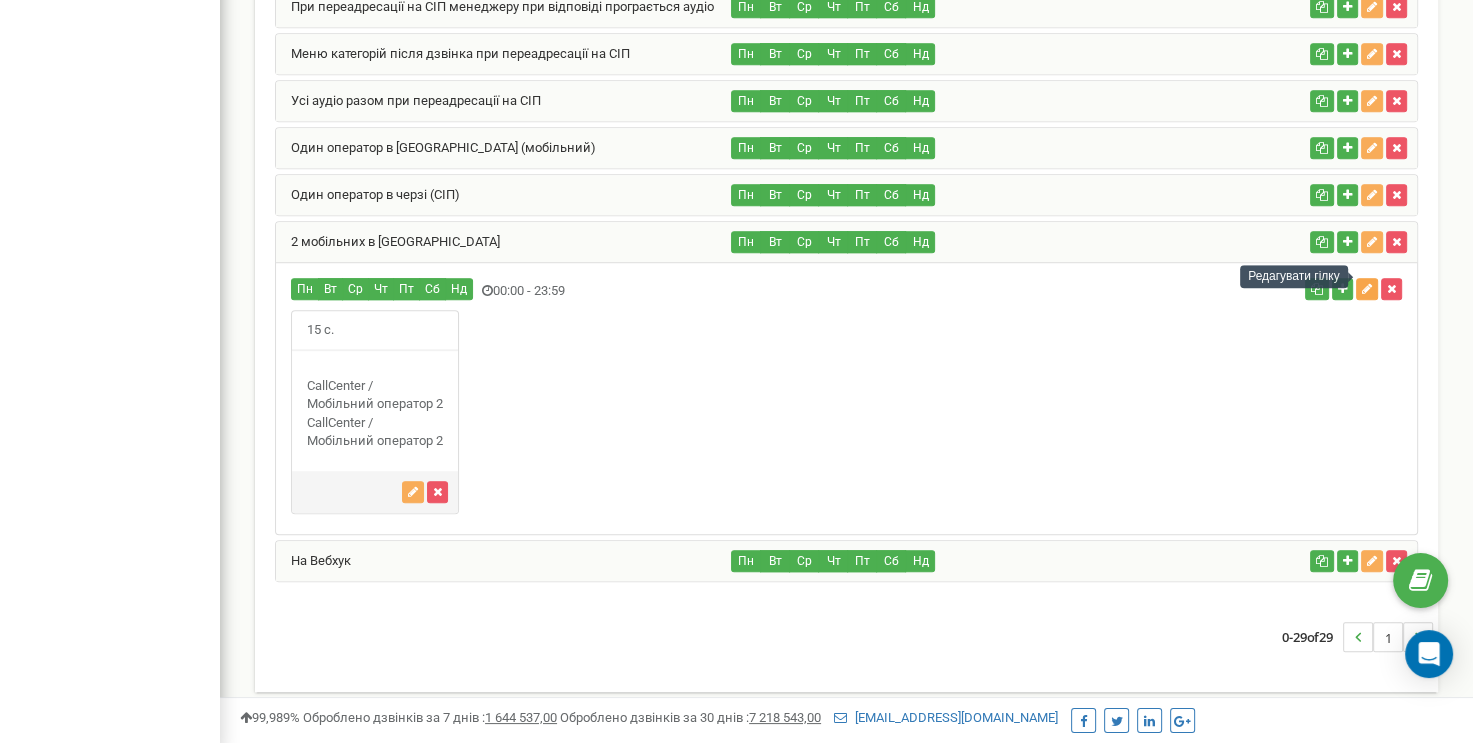 click at bounding box center (1367, 289) 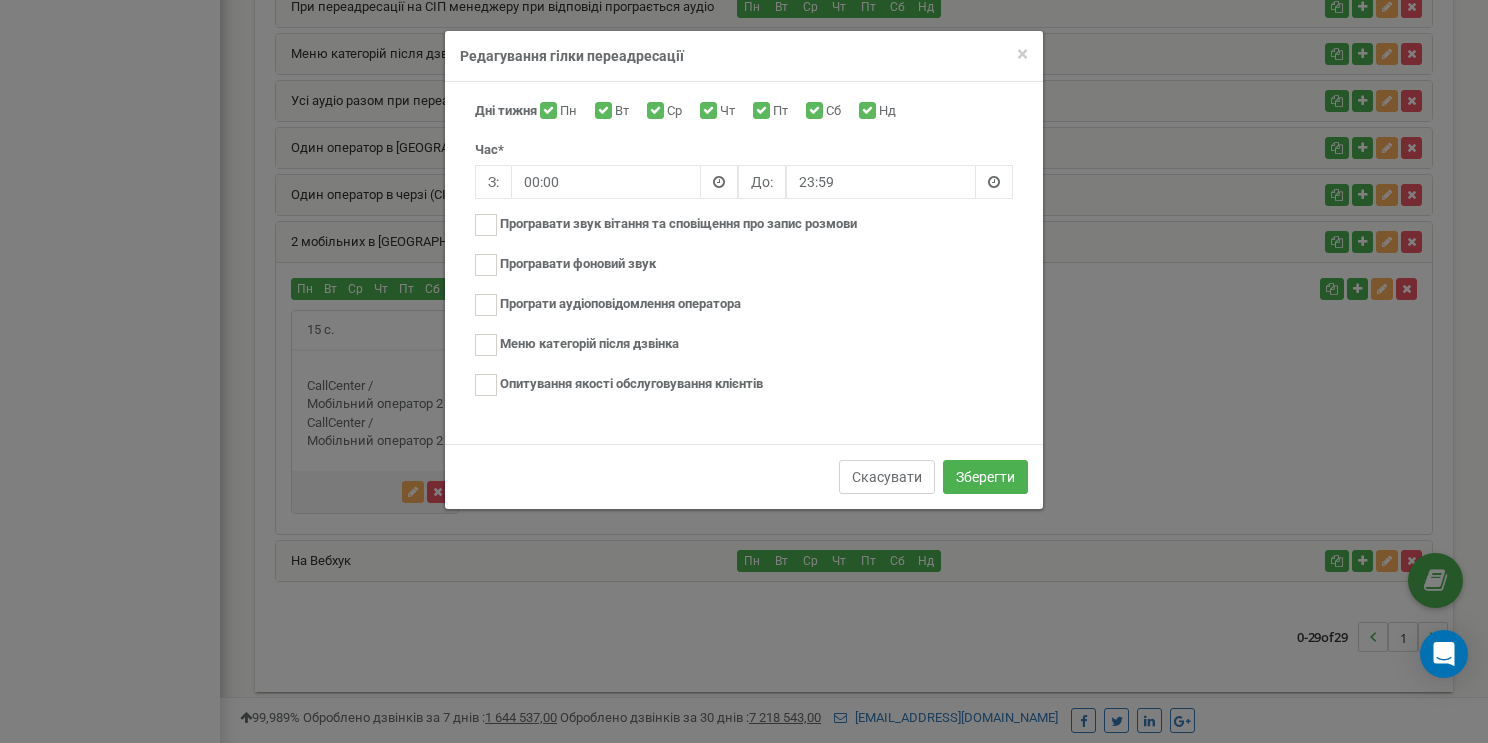 drag, startPoint x: 872, startPoint y: 470, endPoint x: 896, endPoint y: 474, distance: 24.33105 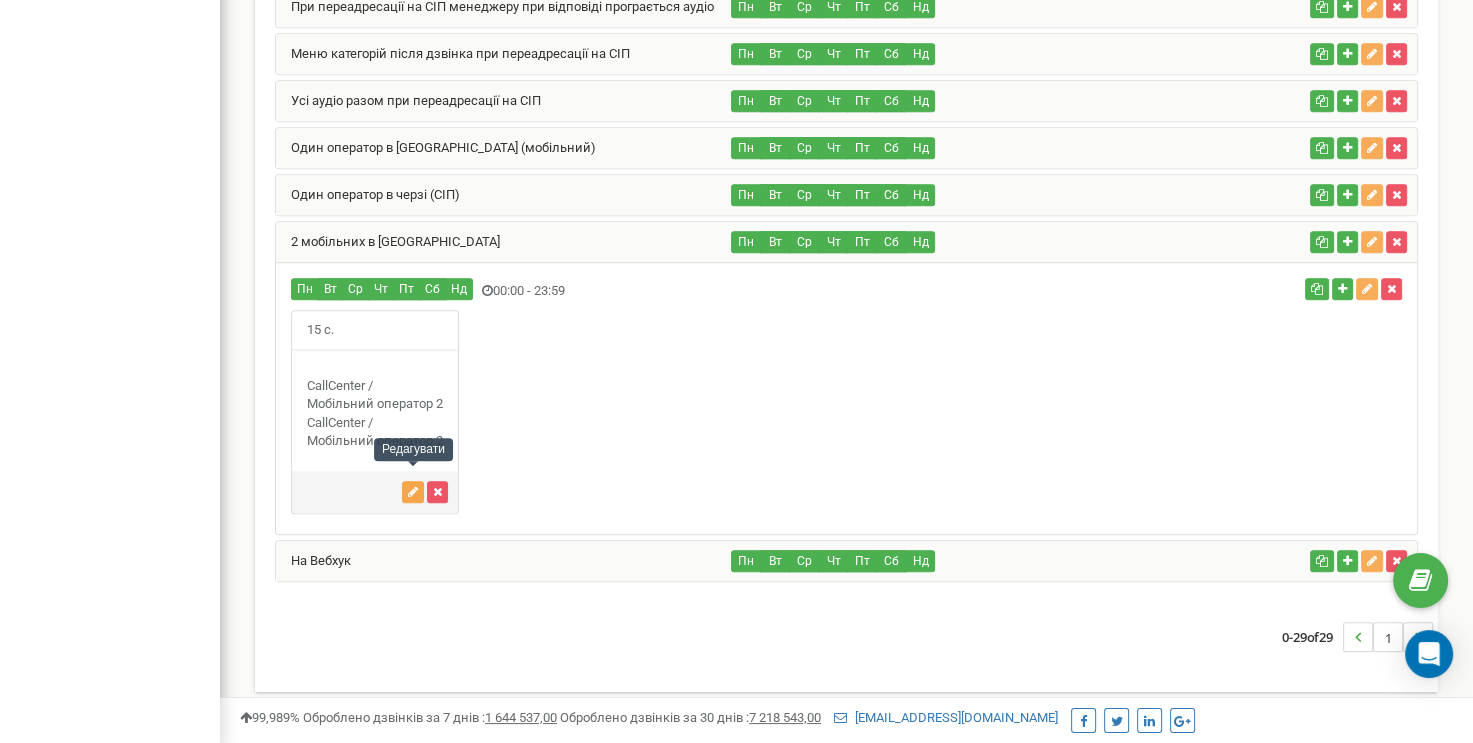 click at bounding box center [413, 492] 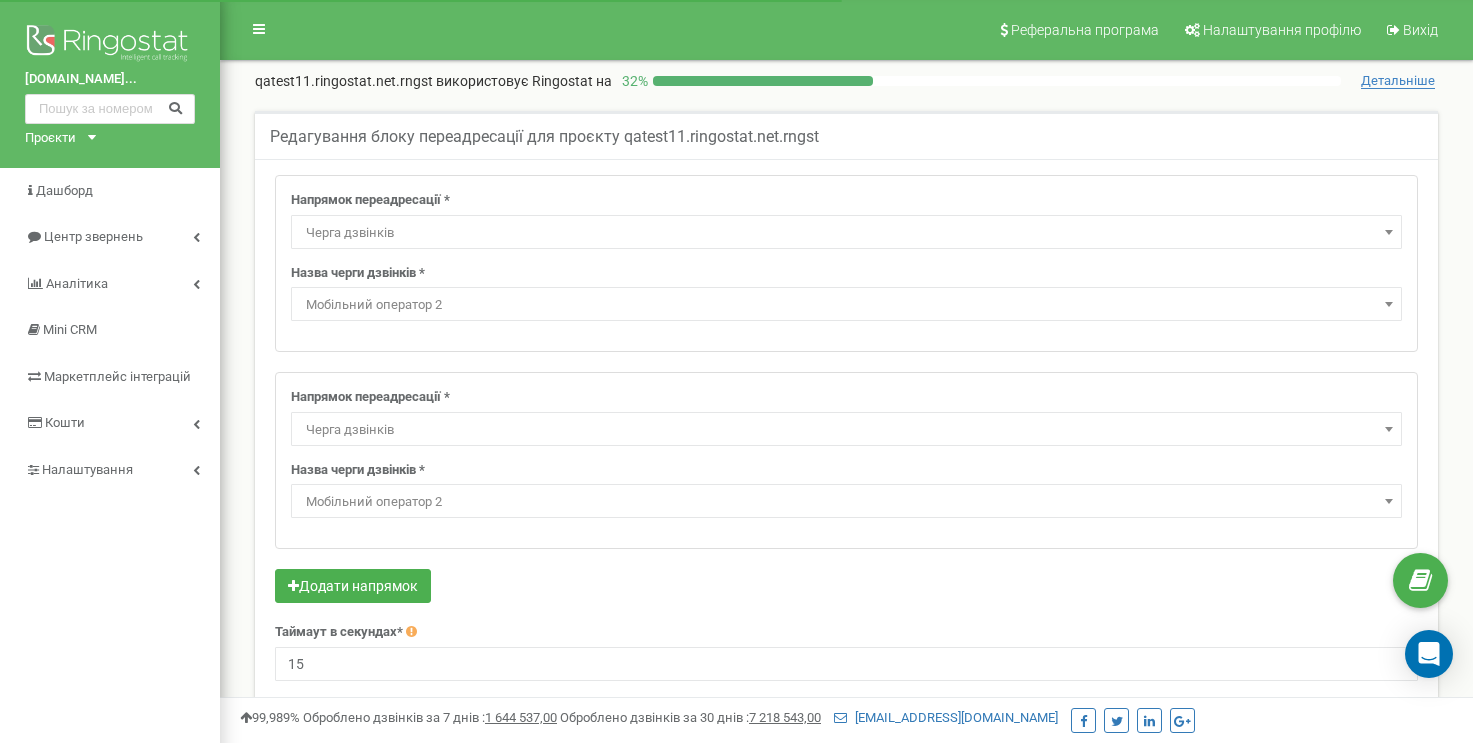 select on "CallCenter" 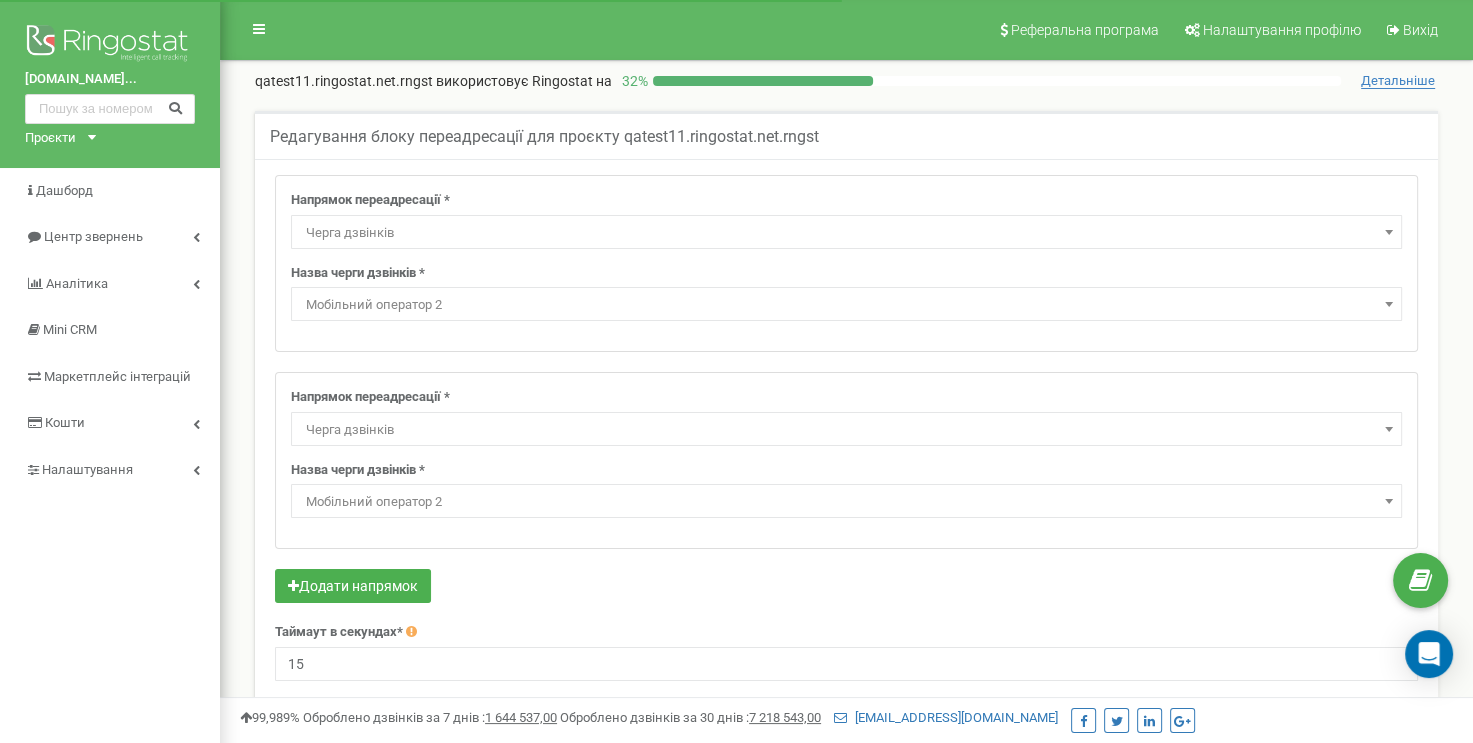 scroll, scrollTop: 0, scrollLeft: 0, axis: both 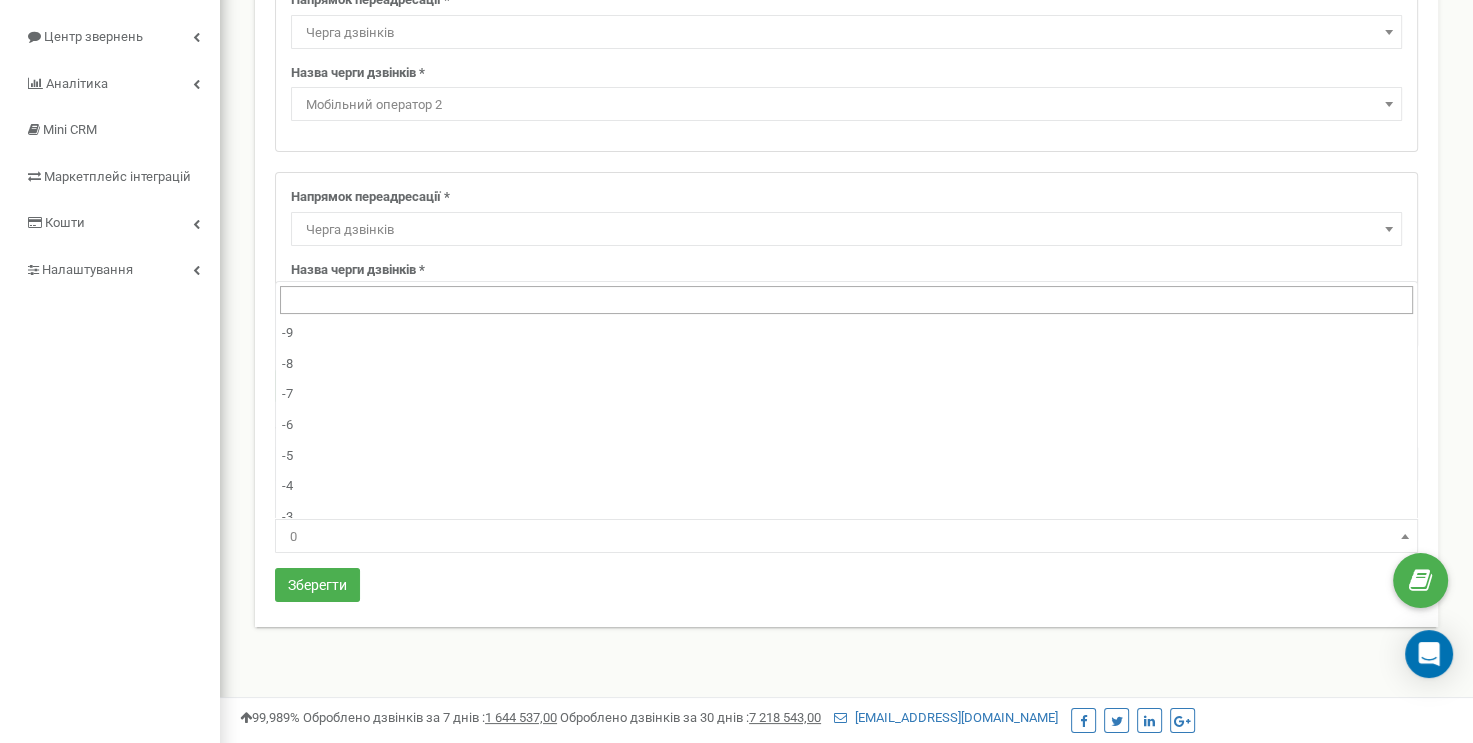 click on "0" at bounding box center [846, 537] 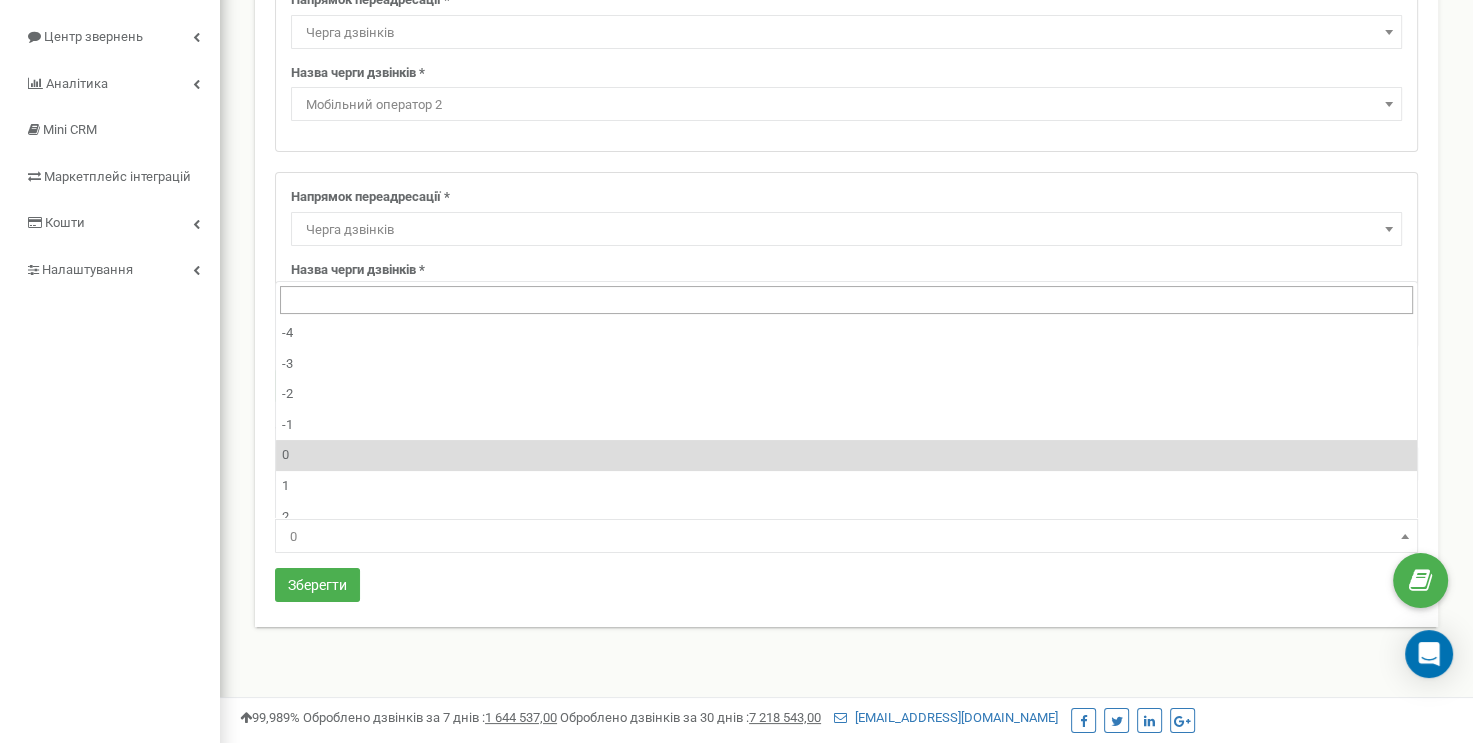 scroll, scrollTop: 300, scrollLeft: 0, axis: vertical 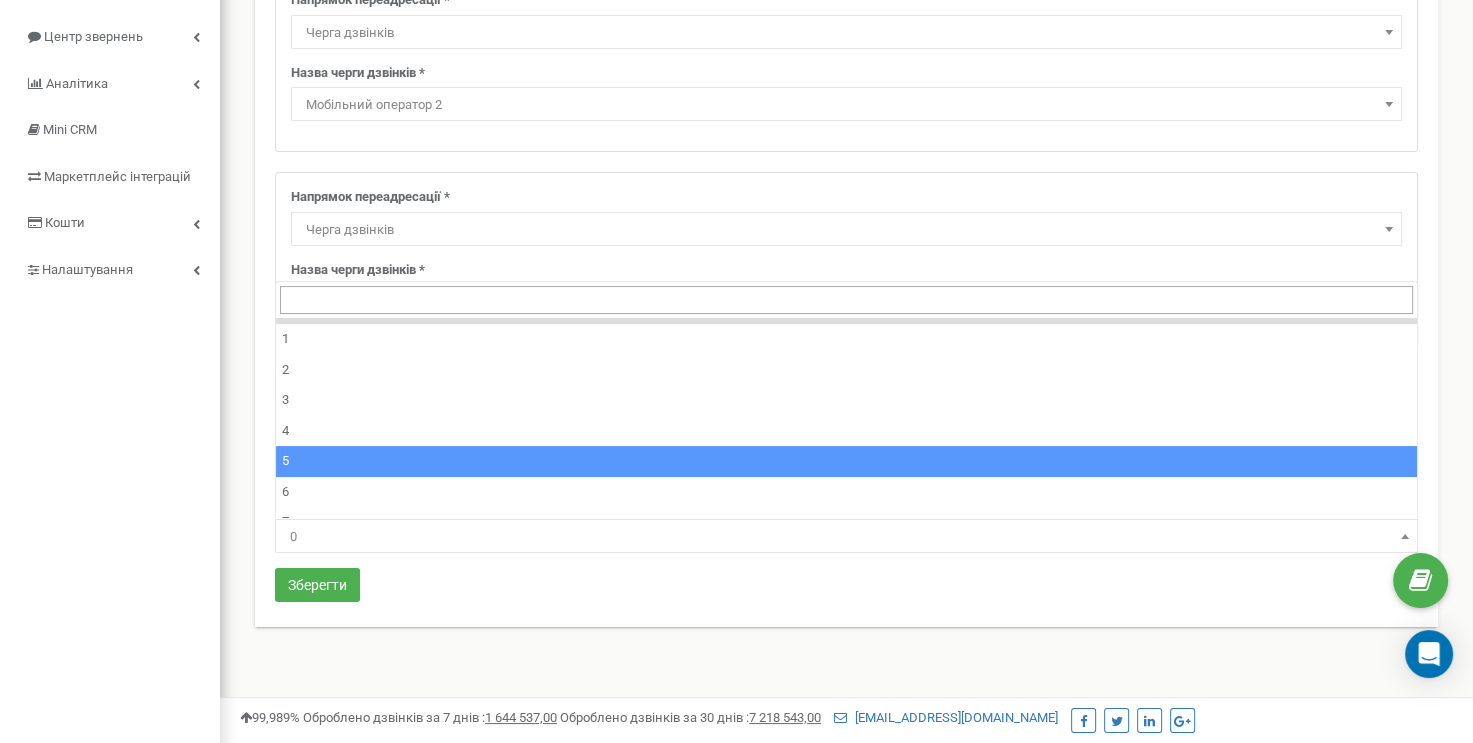 select on "5" 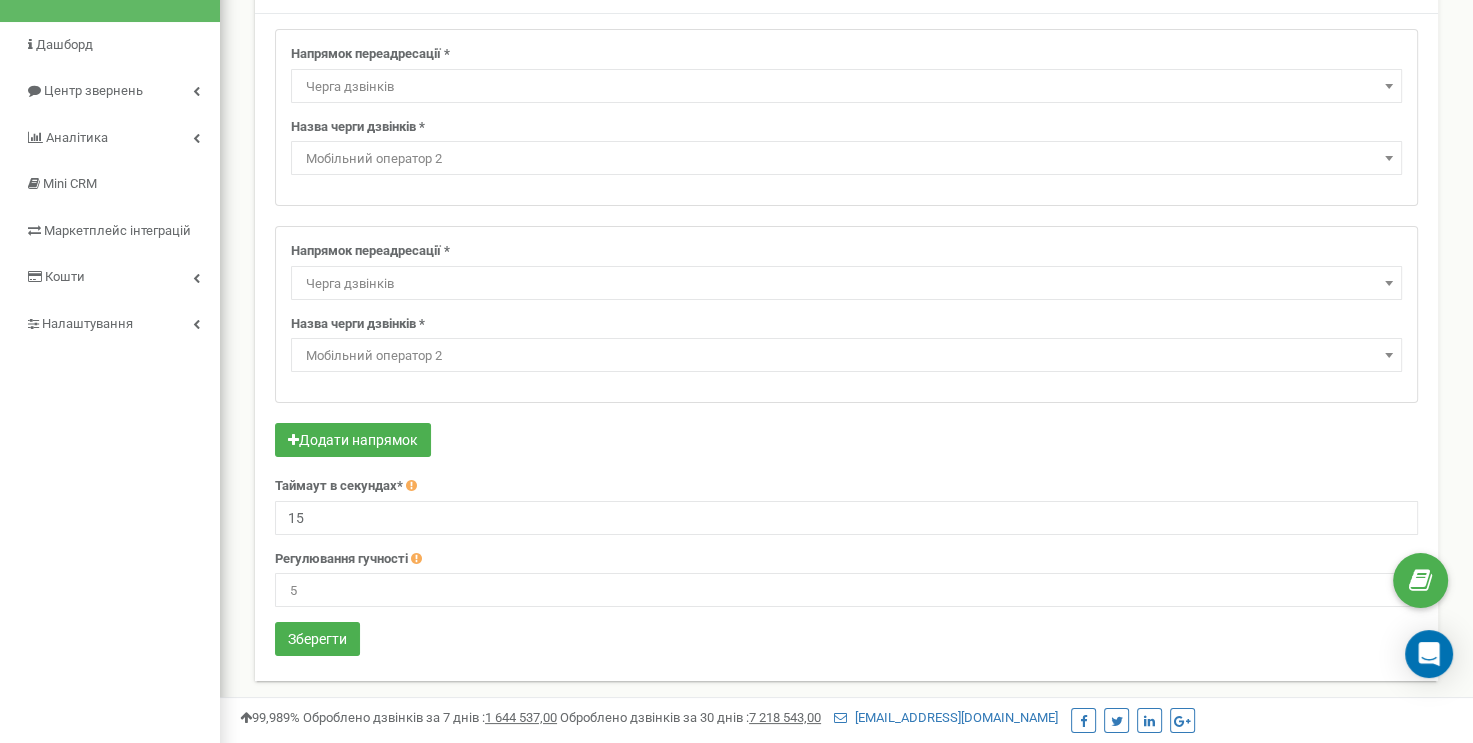 scroll, scrollTop: 400, scrollLeft: 0, axis: vertical 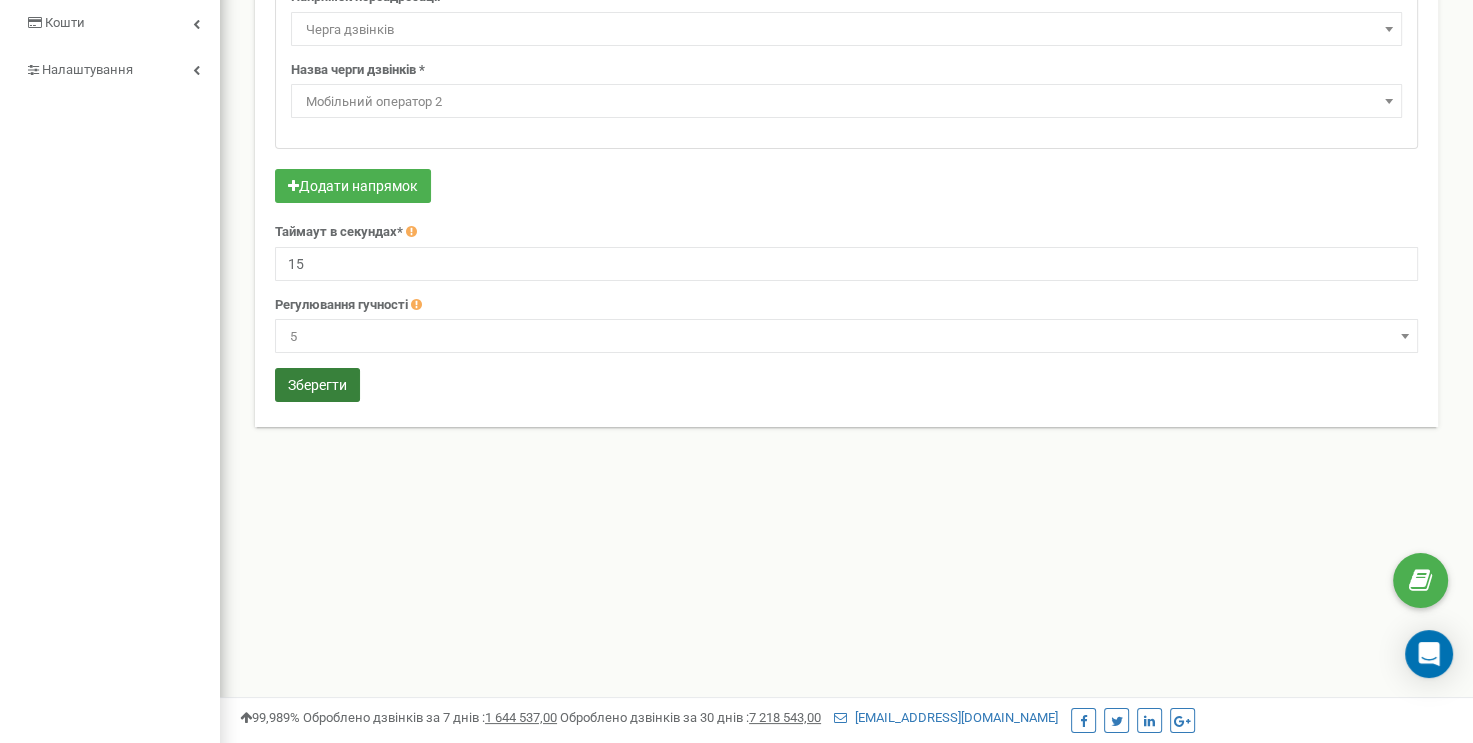 click on "Зберегти" at bounding box center (317, 385) 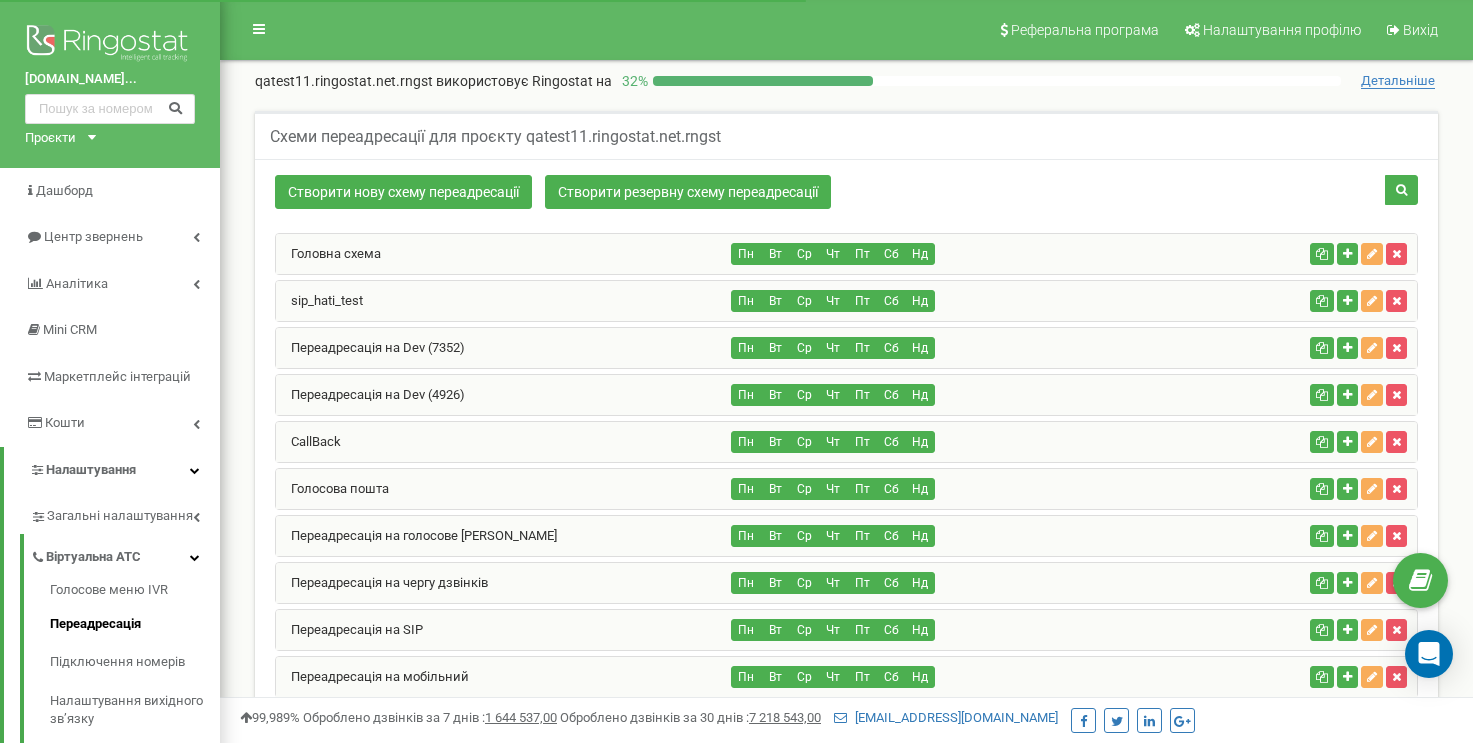 scroll, scrollTop: 1281, scrollLeft: 0, axis: vertical 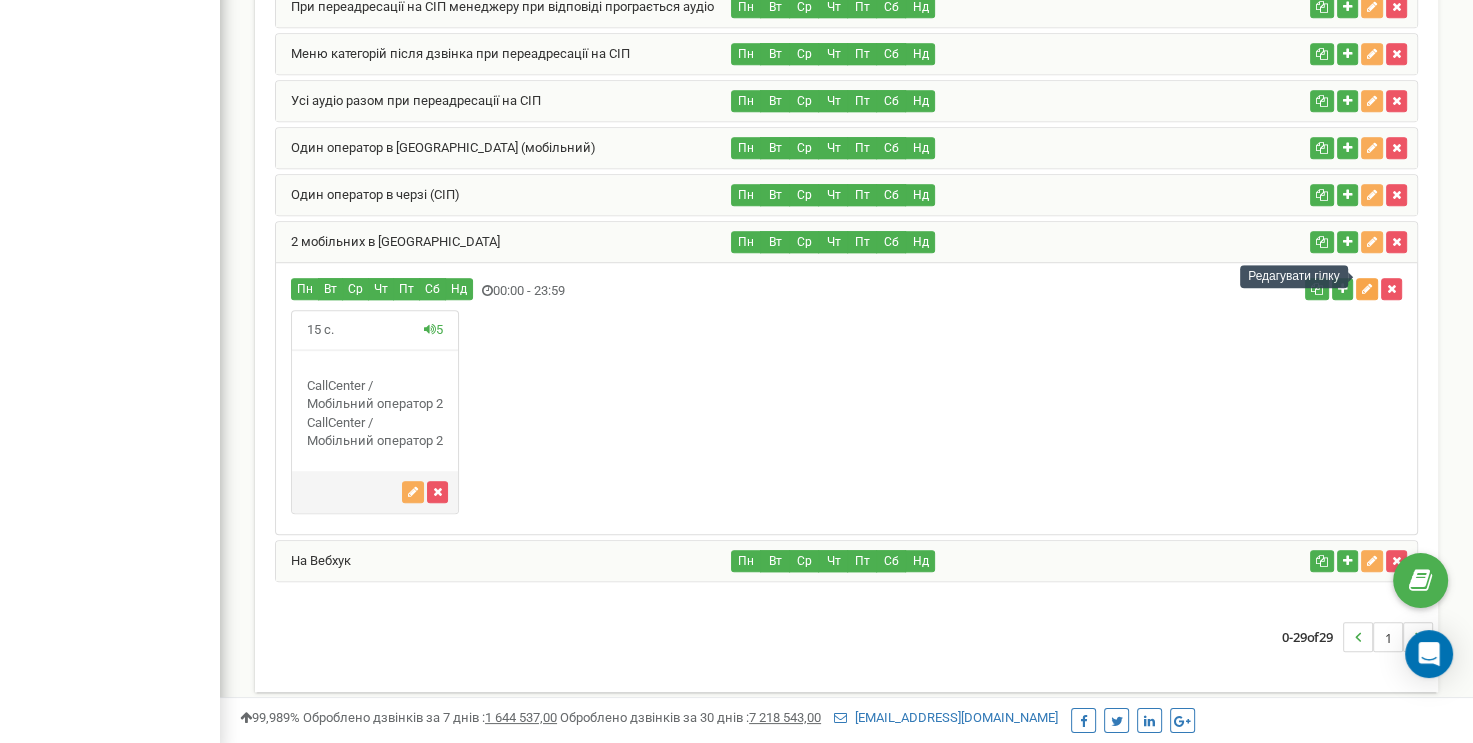 click at bounding box center (1367, 289) 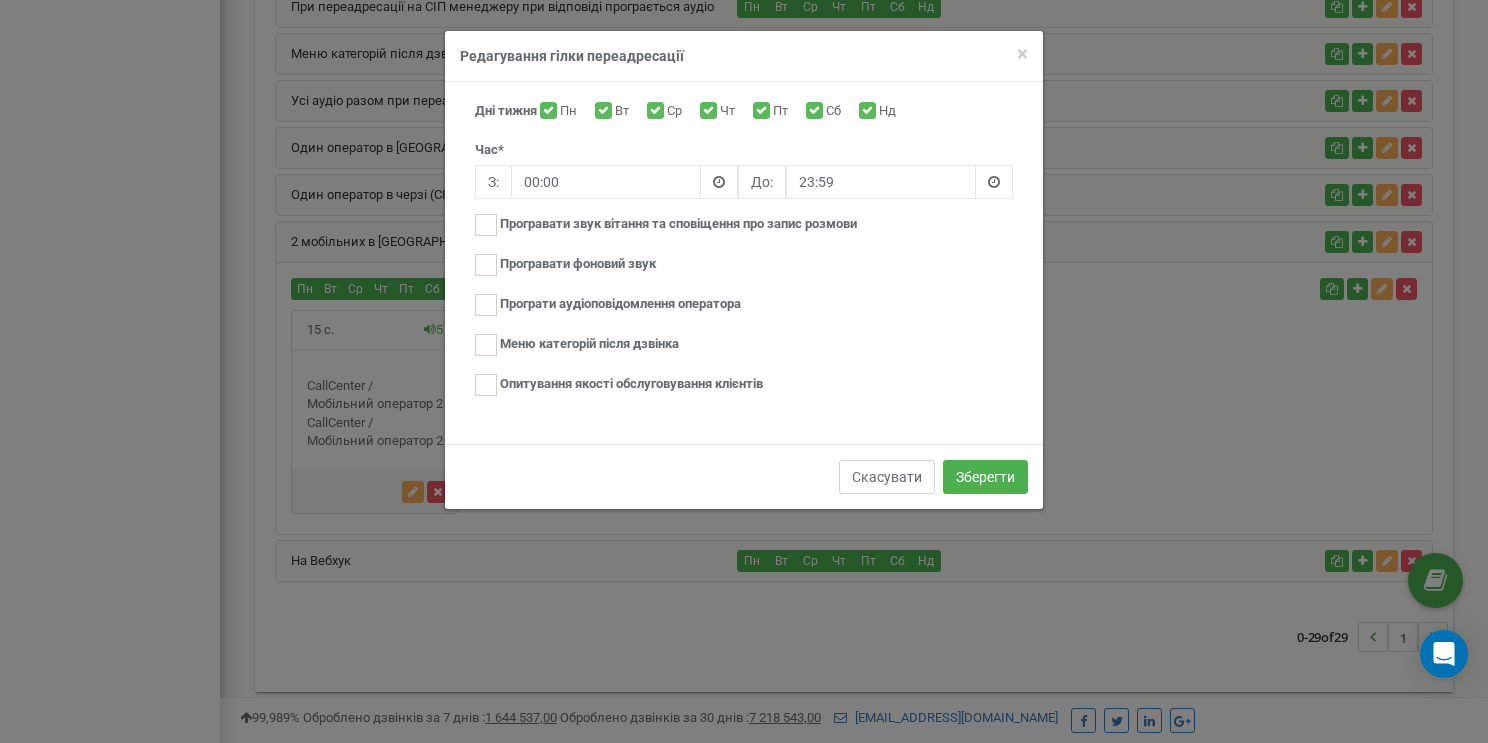 click on "Скасувати" at bounding box center (887, 477) 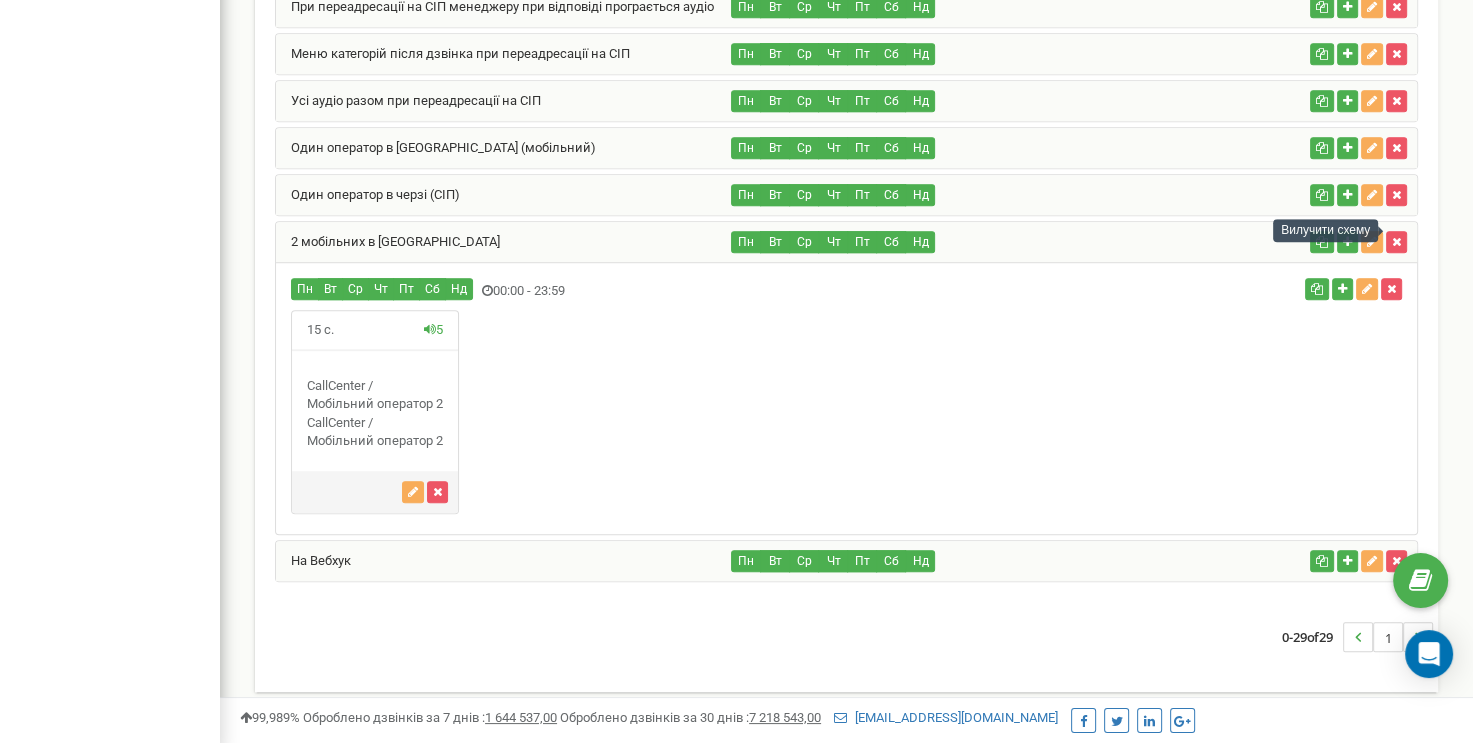 click on "Вилучити схему" at bounding box center [1325, 230] 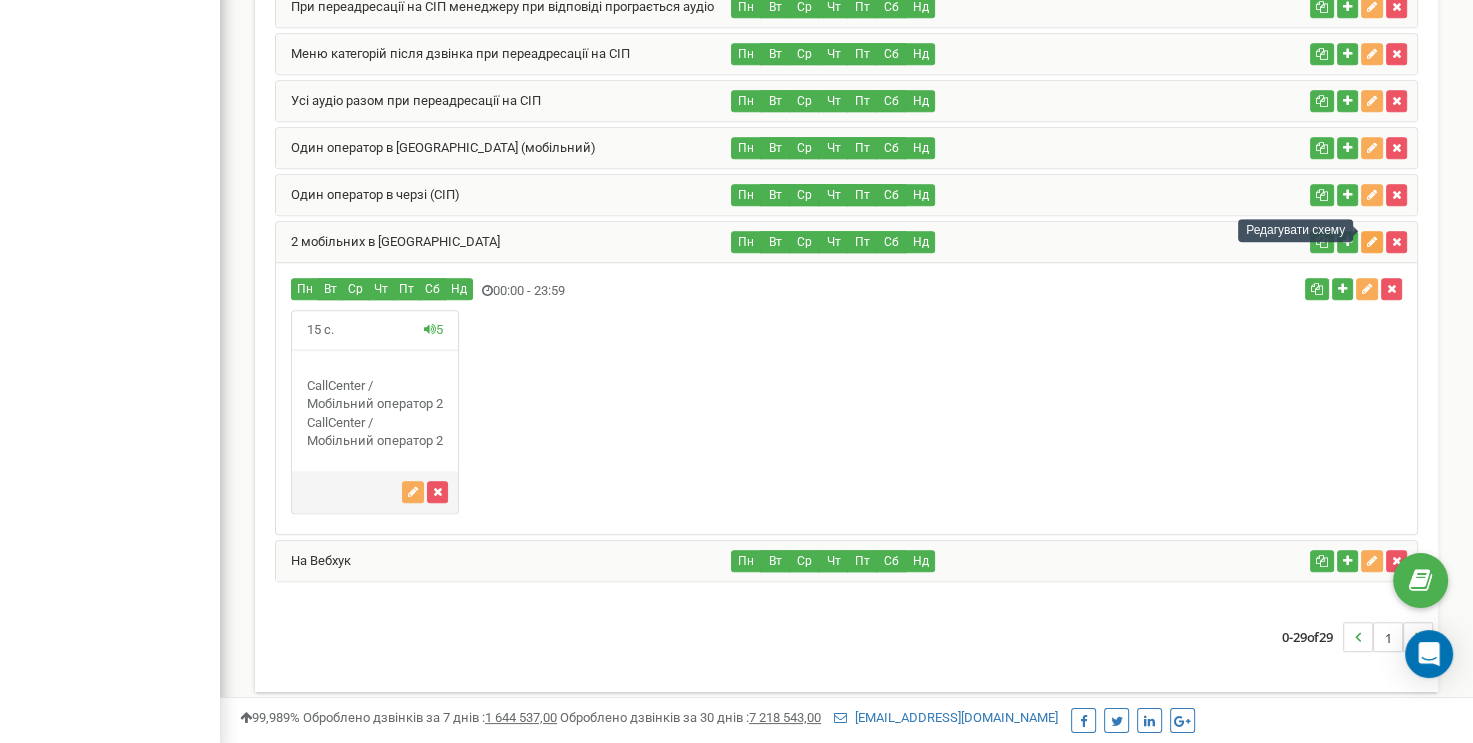 click at bounding box center [1372, 242] 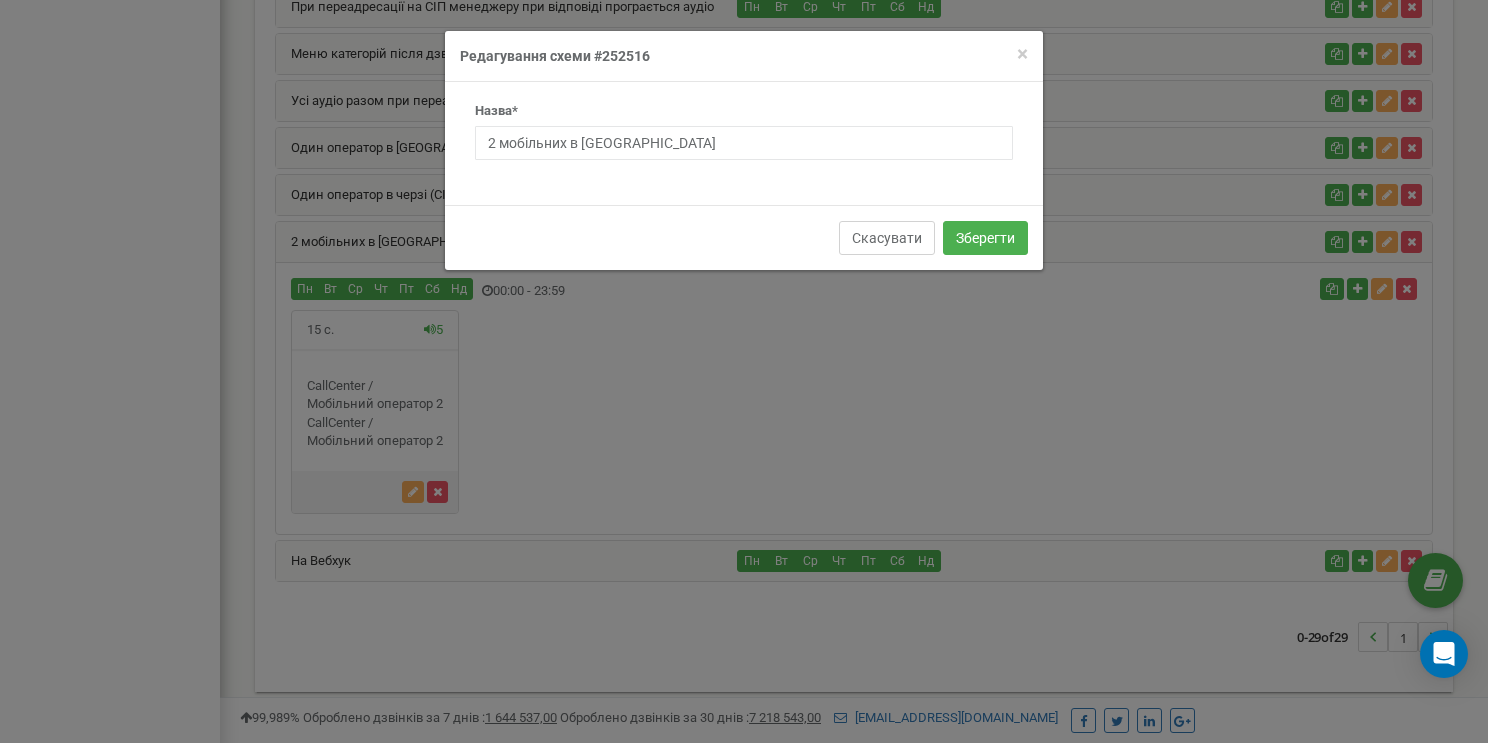 click on "Скасувати" at bounding box center [887, 238] 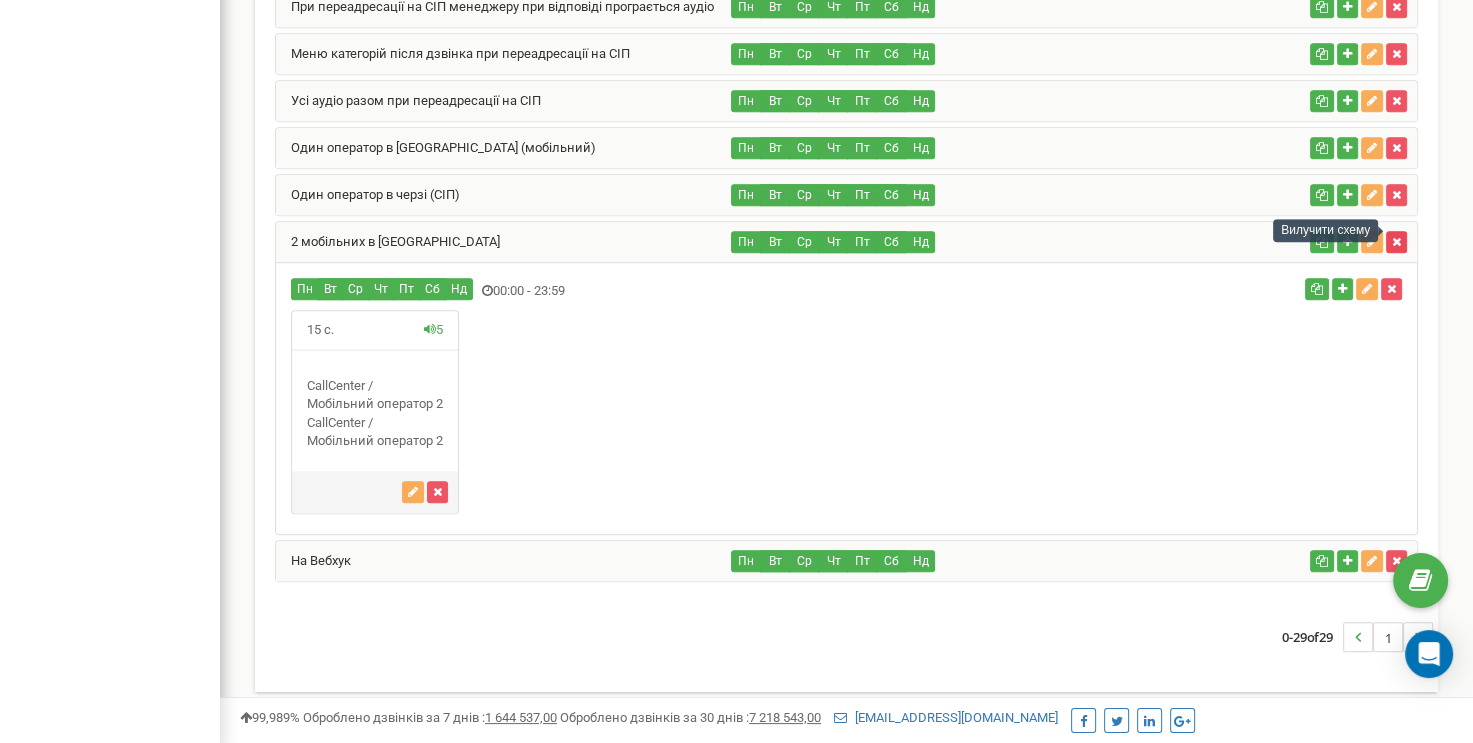 click at bounding box center (1396, 242) 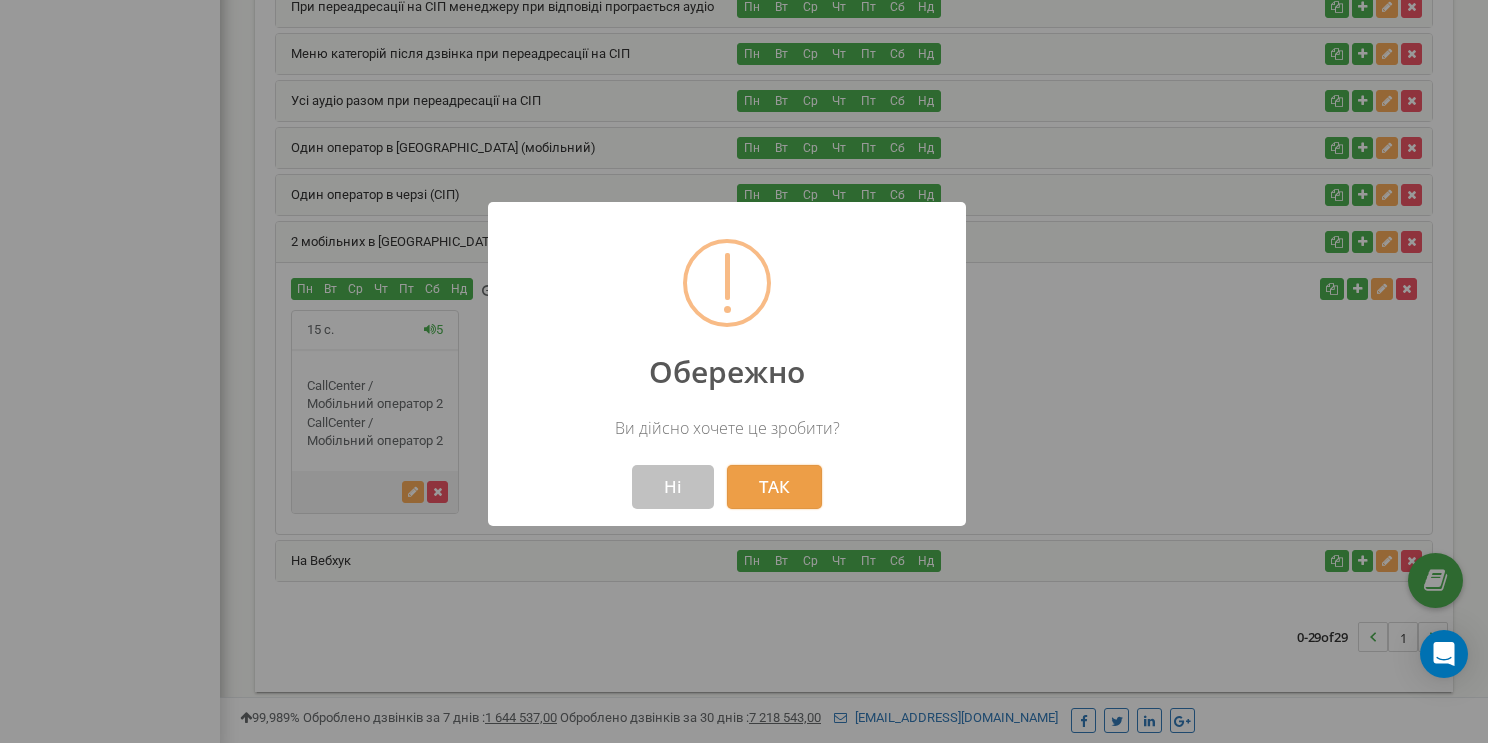 drag, startPoint x: 766, startPoint y: 477, endPoint x: 700, endPoint y: 308, distance: 181.43042 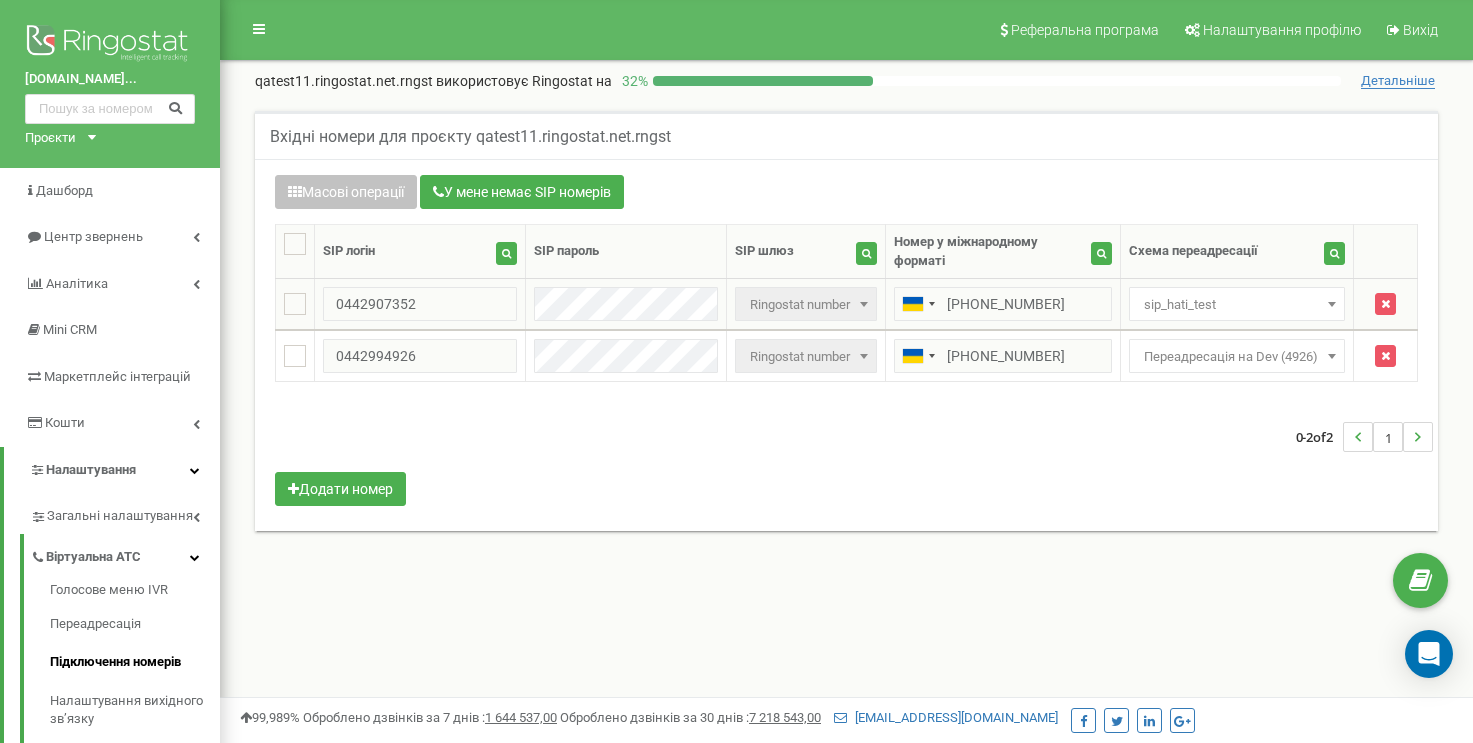 scroll, scrollTop: 66, scrollLeft: 0, axis: vertical 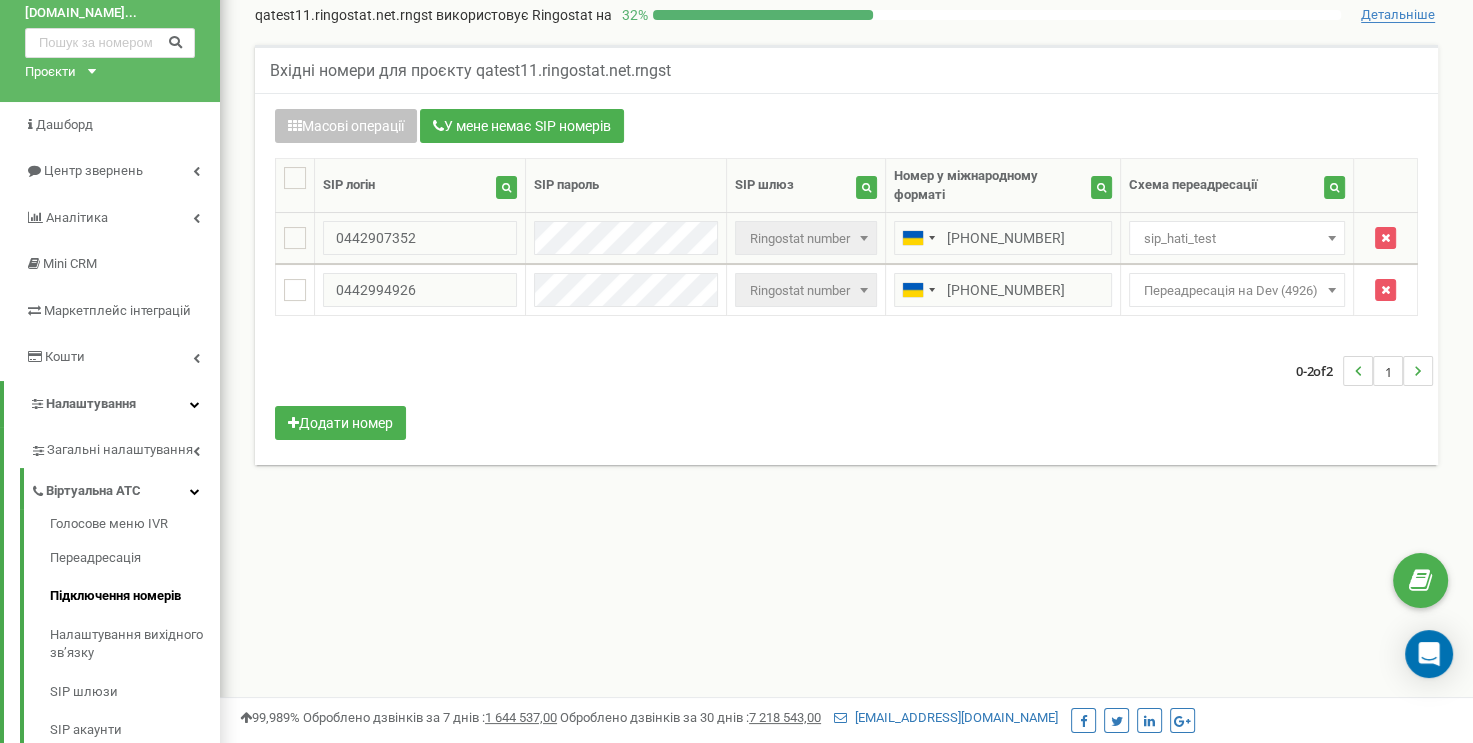 click on "sip_hati_test" at bounding box center [1237, 238] 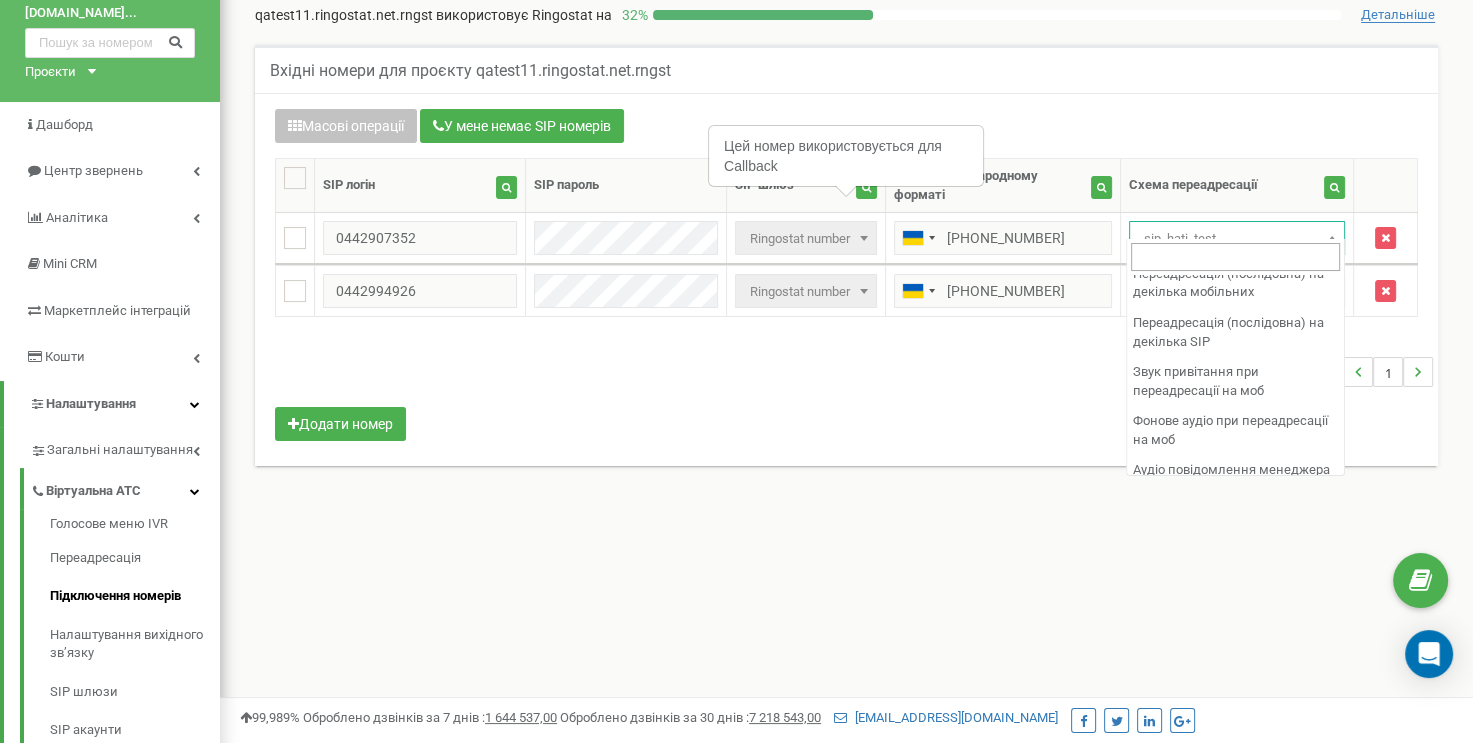 scroll, scrollTop: 1088, scrollLeft: 0, axis: vertical 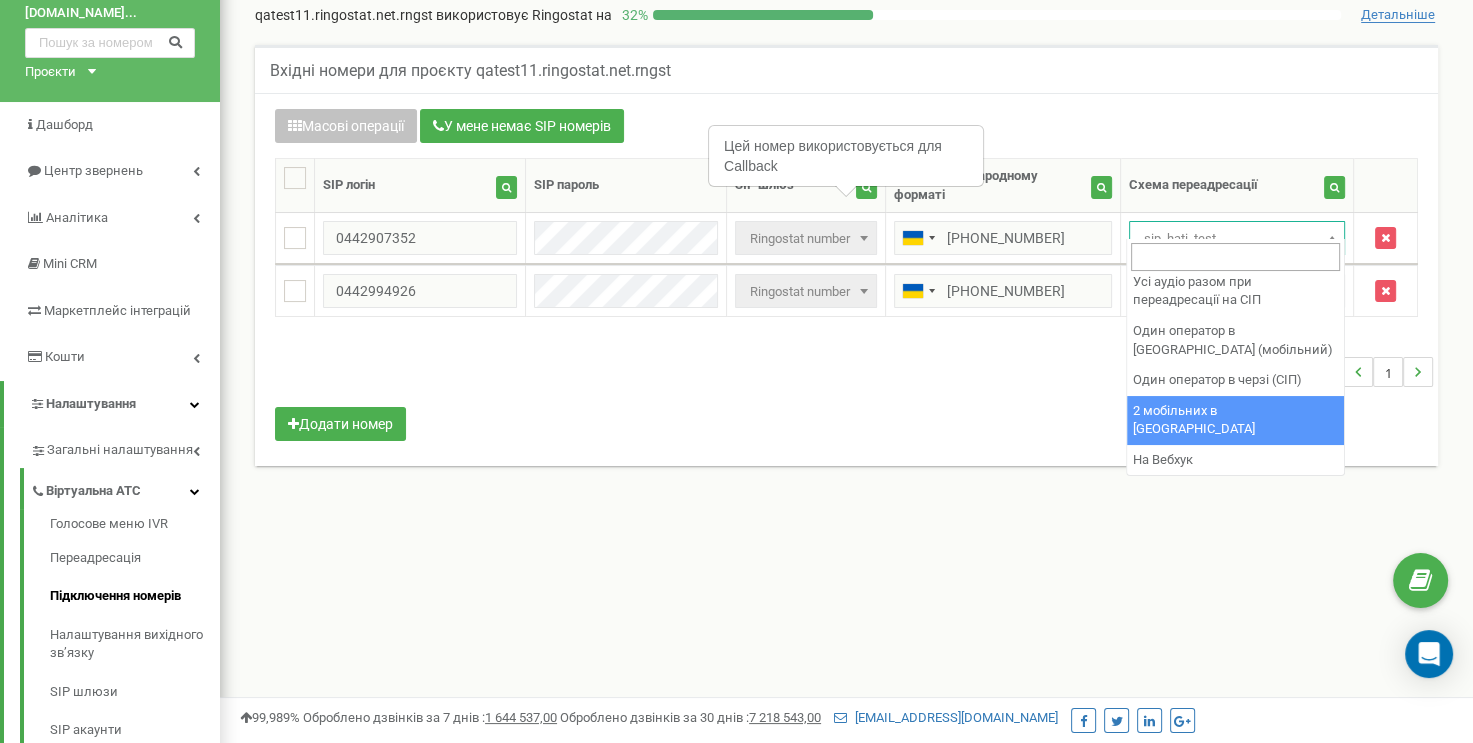 select on "252516" 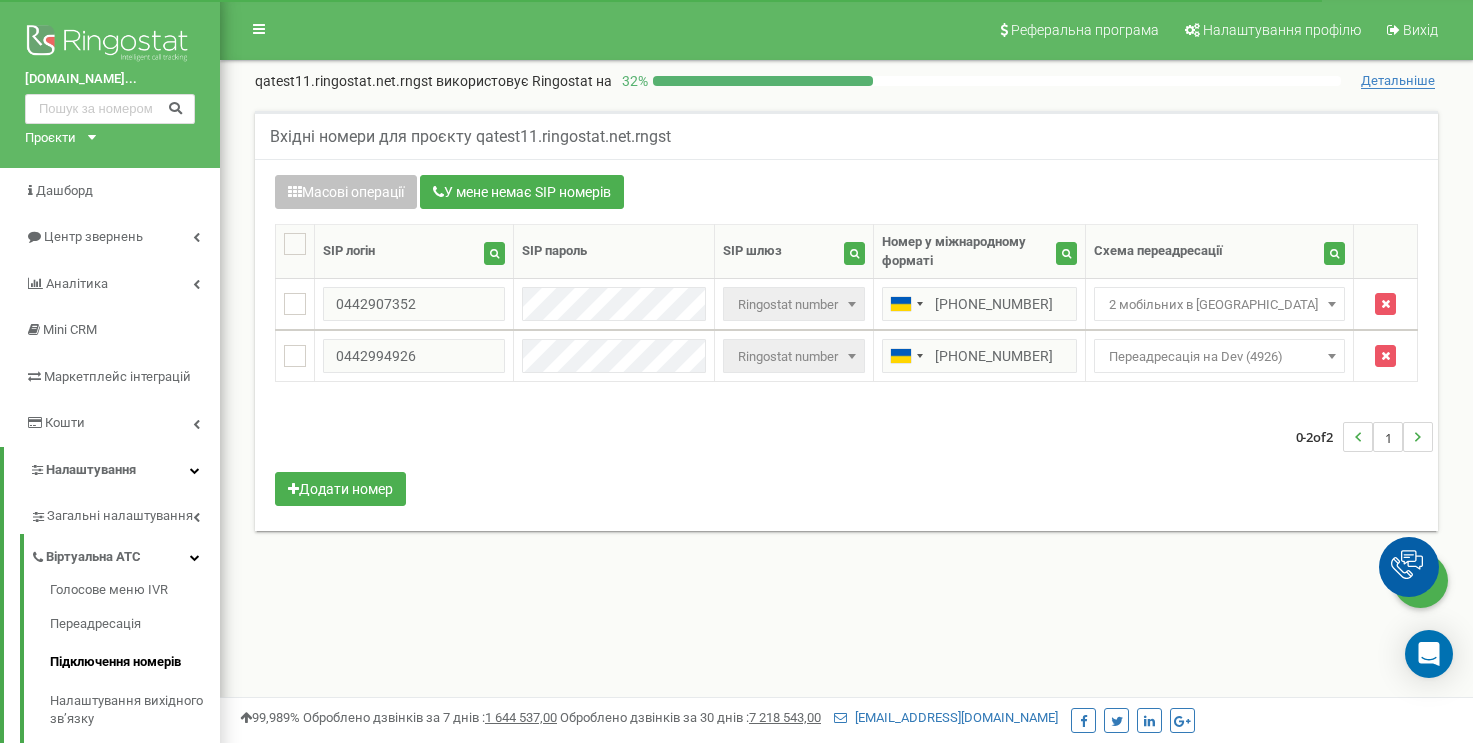 scroll, scrollTop: 66, scrollLeft: 0, axis: vertical 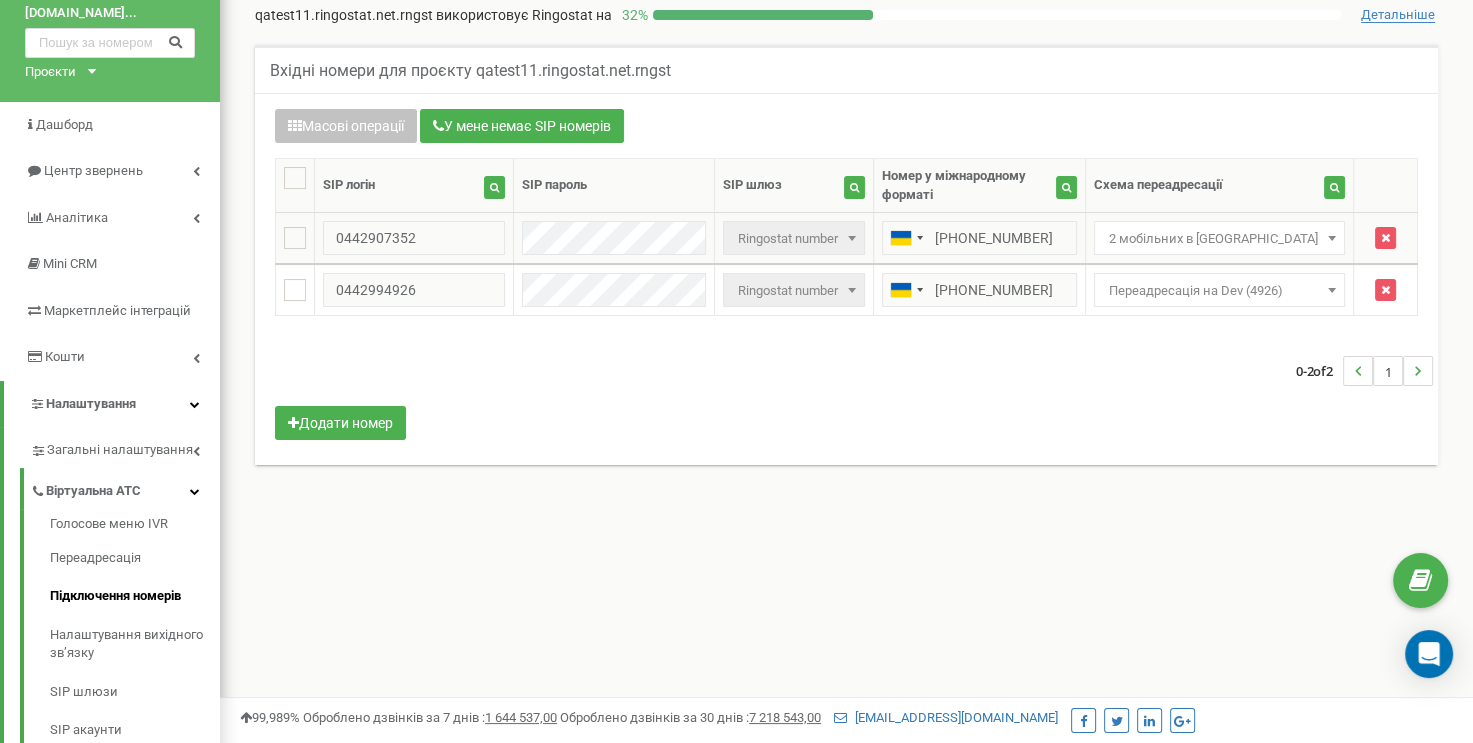 click on "2 мобільних в [GEOGRAPHIC_DATA]" at bounding box center [1219, 239] 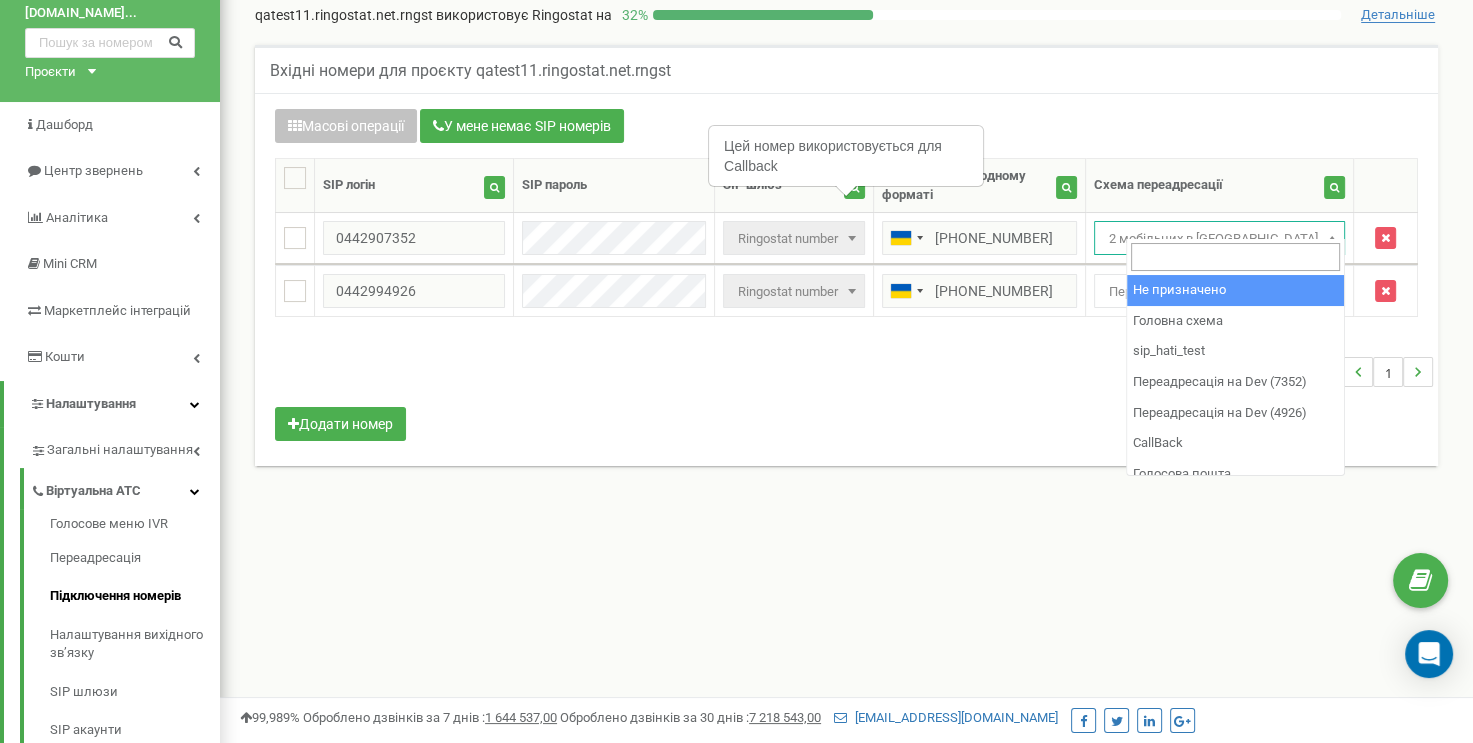 select on "0" 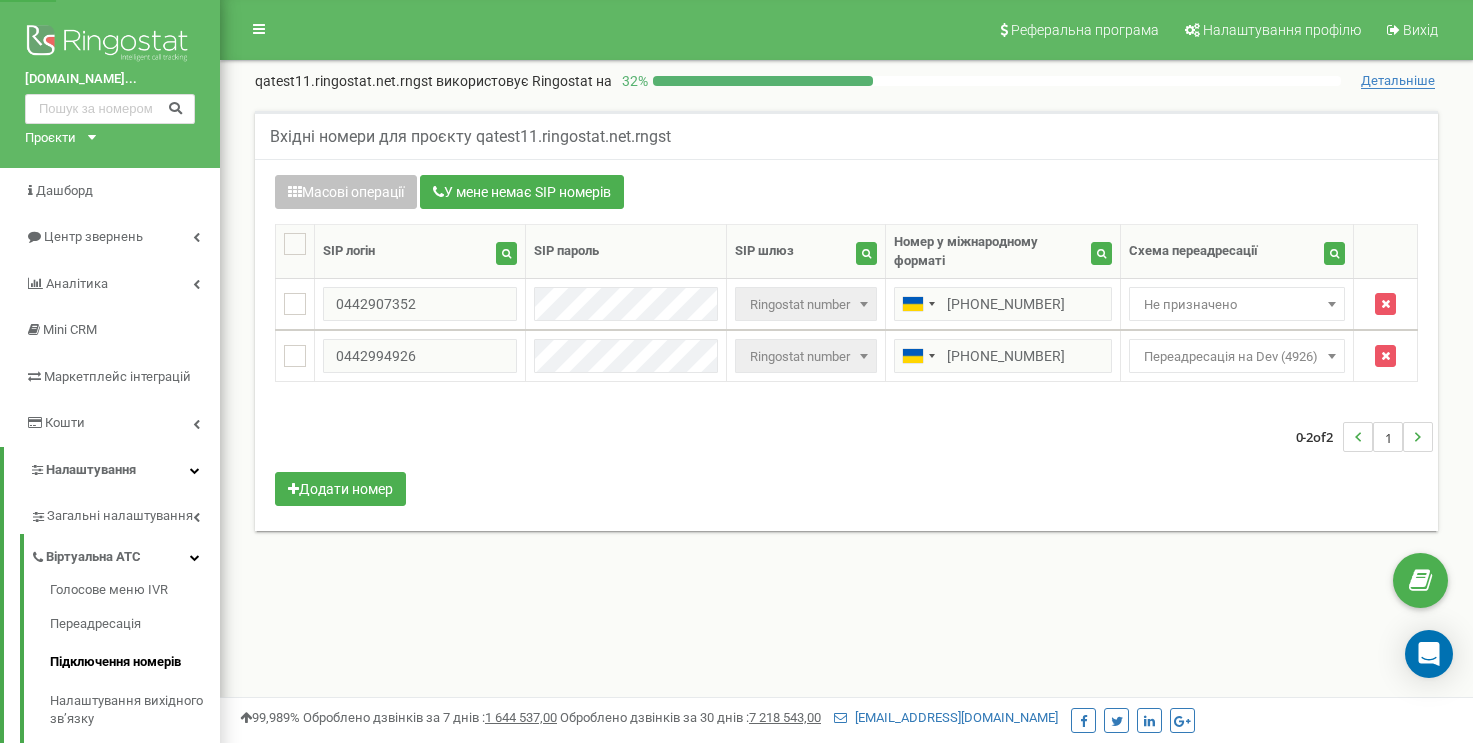 scroll, scrollTop: 66, scrollLeft: 0, axis: vertical 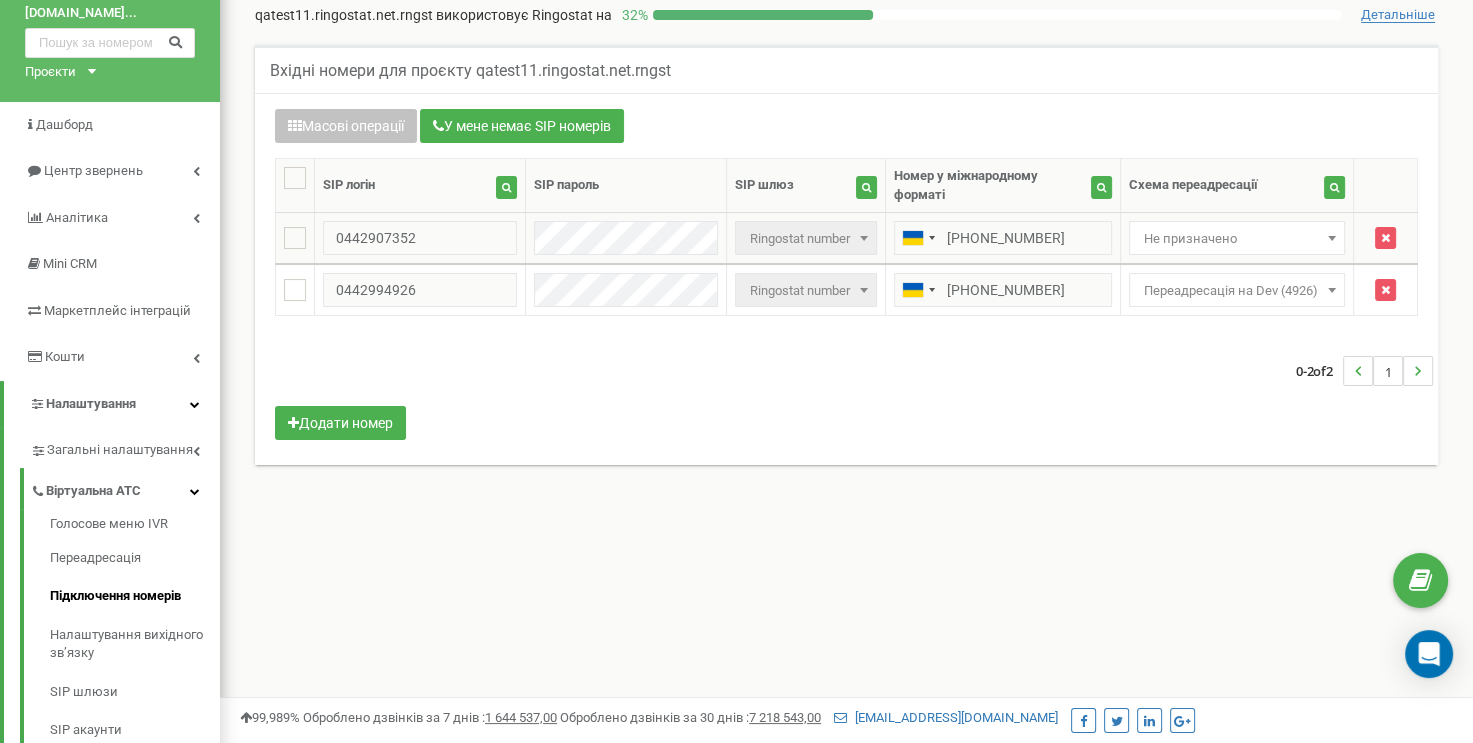 click on "Не призначено" at bounding box center [1237, 239] 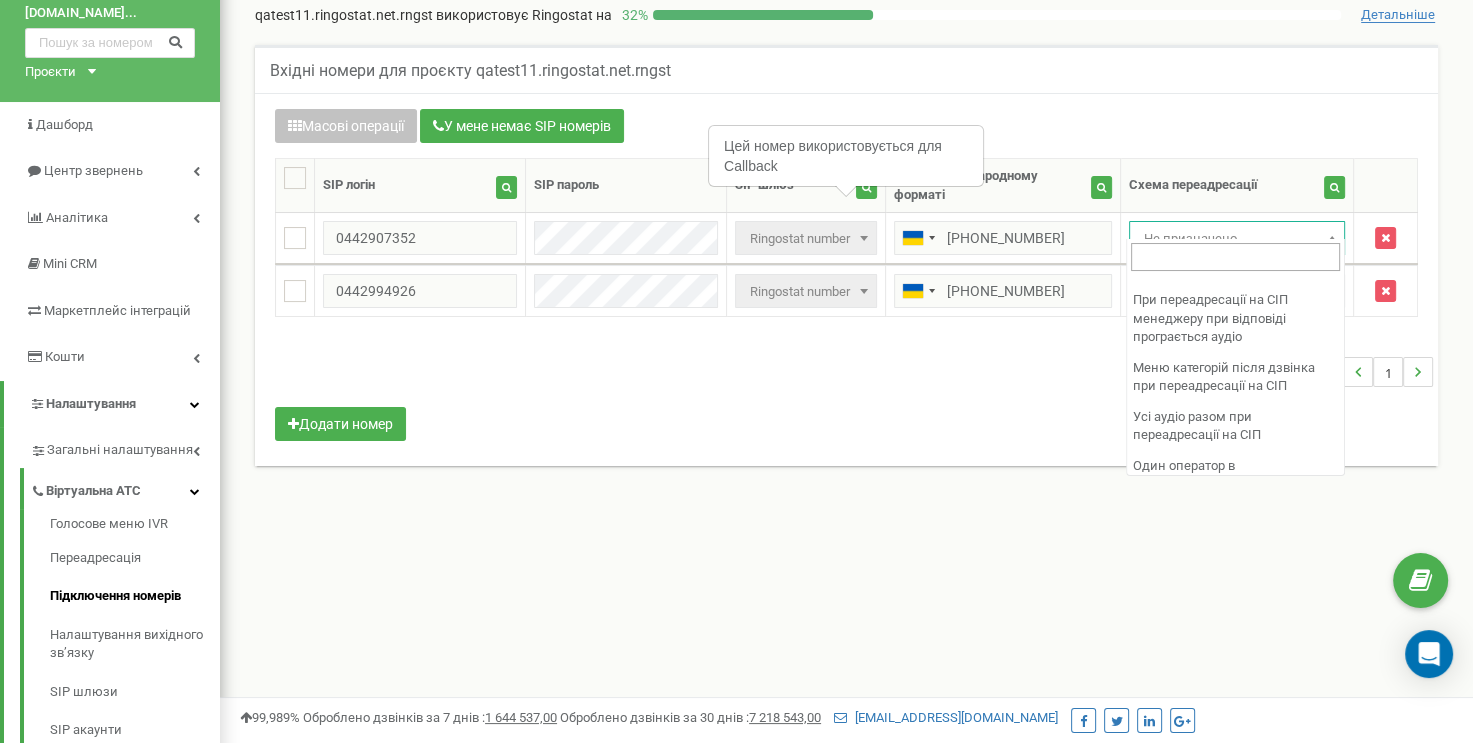 scroll, scrollTop: 1088, scrollLeft: 0, axis: vertical 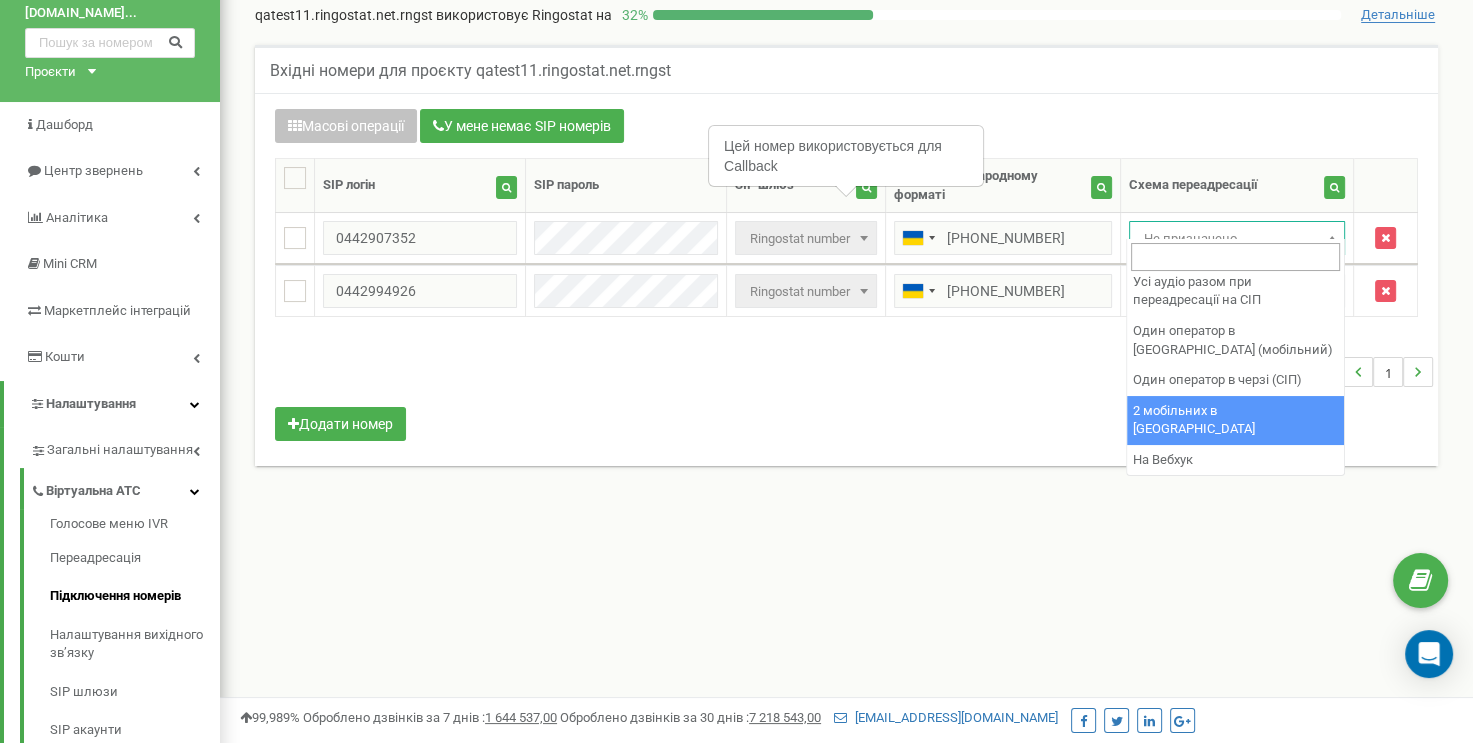 select on "252516" 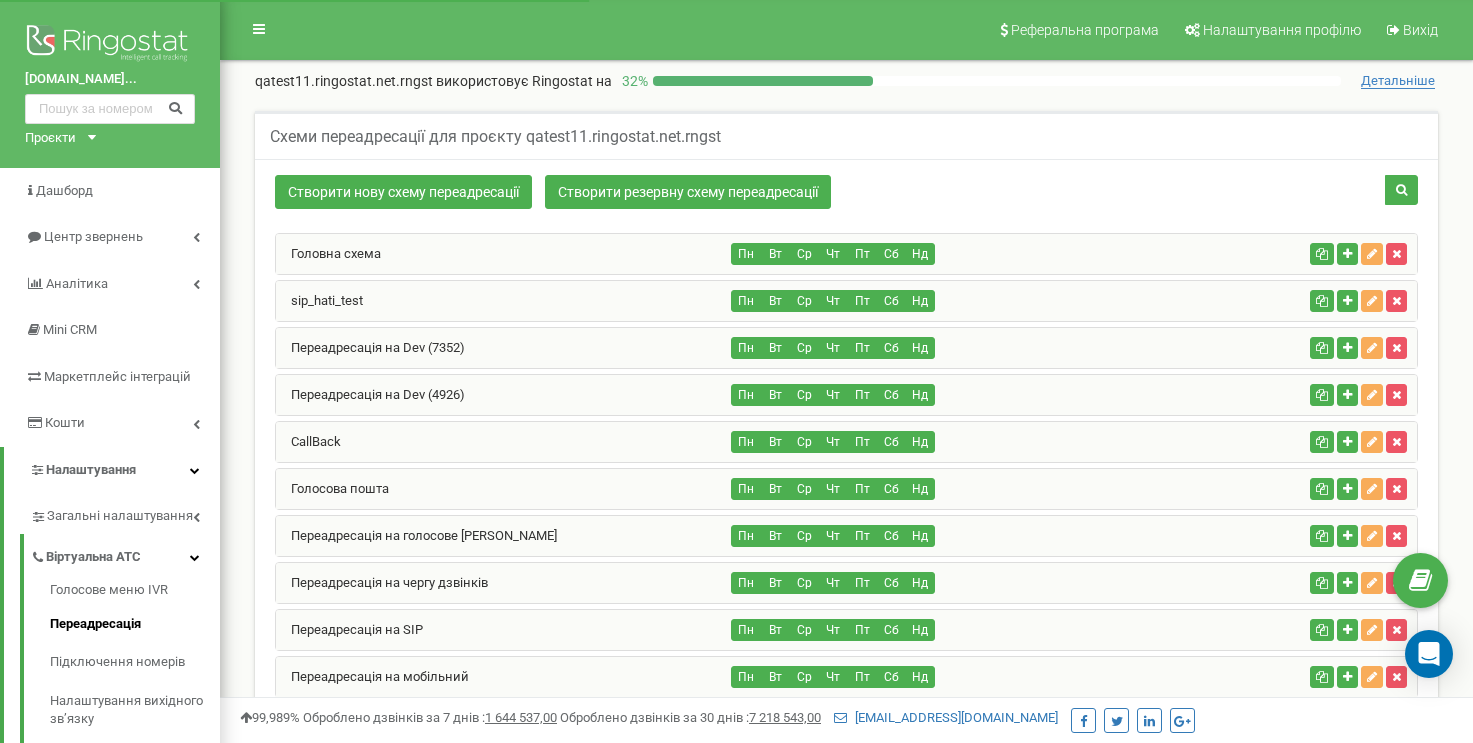 scroll, scrollTop: 963, scrollLeft: 0, axis: vertical 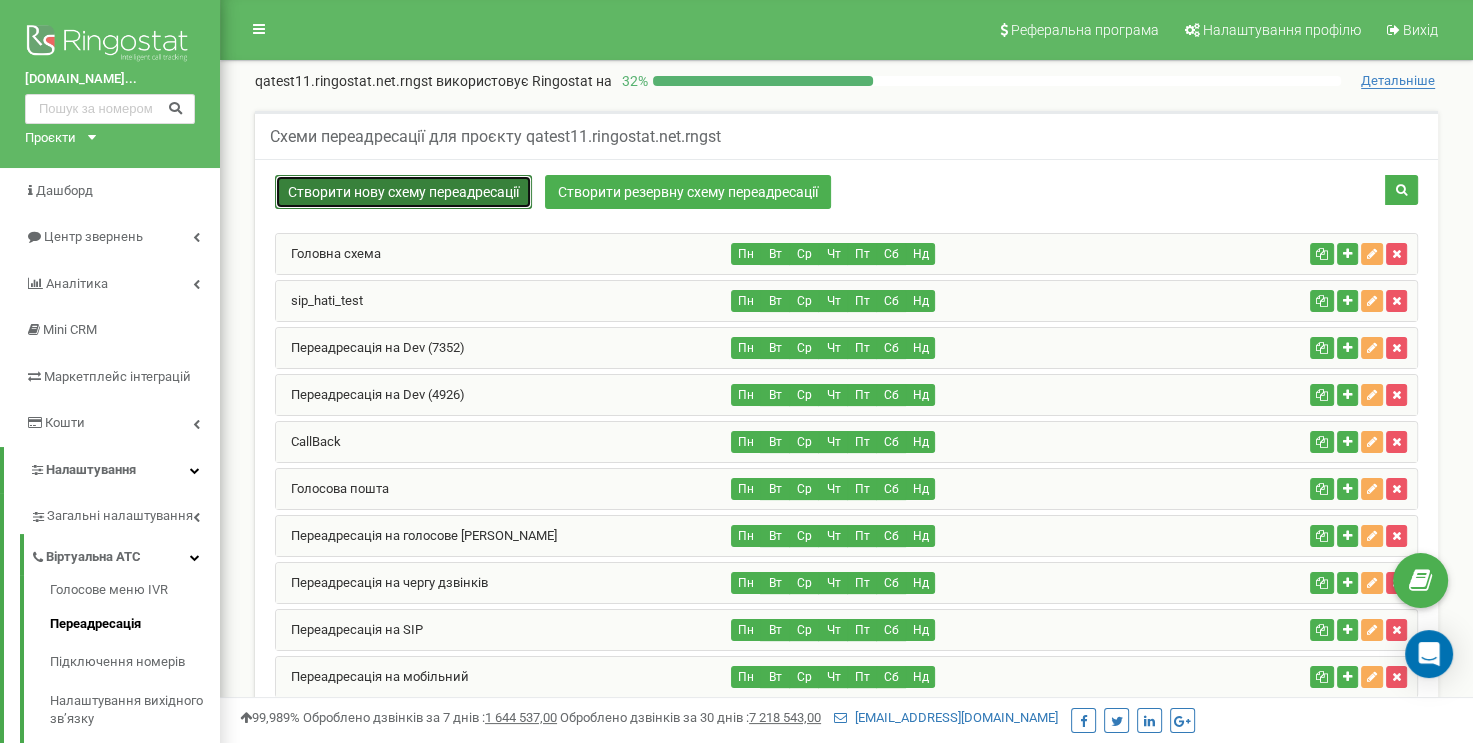 click on "Створити нову схему переадресації" at bounding box center (403, 192) 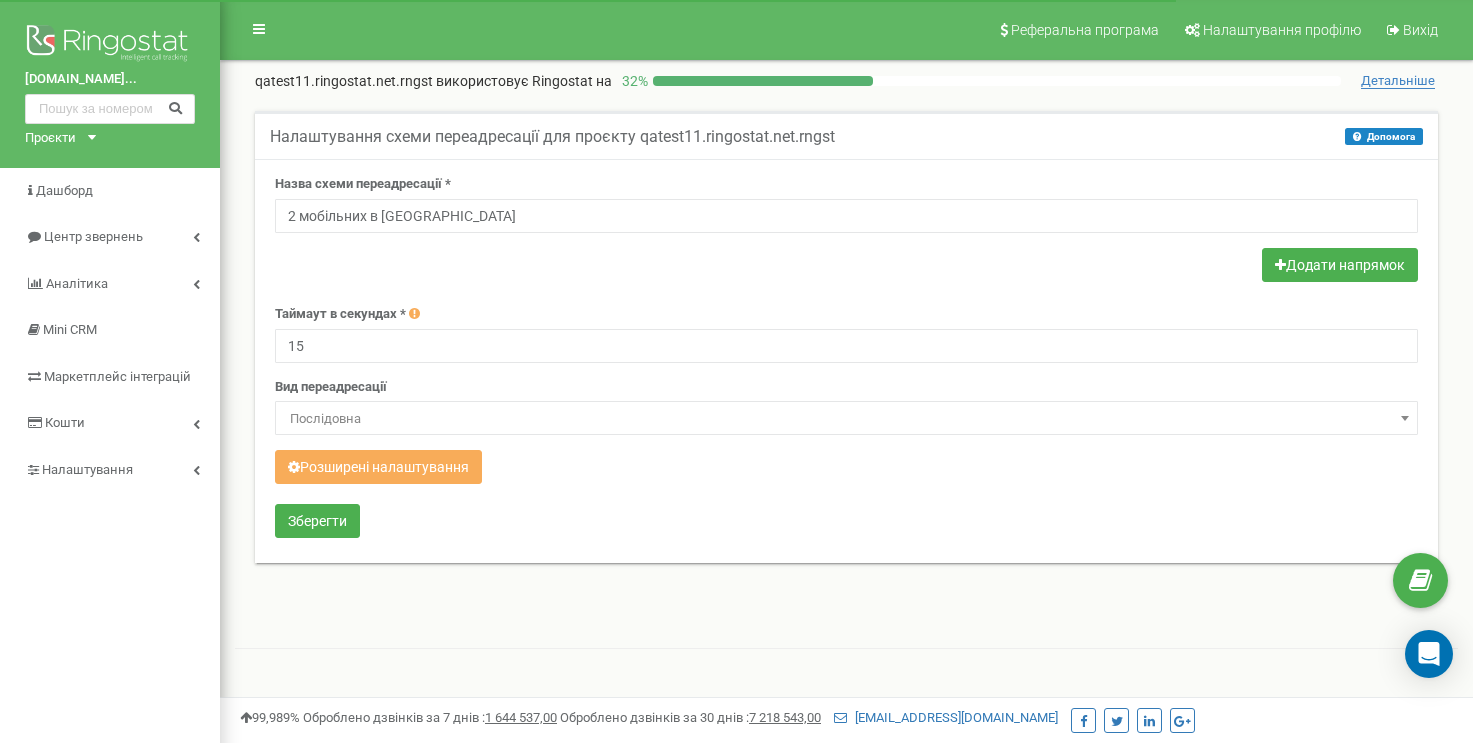 scroll, scrollTop: 0, scrollLeft: 0, axis: both 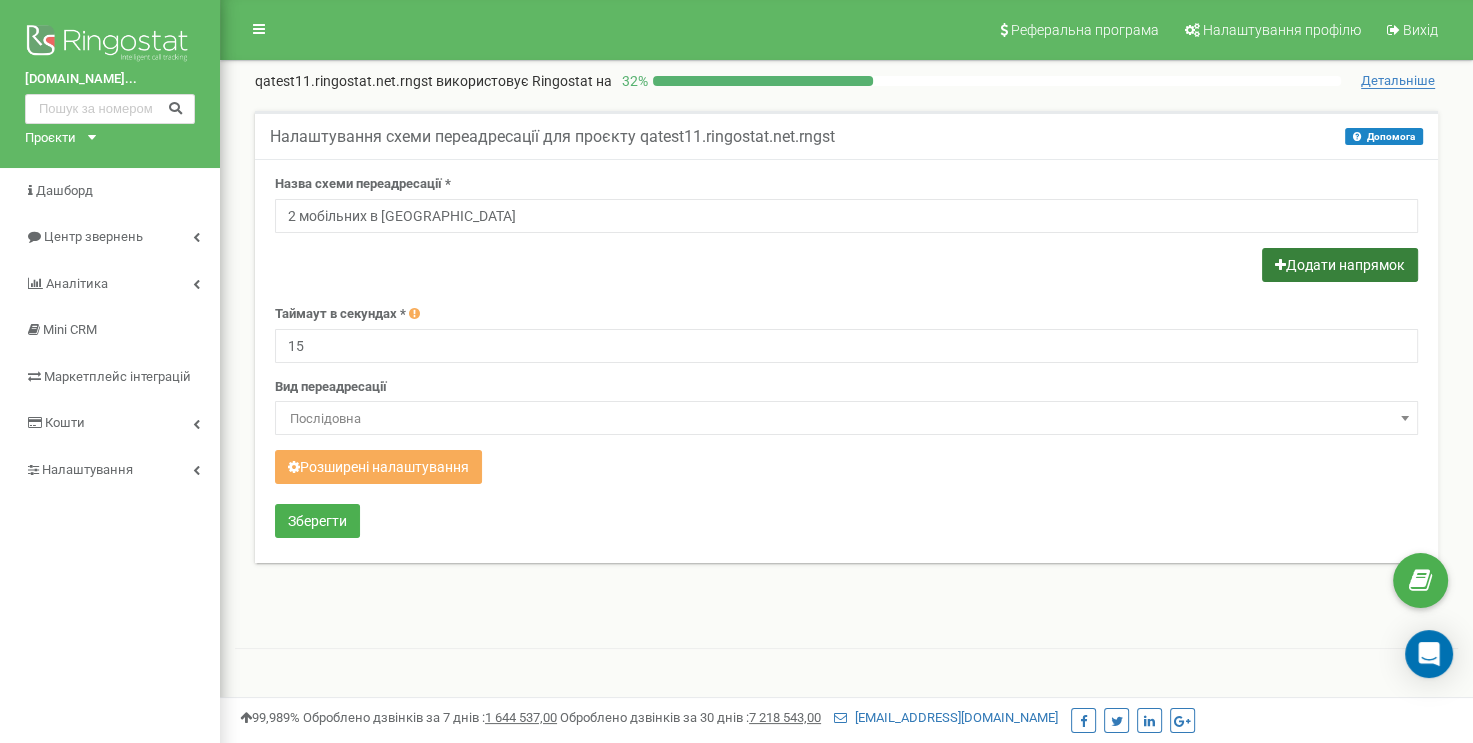 type on "2 мобільних в [GEOGRAPHIC_DATA]" 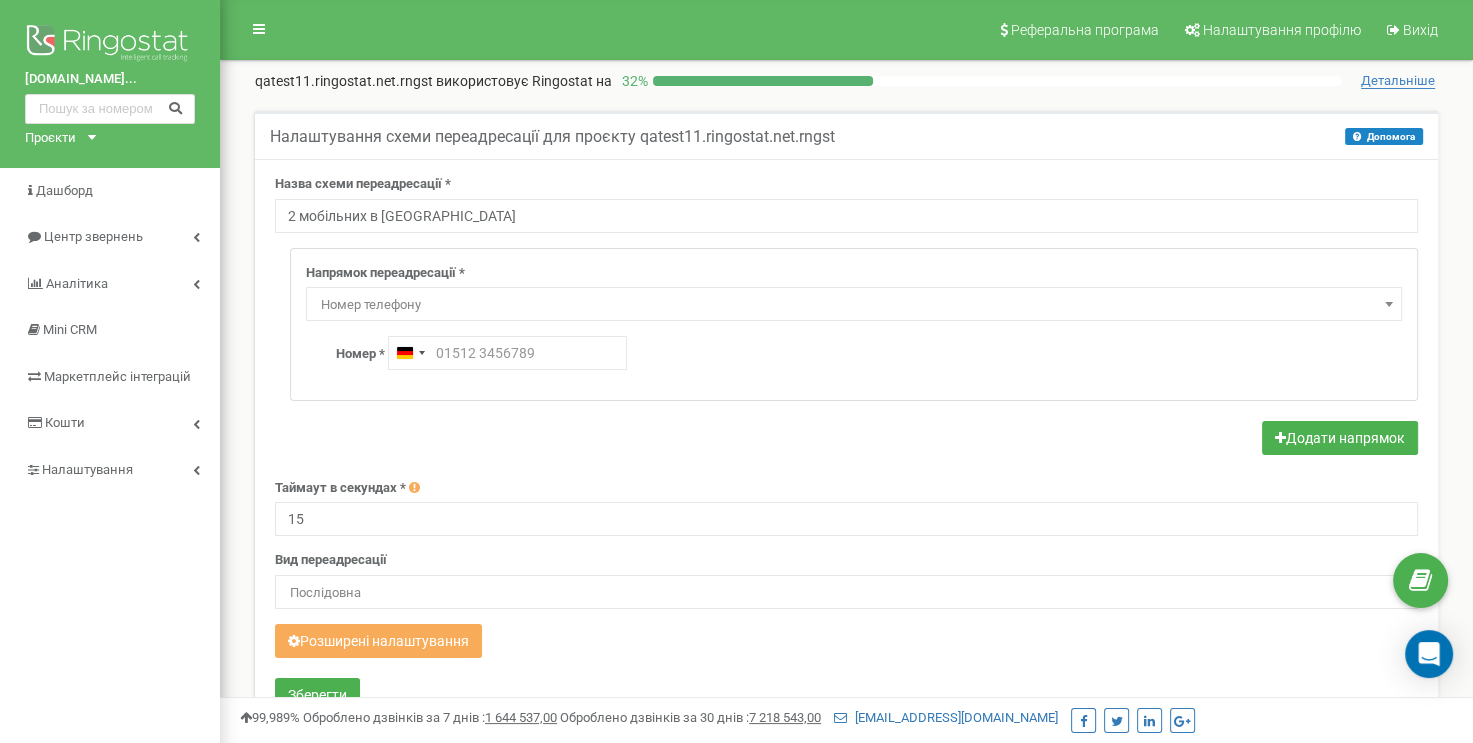 click on "Номер телефону" at bounding box center (854, 305) 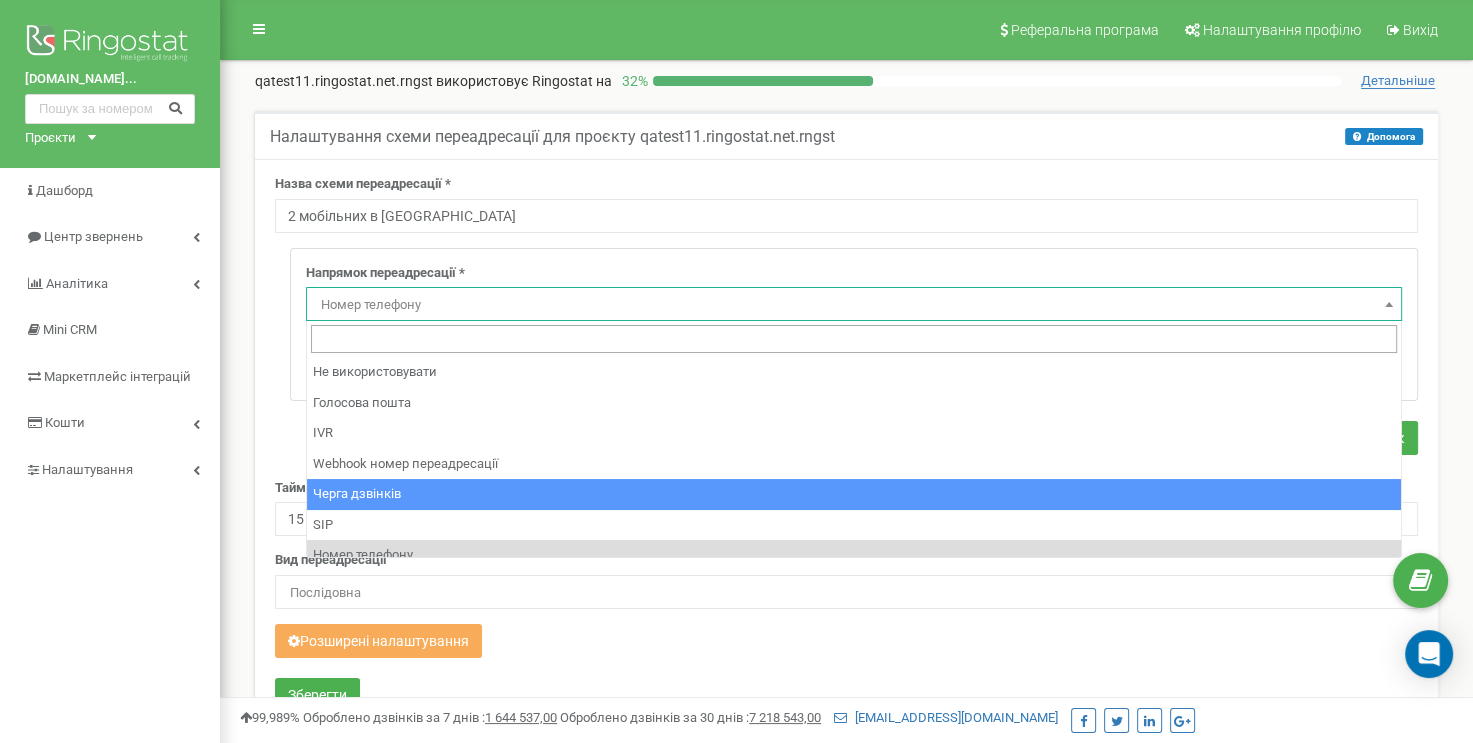 select on "CallCenter" 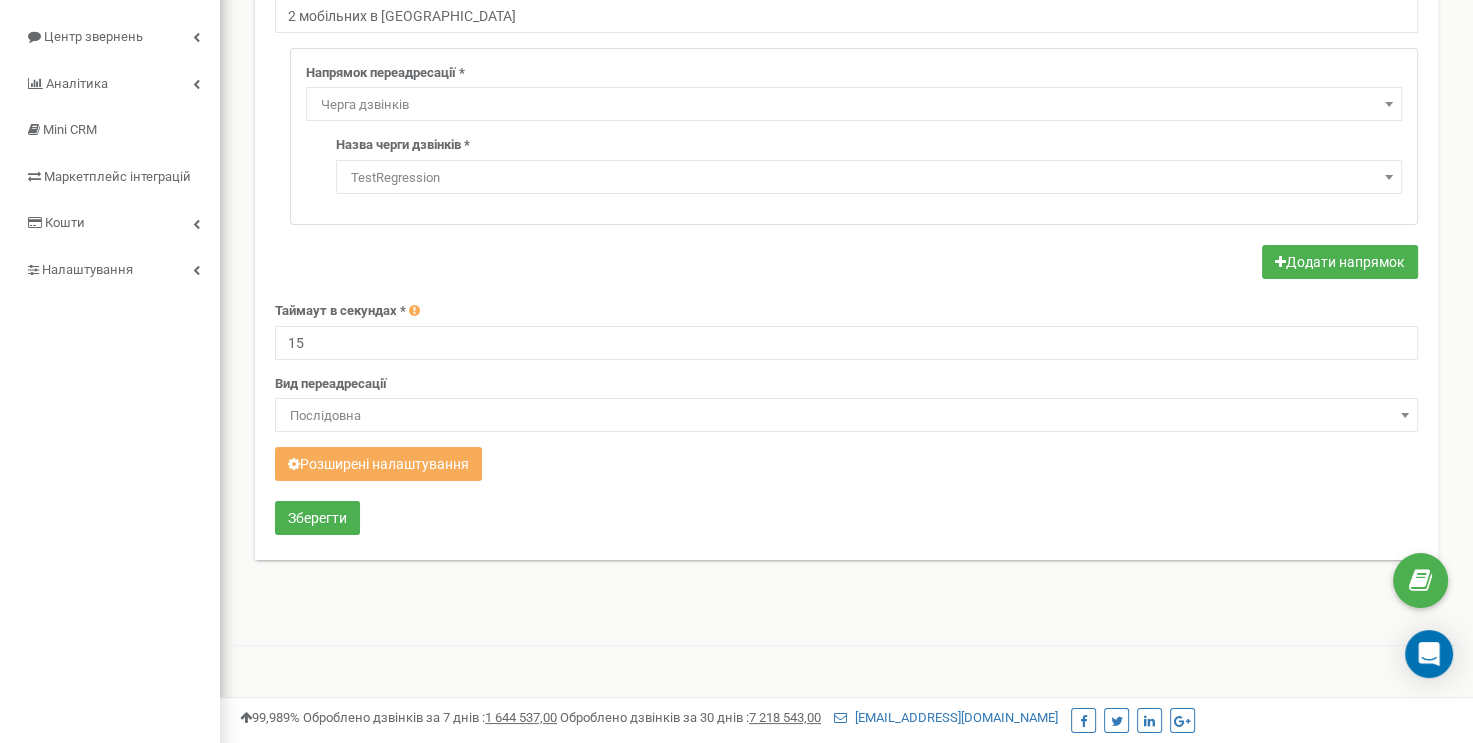 scroll, scrollTop: 0, scrollLeft: 0, axis: both 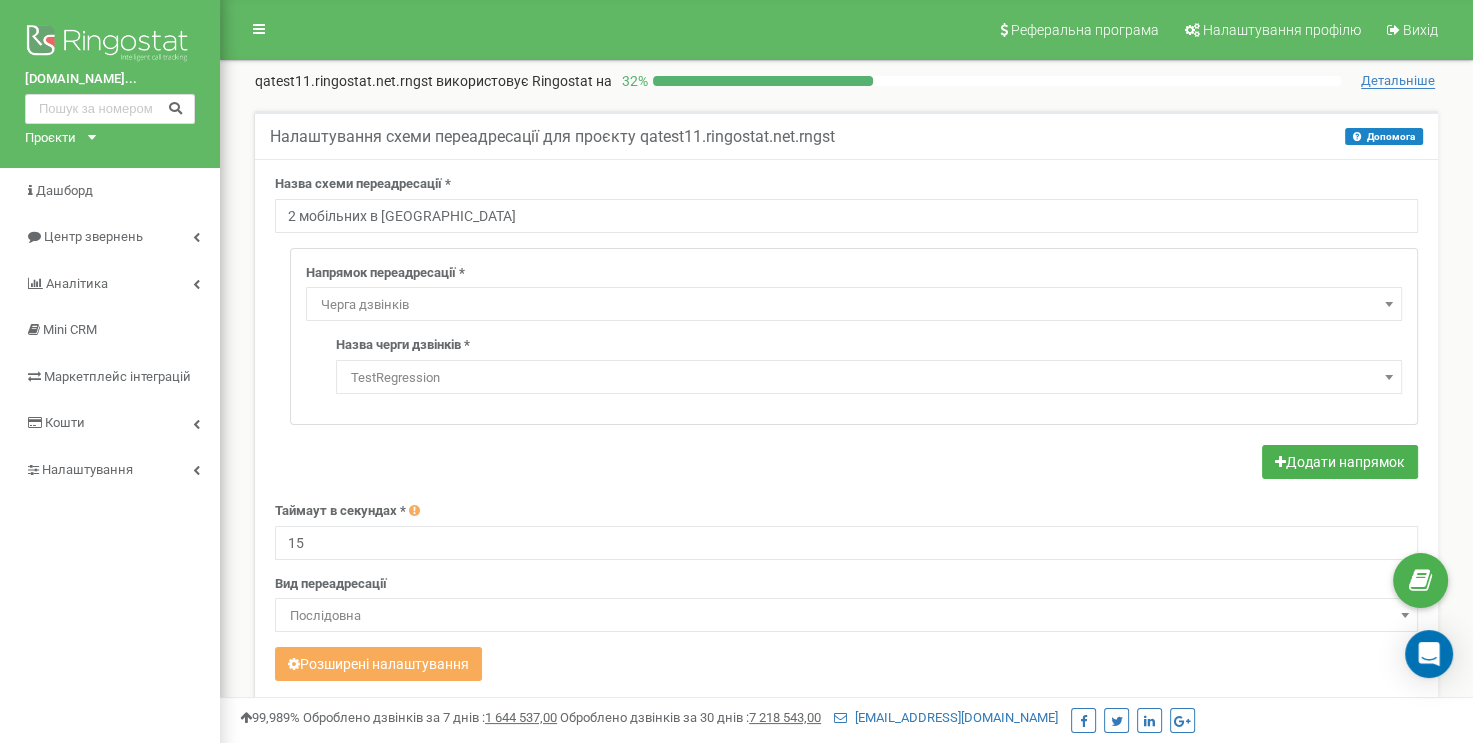 click on "TestRegression" at bounding box center [869, 378] 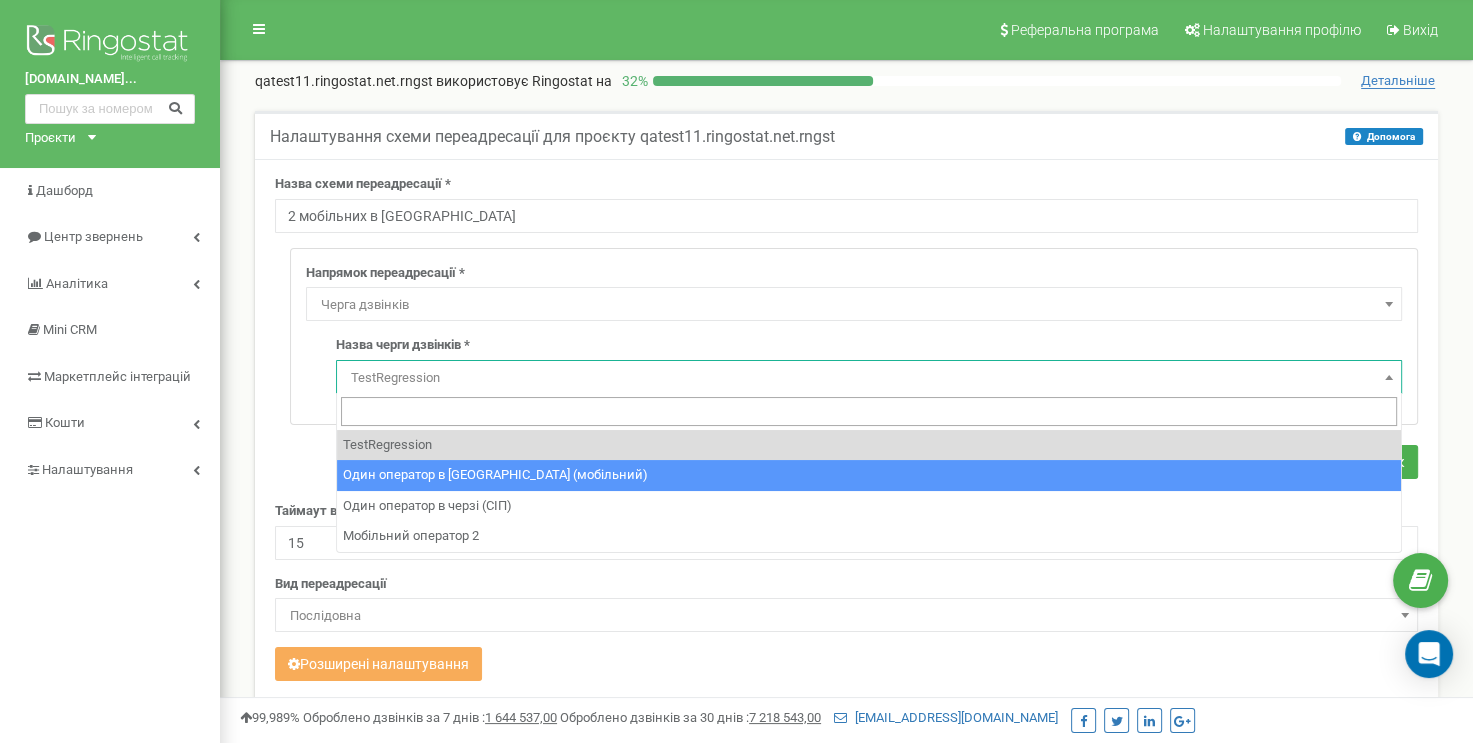 select on "18901" 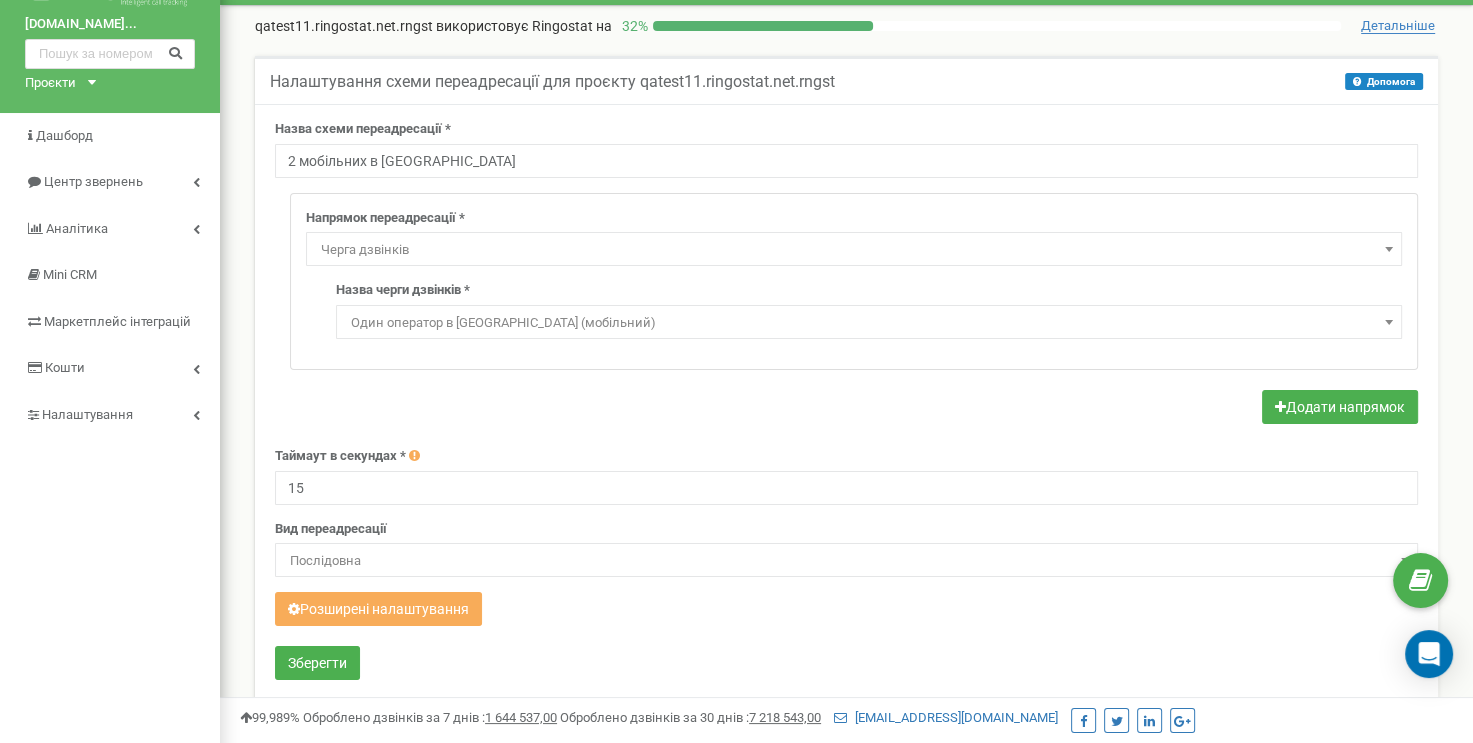 scroll, scrollTop: 100, scrollLeft: 0, axis: vertical 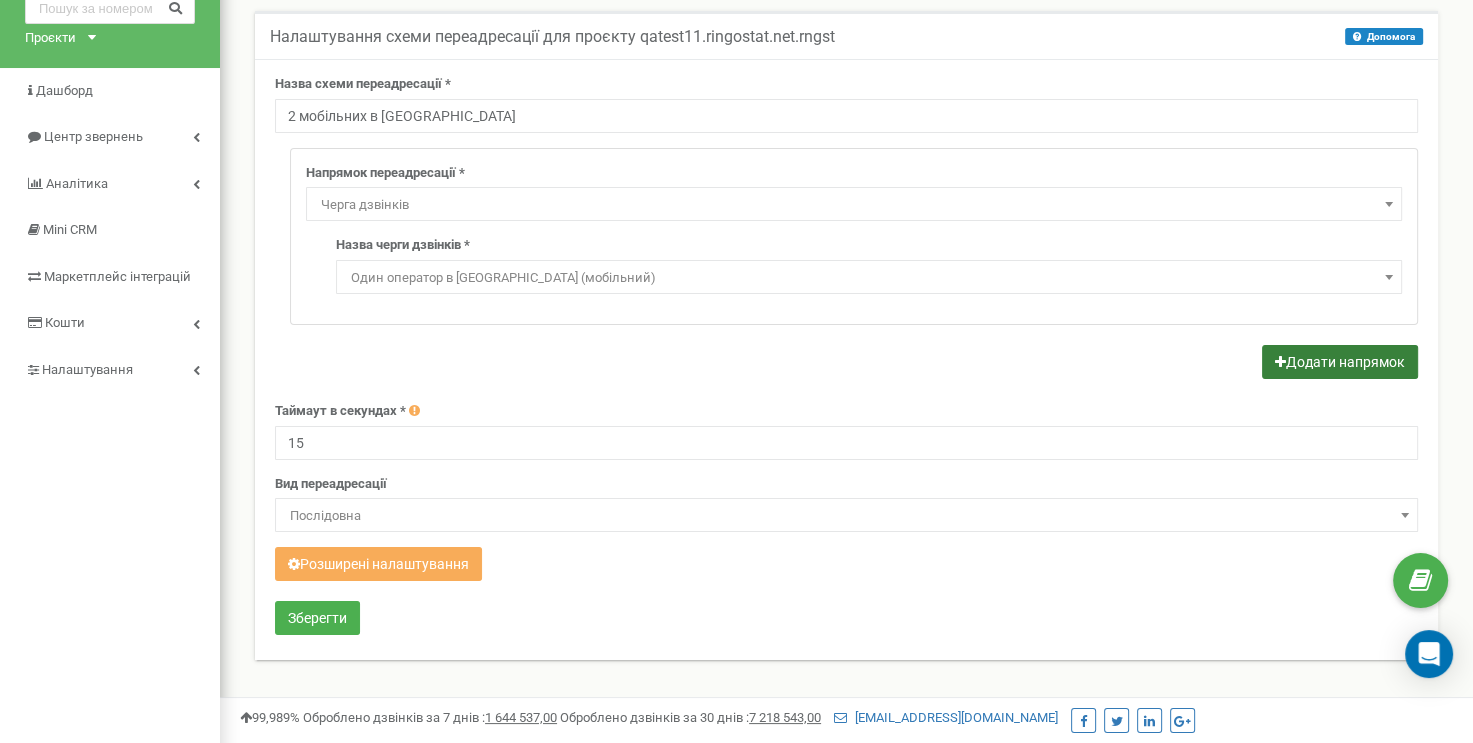 click on "Додати напрямок" at bounding box center [1340, 362] 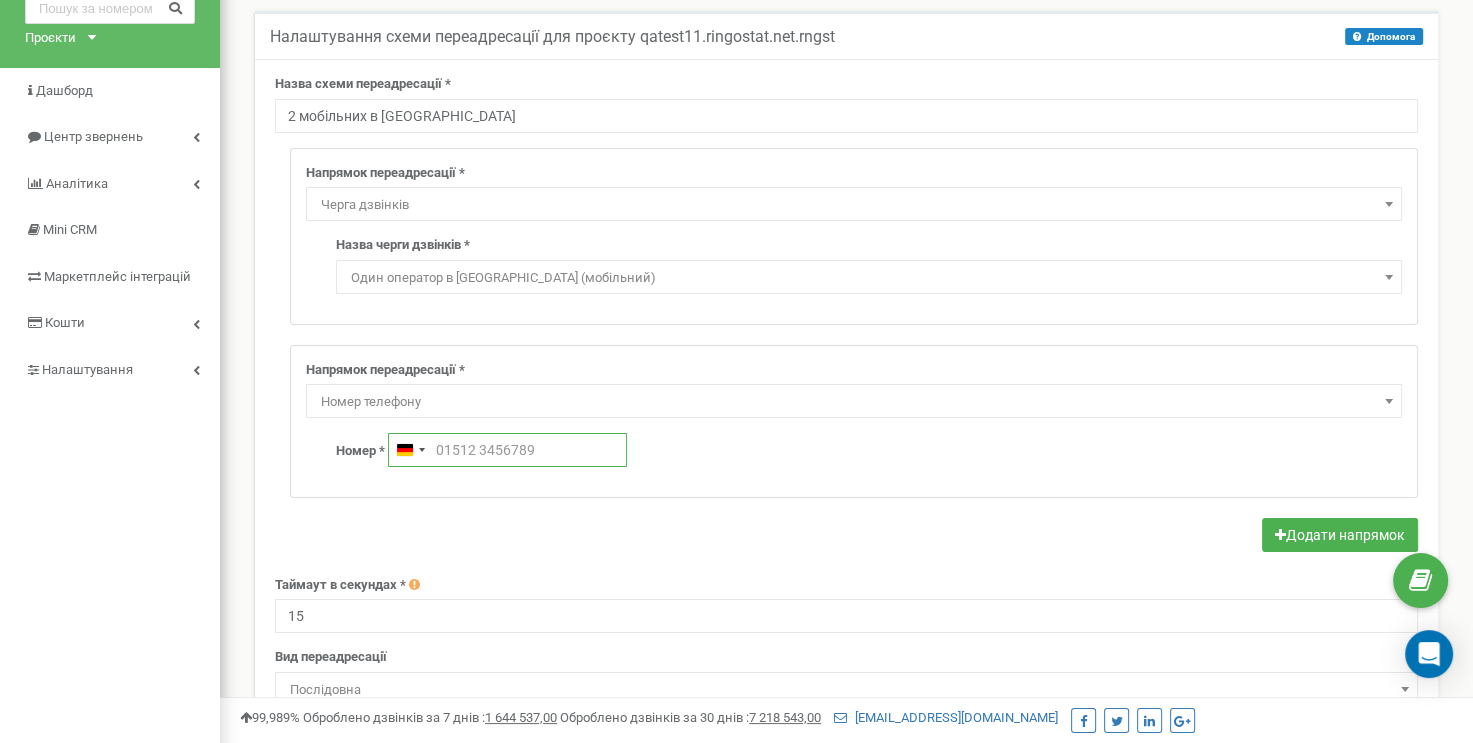 click at bounding box center (507, 450) 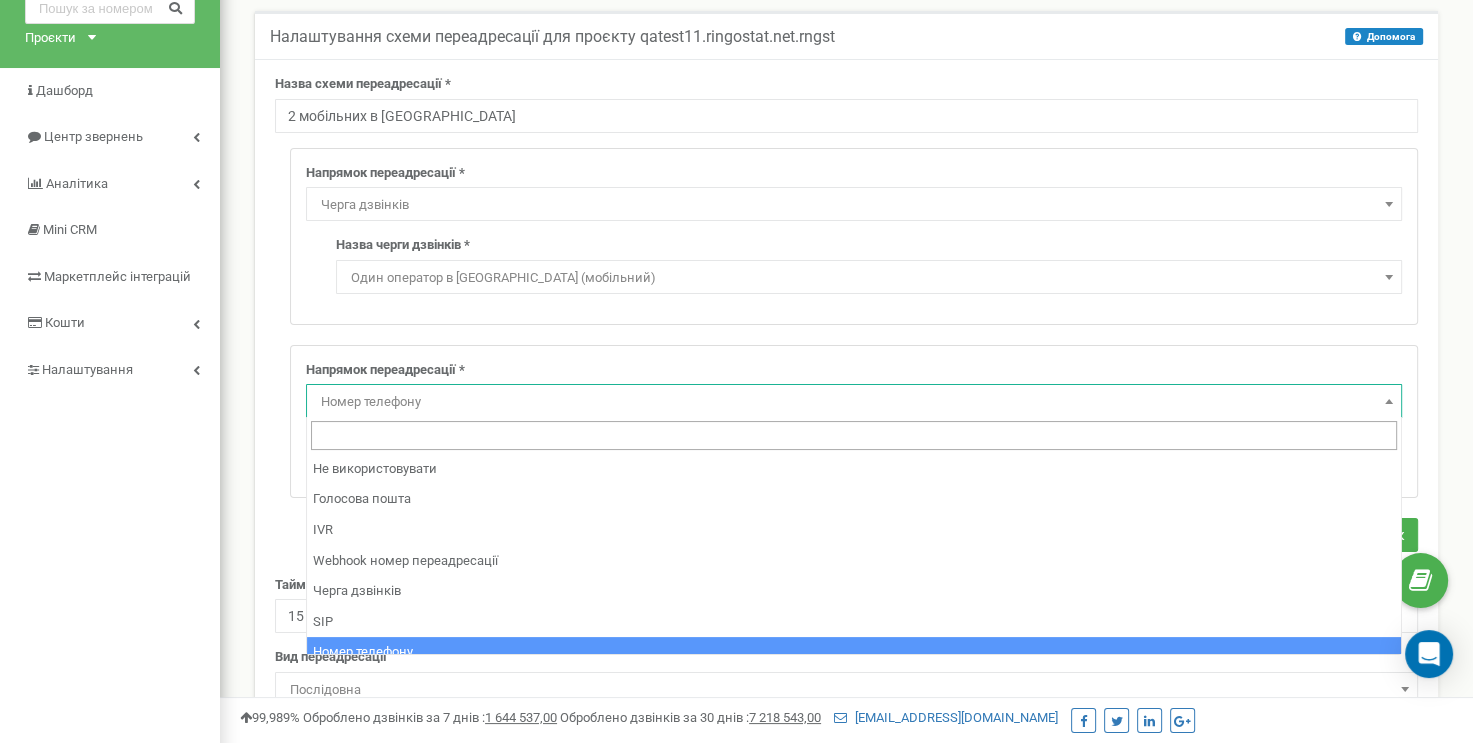 click on "Номер телефону" at bounding box center (854, 402) 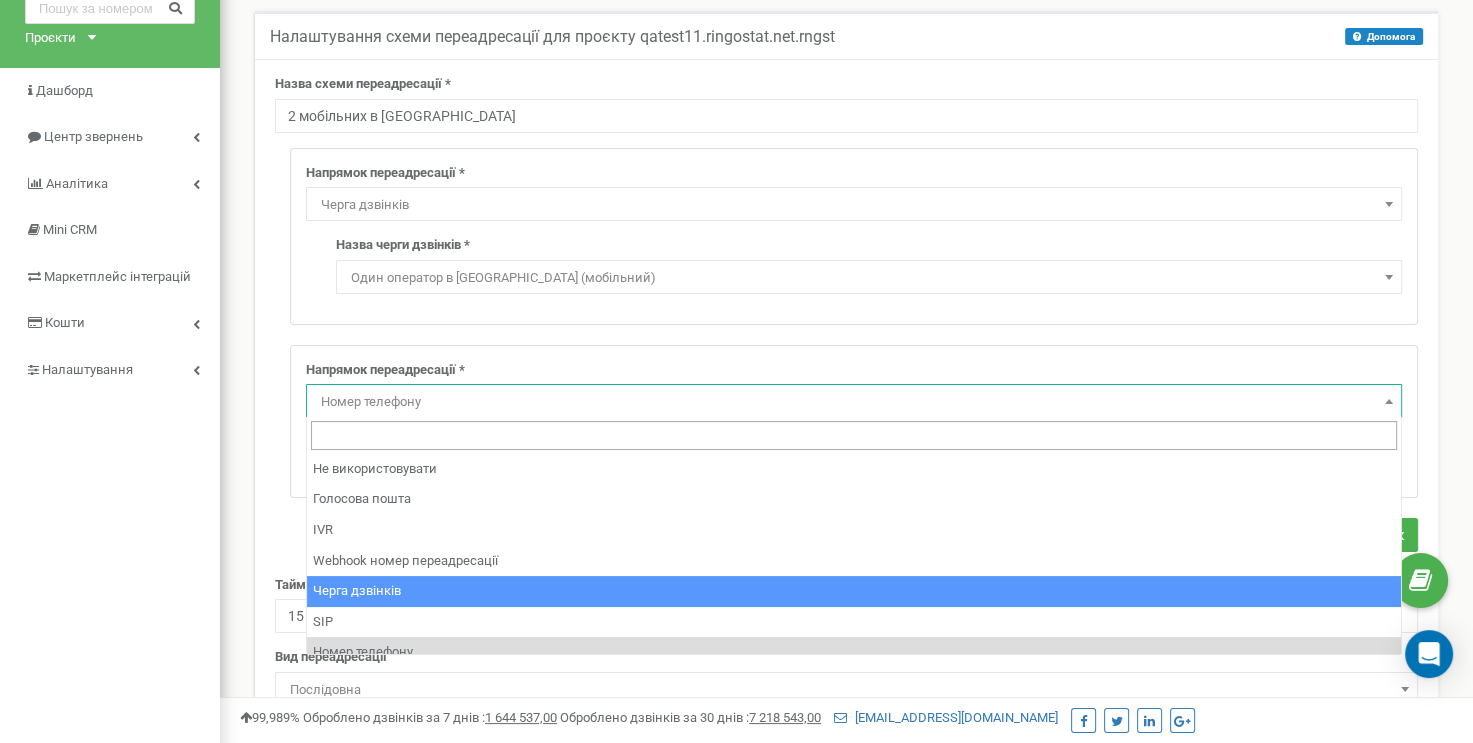 select on "CallCenter" 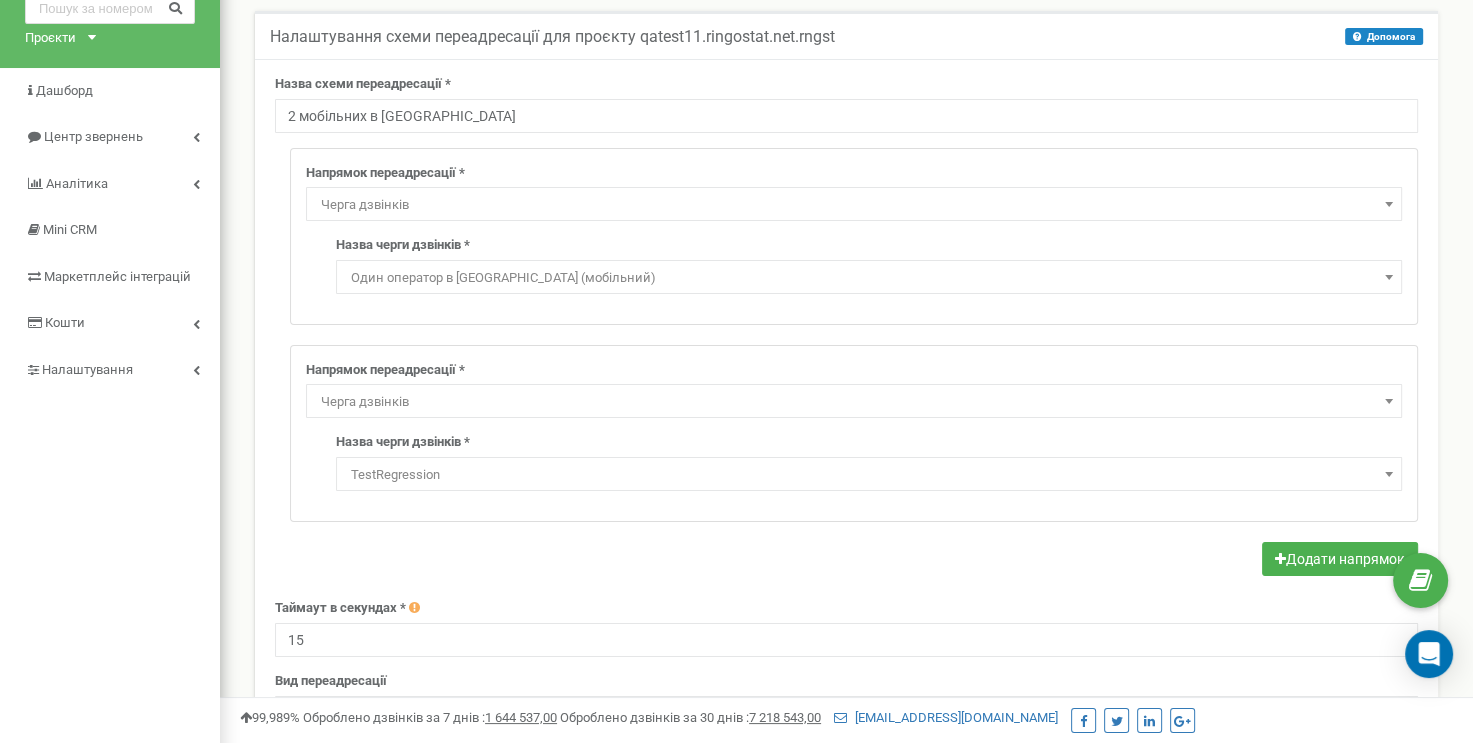 click on "TestRegression" at bounding box center (869, 475) 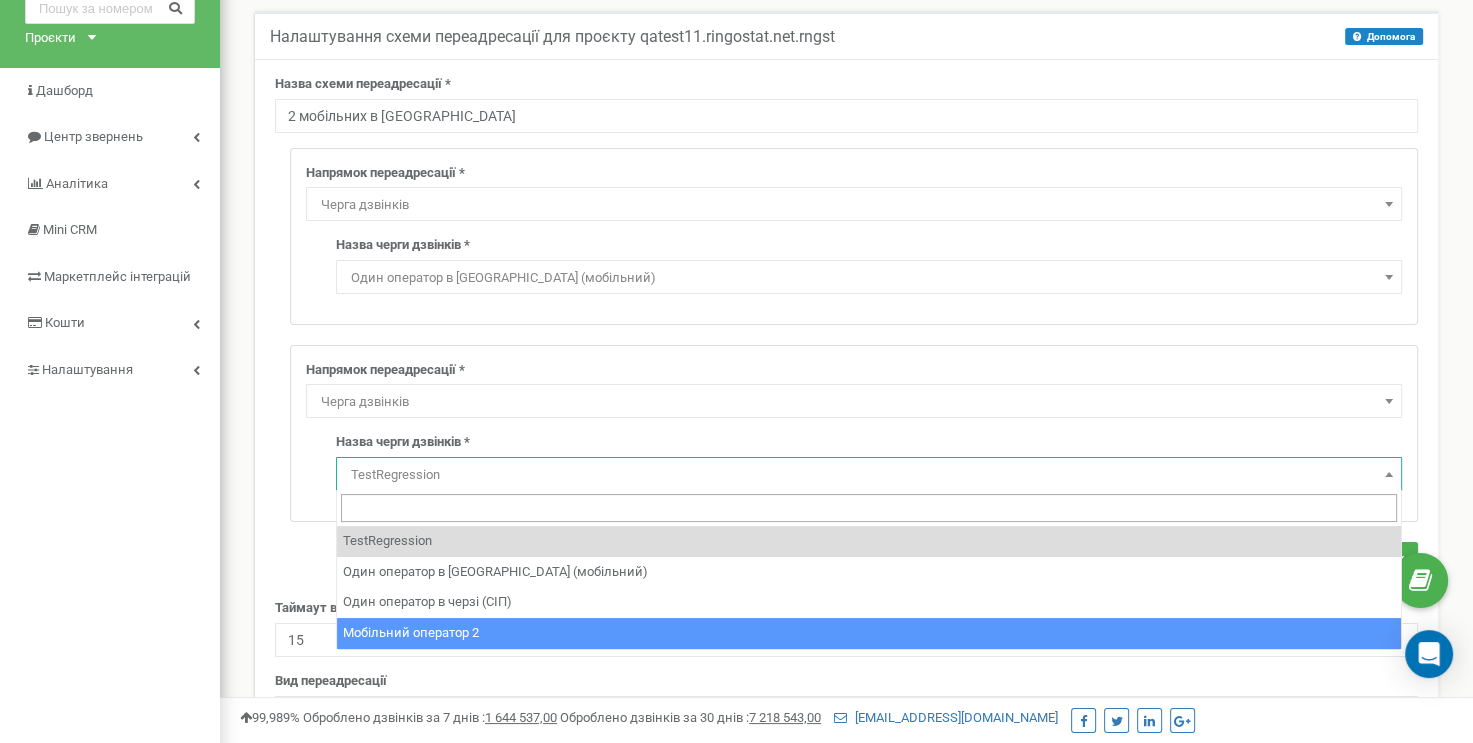 select on "18911" 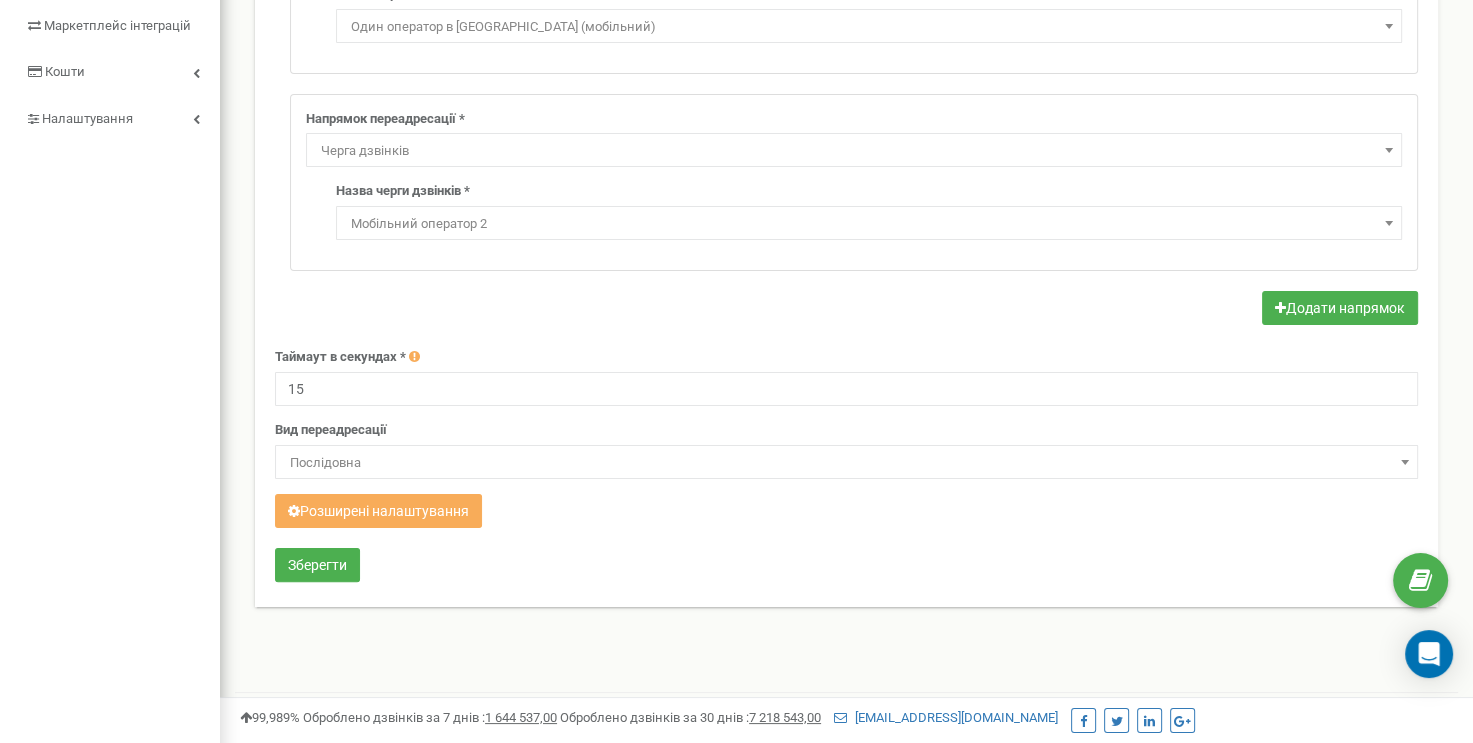 scroll, scrollTop: 400, scrollLeft: 0, axis: vertical 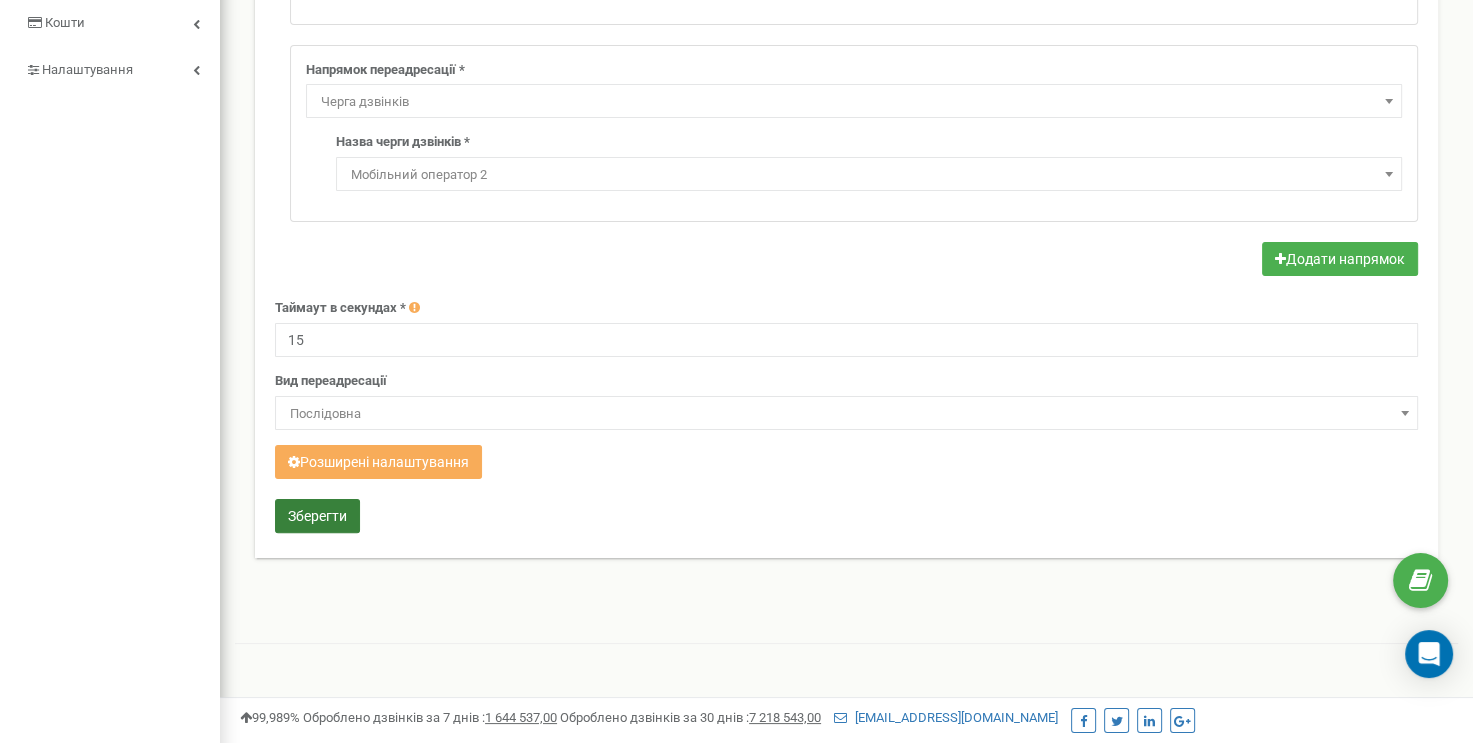 click on "Зберегти" at bounding box center (317, 516) 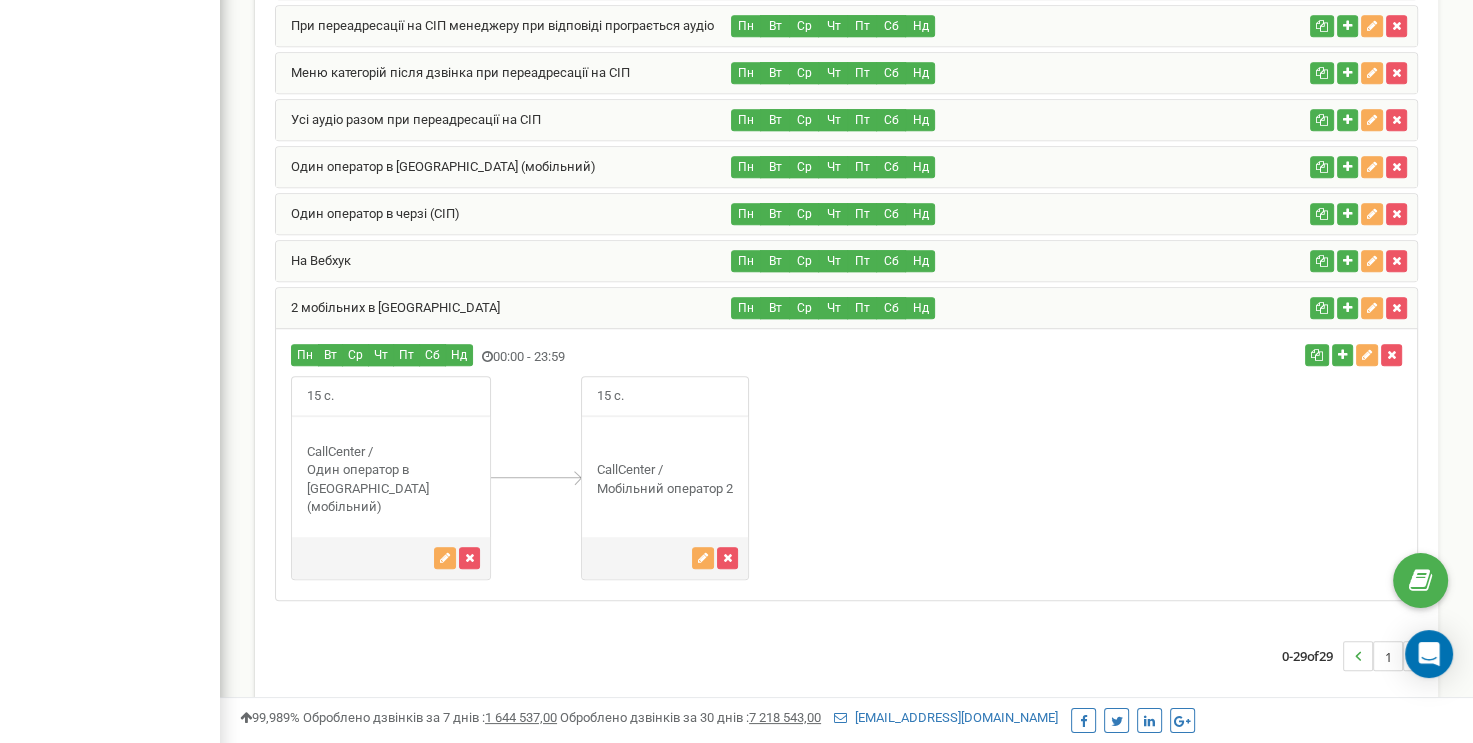 scroll, scrollTop: 0, scrollLeft: 0, axis: both 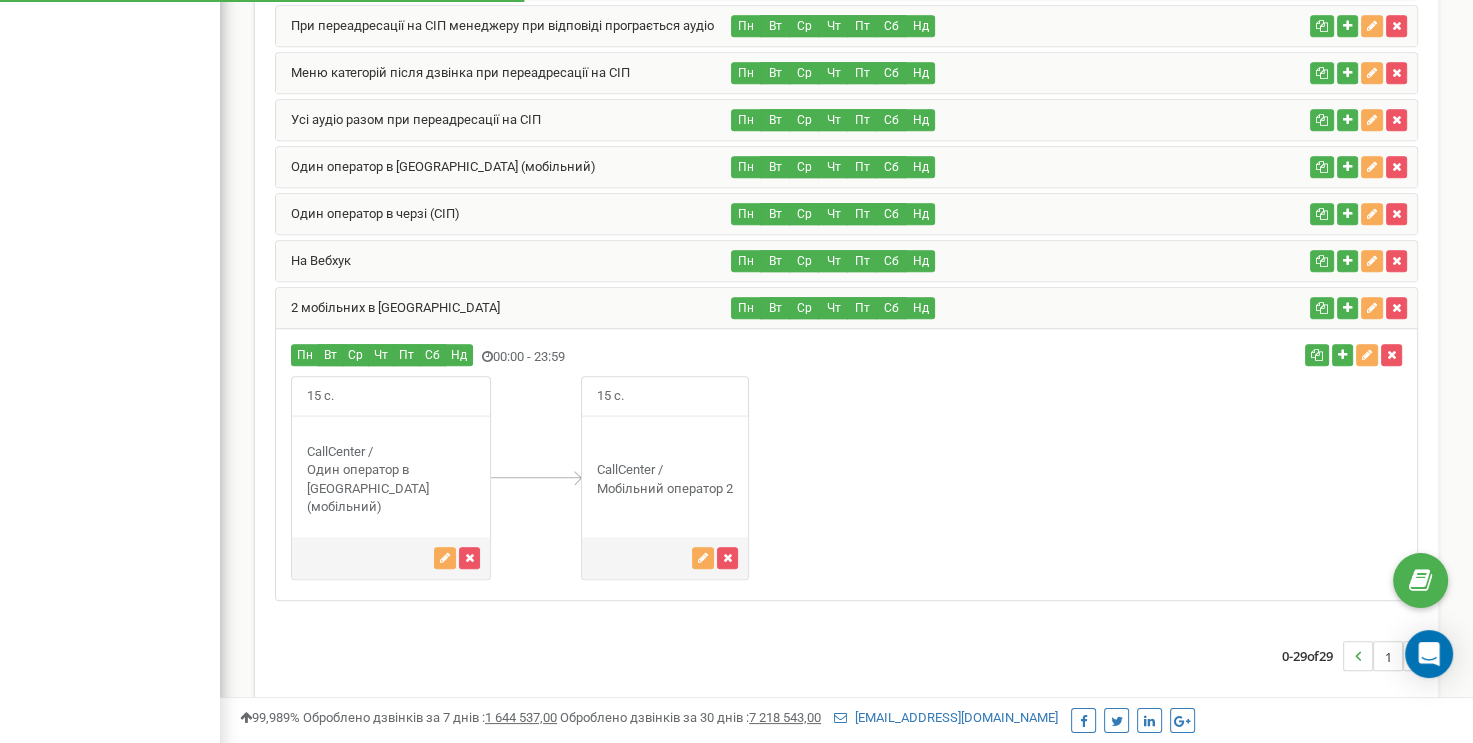 click on "15                                                                                    с." at bounding box center [846, 478] 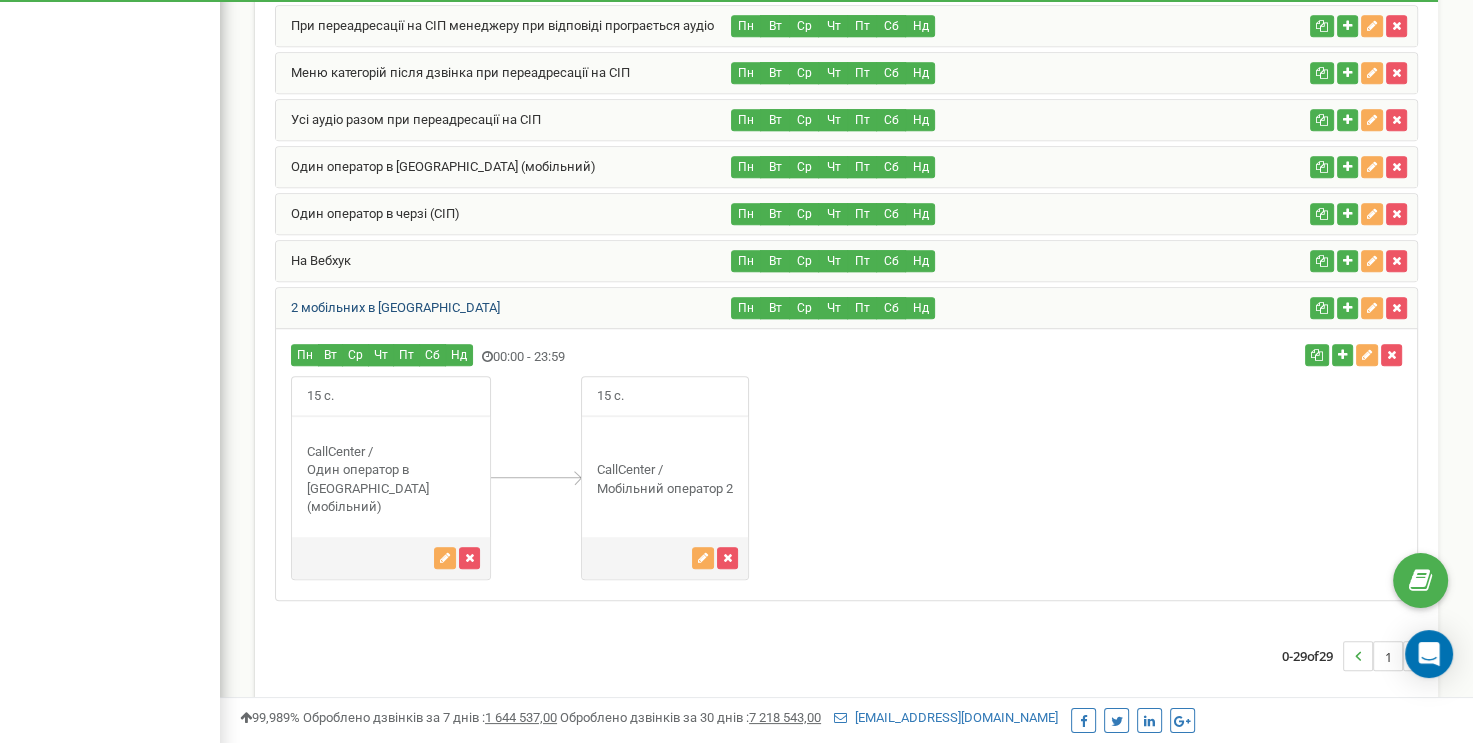 click on "2 мобільних в [GEOGRAPHIC_DATA]" at bounding box center (388, 307) 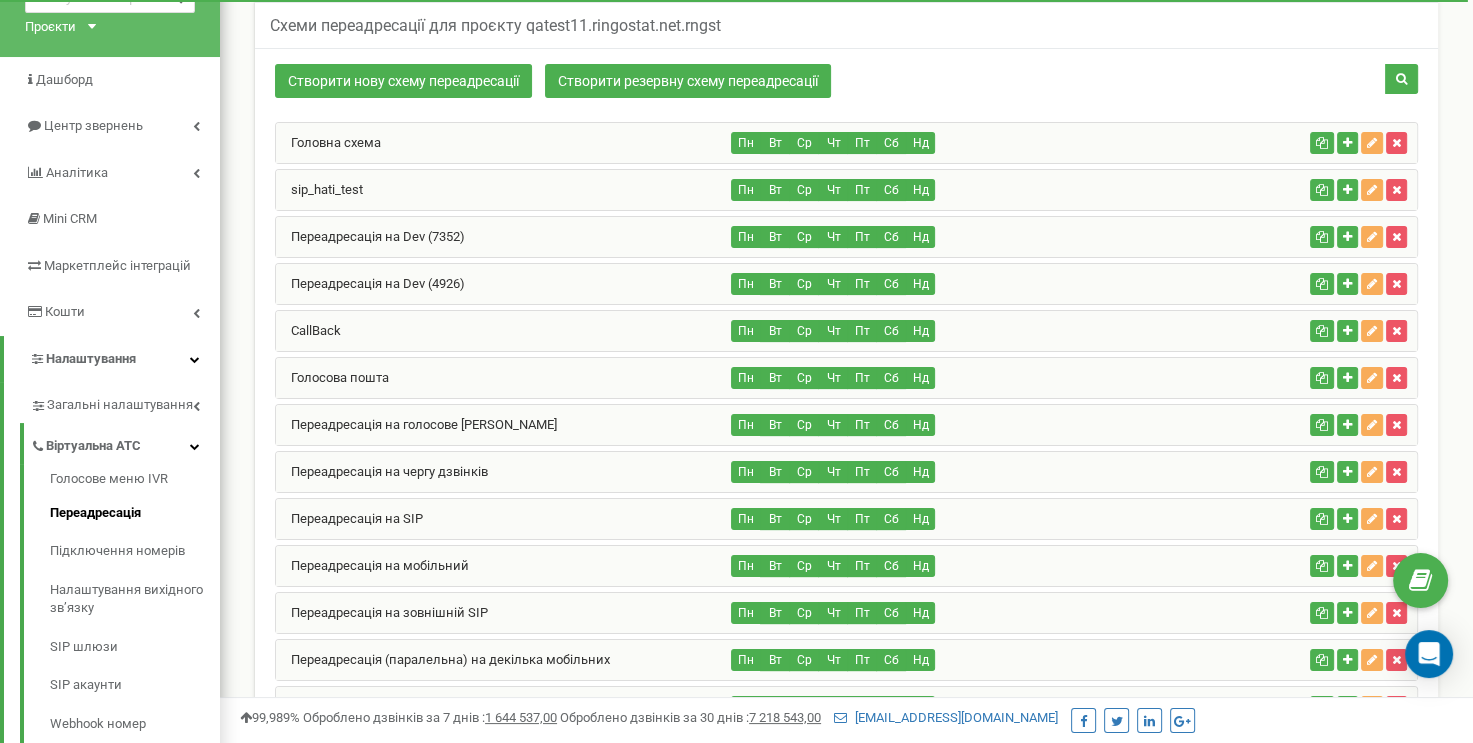 scroll, scrollTop: 0, scrollLeft: 0, axis: both 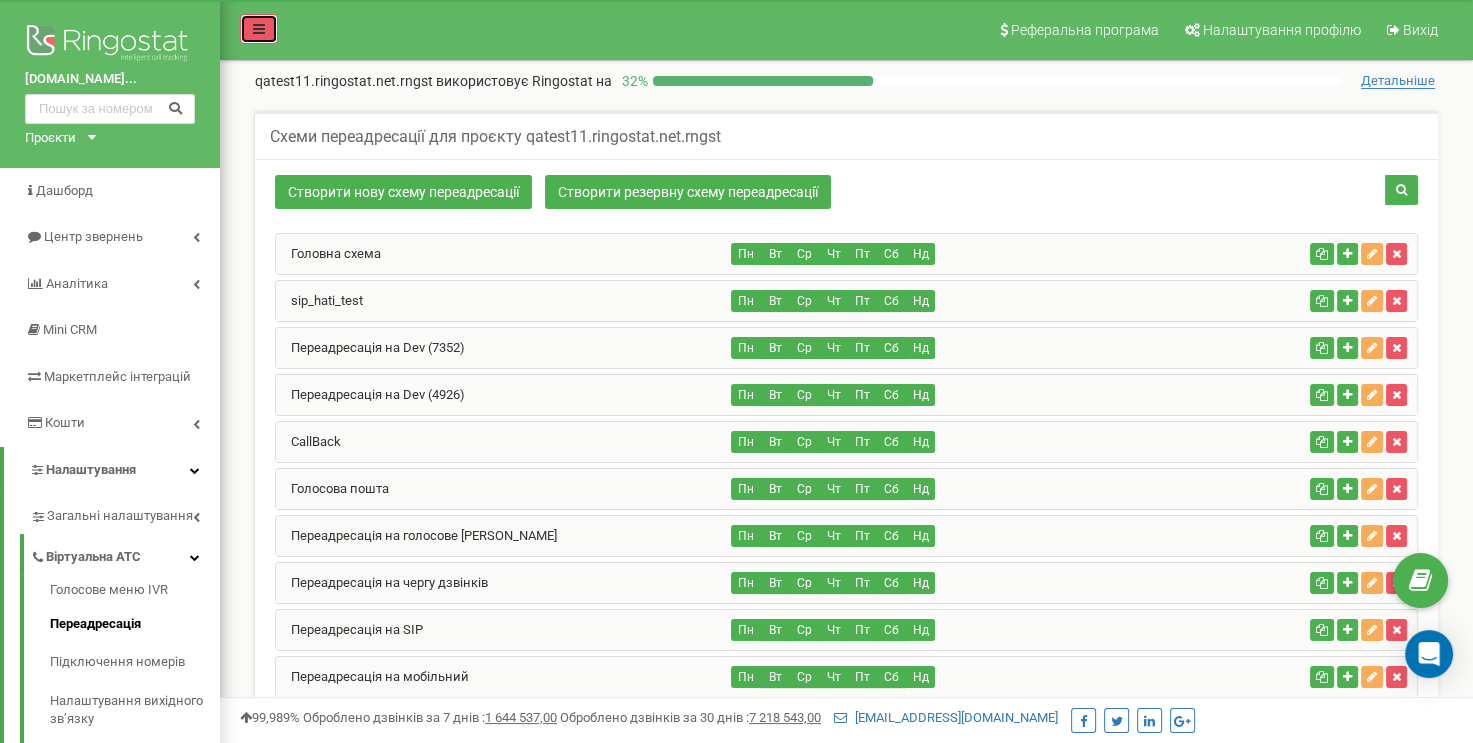 click at bounding box center (259, 29) 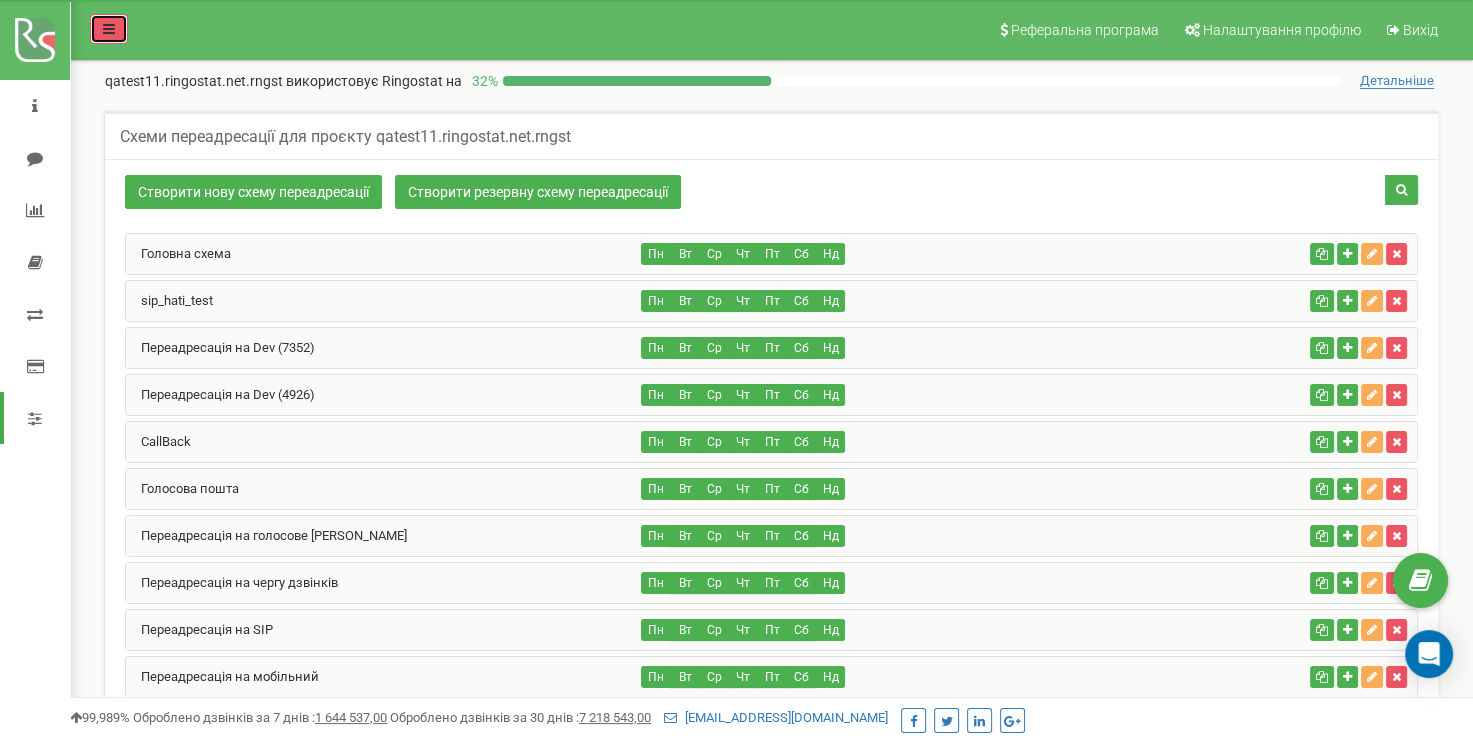 click at bounding box center [109, 29] 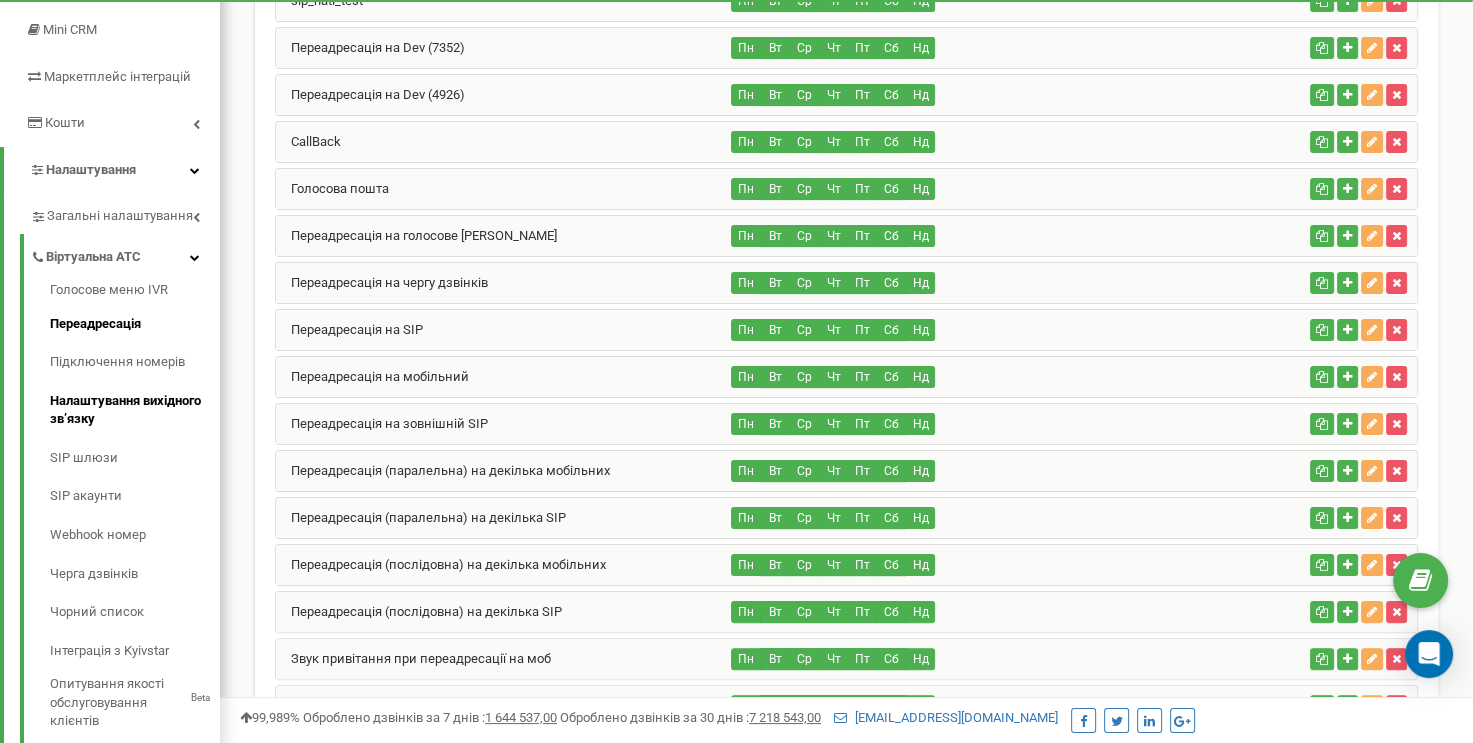 scroll, scrollTop: 400, scrollLeft: 0, axis: vertical 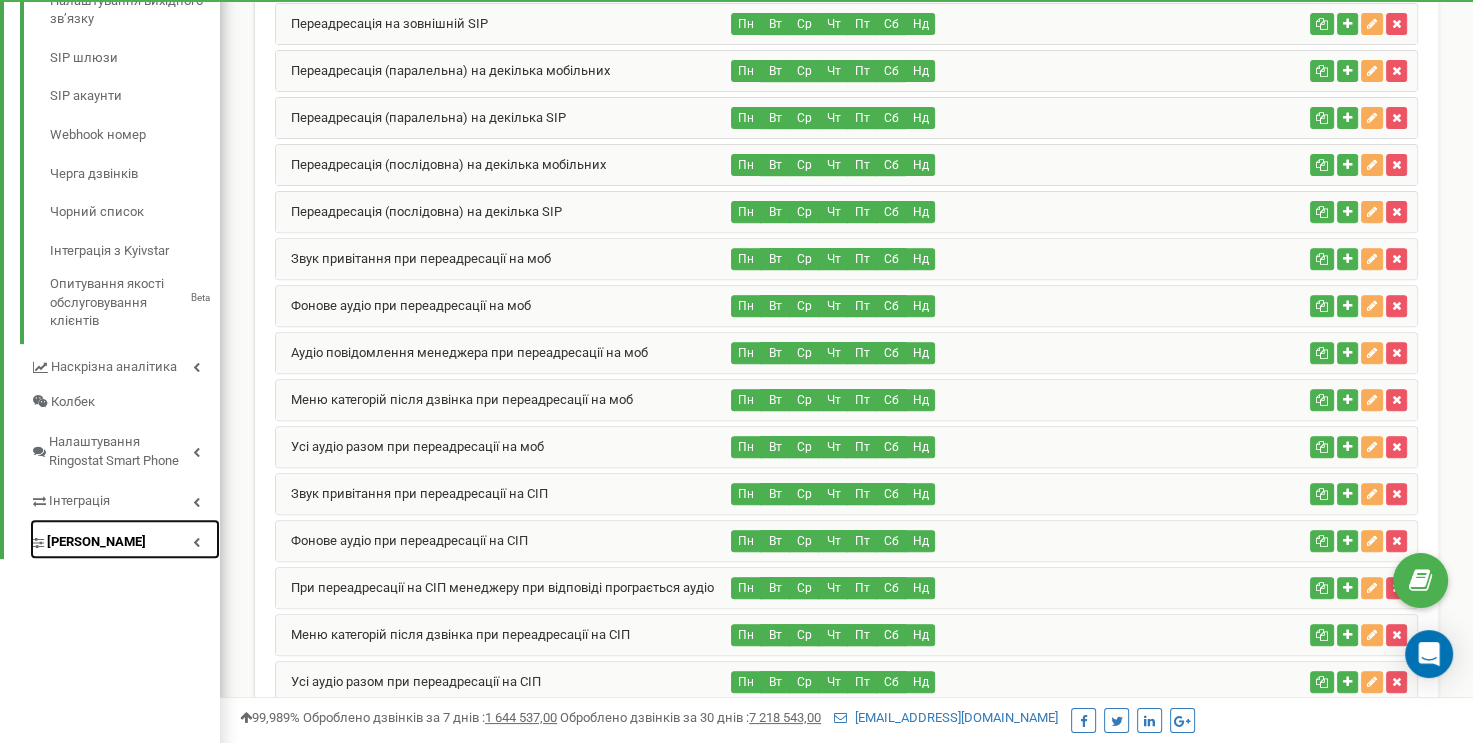 click on "[PERSON_NAME]" at bounding box center [125, 539] 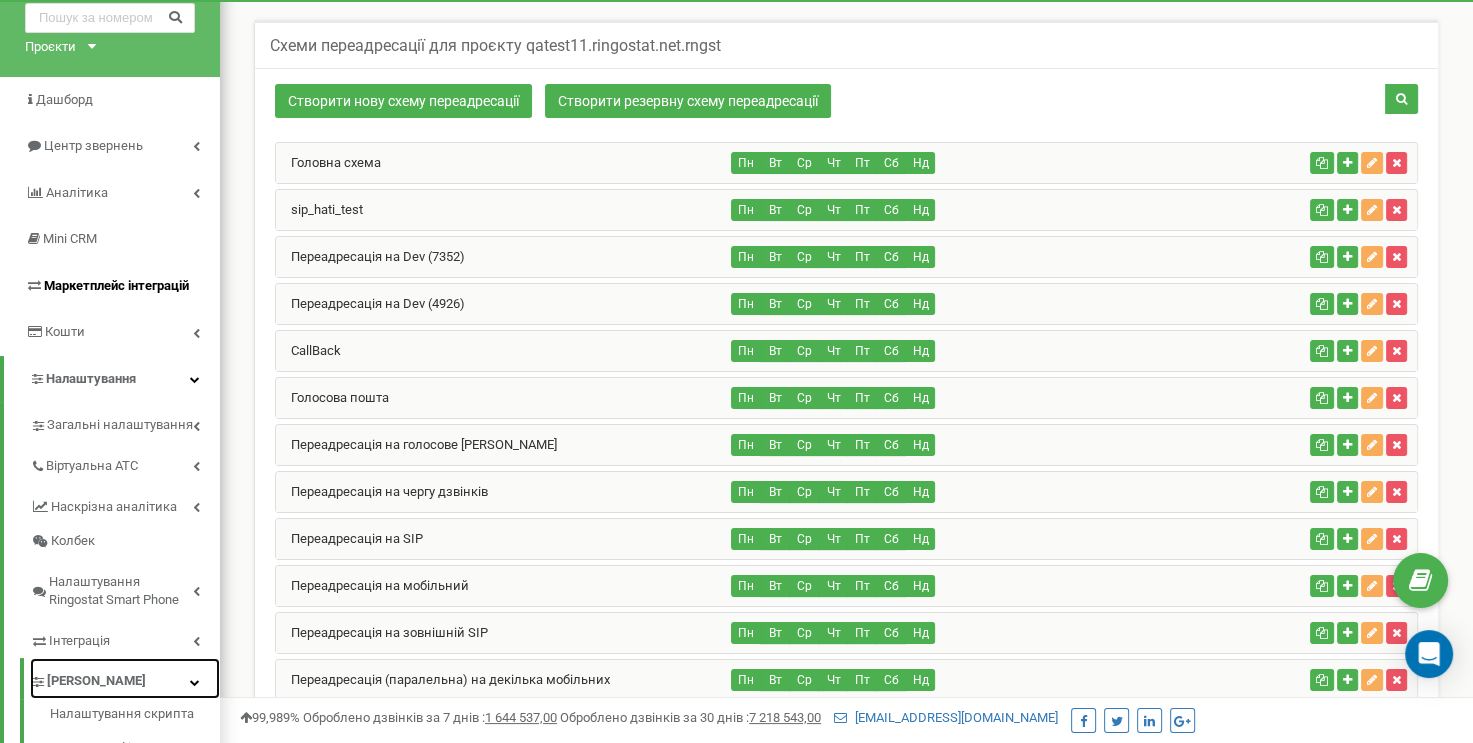scroll, scrollTop: 200, scrollLeft: 0, axis: vertical 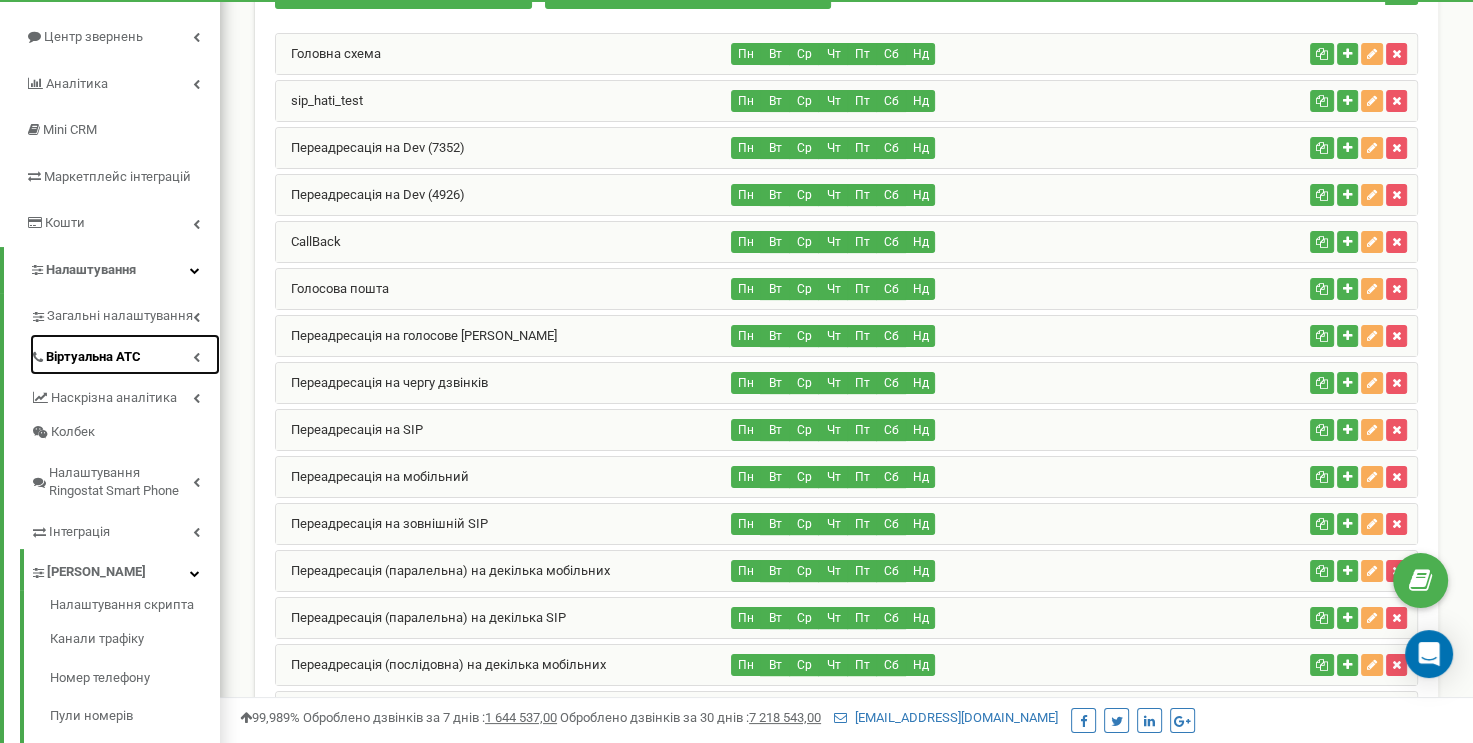 click on "Віртуальна АТС" at bounding box center (125, 354) 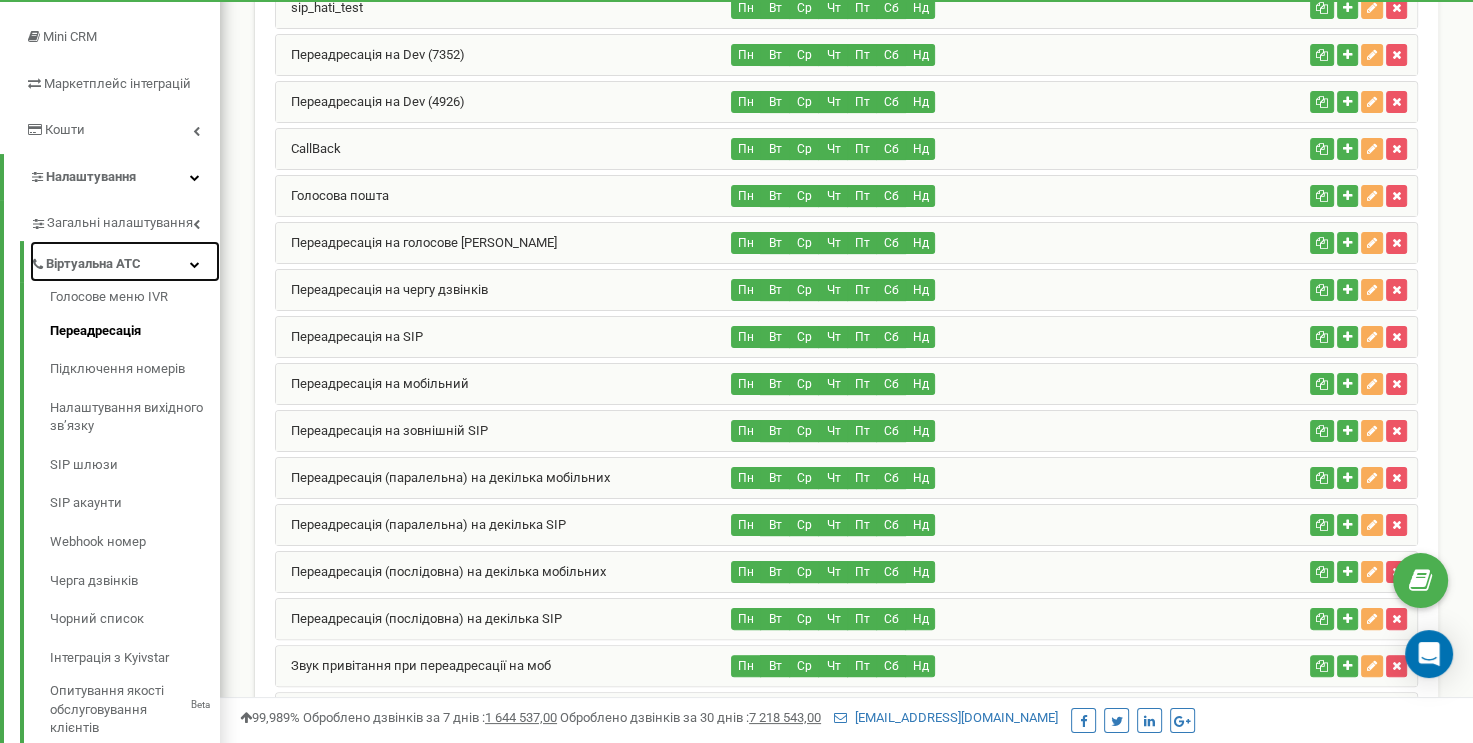 scroll, scrollTop: 400, scrollLeft: 0, axis: vertical 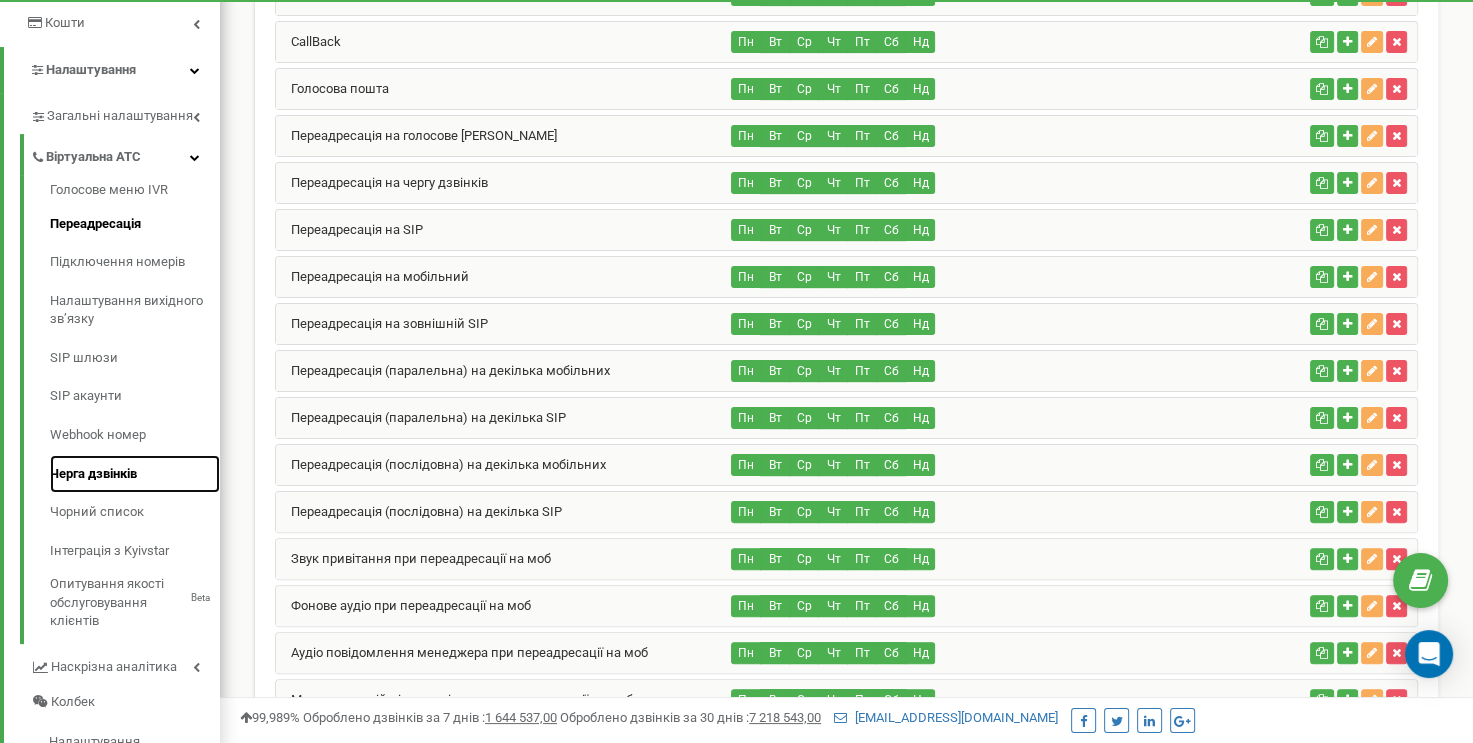 click on "Черга дзвінків" at bounding box center [135, 474] 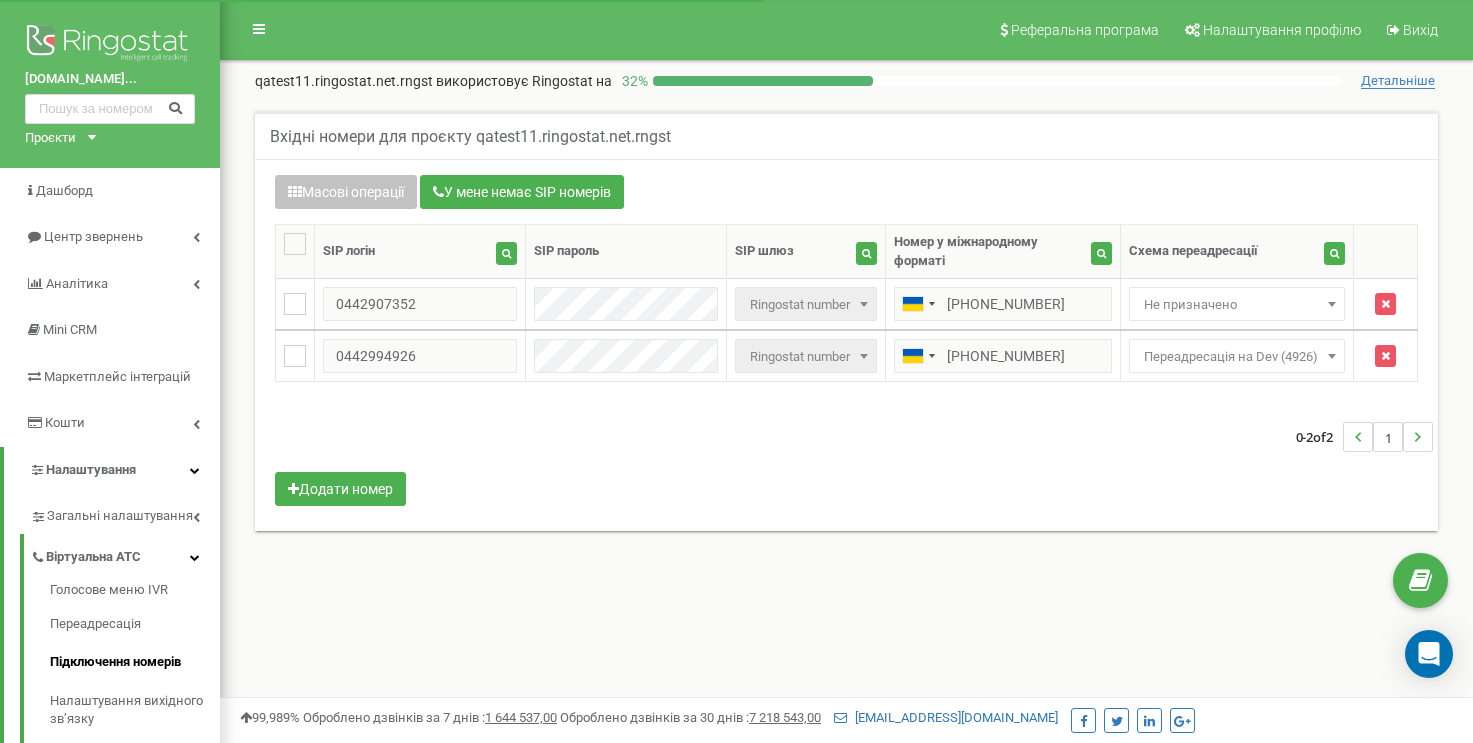 scroll, scrollTop: 66, scrollLeft: 0, axis: vertical 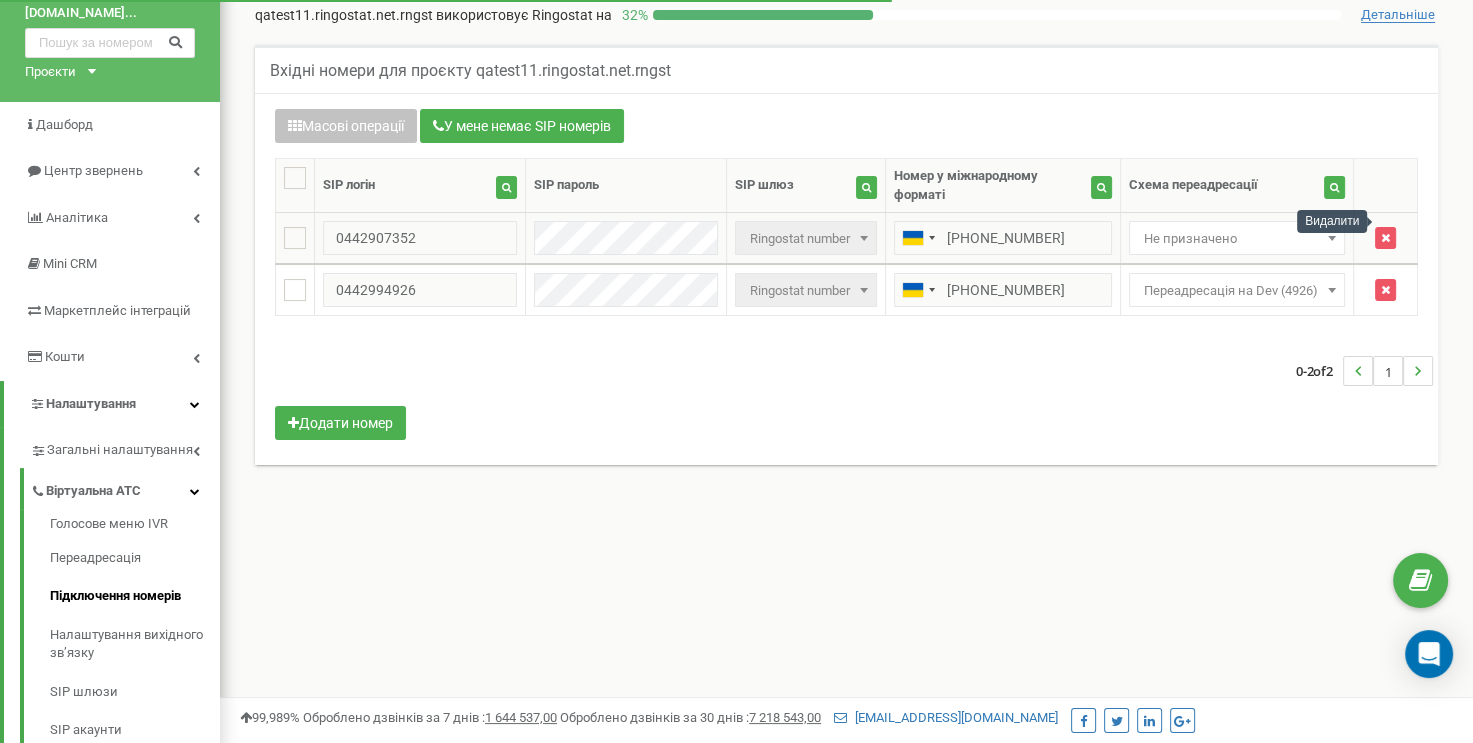 click on "Видалити" at bounding box center [1332, 221] 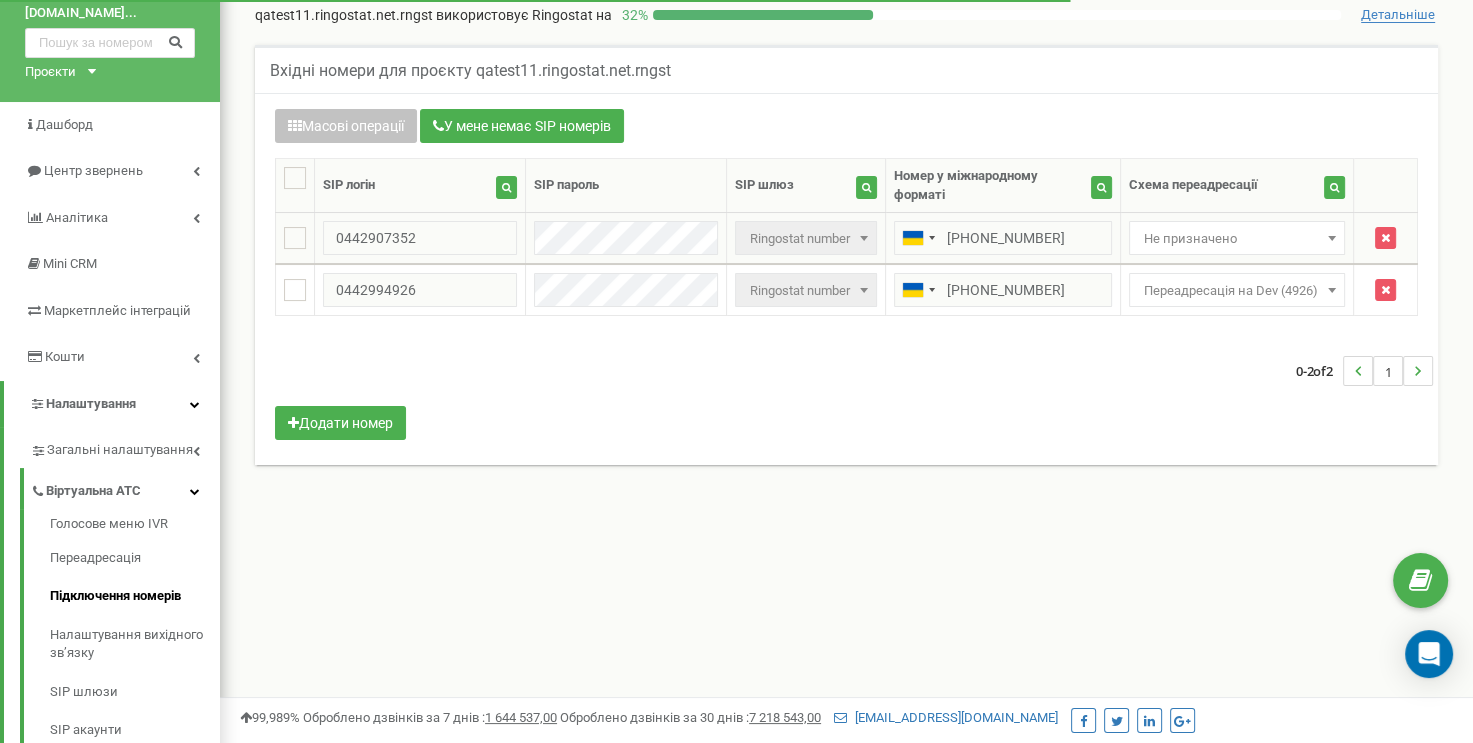 click on "Не призначено" at bounding box center (1237, 239) 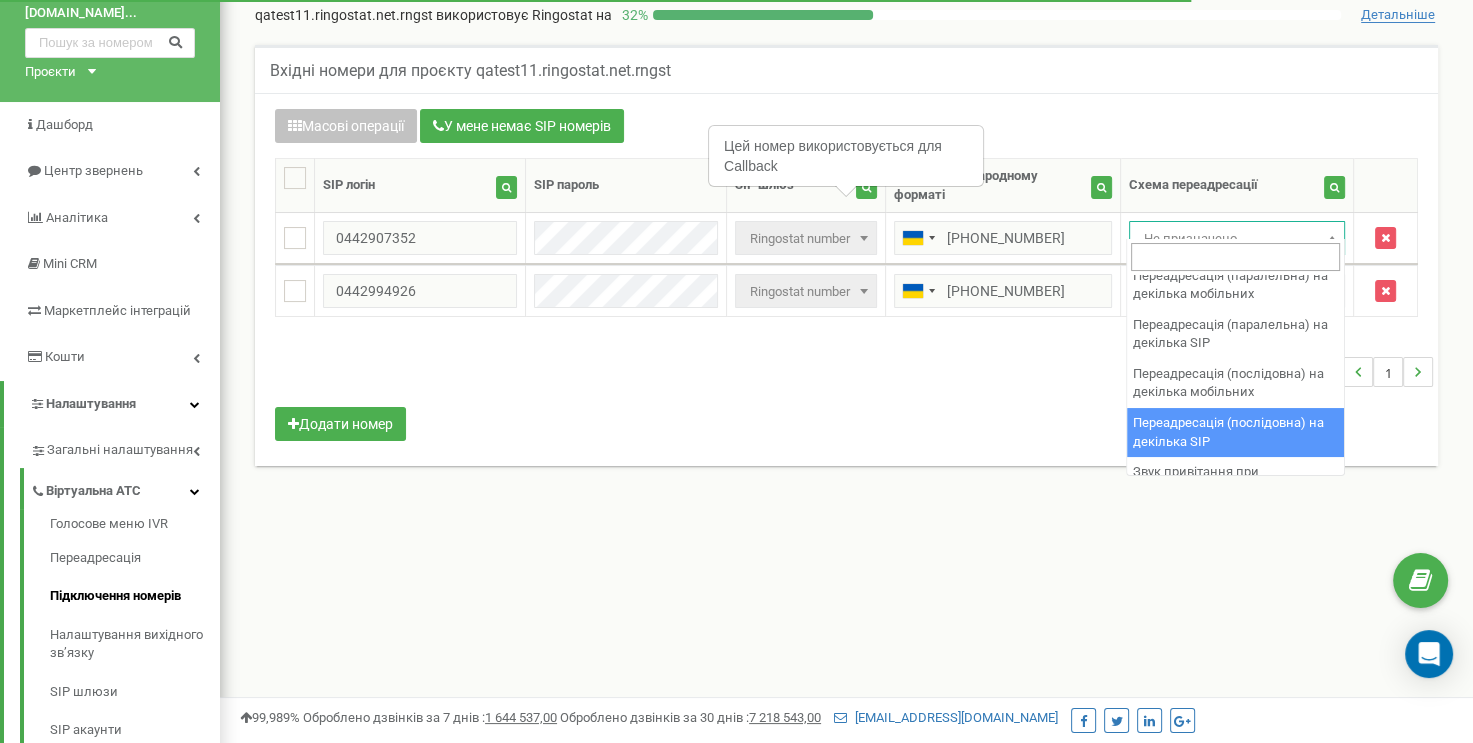 scroll, scrollTop: 1088, scrollLeft: 0, axis: vertical 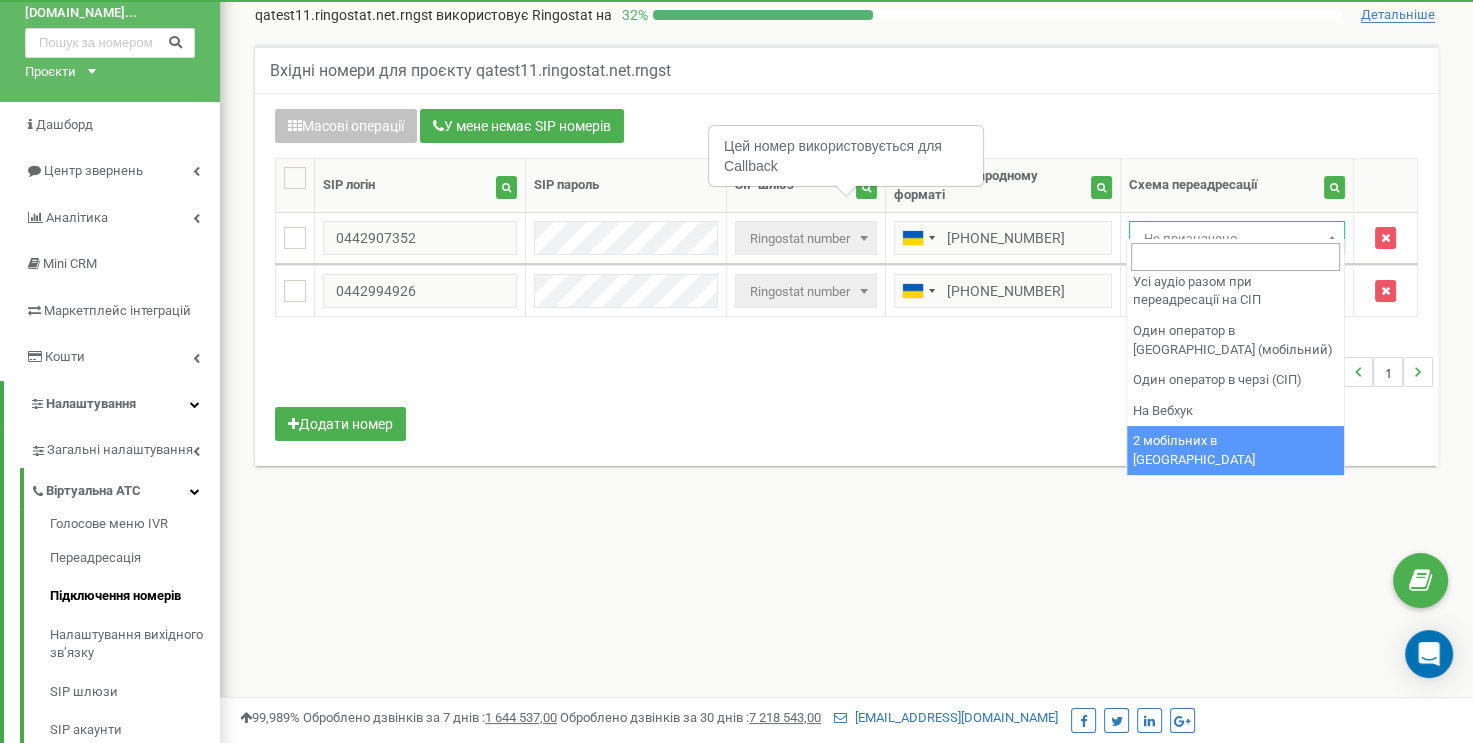 select on "252761" 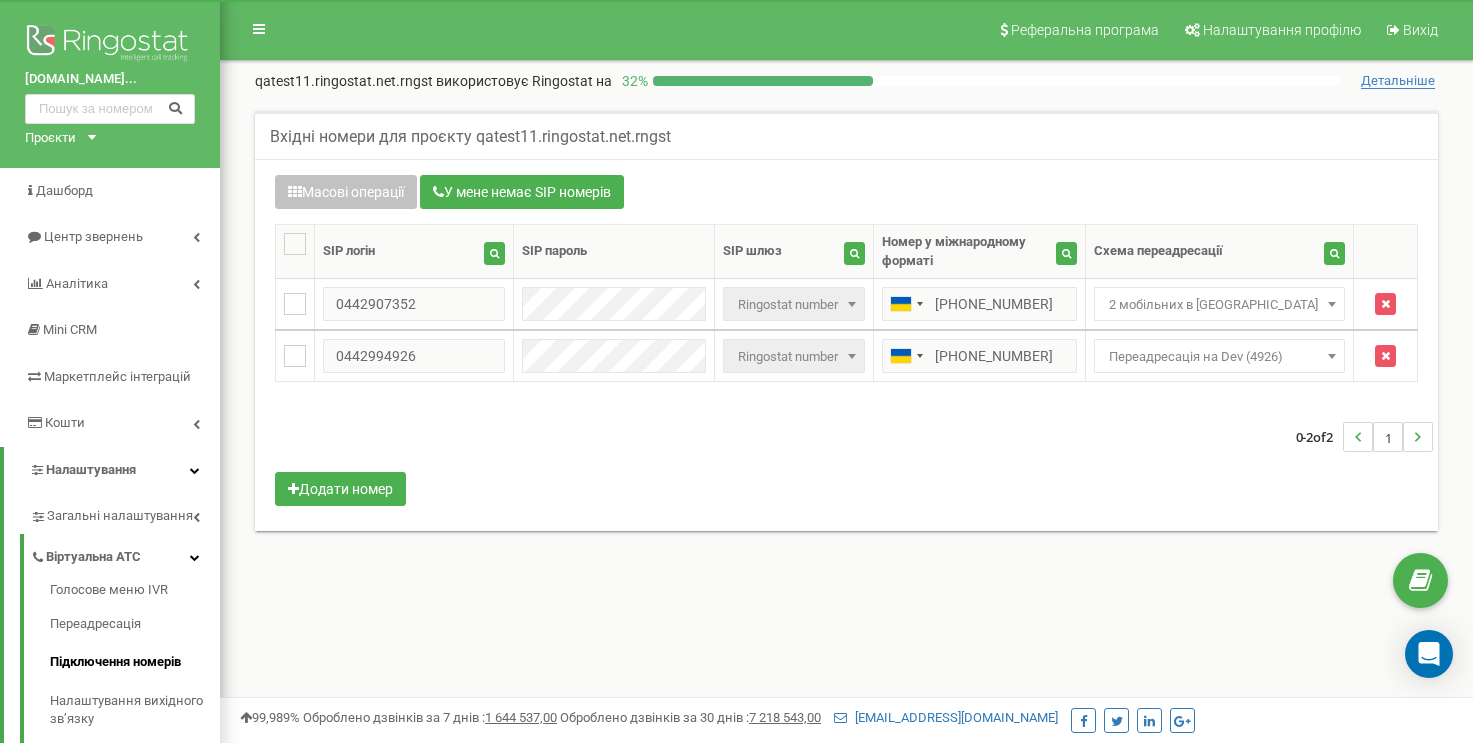 scroll, scrollTop: 66, scrollLeft: 0, axis: vertical 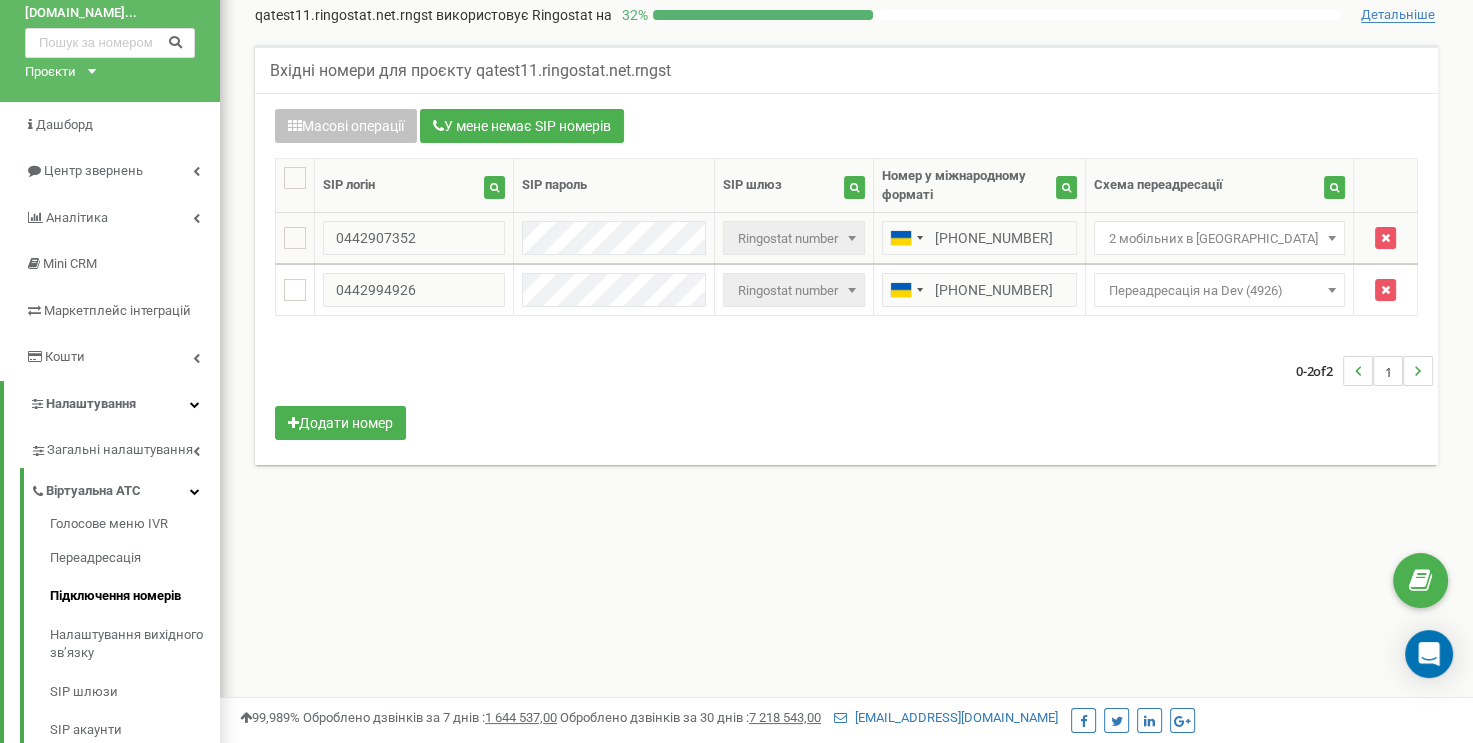 click on "2 мобільних в [GEOGRAPHIC_DATA]" at bounding box center [1219, 239] 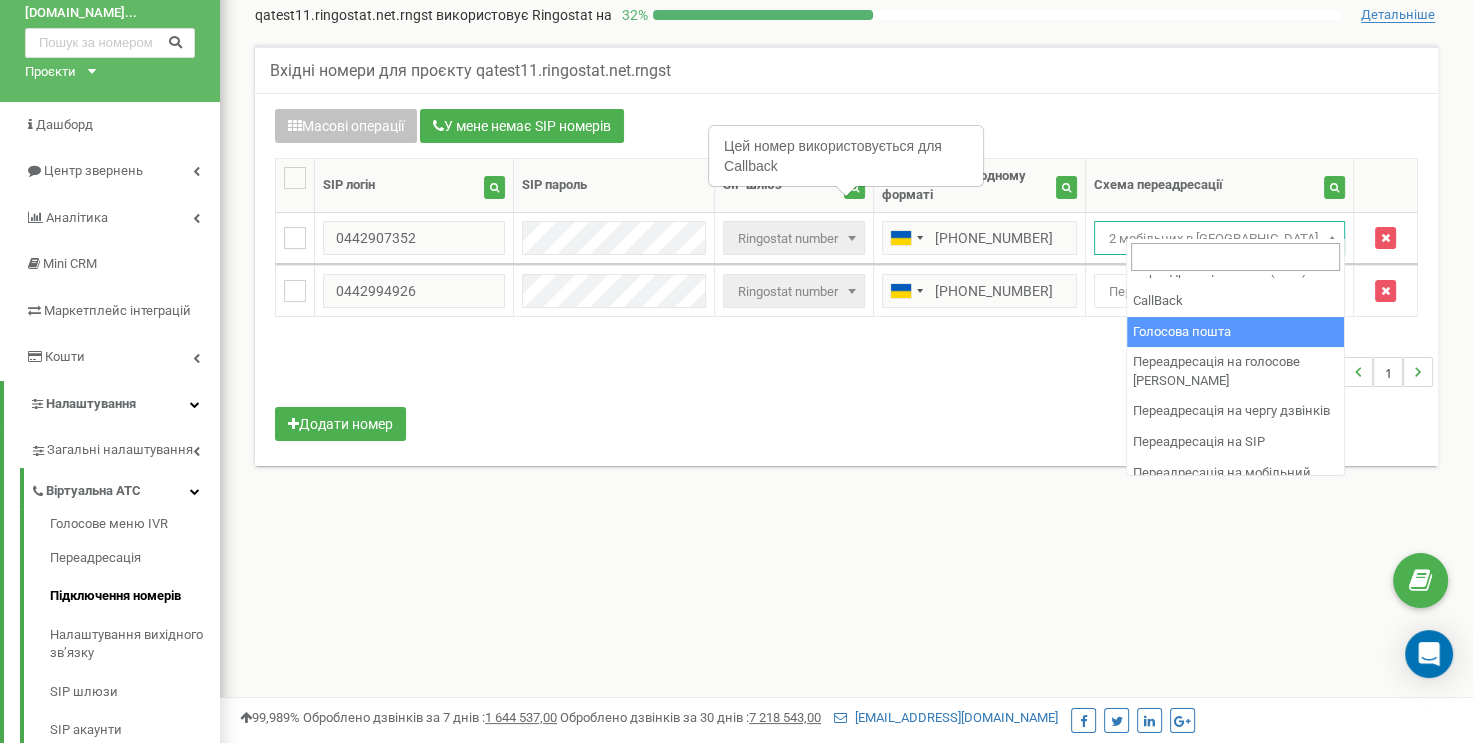 scroll, scrollTop: 200, scrollLeft: 0, axis: vertical 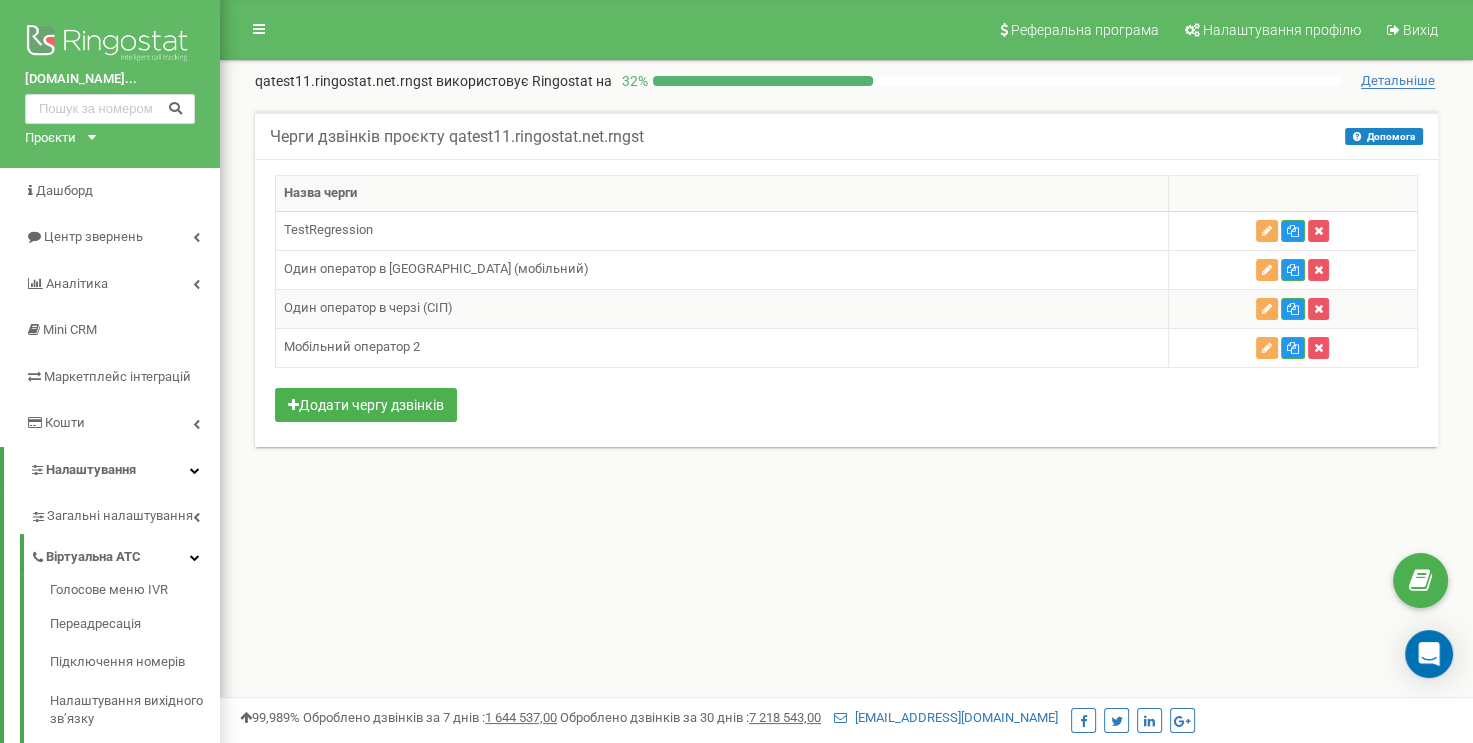 click on "Один оператор в черзі (СІП)" at bounding box center (722, 308) 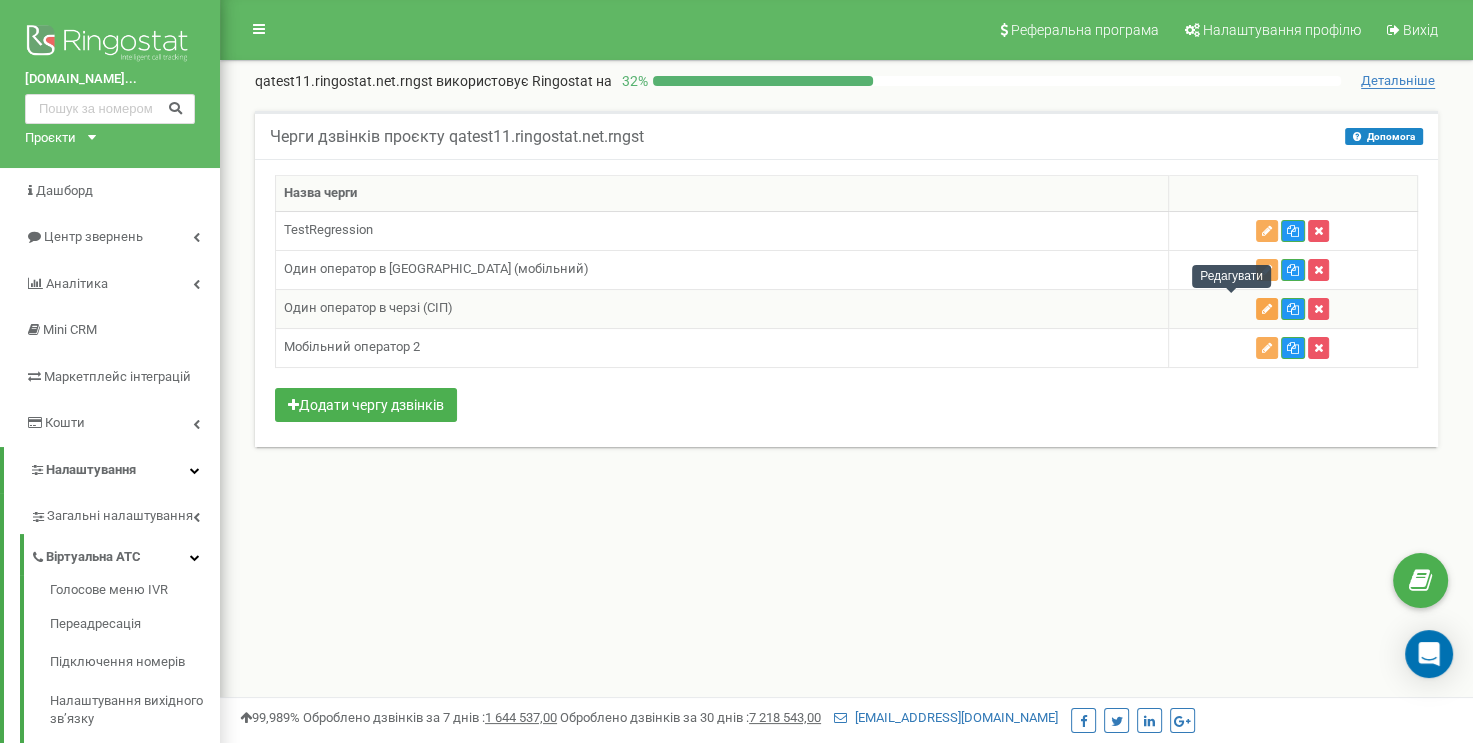 click at bounding box center (1267, 309) 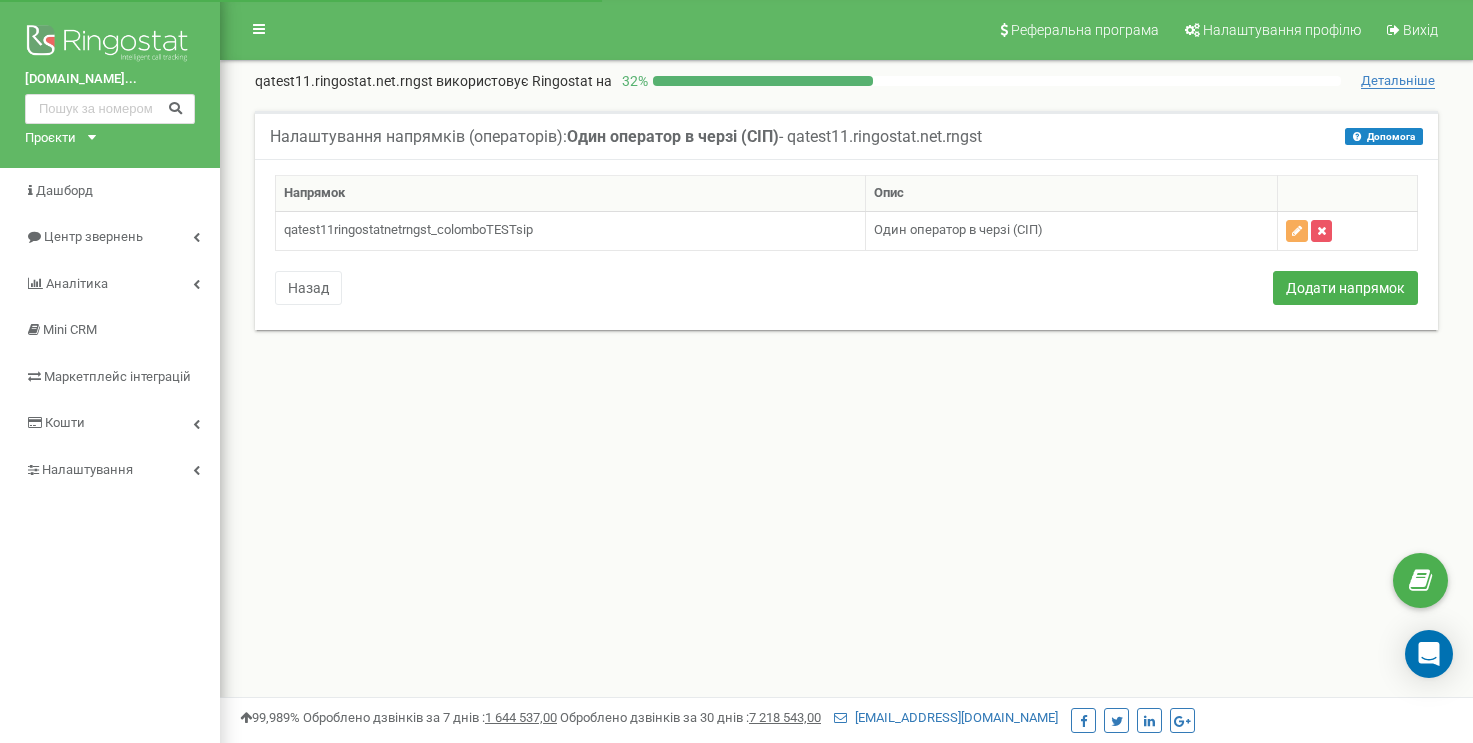 scroll, scrollTop: 0, scrollLeft: 0, axis: both 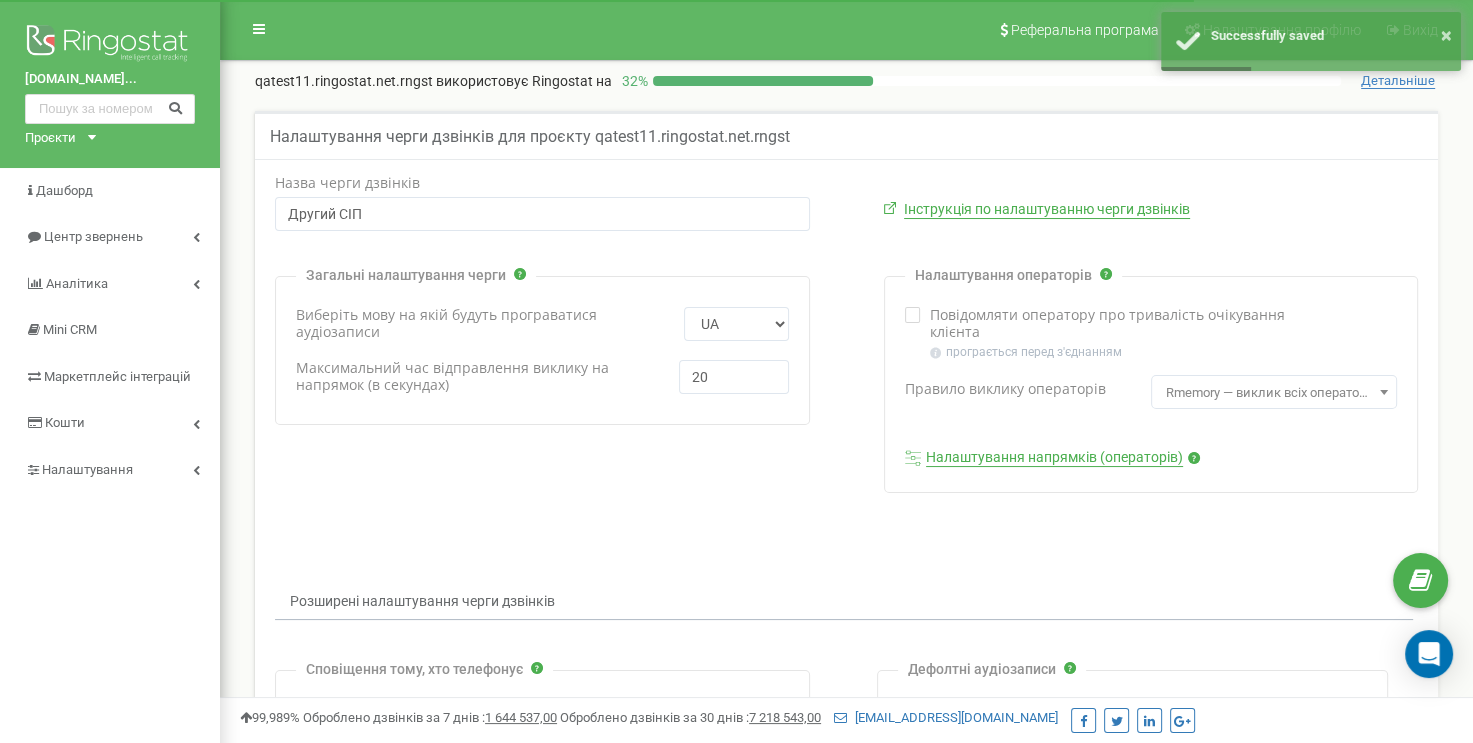 click on "Налаштування напрямків (операторів)" at bounding box center [1054, 458] 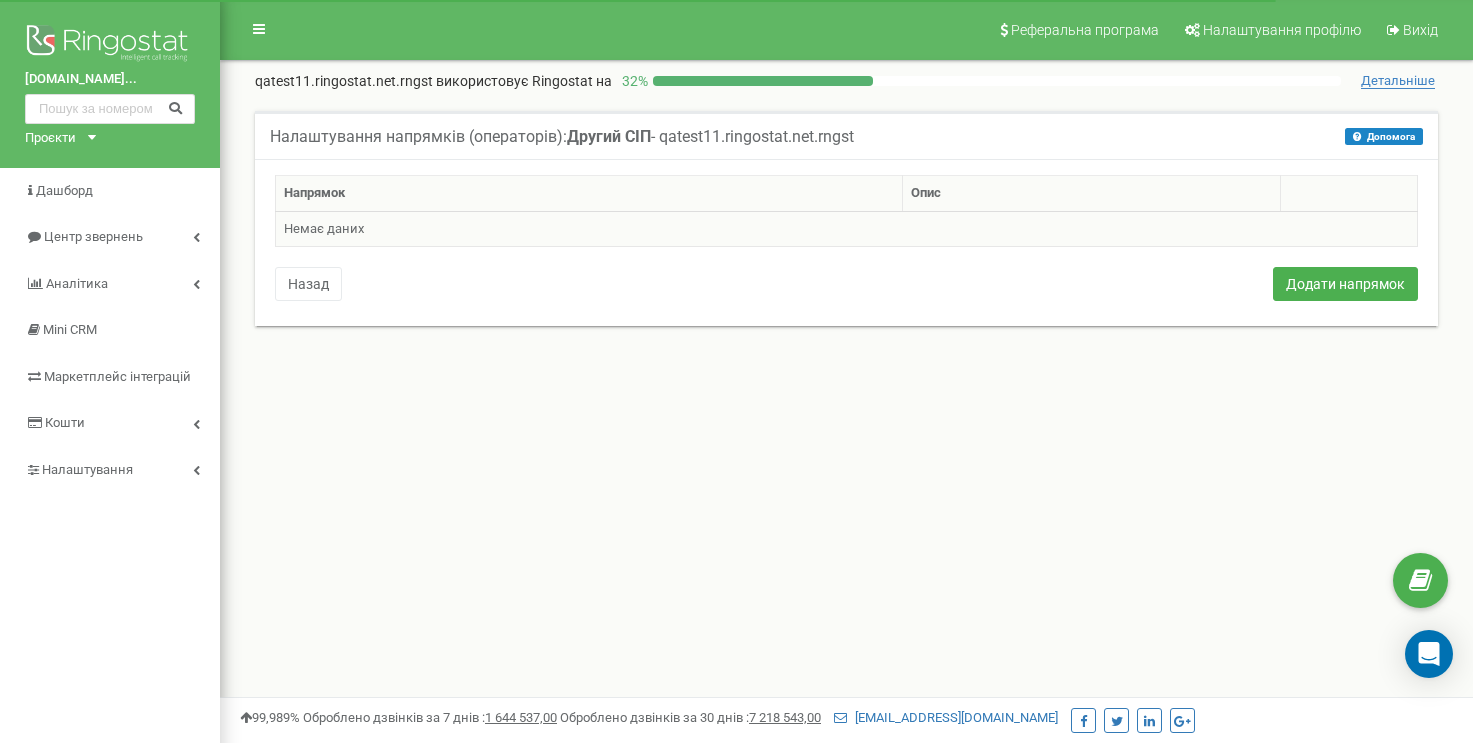 scroll, scrollTop: 0, scrollLeft: 0, axis: both 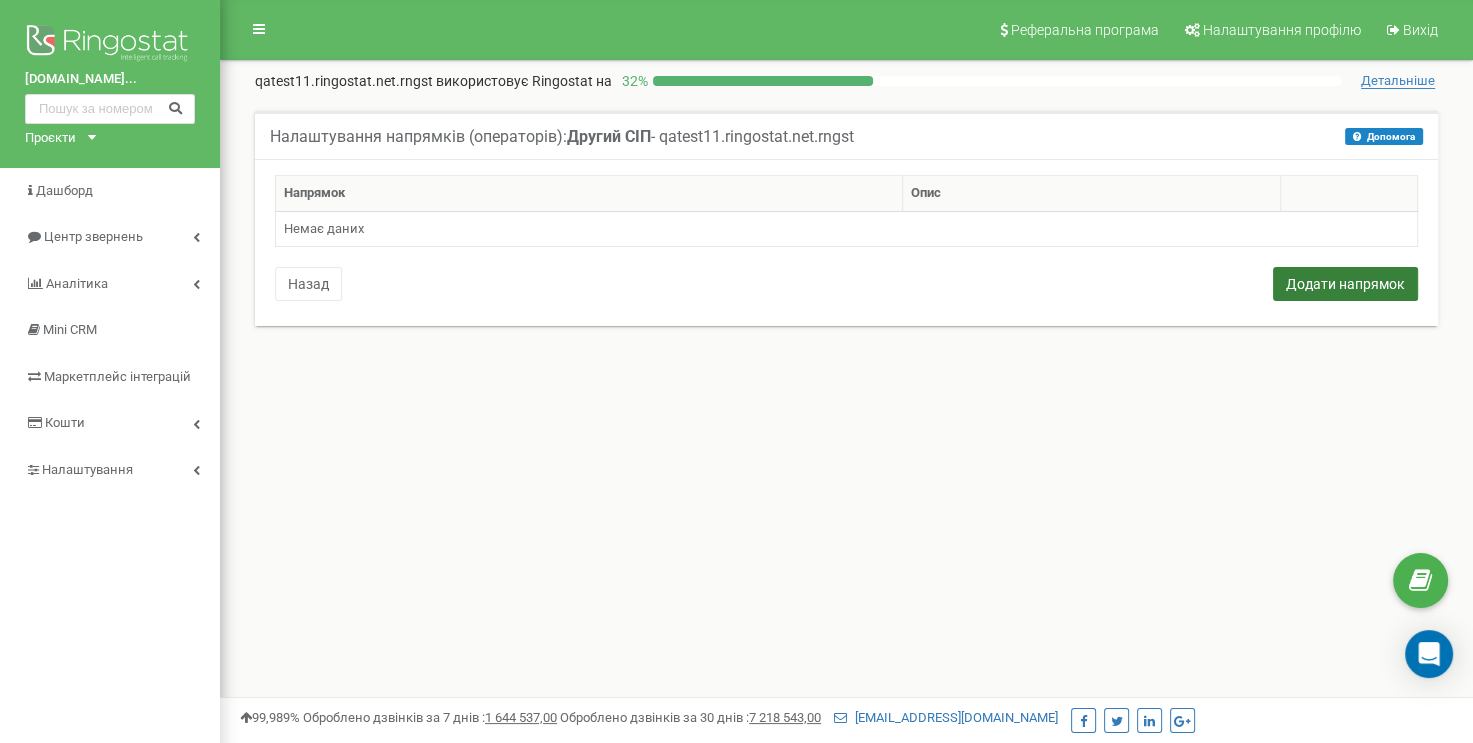 click on "Додати напрямок" at bounding box center (1345, 284) 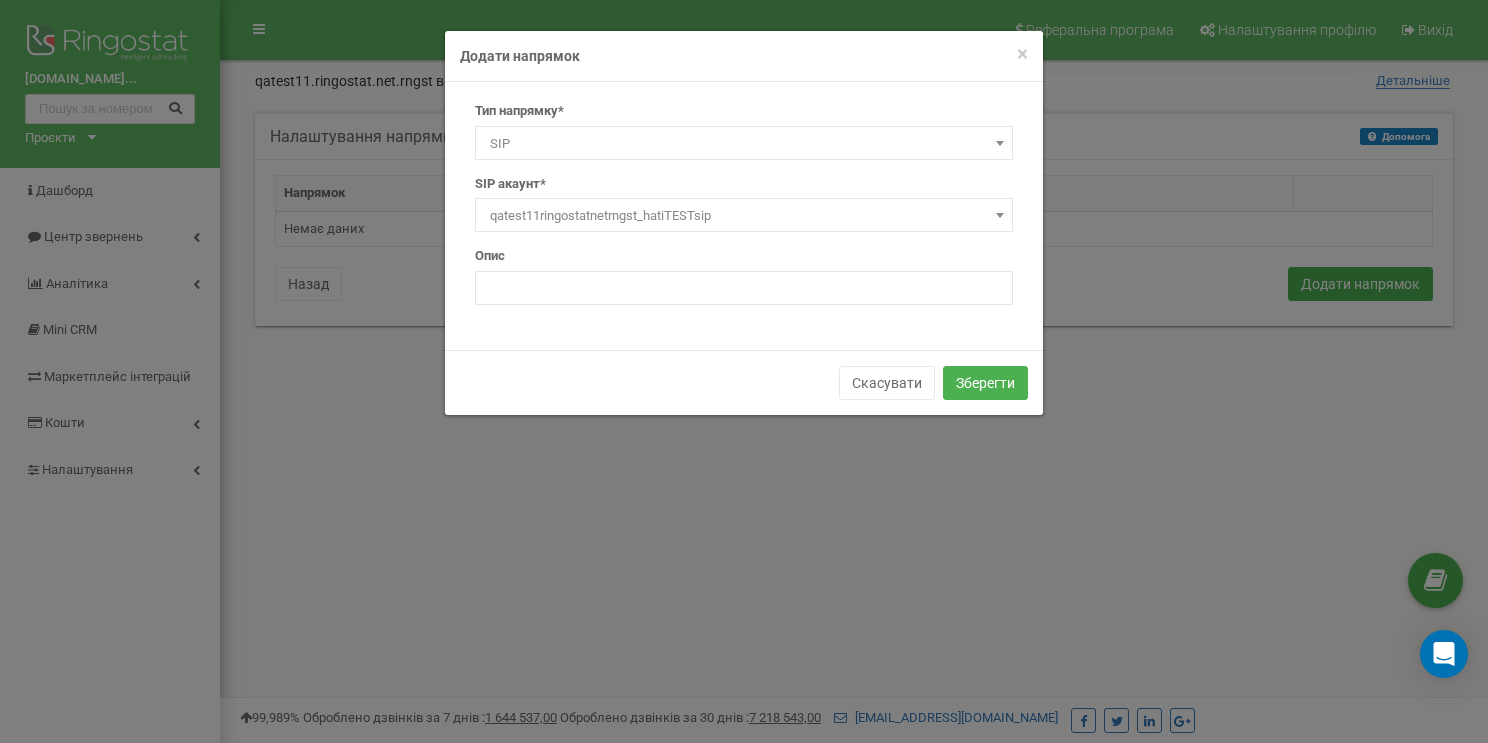 click on "qatest11ringostatnetrngst_hatiTESTsip" at bounding box center (744, 216) 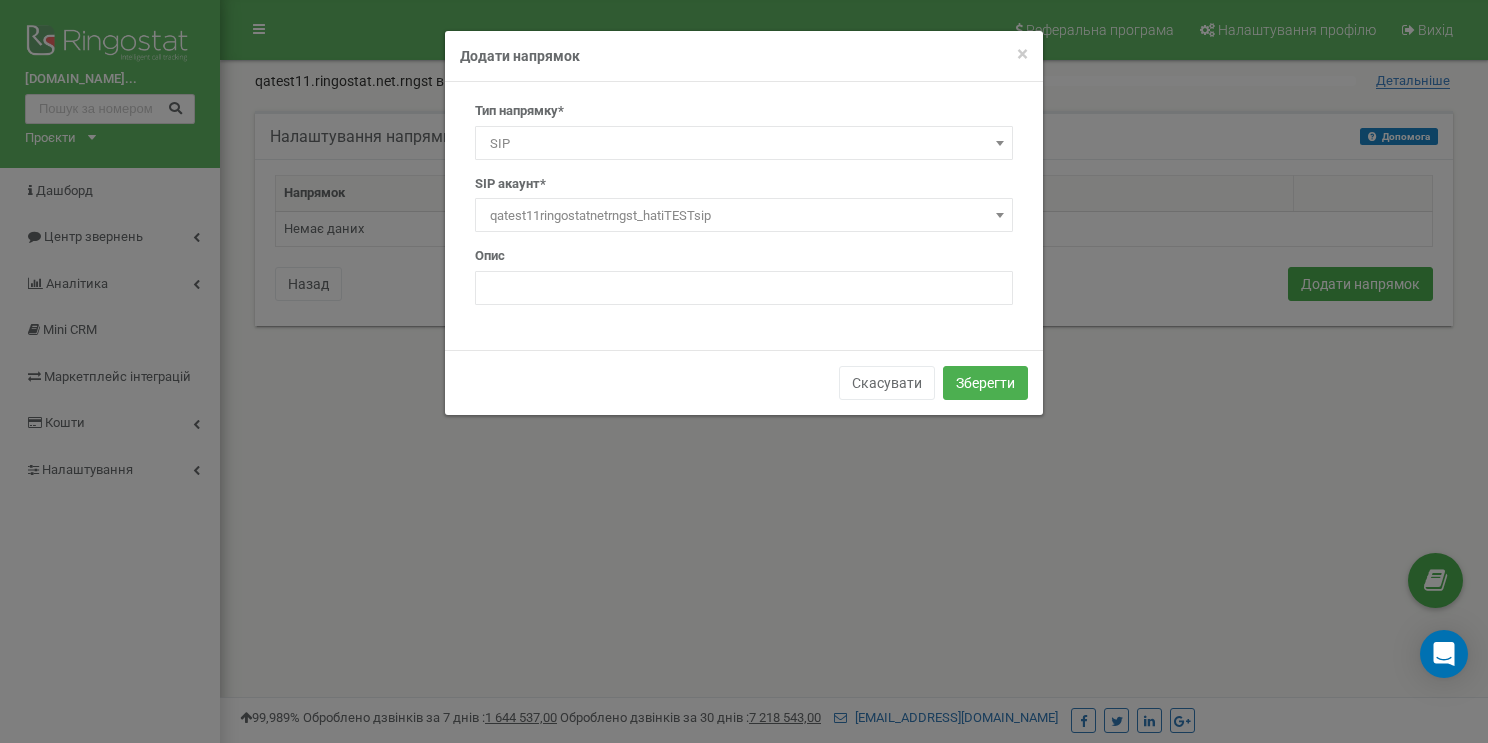 click on "qatest11ringostatnetrngst_hatiTESTsip" at bounding box center [744, 216] 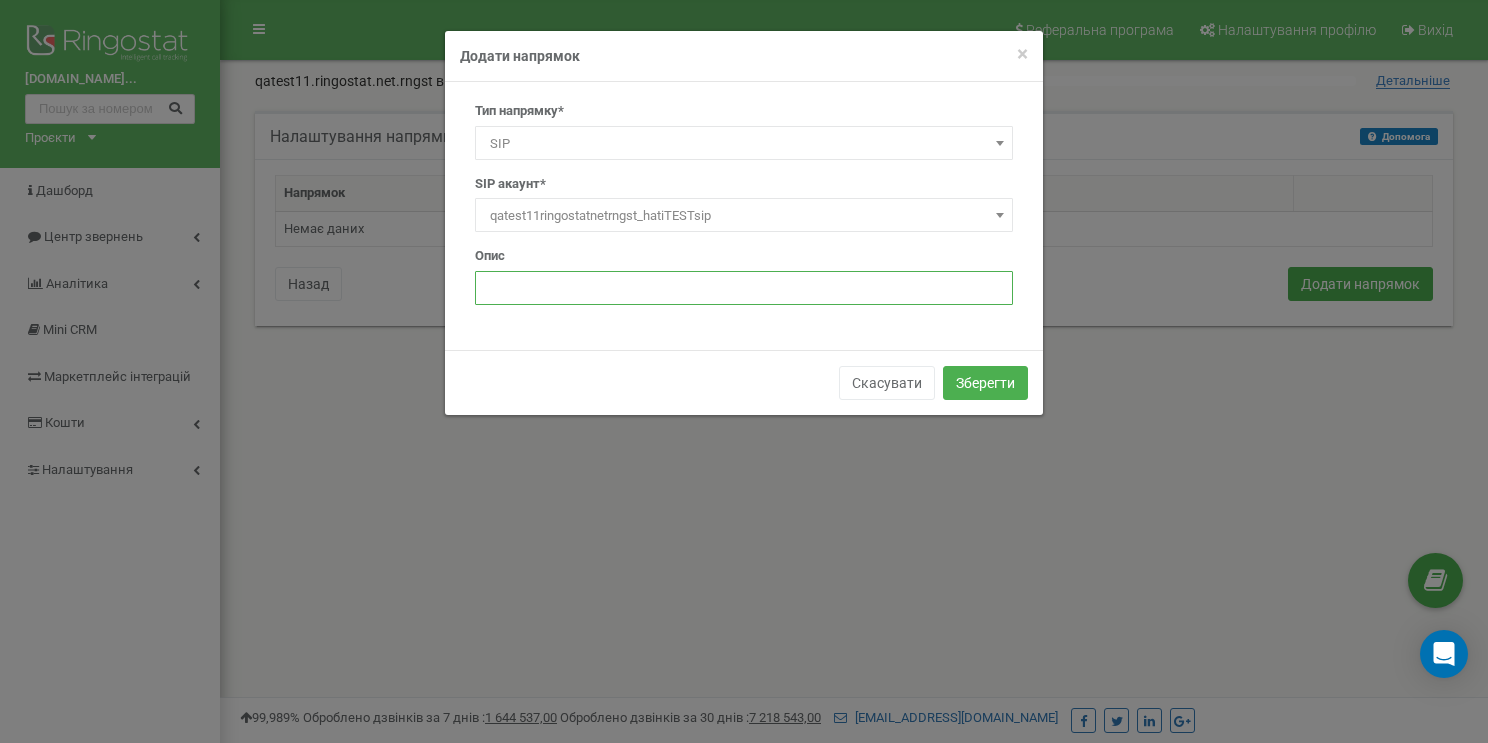 click at bounding box center [744, 288] 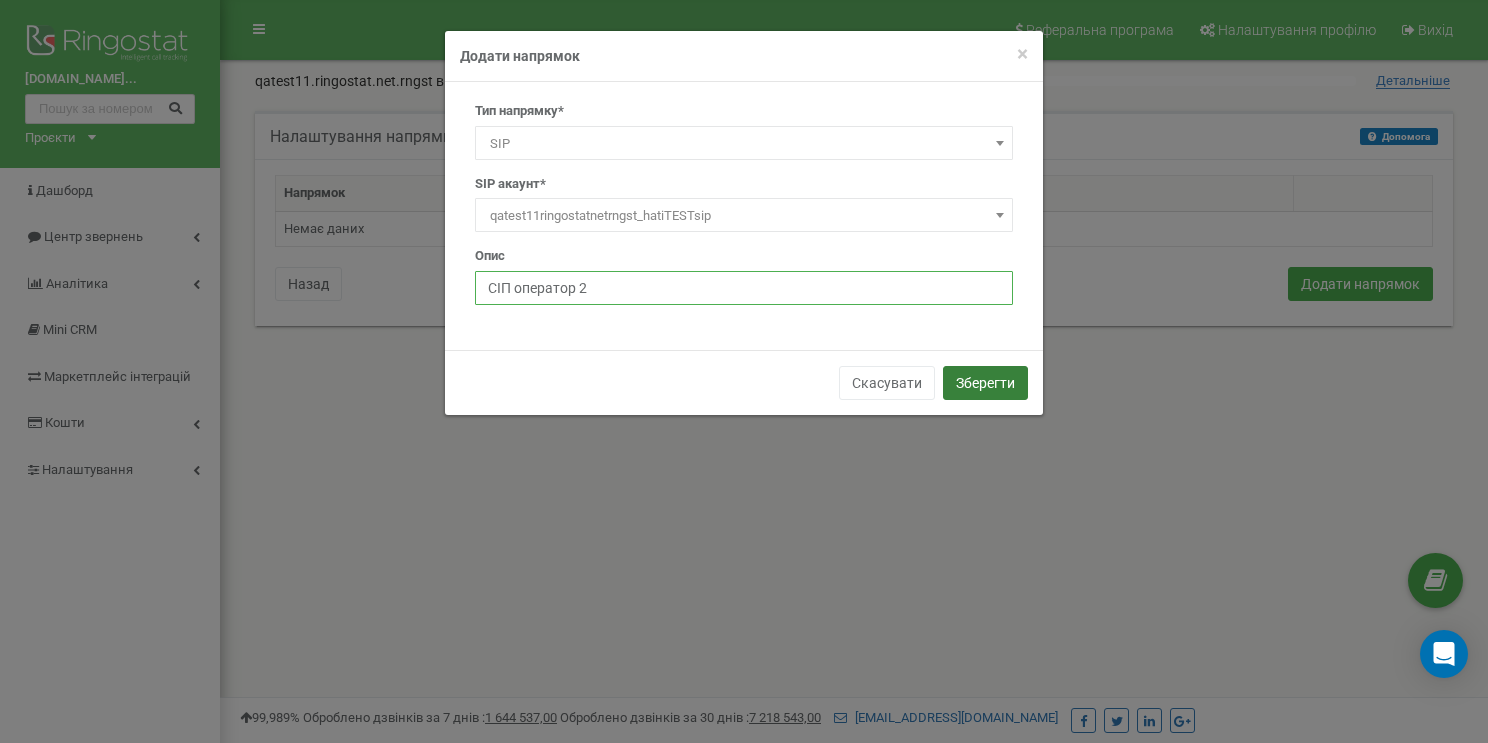 type on "СІП оператор 2" 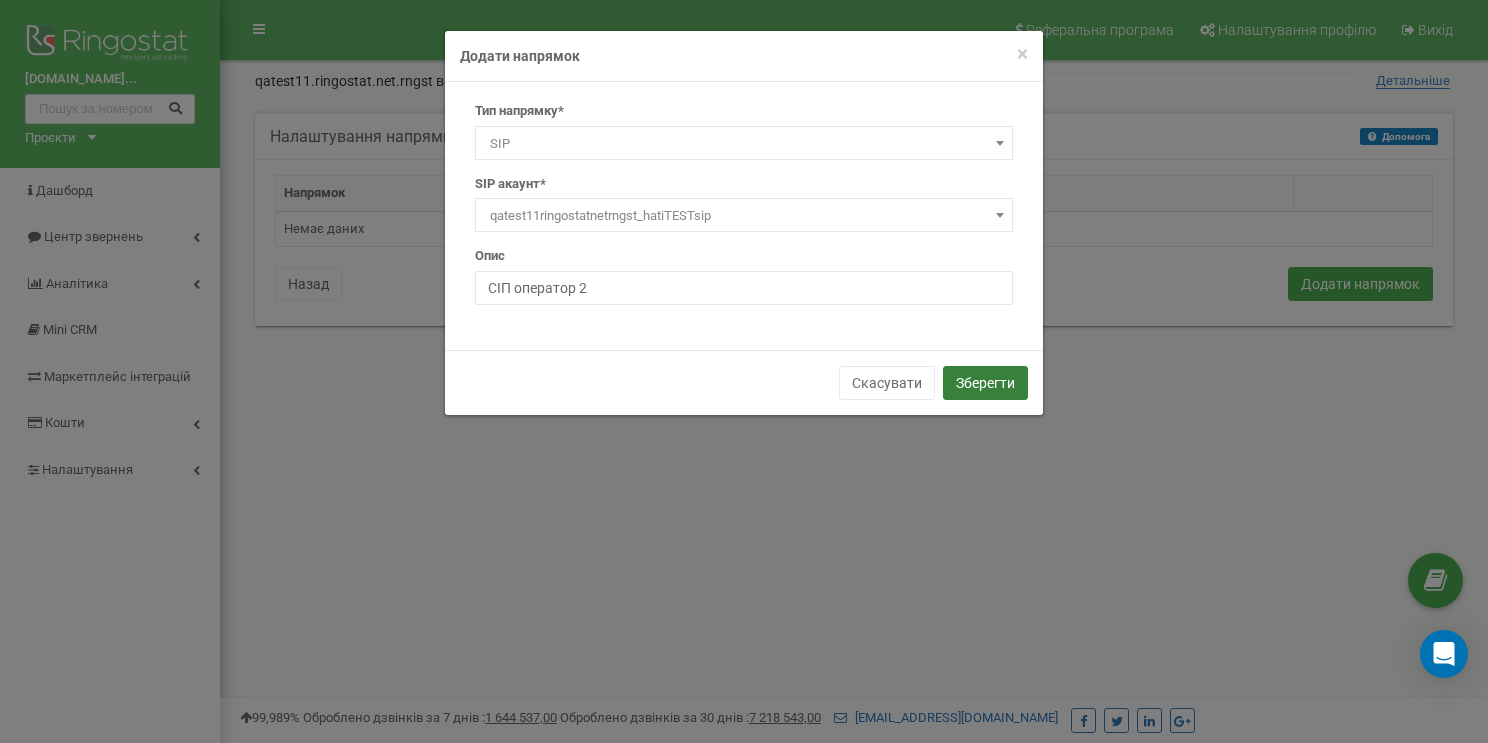 click on "Зберегти" at bounding box center (985, 383) 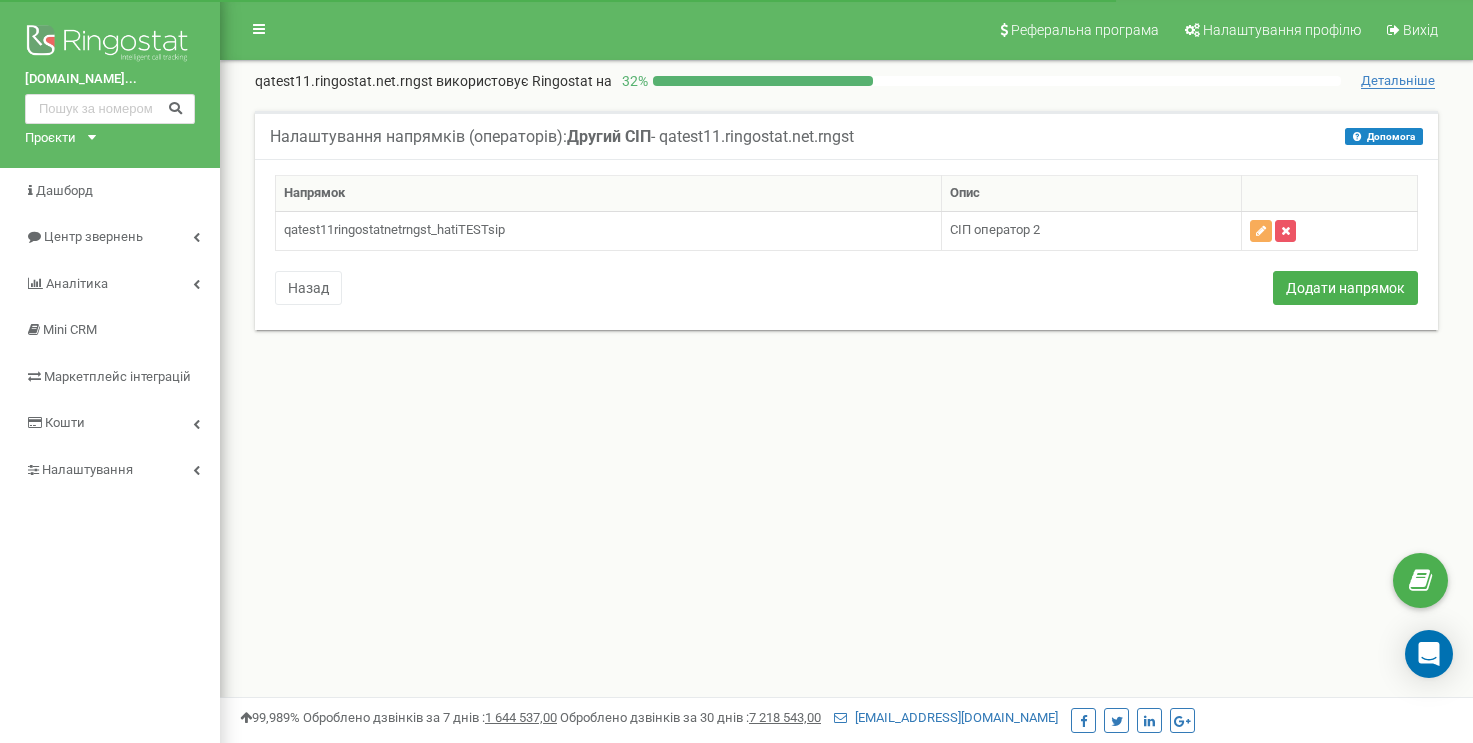 scroll, scrollTop: 0, scrollLeft: 0, axis: both 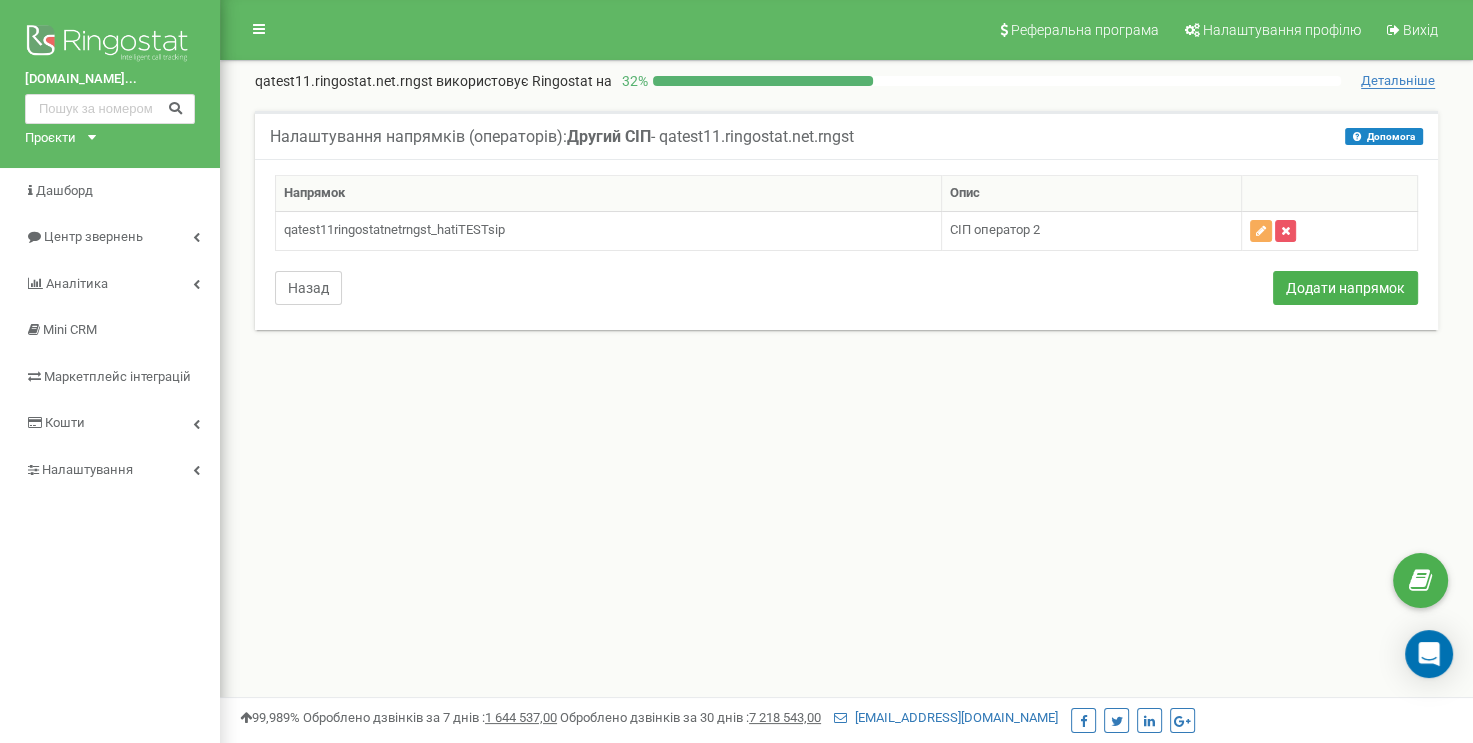 click on "Назад" at bounding box center (308, 288) 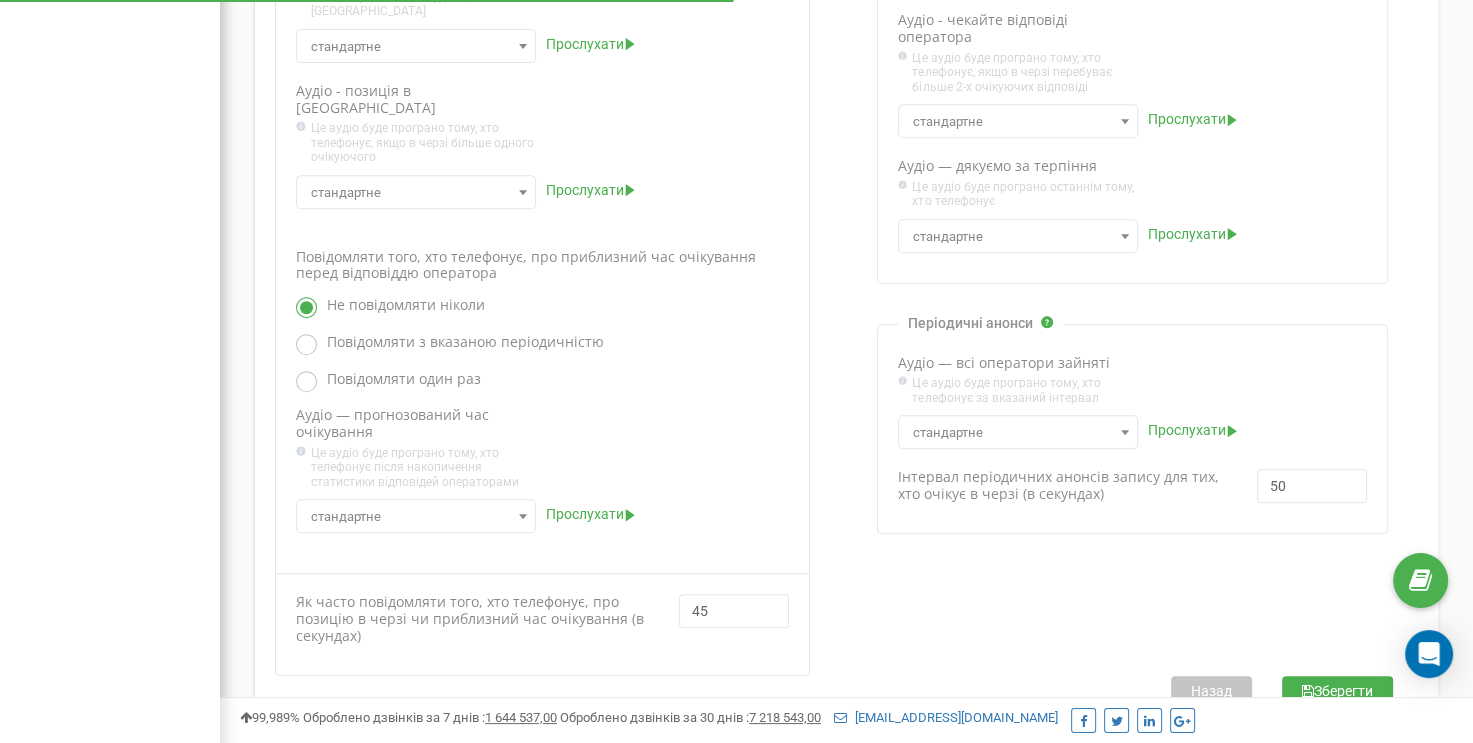 scroll, scrollTop: 0, scrollLeft: 0, axis: both 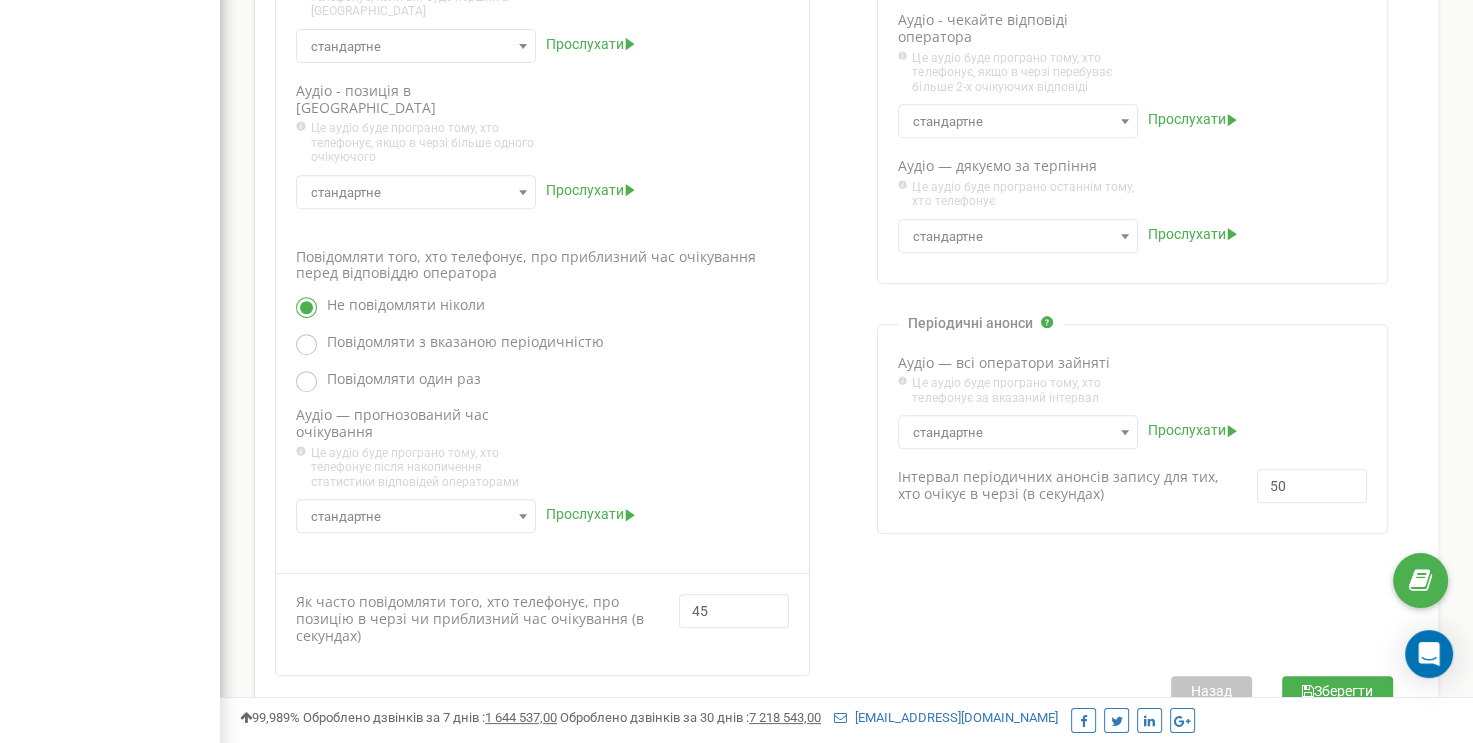 click on "Зберегти" at bounding box center [1337, 691] 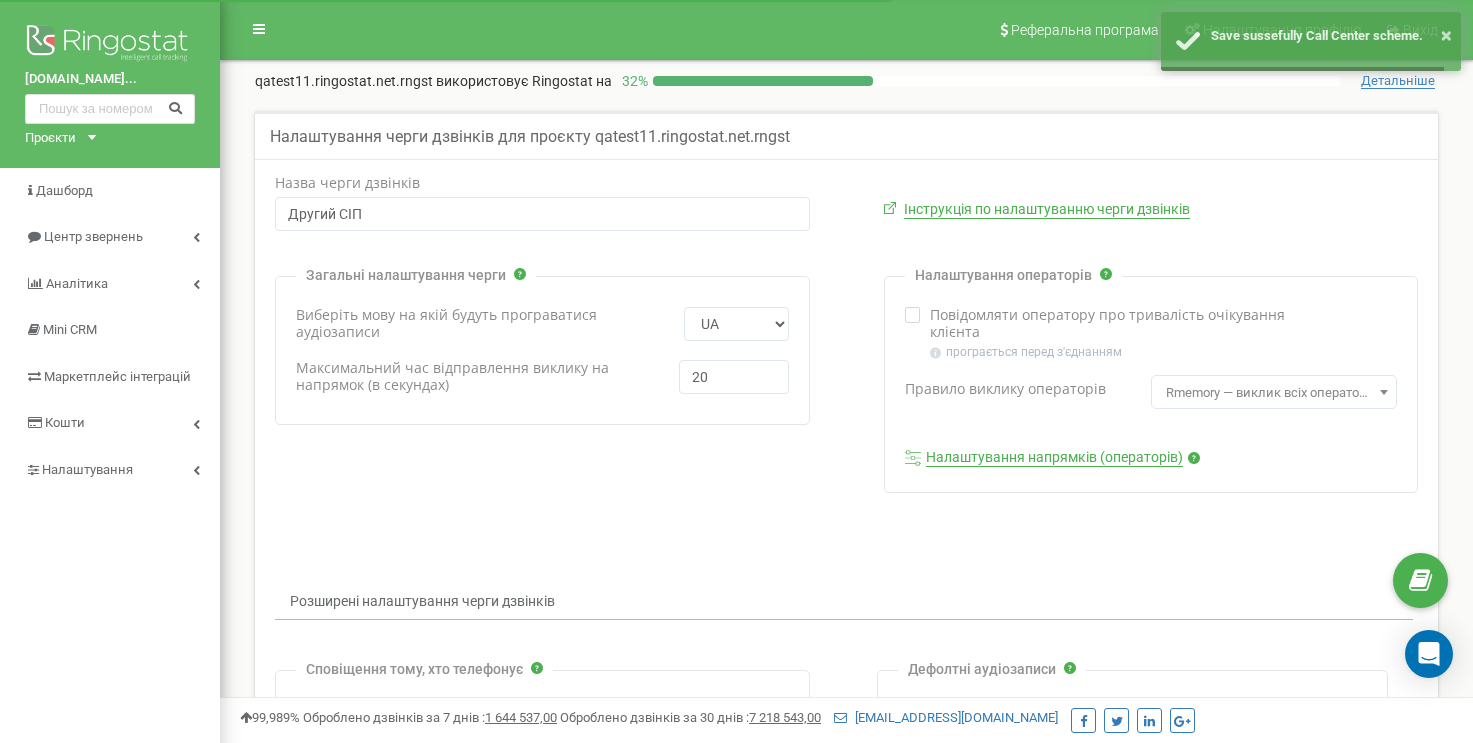 scroll, scrollTop: 0, scrollLeft: 0, axis: both 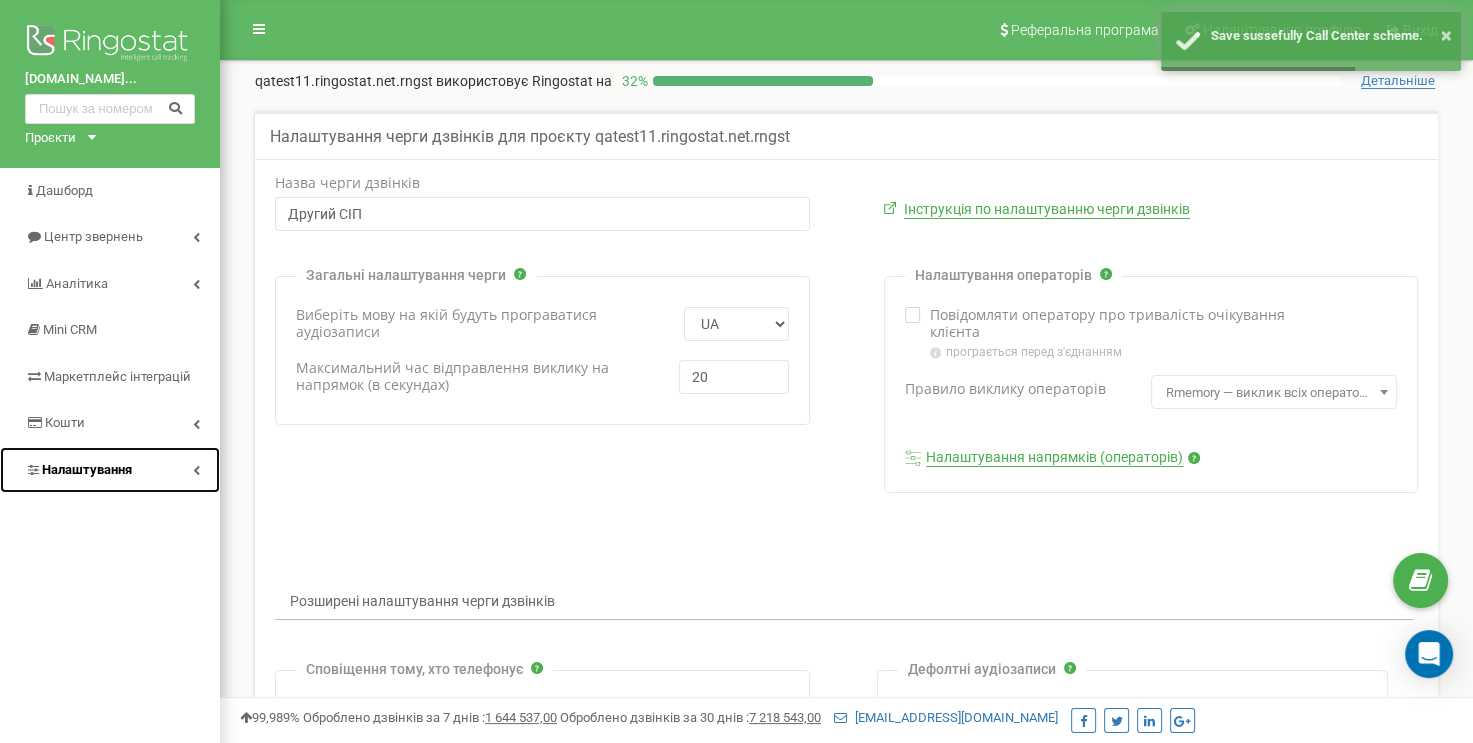 click on "Налаштування" at bounding box center [110, 470] 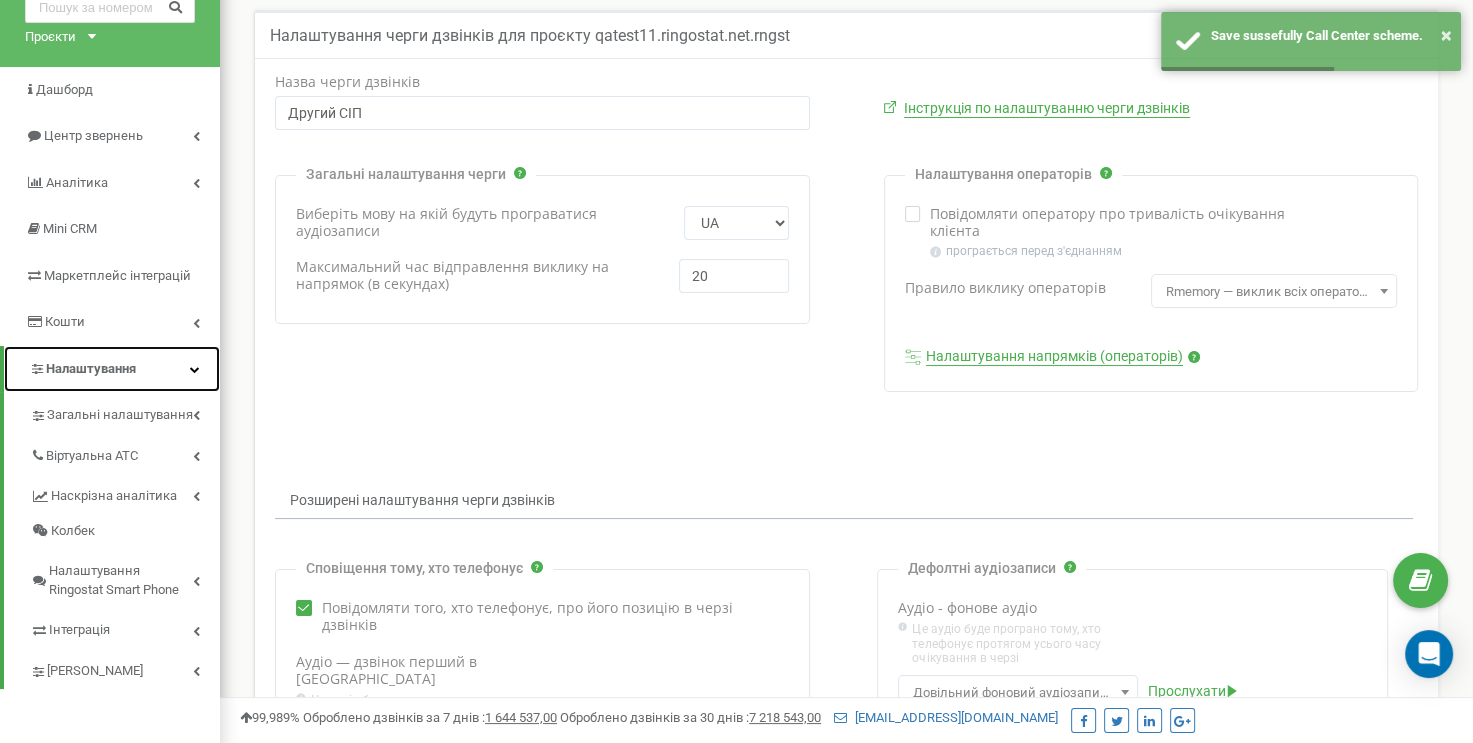 scroll, scrollTop: 200, scrollLeft: 0, axis: vertical 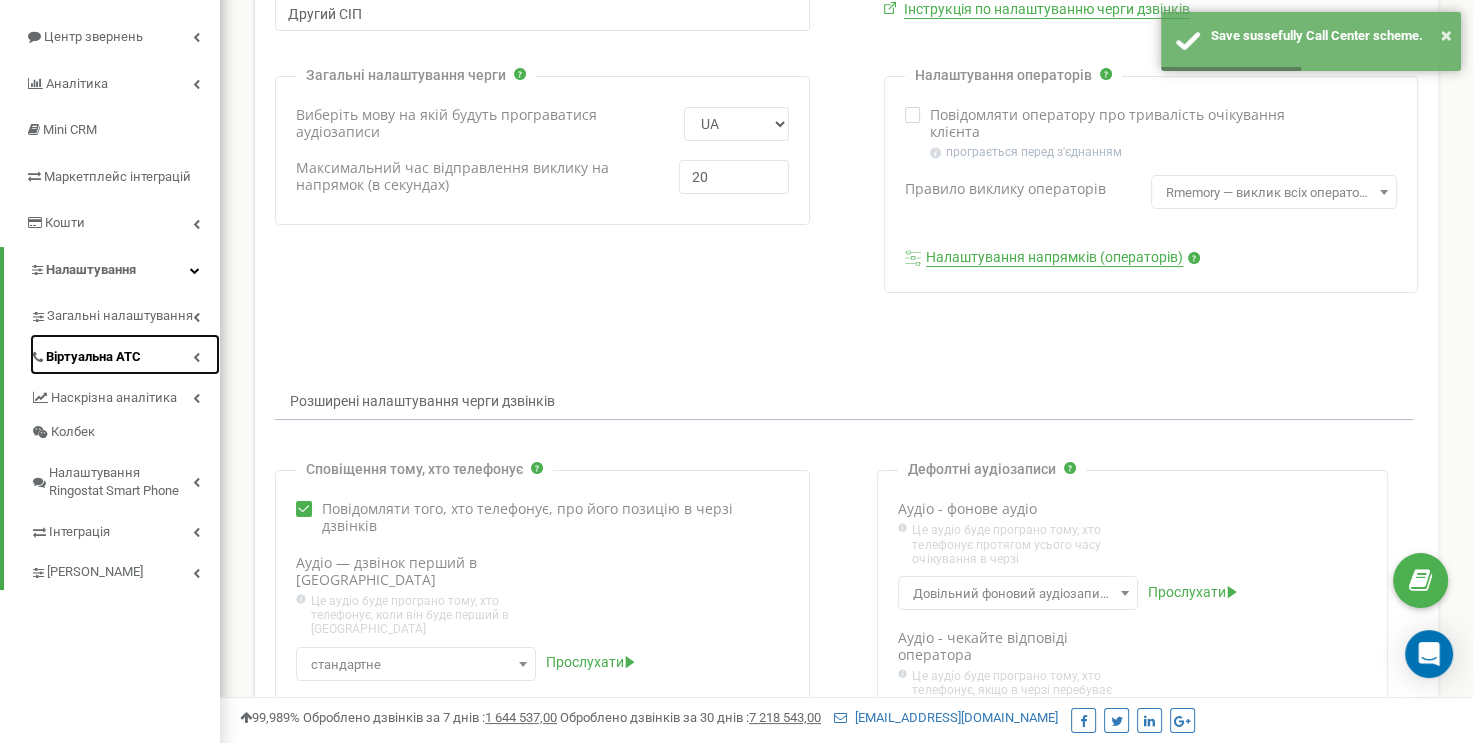 click at bounding box center (196, 357) 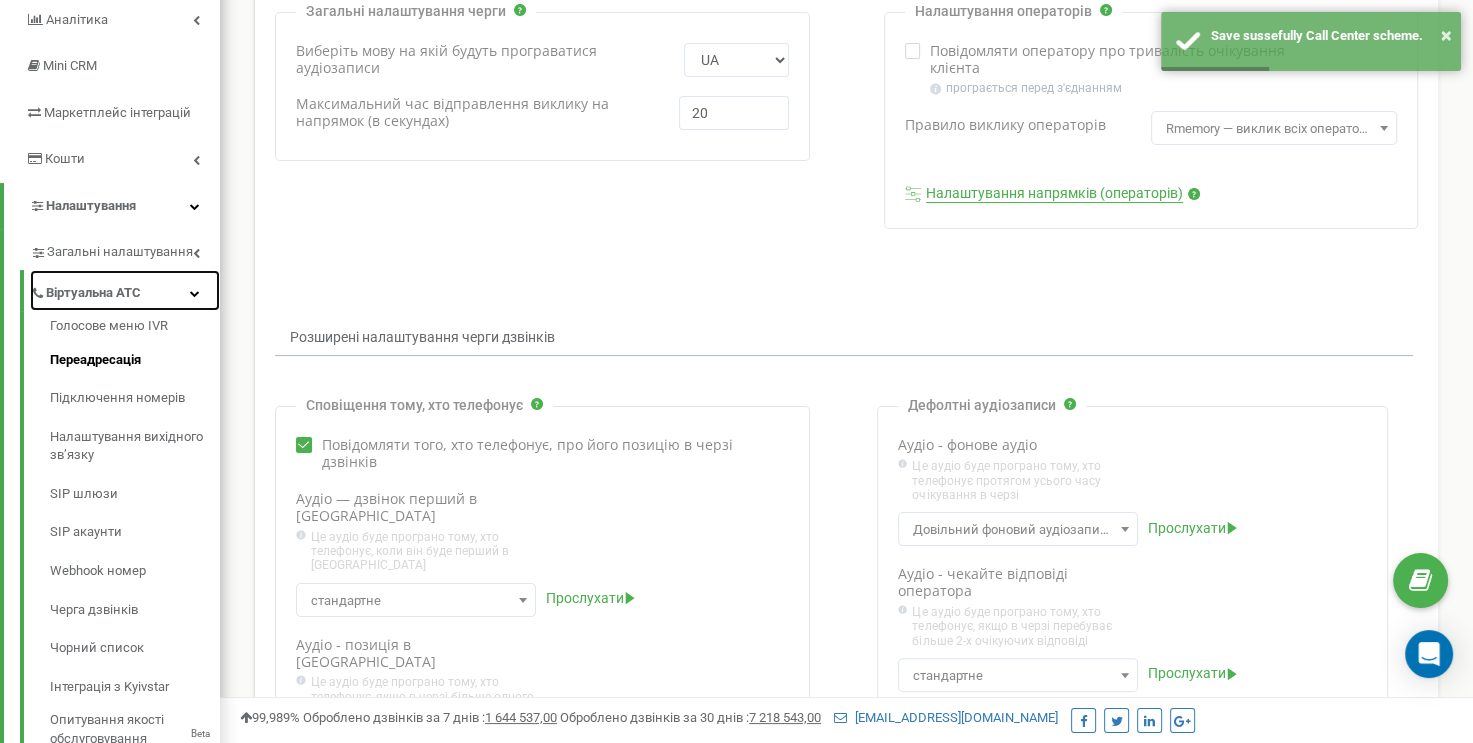 scroll, scrollTop: 300, scrollLeft: 0, axis: vertical 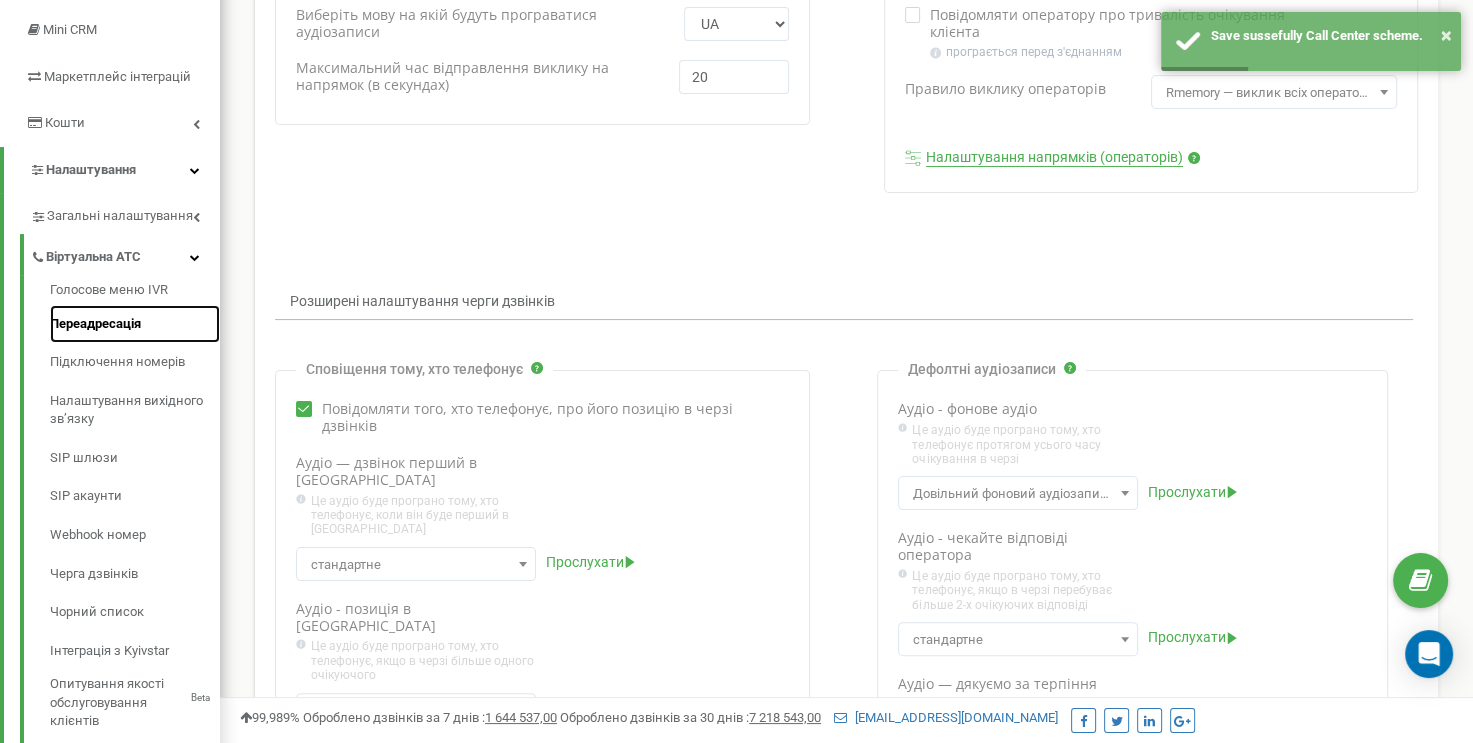 click on "Переадресація" at bounding box center (135, 324) 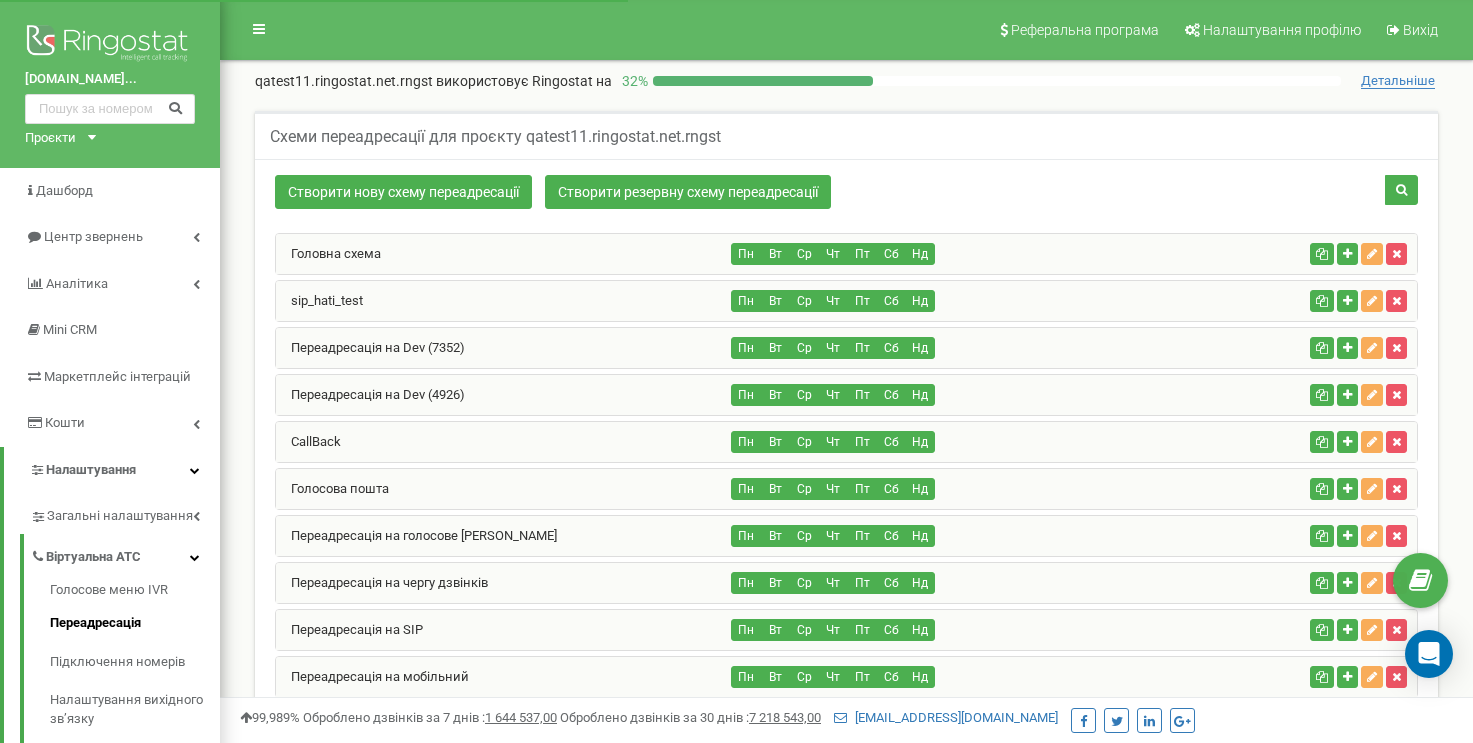 scroll, scrollTop: 0, scrollLeft: 0, axis: both 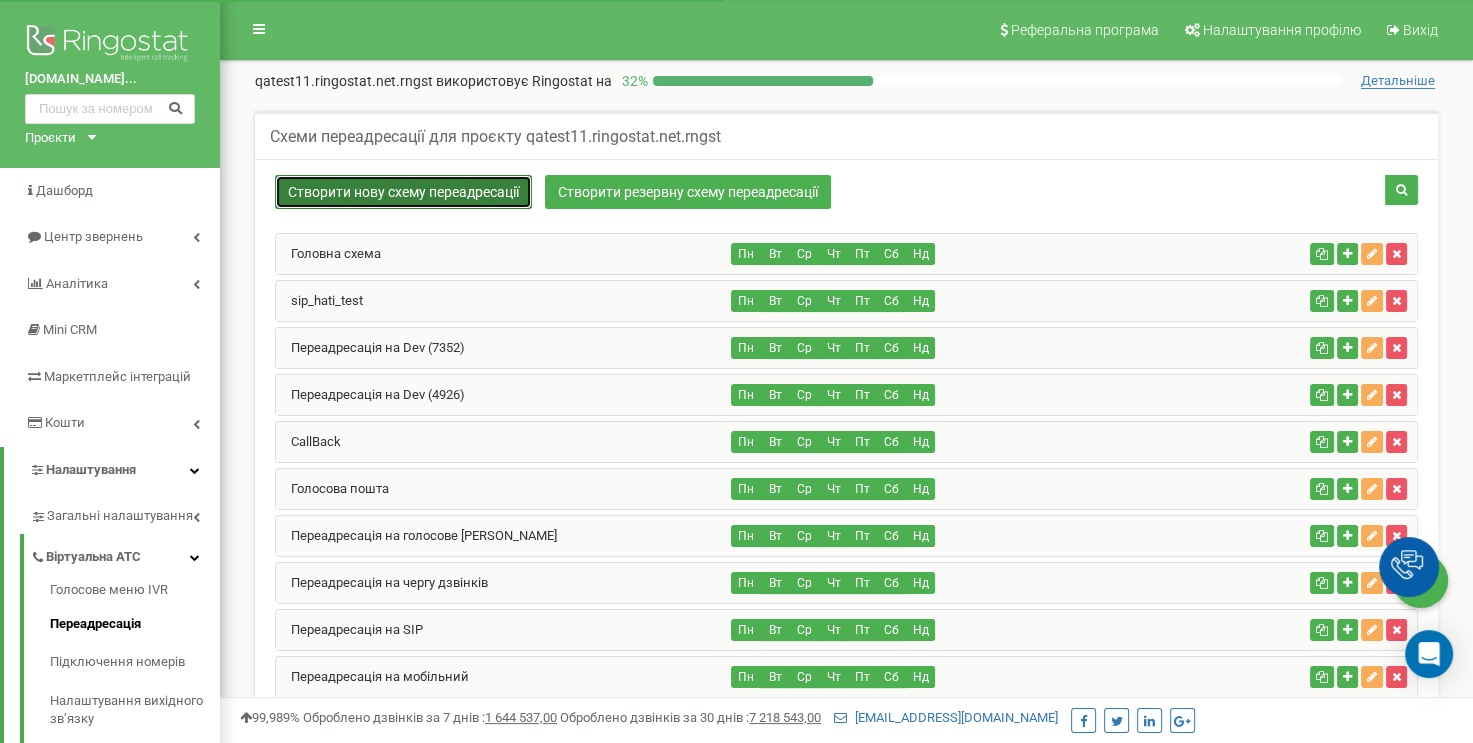 click on "Створити нову схему переадресації" at bounding box center [403, 192] 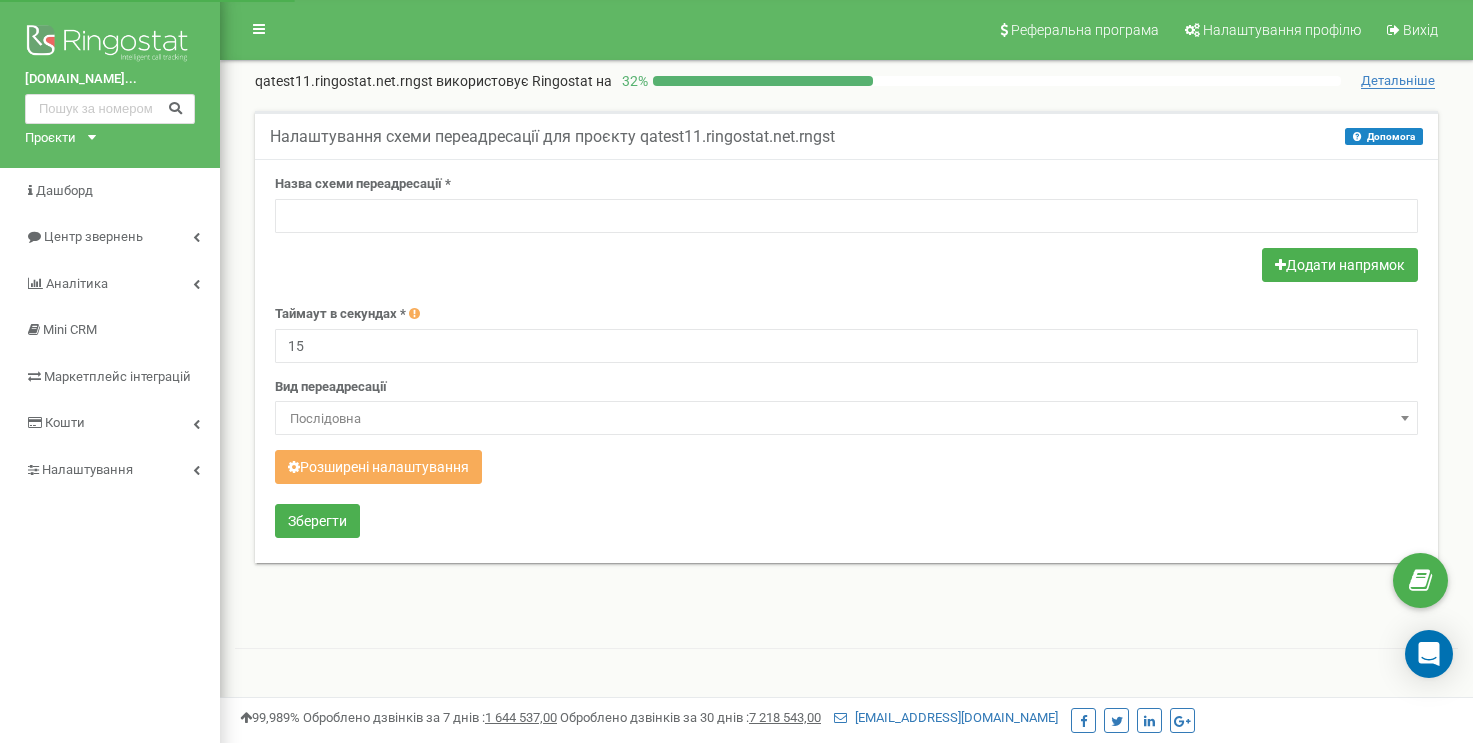 scroll, scrollTop: 0, scrollLeft: 0, axis: both 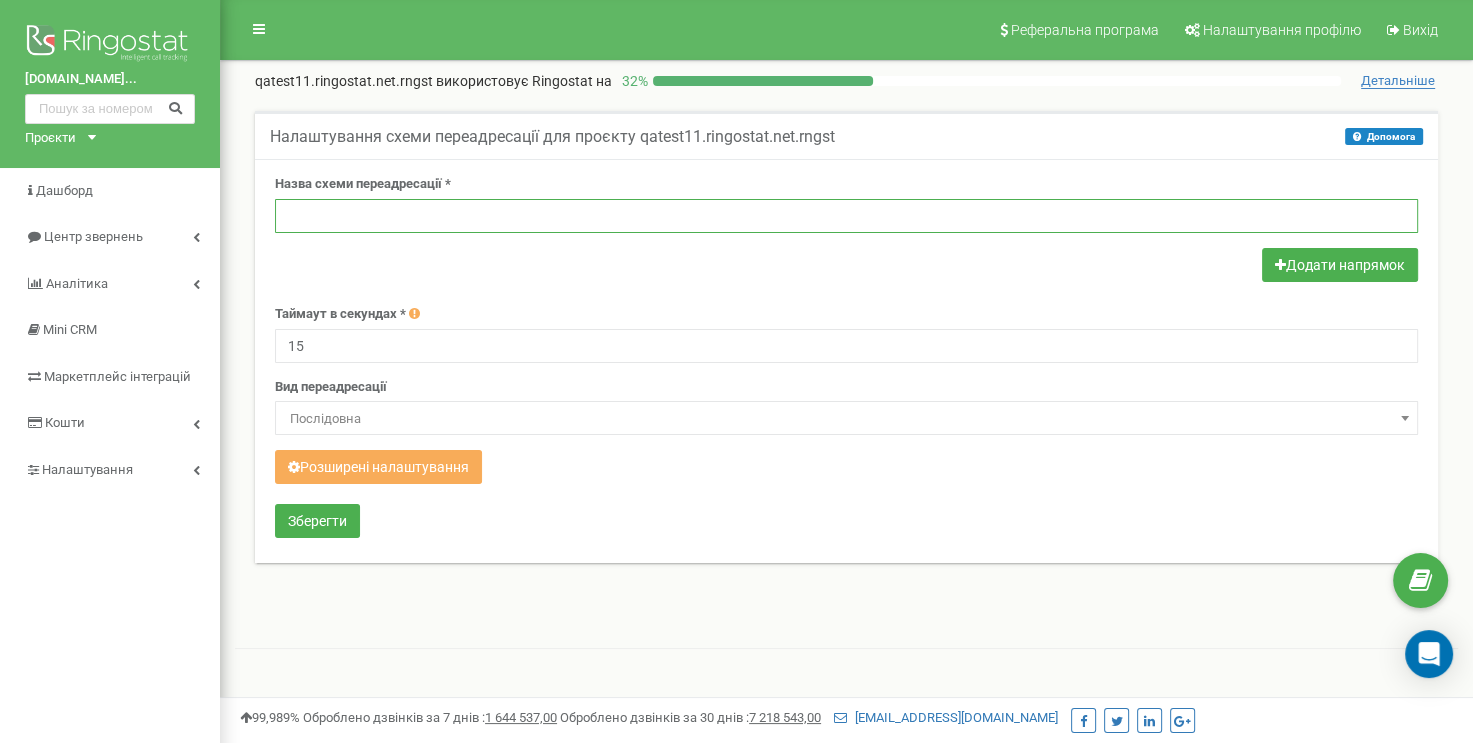 click at bounding box center [846, 216] 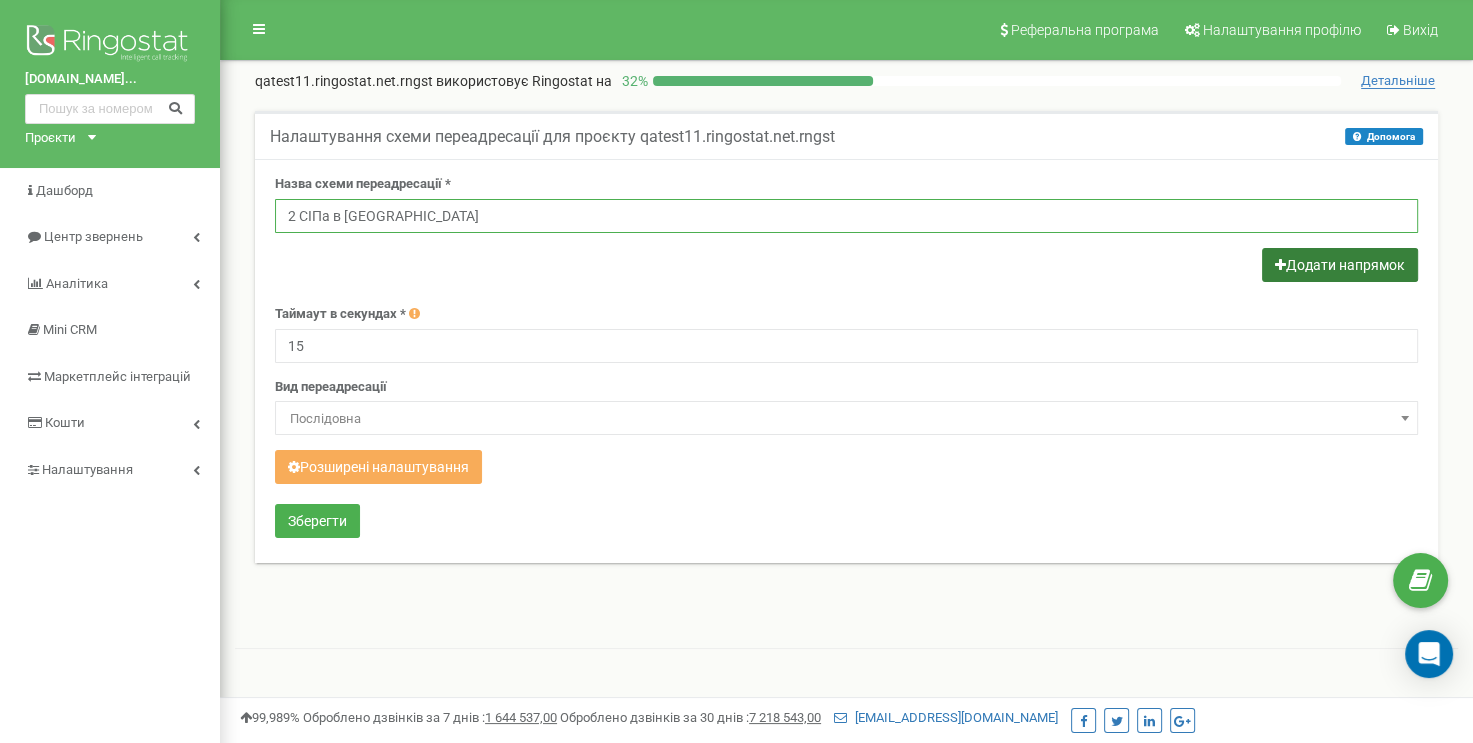 type on "2 СІПа в [GEOGRAPHIC_DATA]" 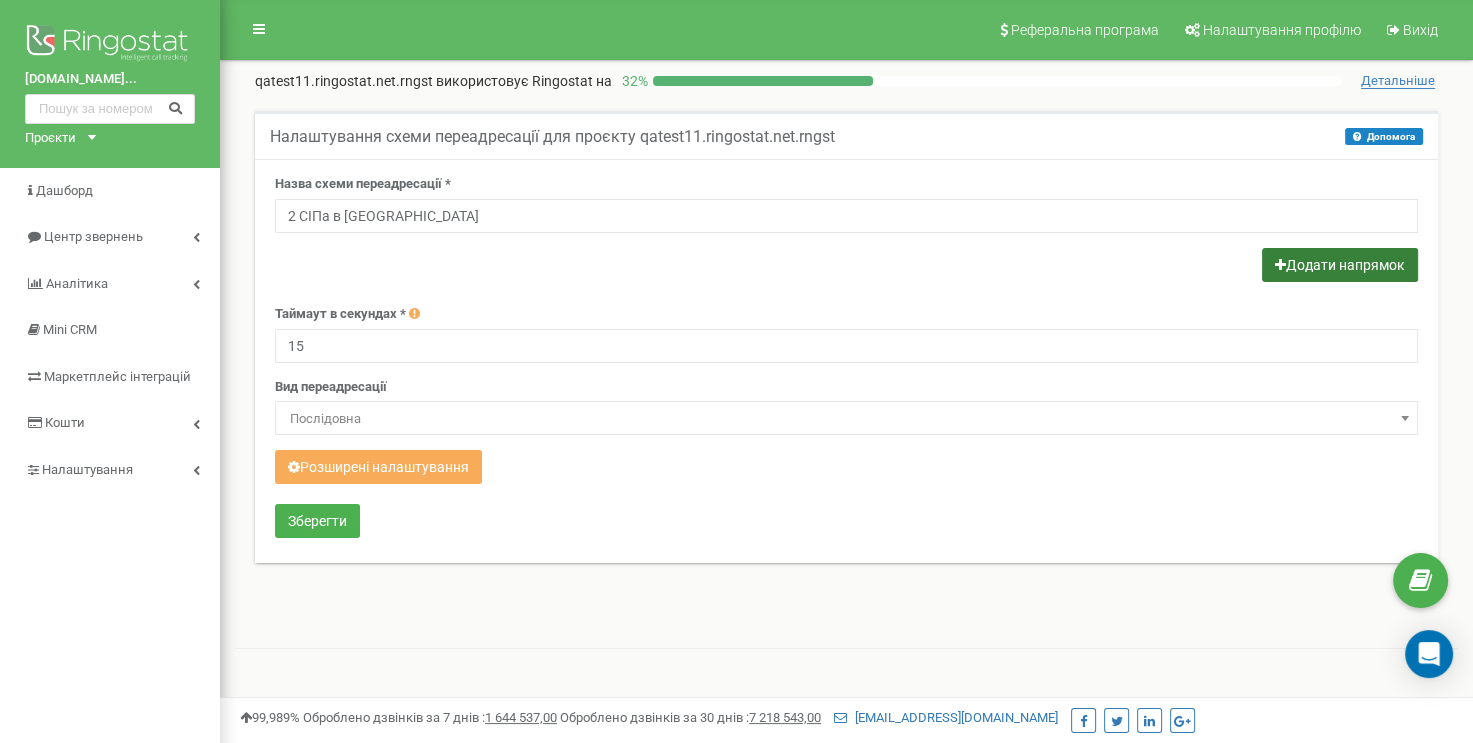 click on "Додати напрямок" at bounding box center [1340, 265] 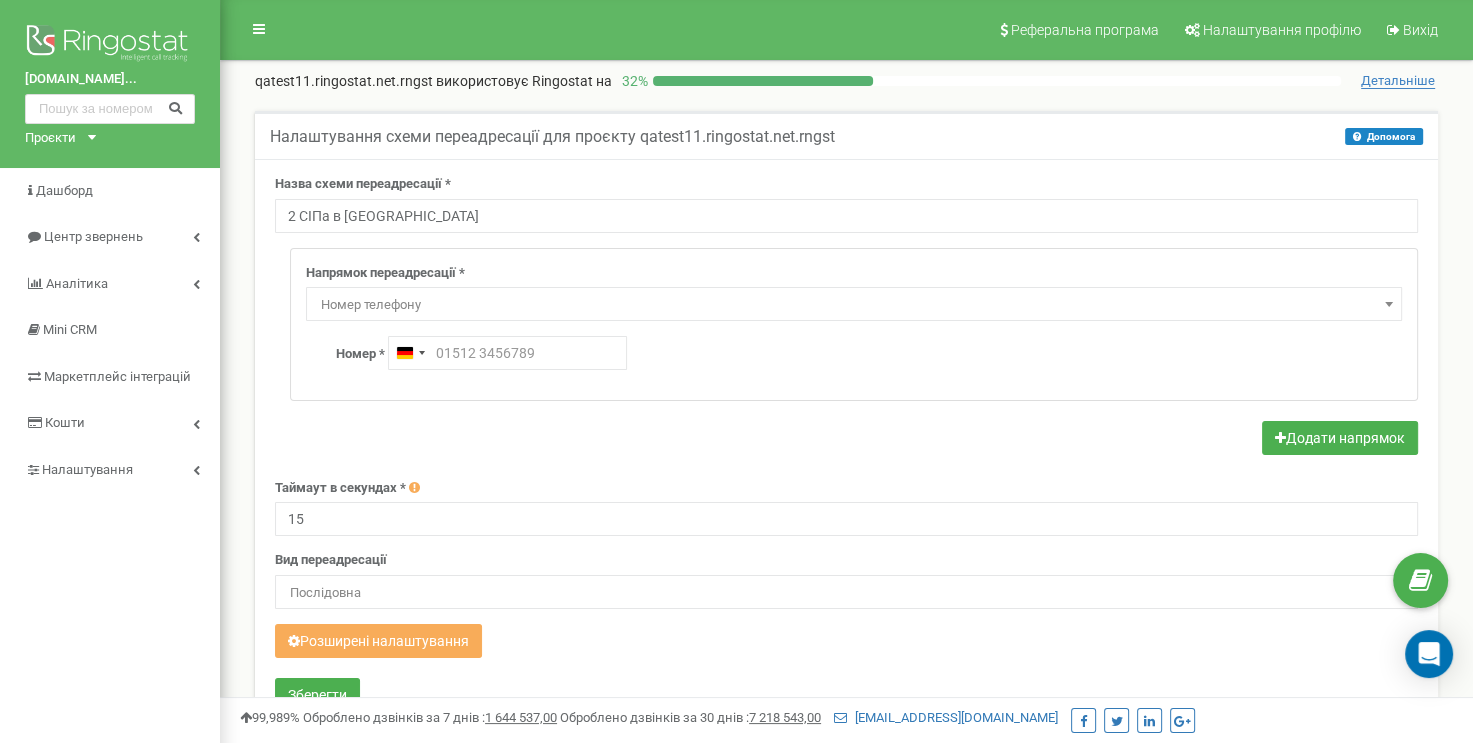 click on "Номер телефону" at bounding box center (854, 305) 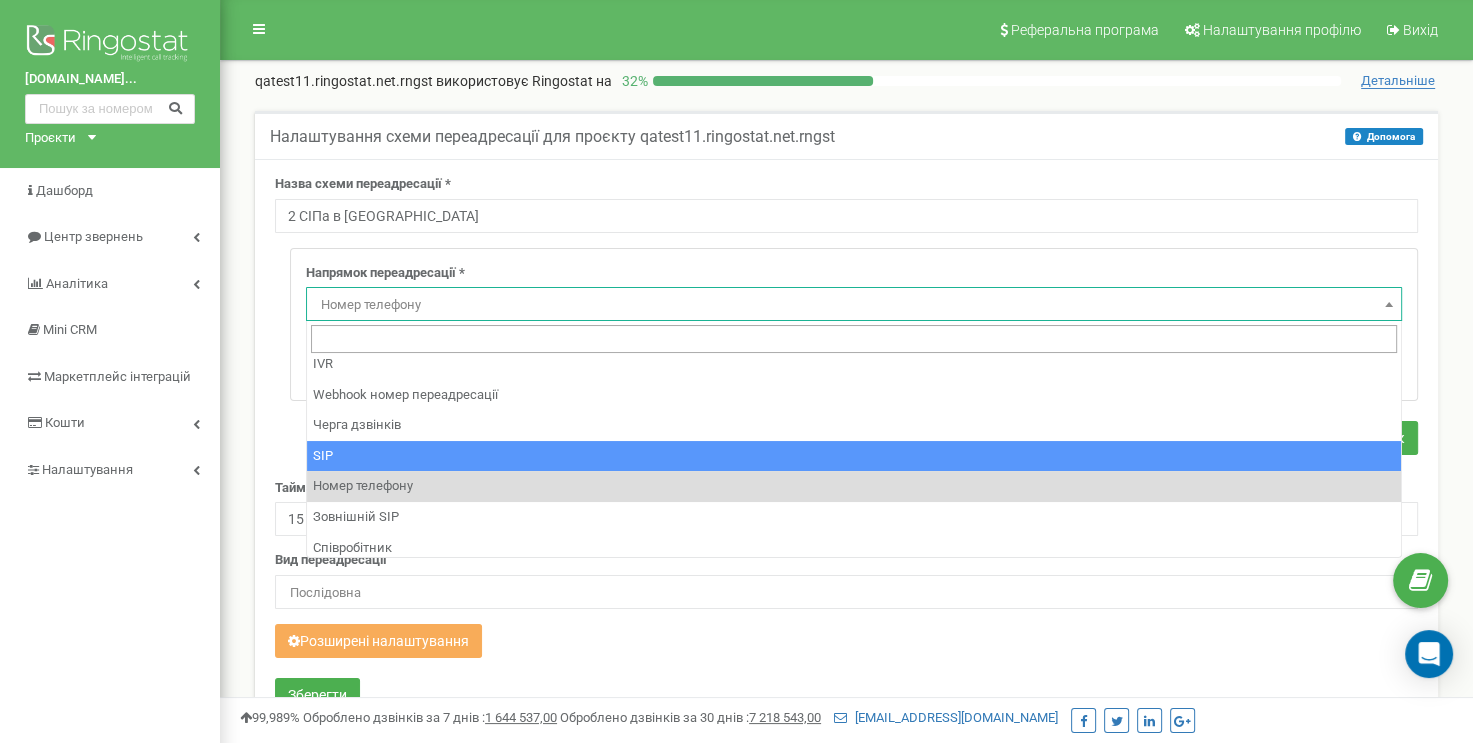 scroll, scrollTop: 100, scrollLeft: 0, axis: vertical 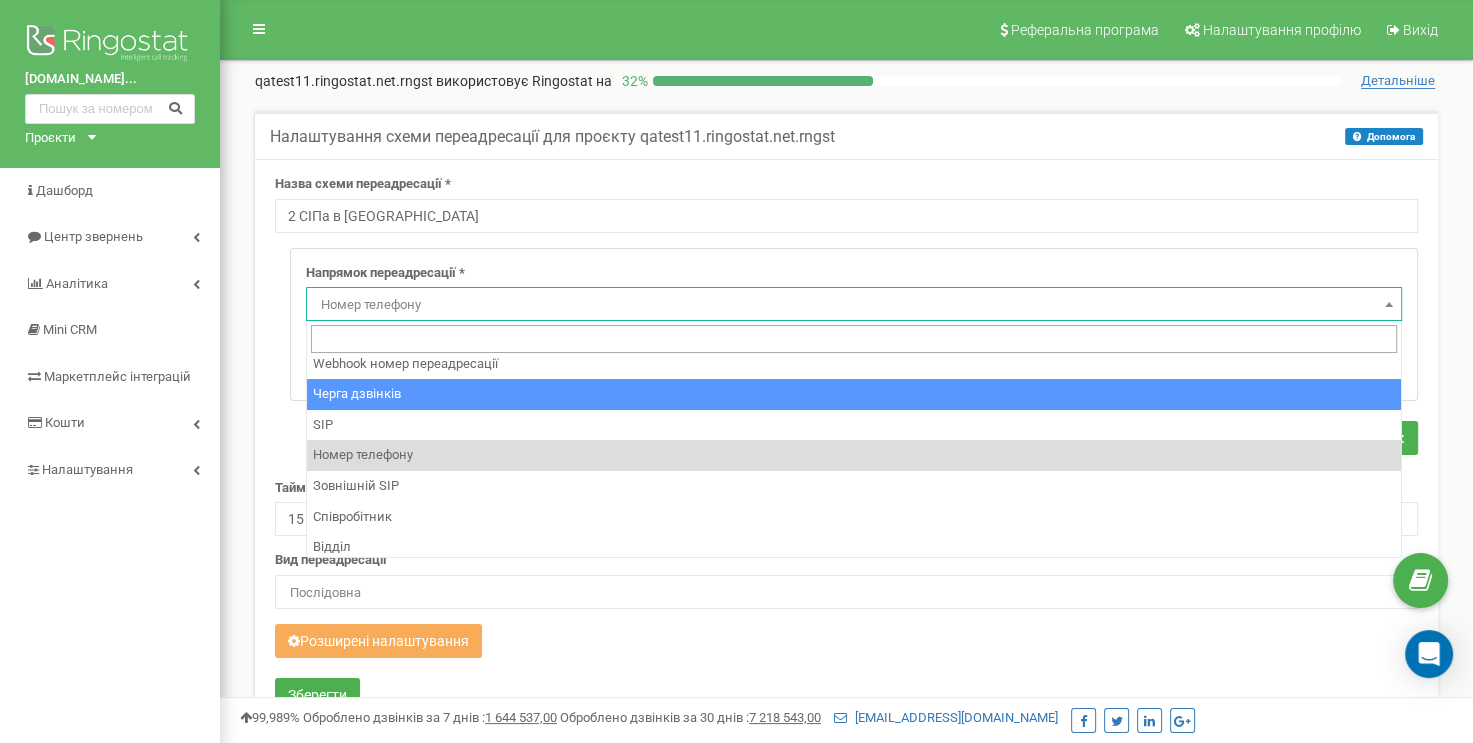 select on "CallCenter" 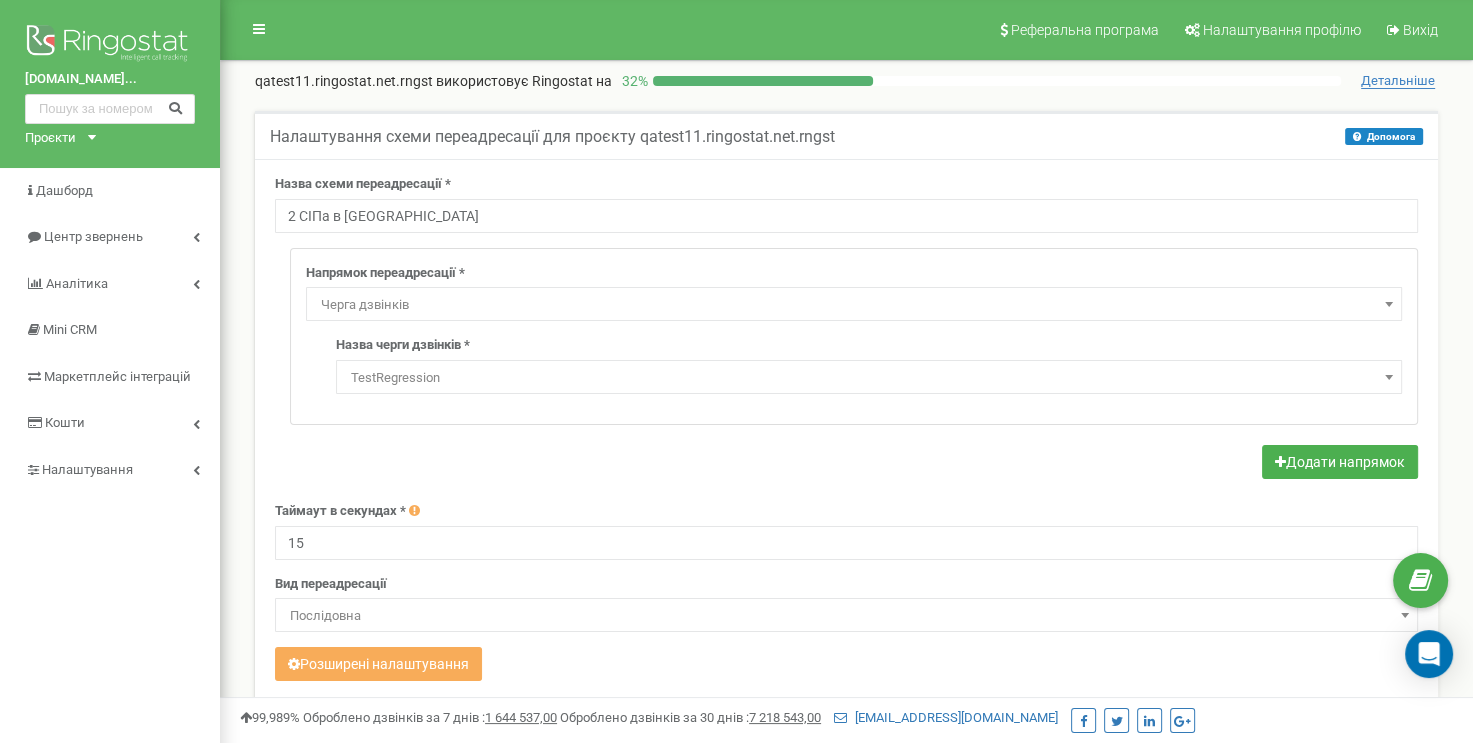 click on "TestRegression" at bounding box center [869, 377] 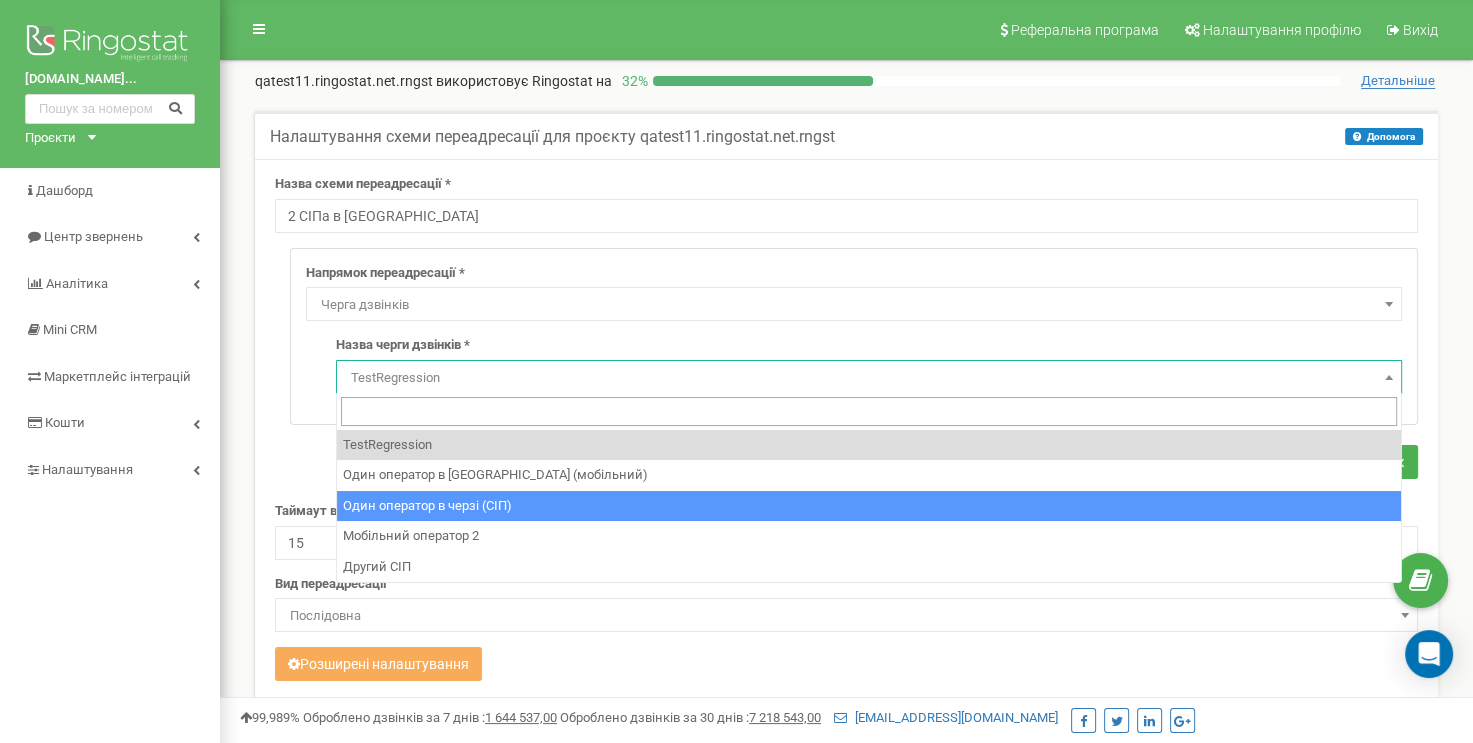 select on "18906" 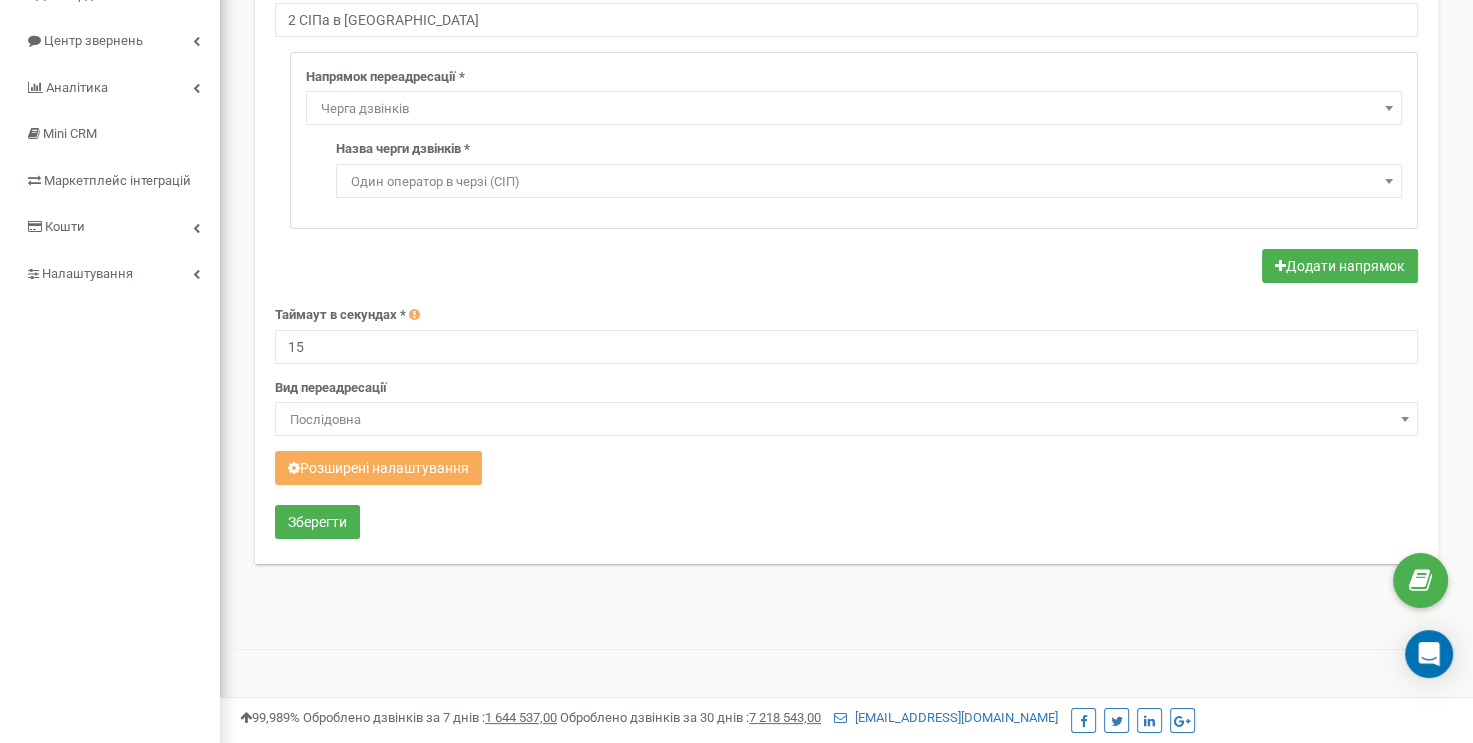 scroll, scrollTop: 200, scrollLeft: 0, axis: vertical 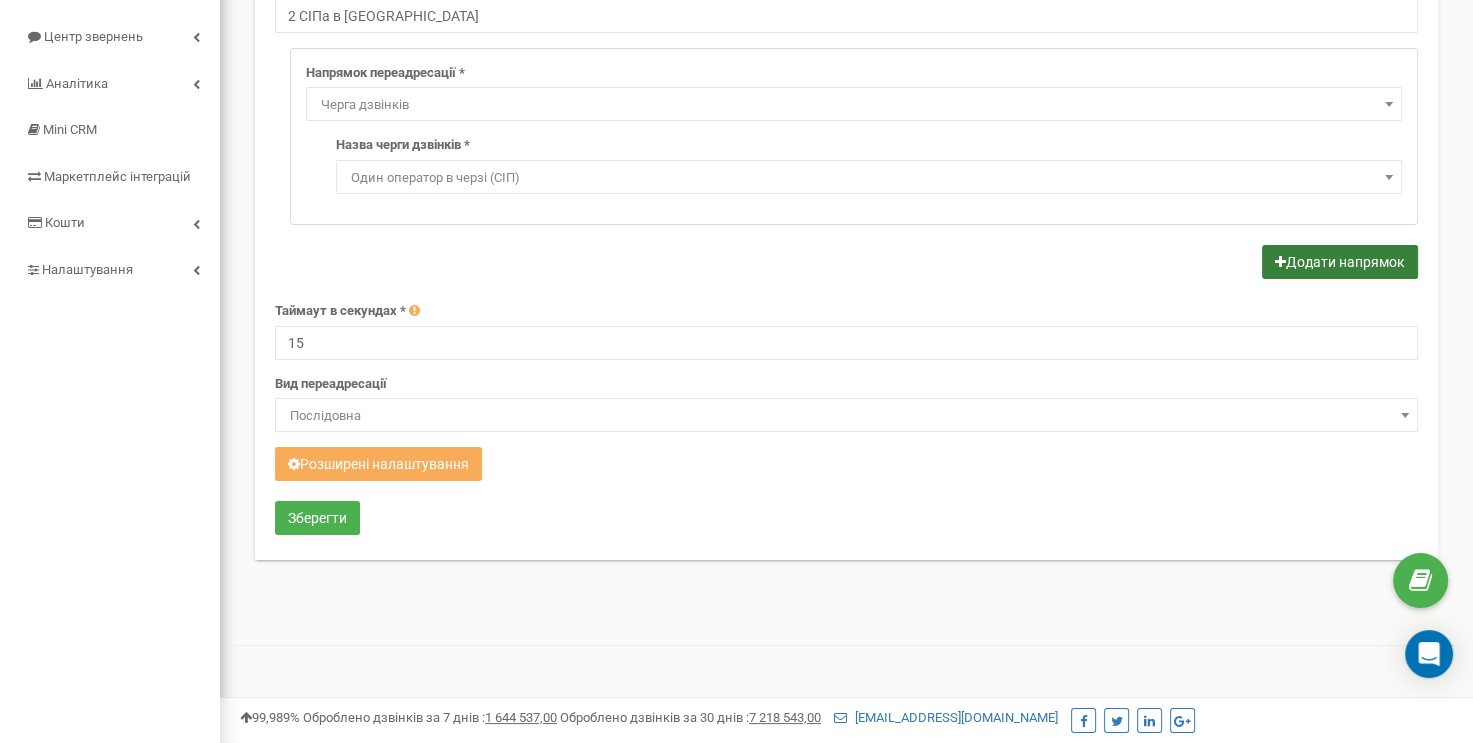 click at bounding box center (1280, 262) 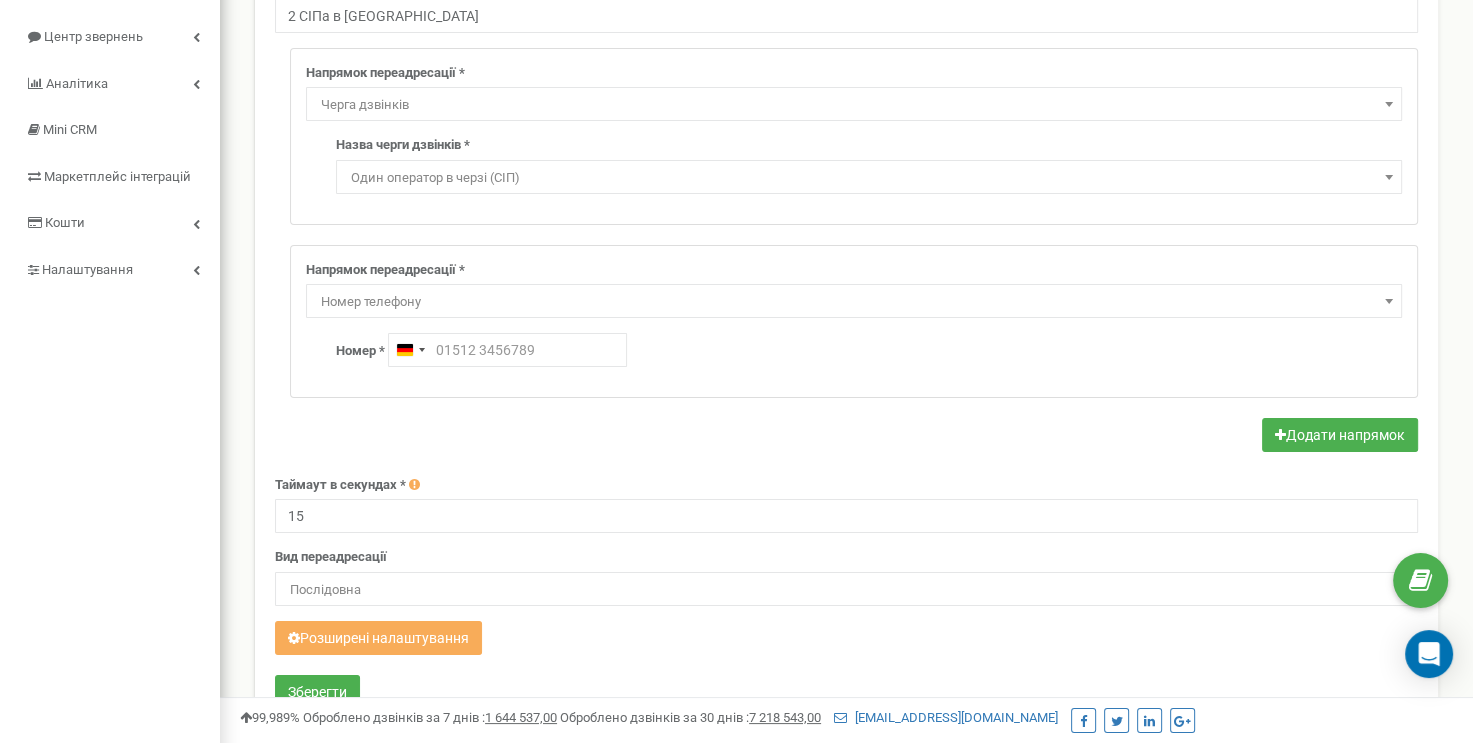 click on "Номер телефону" at bounding box center [854, 302] 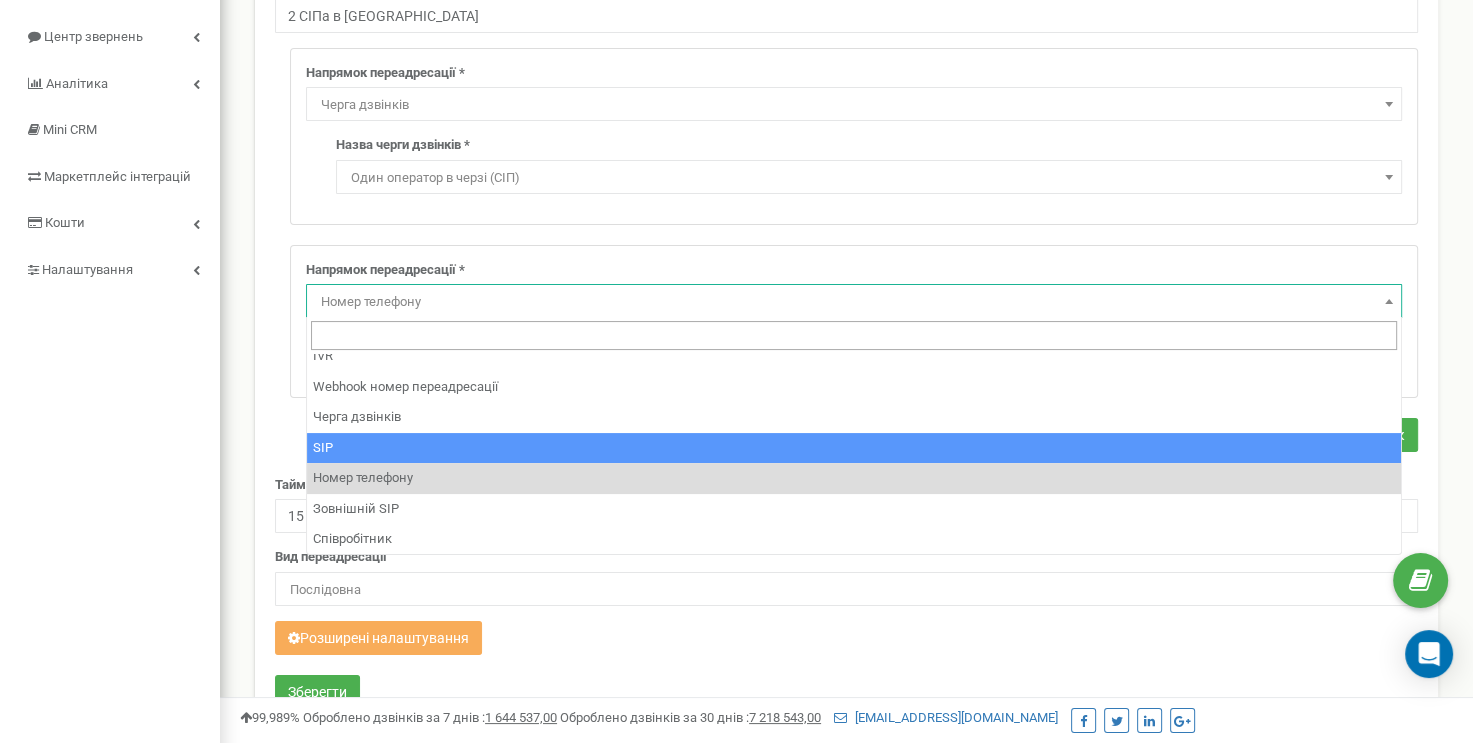 scroll, scrollTop: 105, scrollLeft: 0, axis: vertical 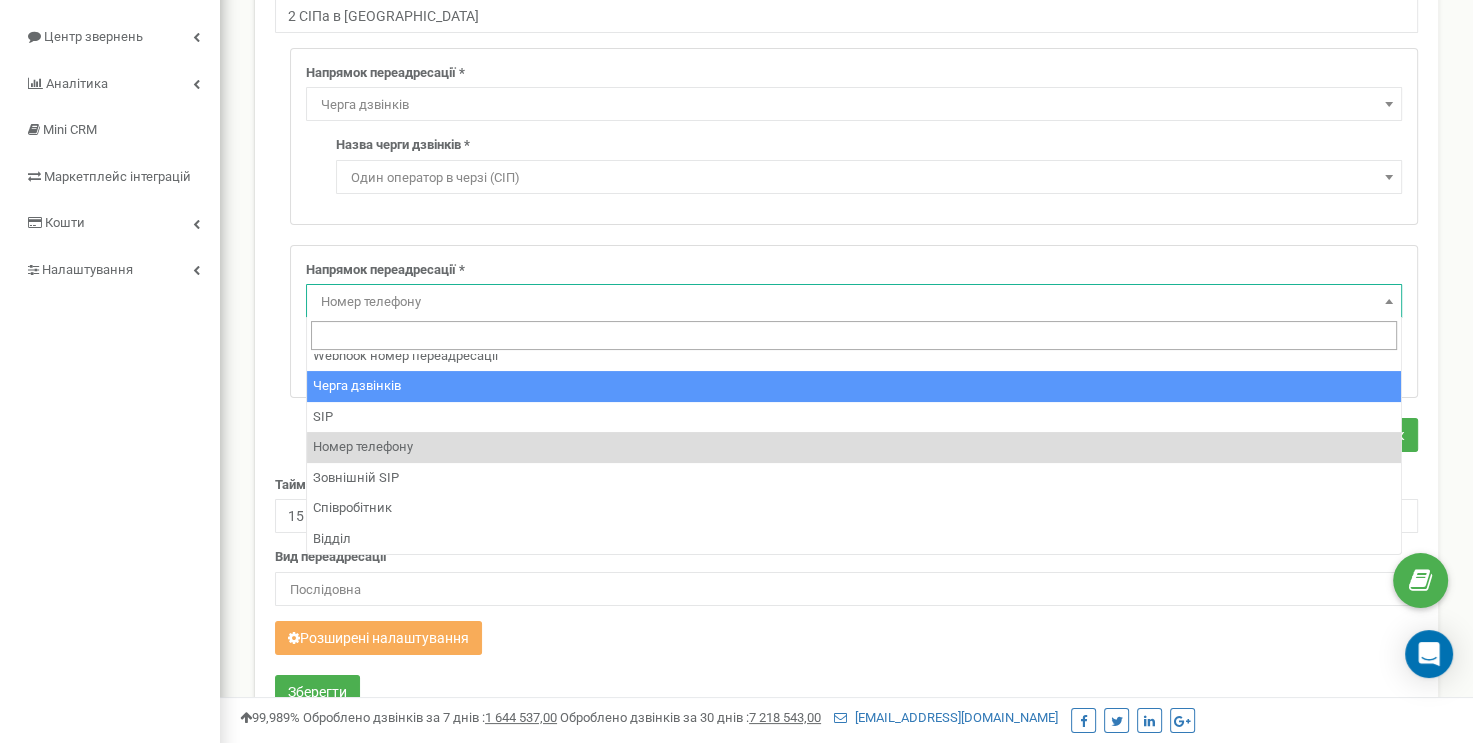 select on "CallCenter" 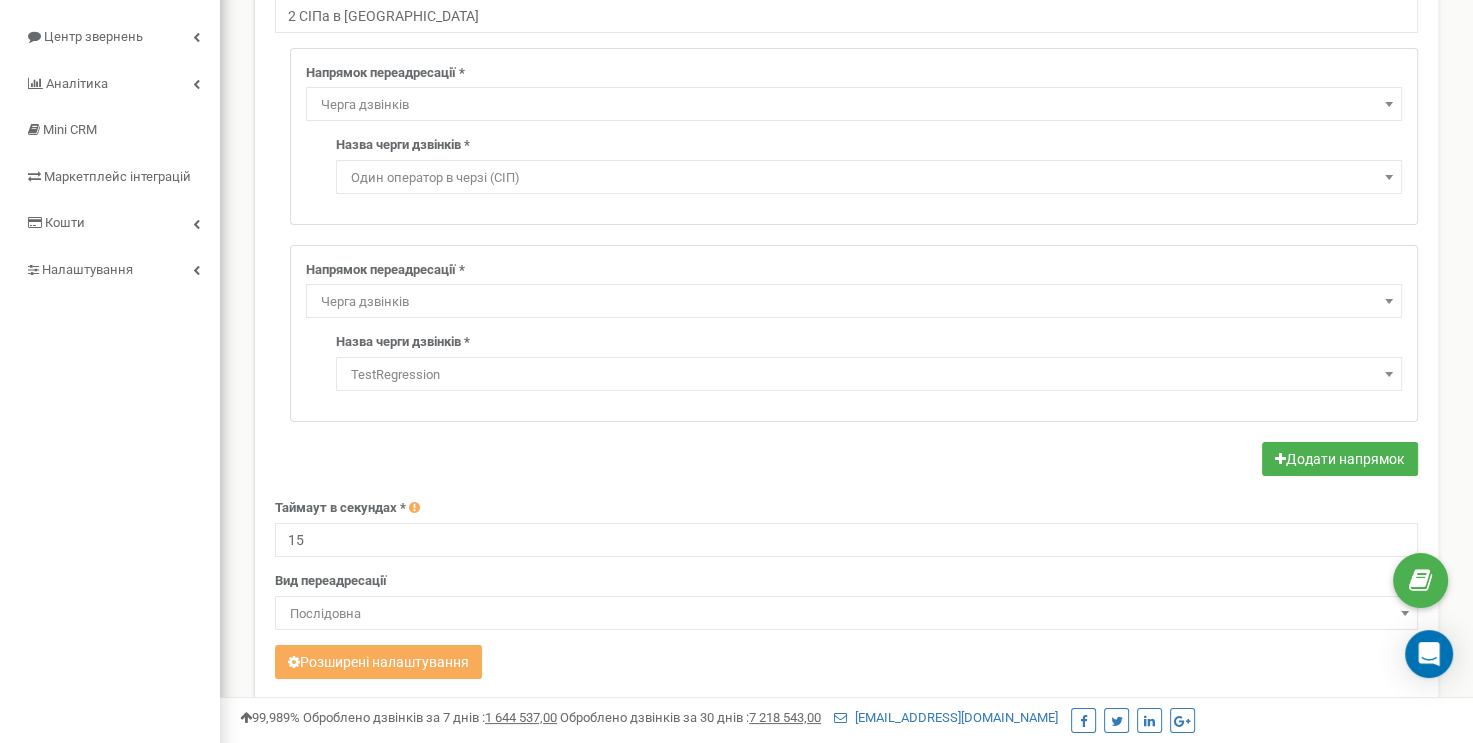 drag, startPoint x: 457, startPoint y: 363, endPoint x: 456, endPoint y: 378, distance: 15.033297 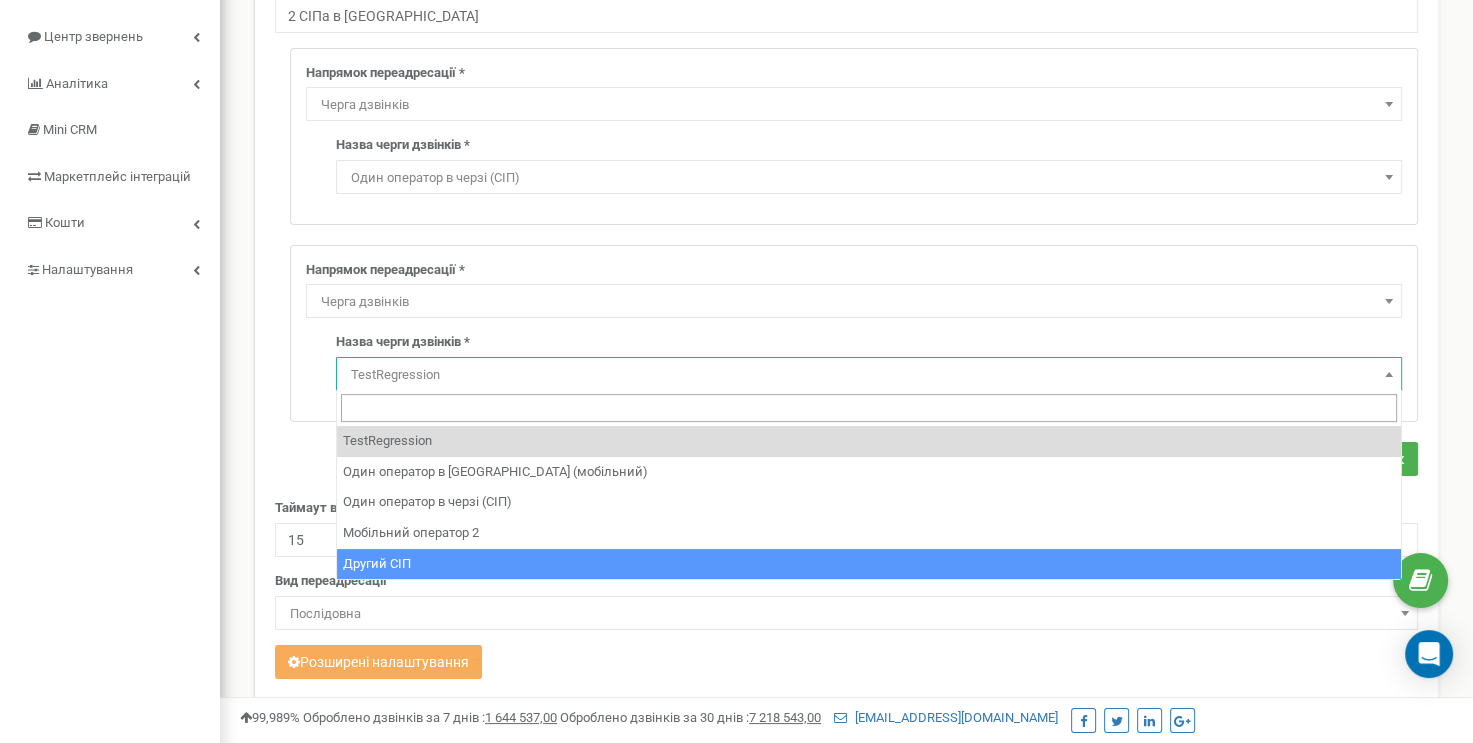 select on "18926" 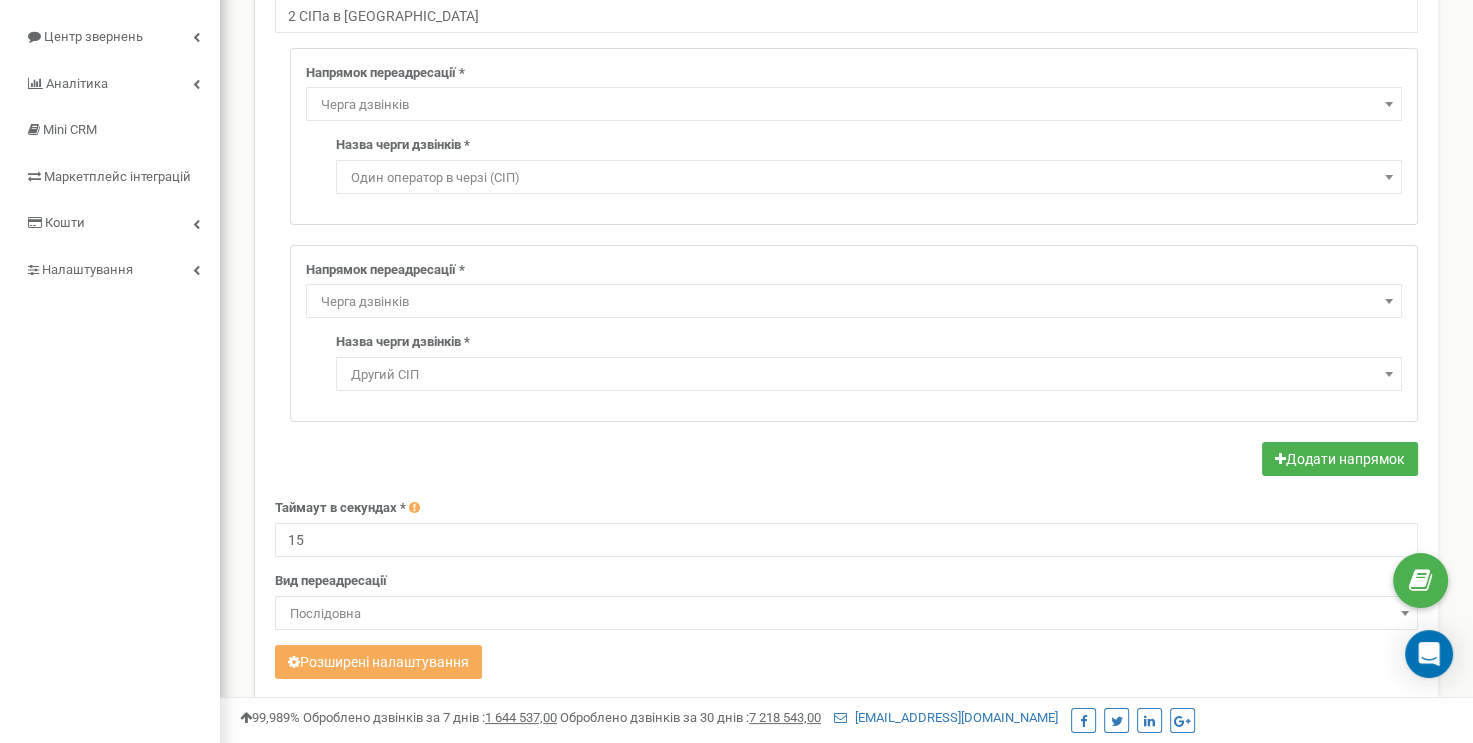 scroll, scrollTop: 456, scrollLeft: 0, axis: vertical 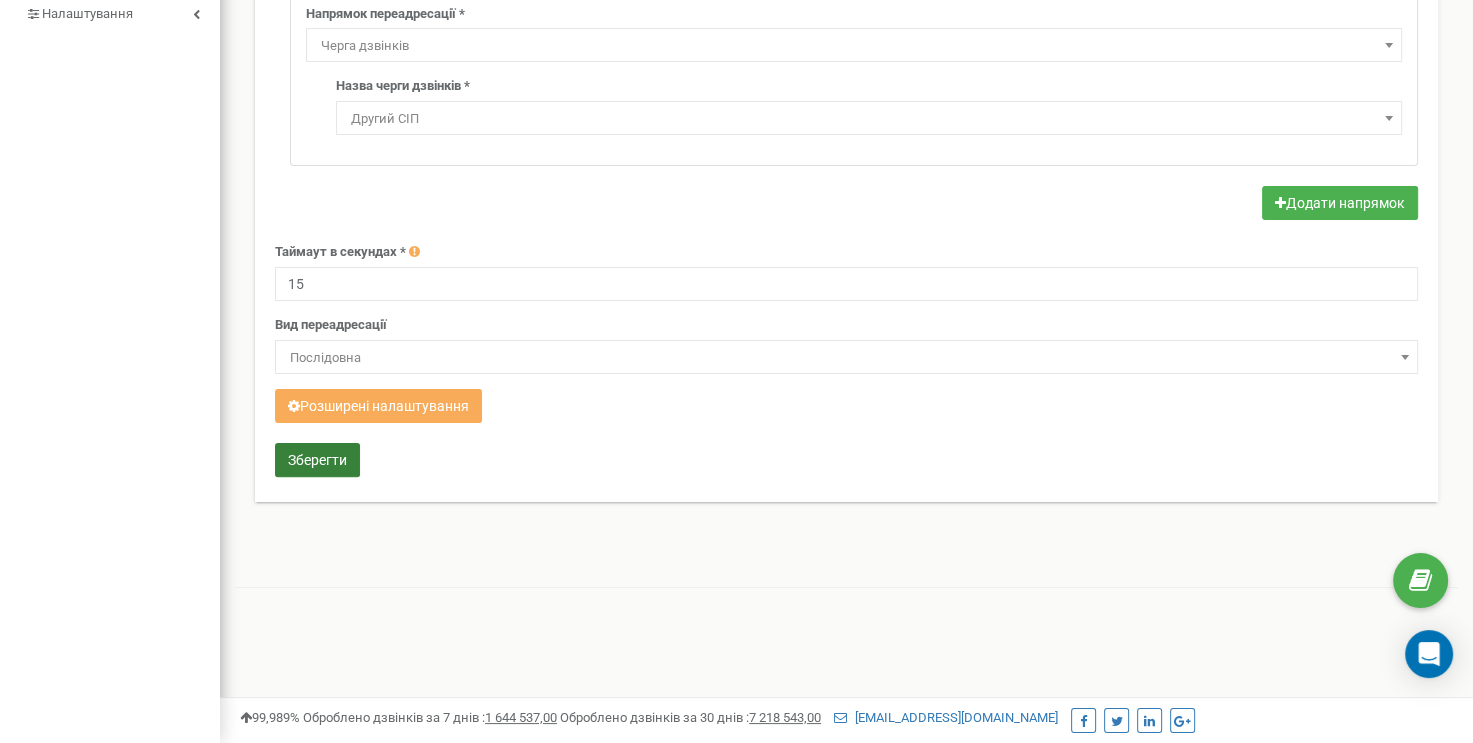 click on "Зберегти" at bounding box center [317, 460] 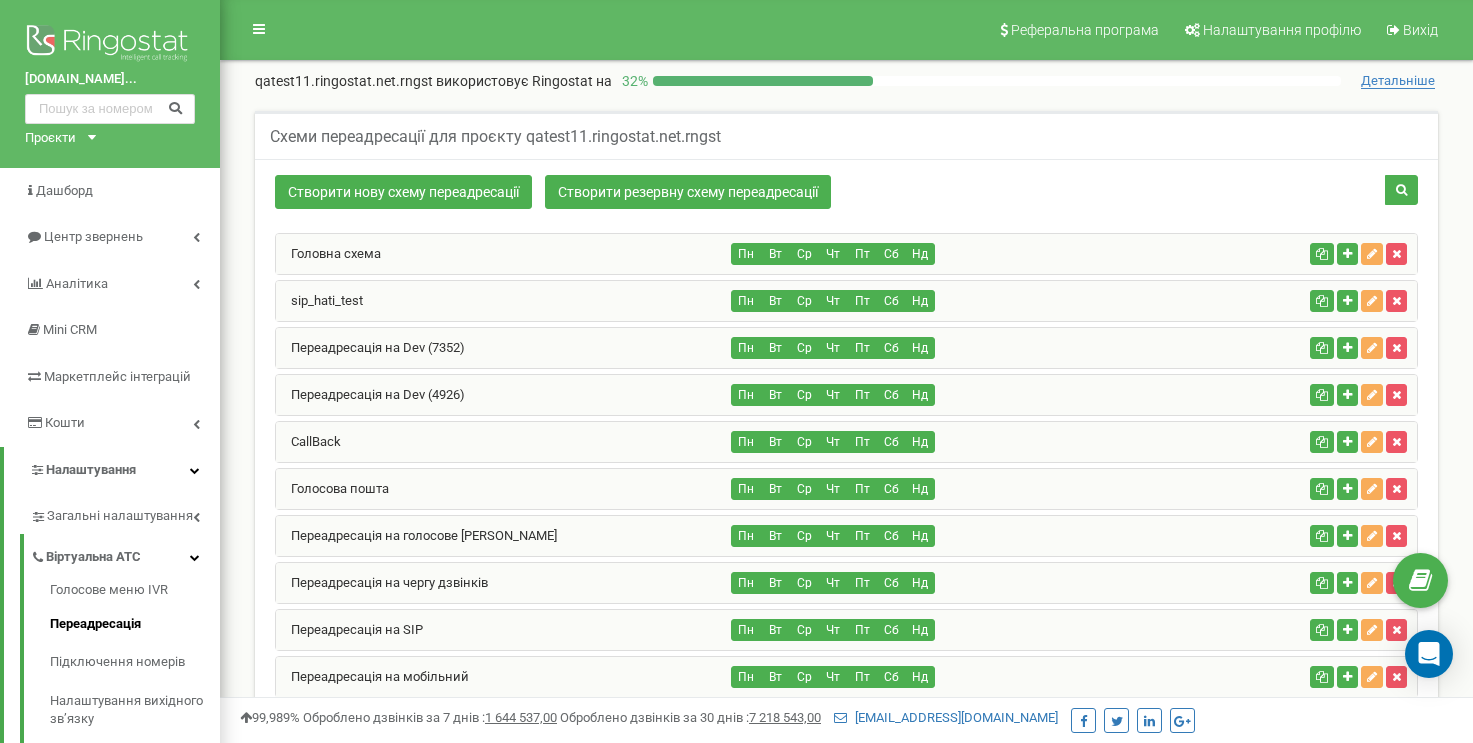 scroll, scrollTop: 1309, scrollLeft: 0, axis: vertical 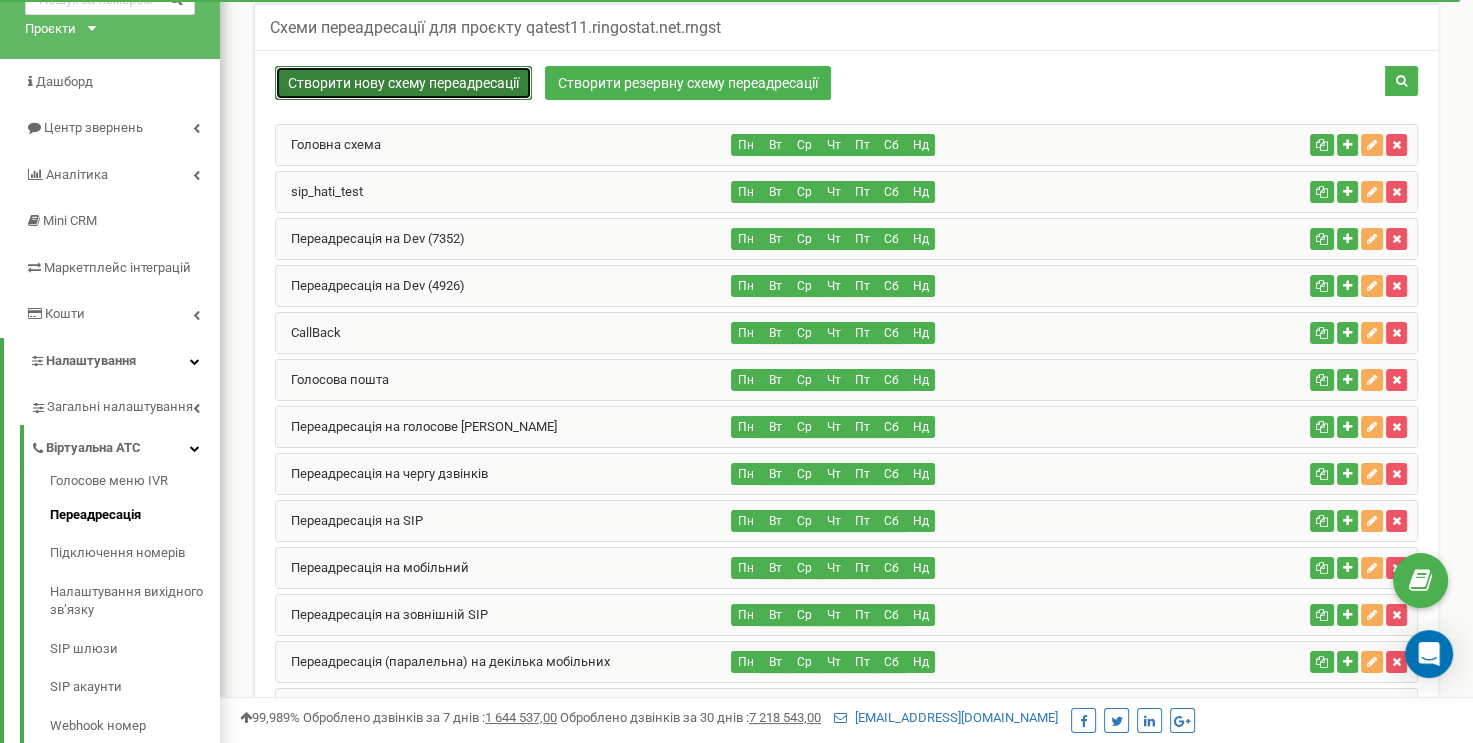 click on "Створити нову схему переадресації" at bounding box center [403, 83] 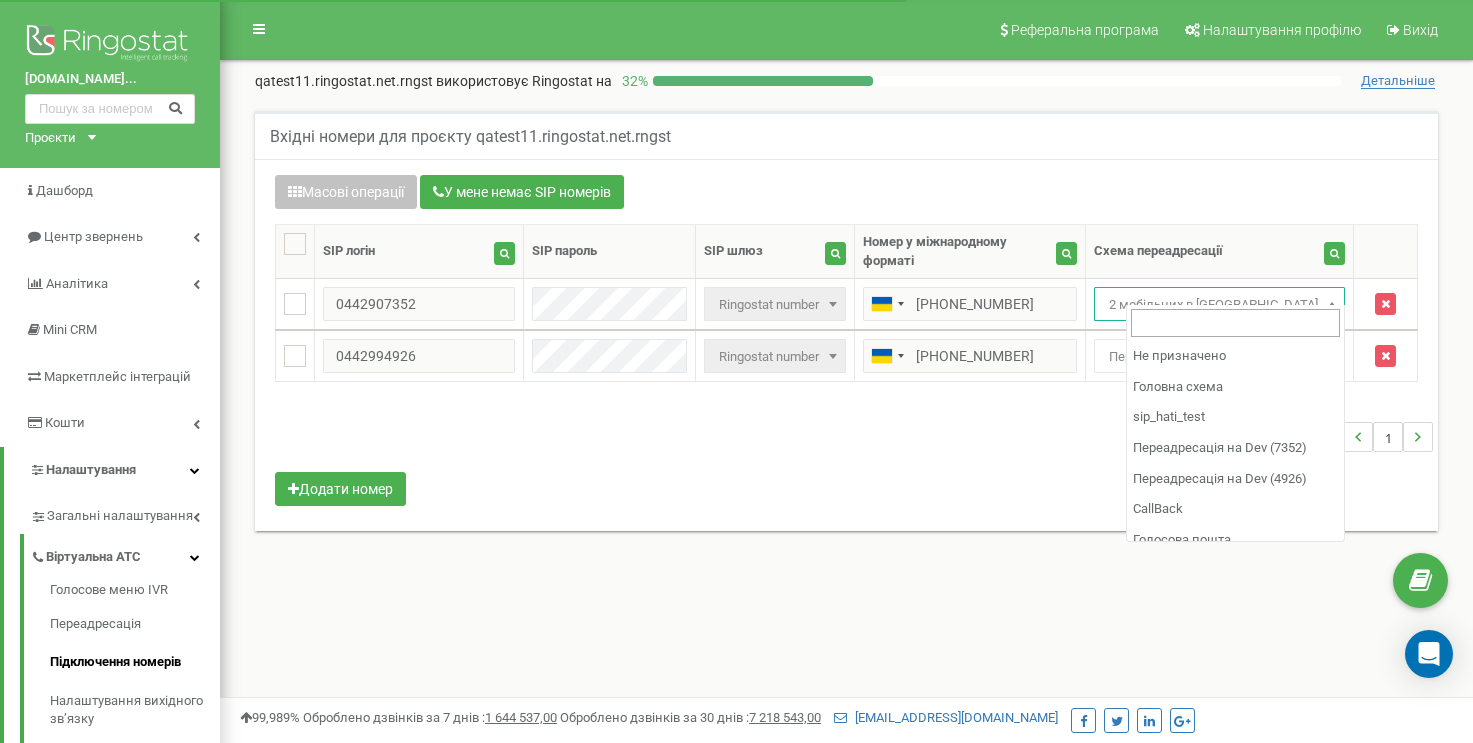 click on "2 мобільних в [GEOGRAPHIC_DATA]" at bounding box center [1219, 305] 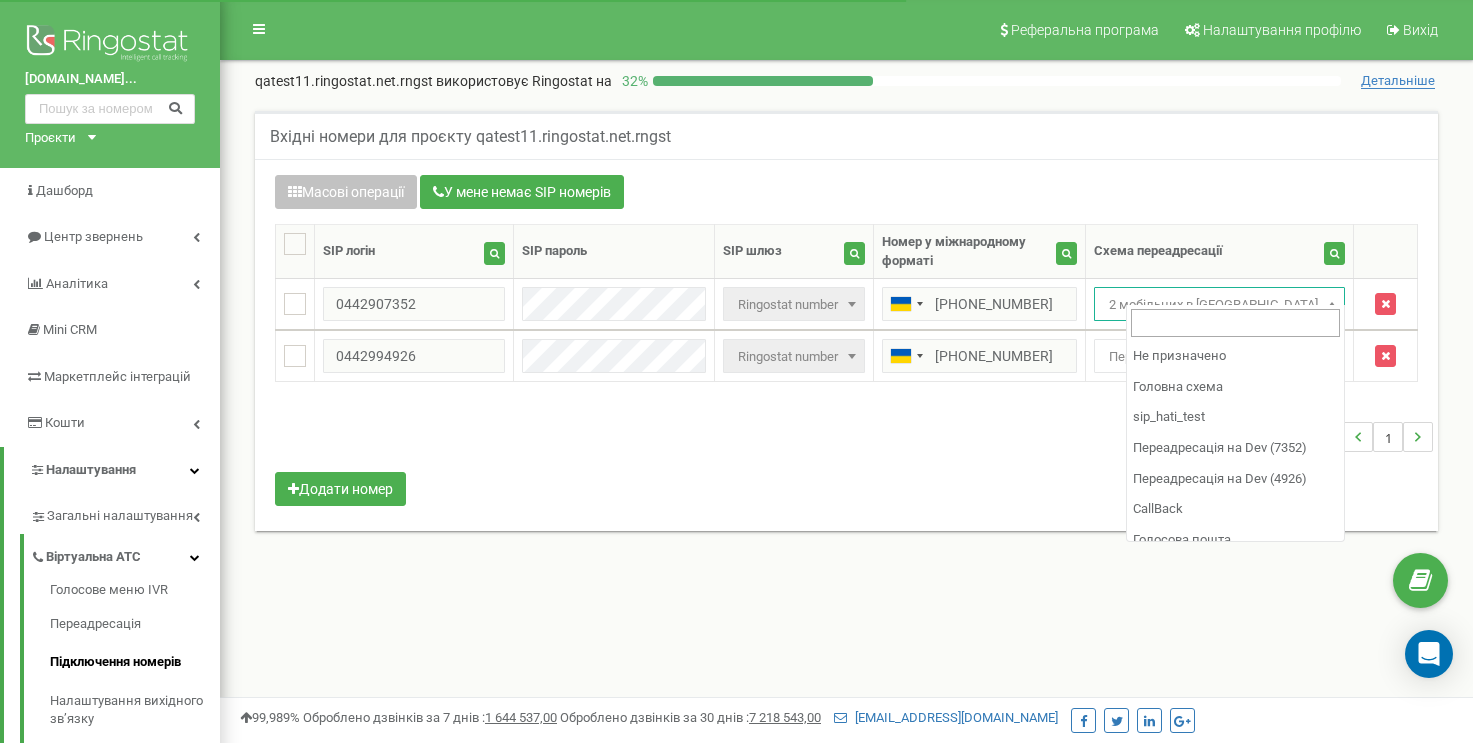 scroll, scrollTop: 66, scrollLeft: 0, axis: vertical 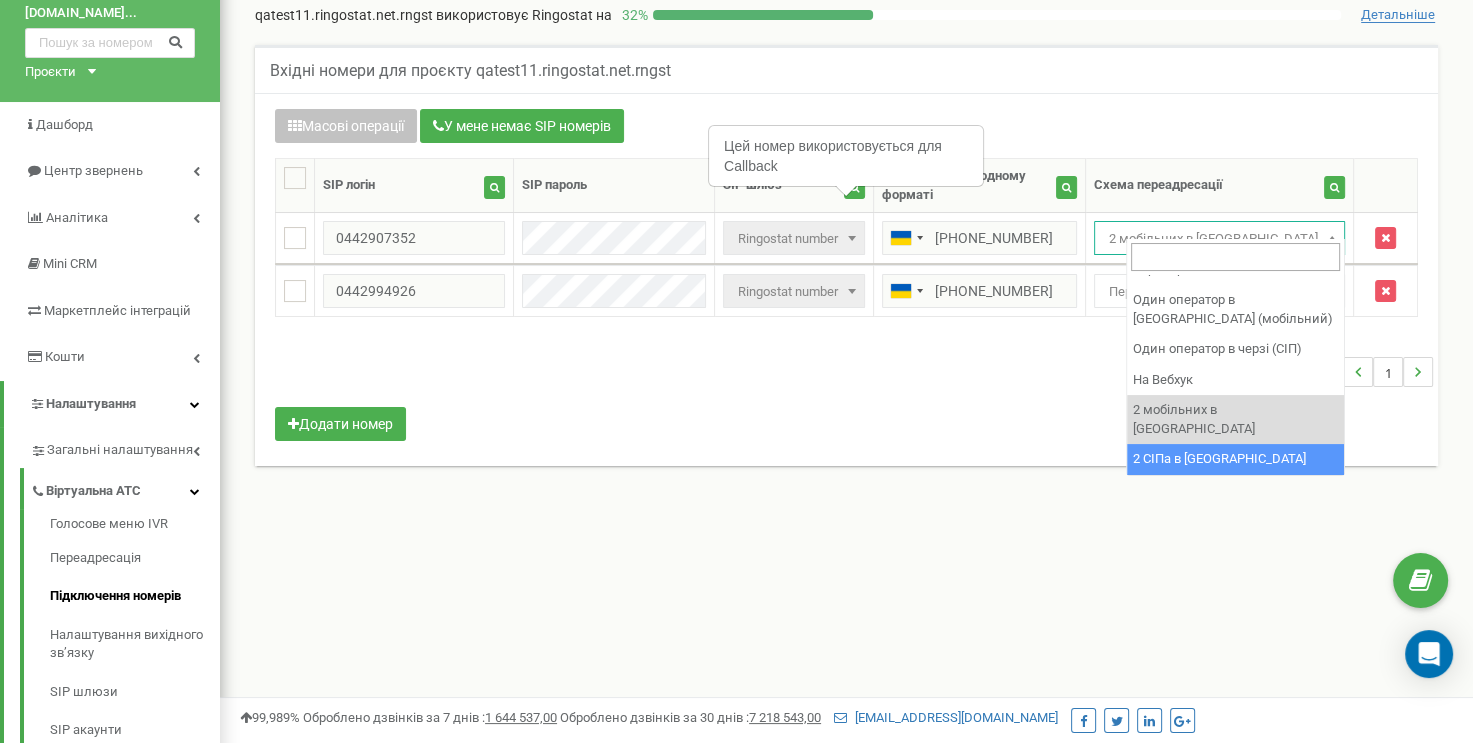 select on "252816" 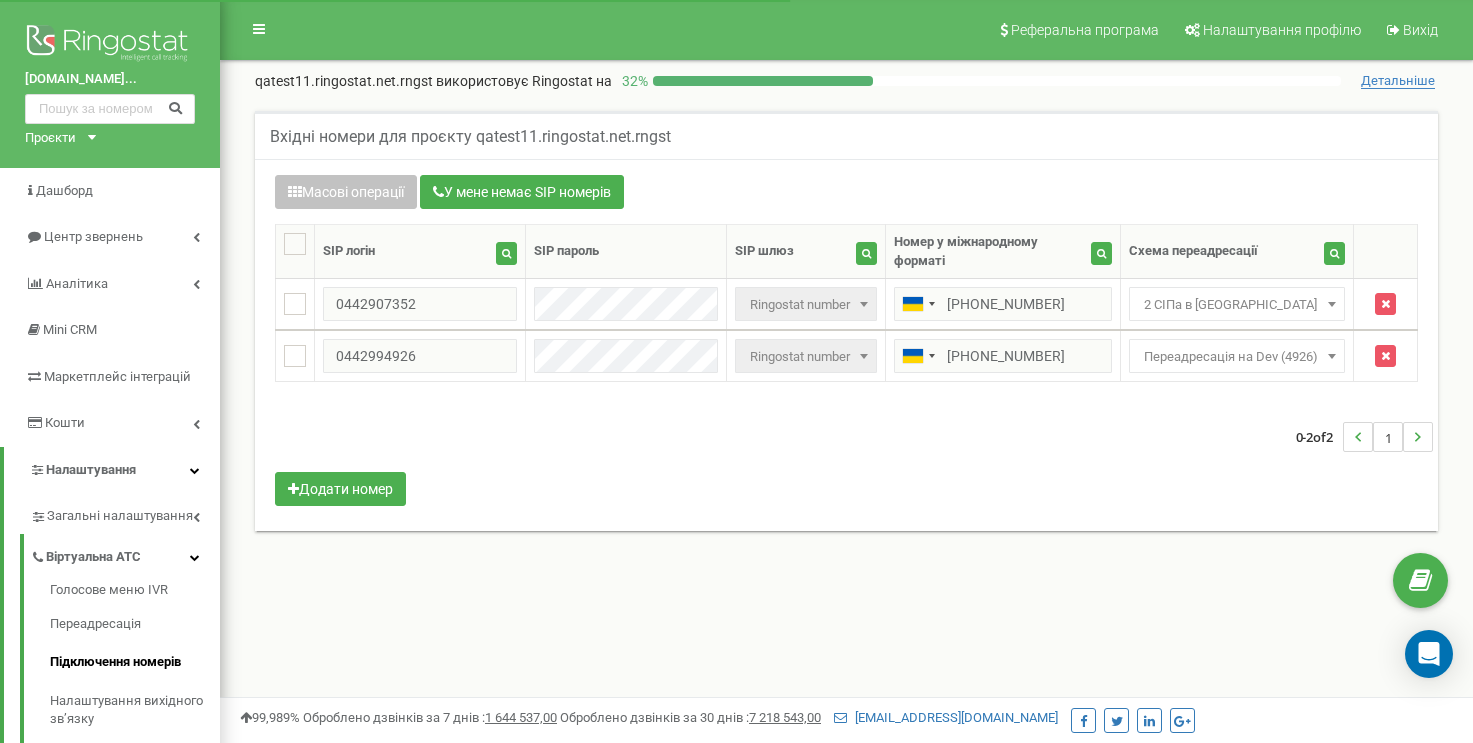 scroll, scrollTop: 66, scrollLeft: 0, axis: vertical 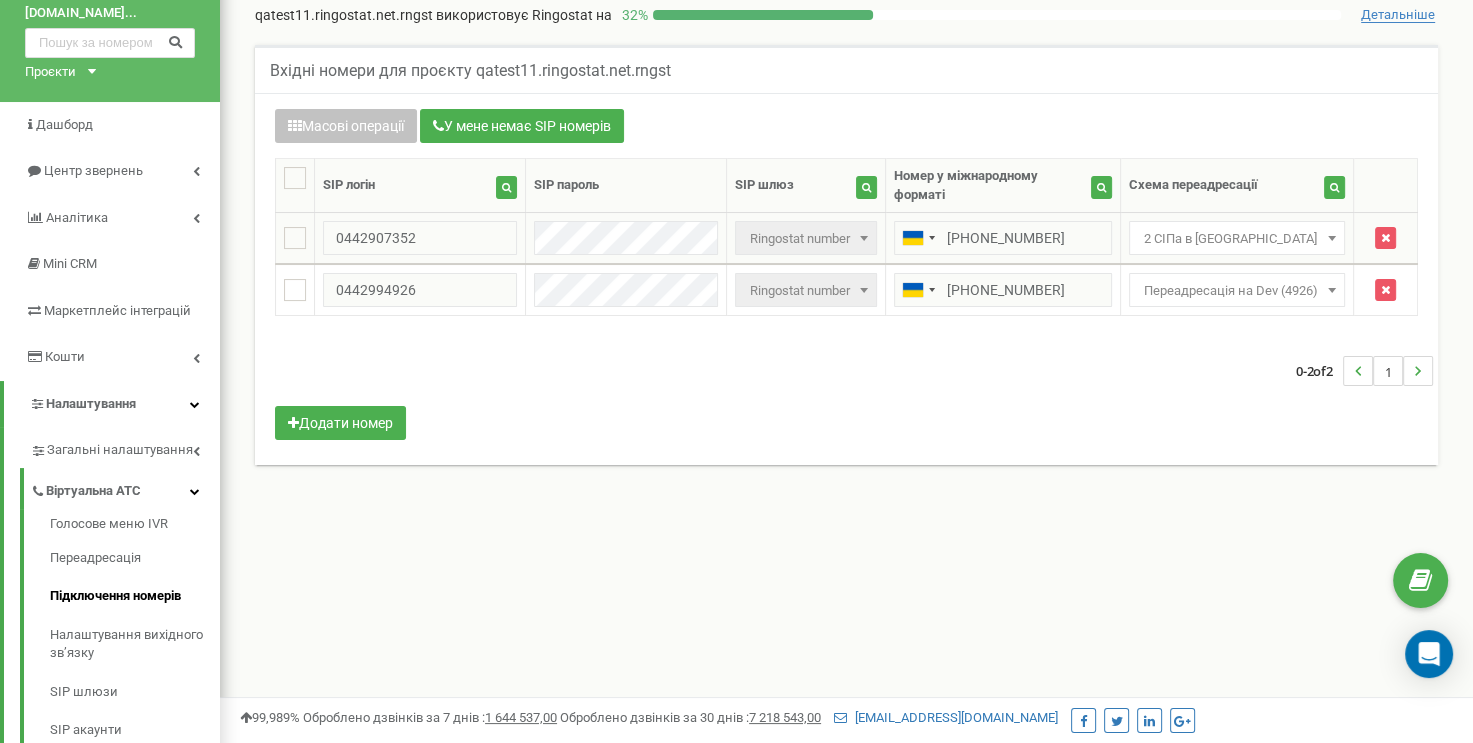 click on "2 СІПа в черзі" at bounding box center (1237, 239) 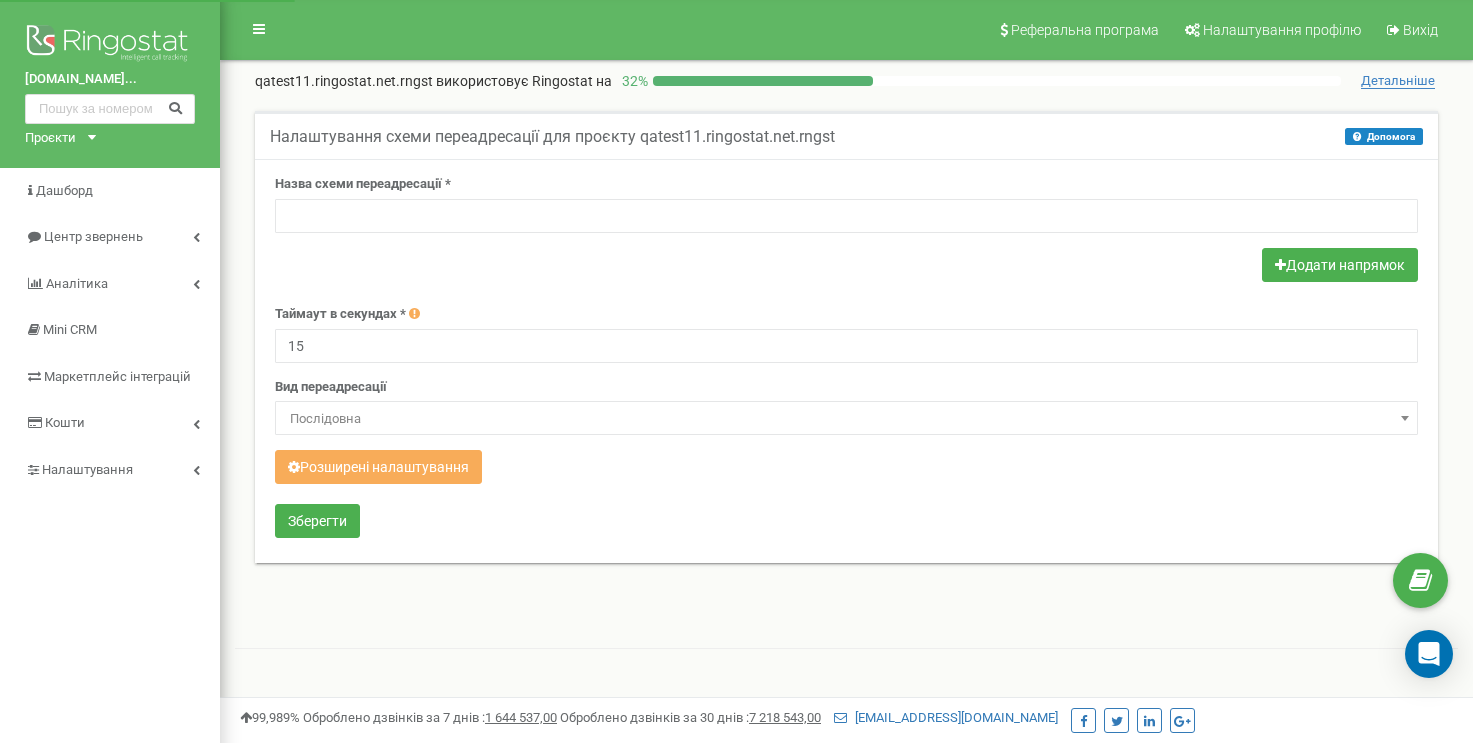 scroll, scrollTop: 0, scrollLeft: 0, axis: both 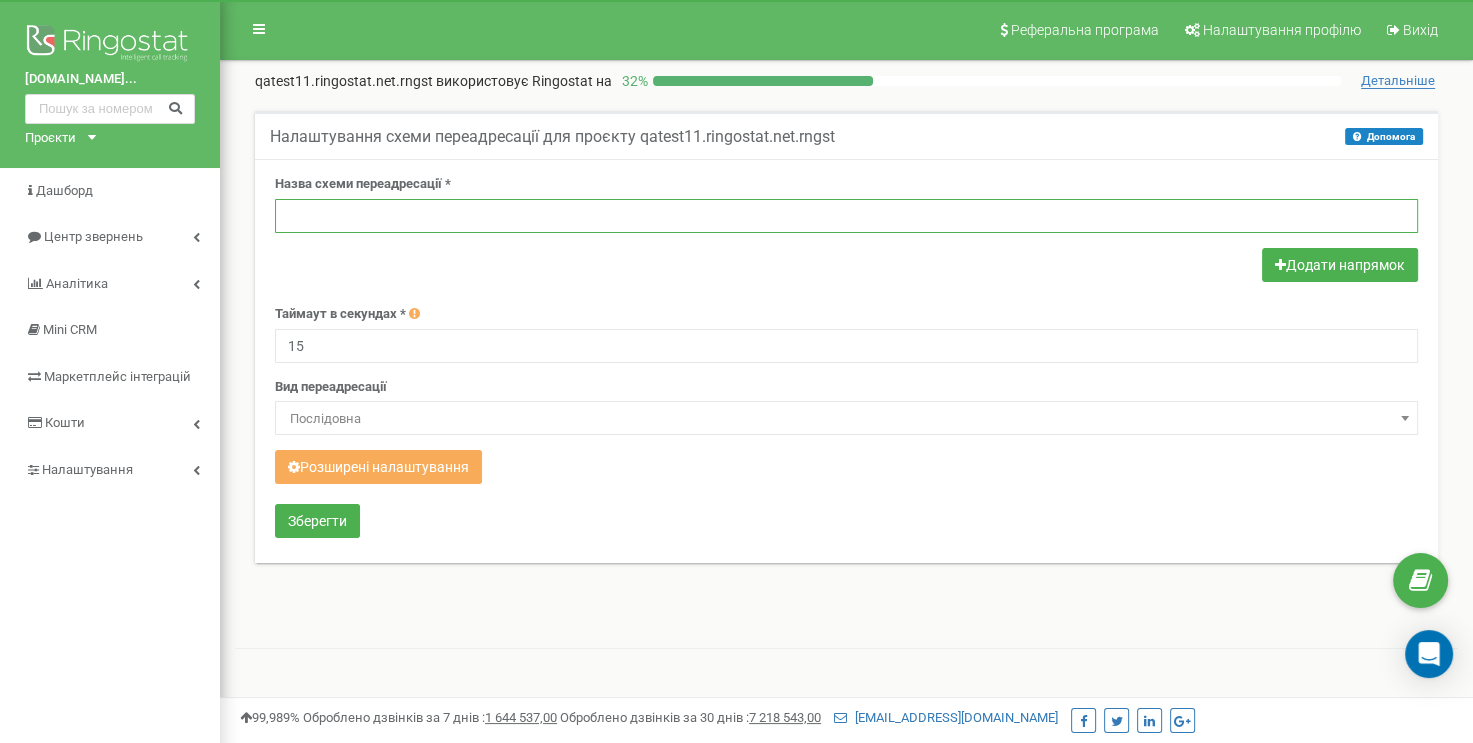 click at bounding box center [846, 216] 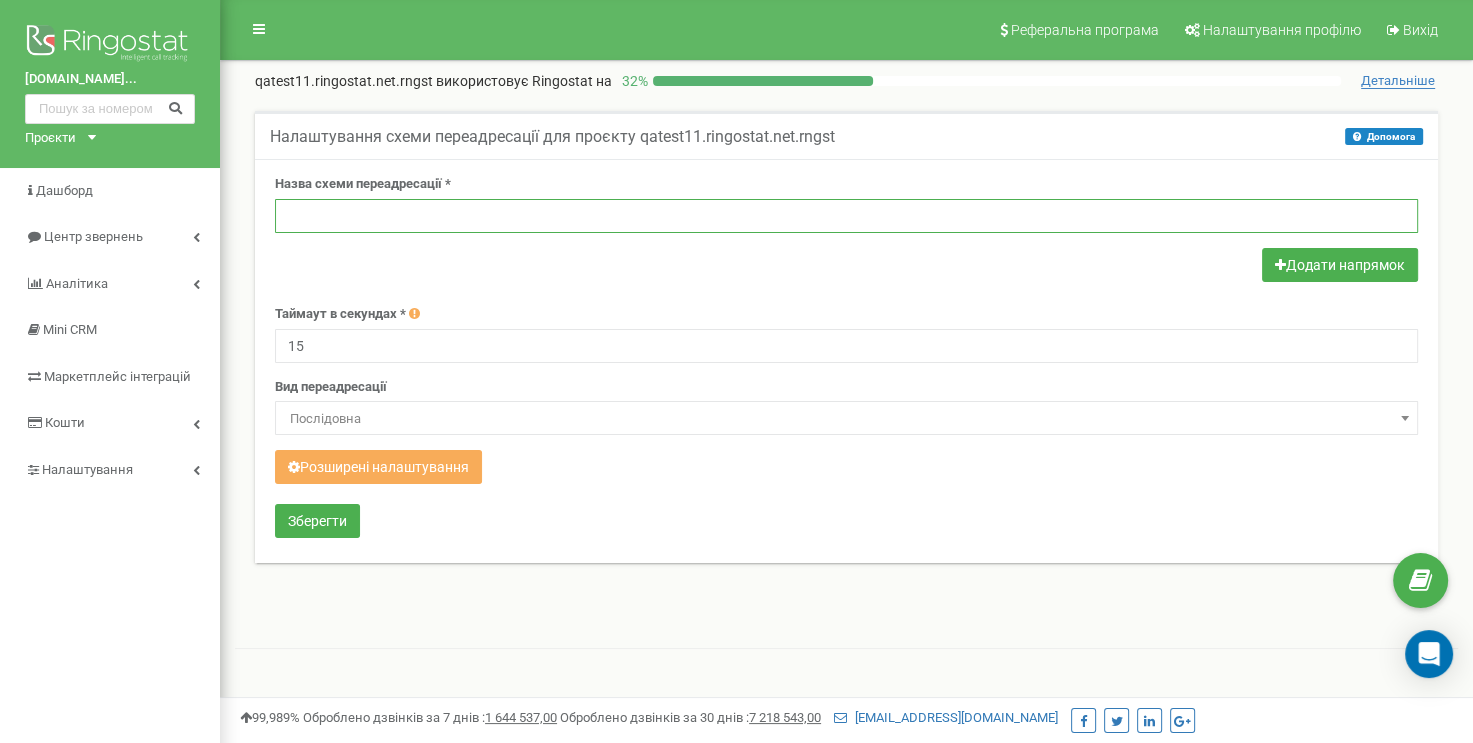 paste on "Мобільний і СІП в [GEOGRAPHIC_DATA]" 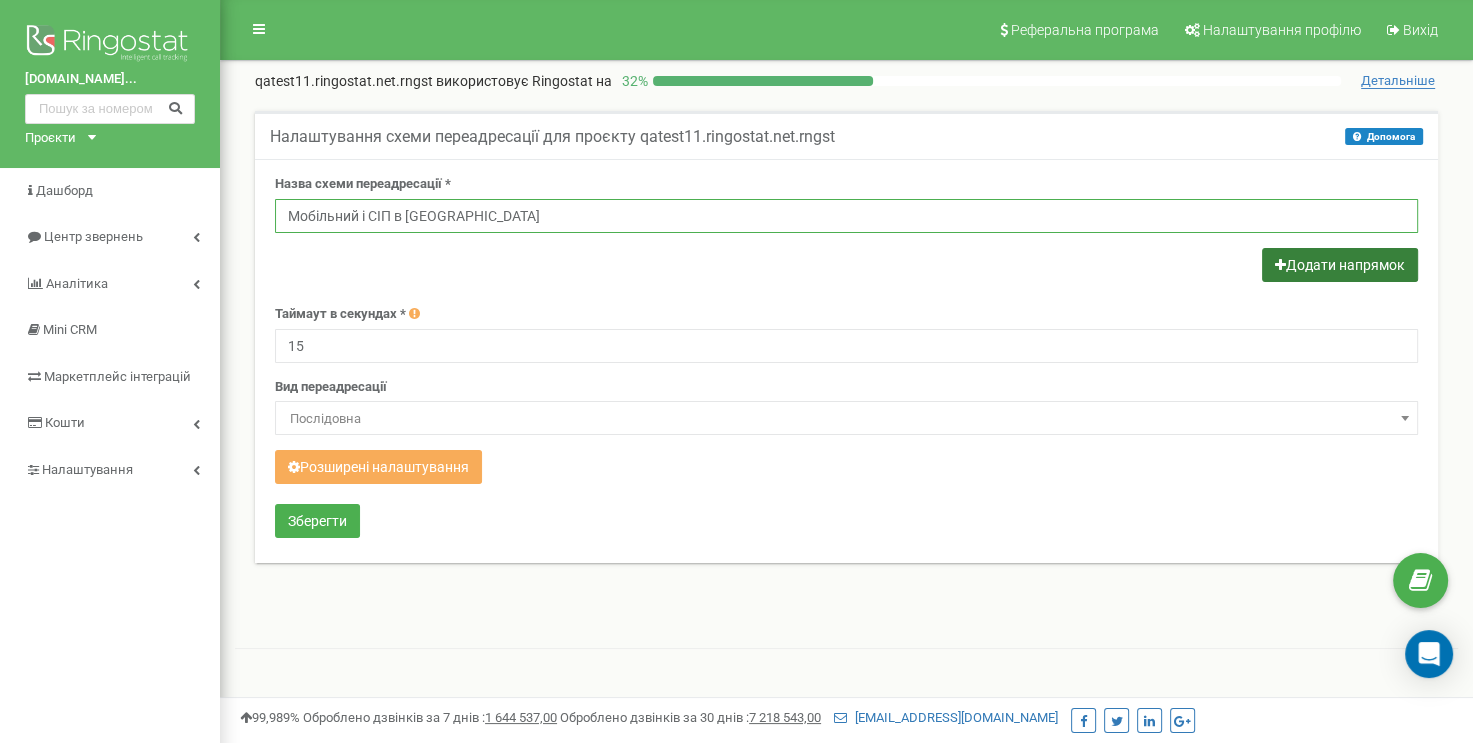 type on "Мобільний і СІП в черзі" 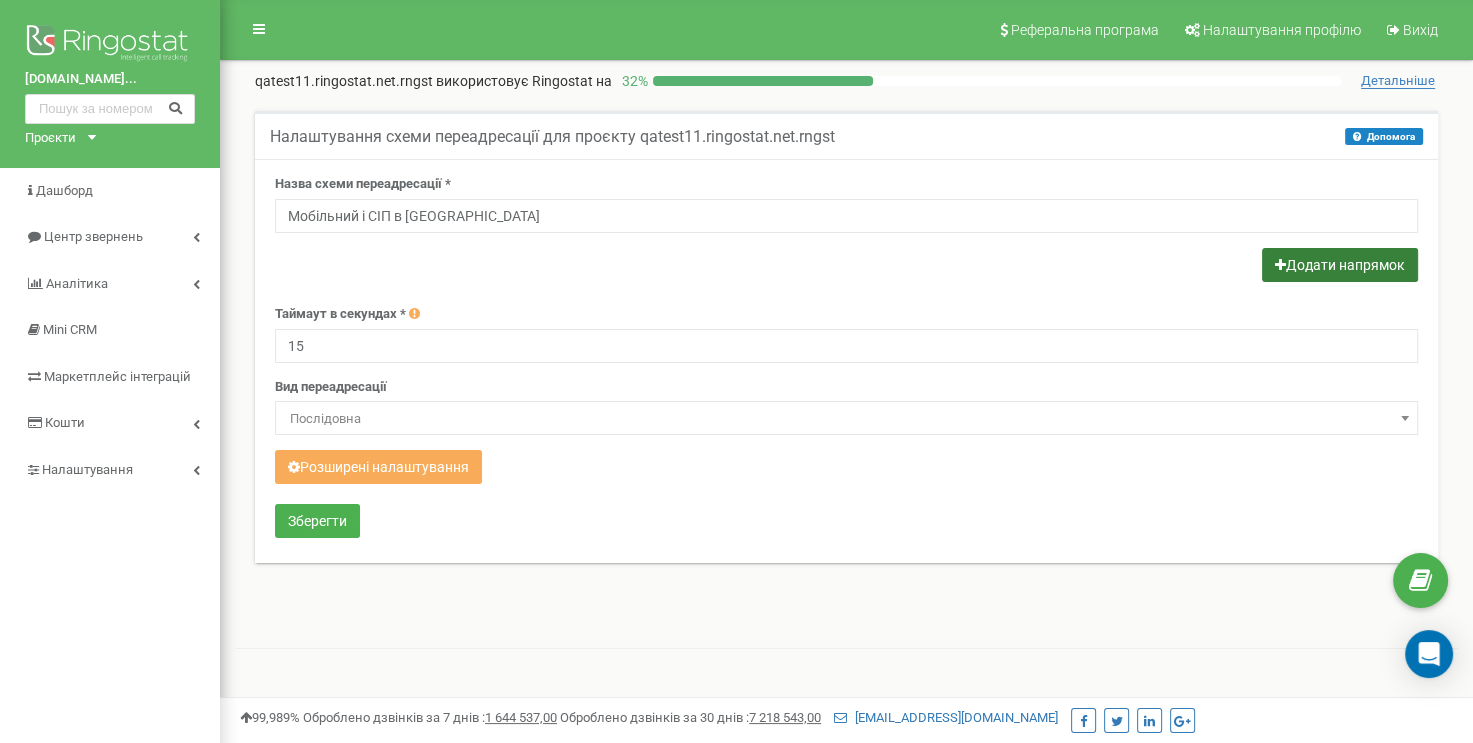 click on "Додати напрямок" at bounding box center [1340, 265] 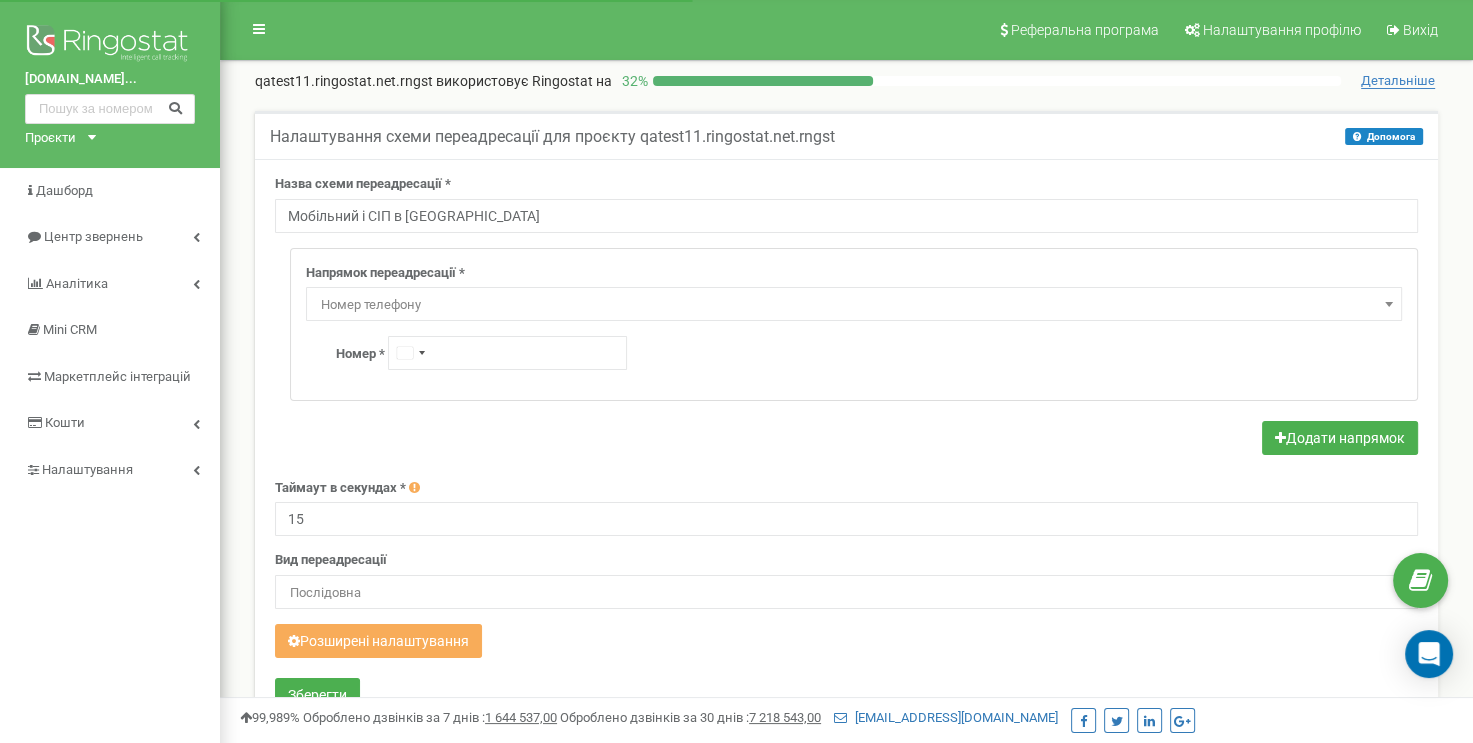 click on "Номер телефону" at bounding box center [854, 305] 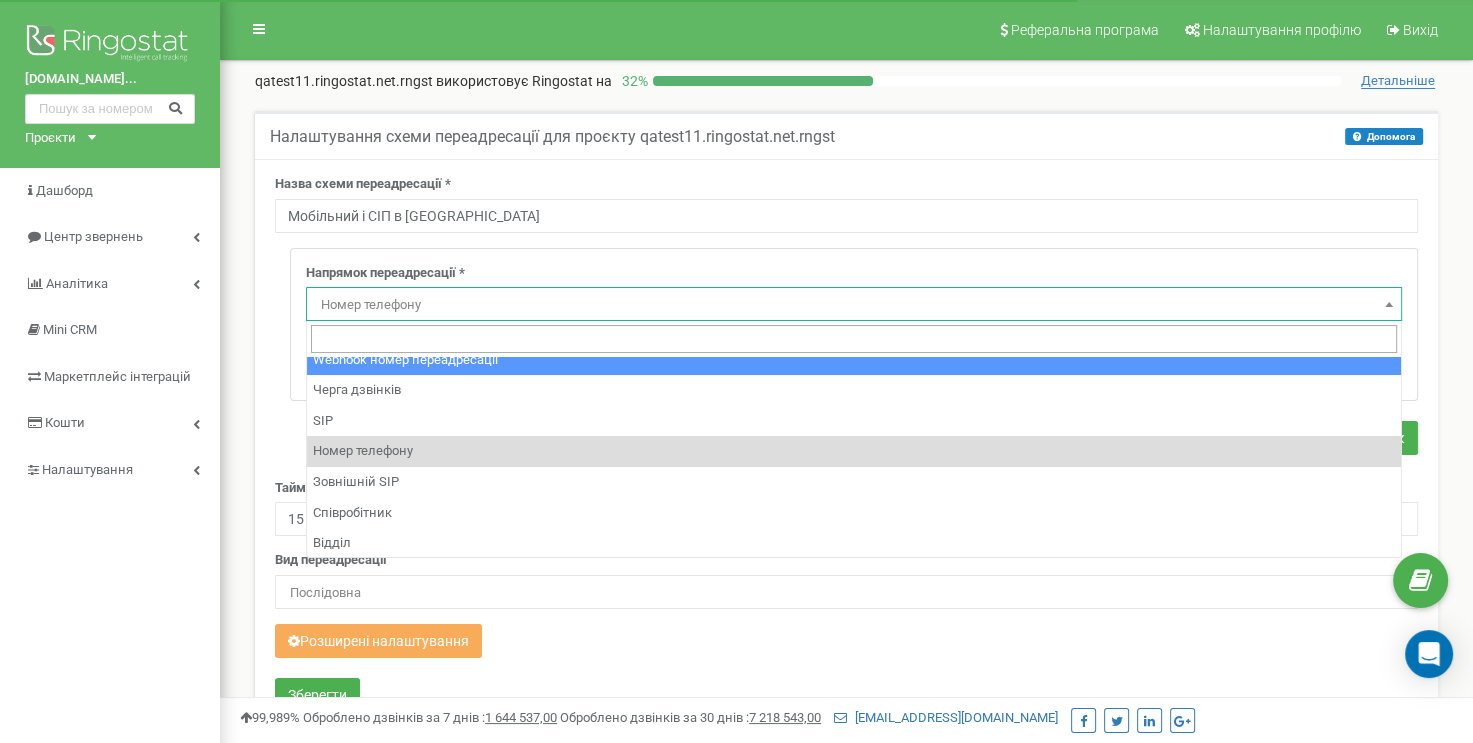scroll, scrollTop: 105, scrollLeft: 0, axis: vertical 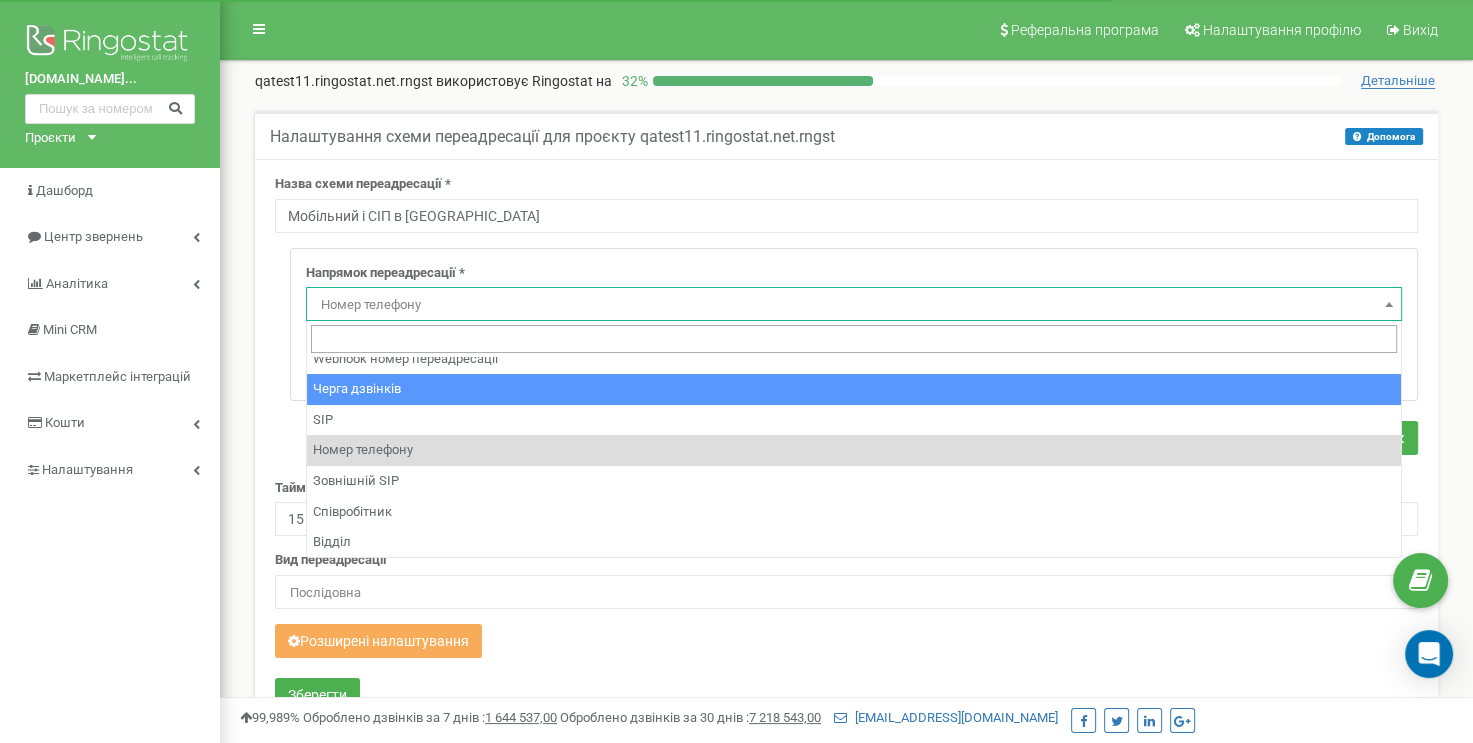 select on "CallCenter" 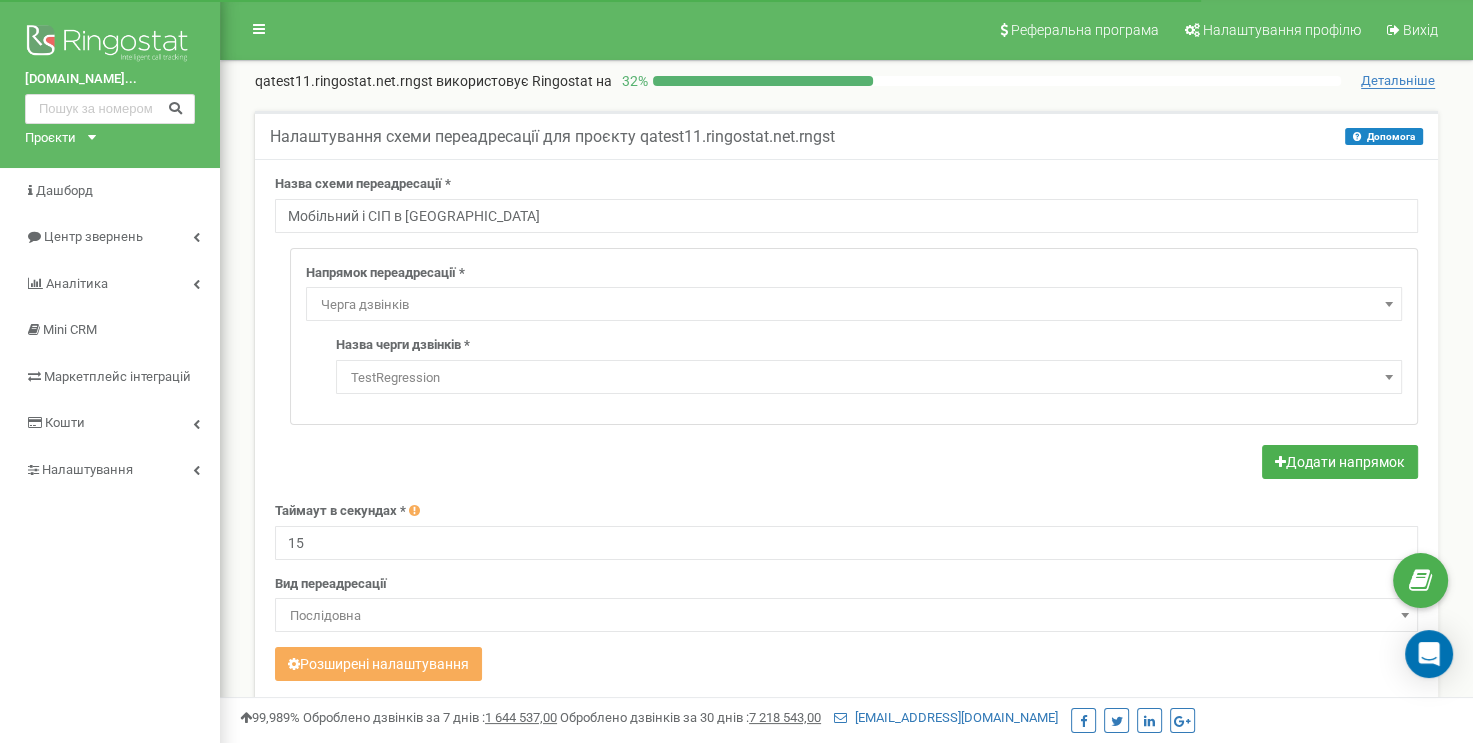 click on "TestRegression" at bounding box center (869, 378) 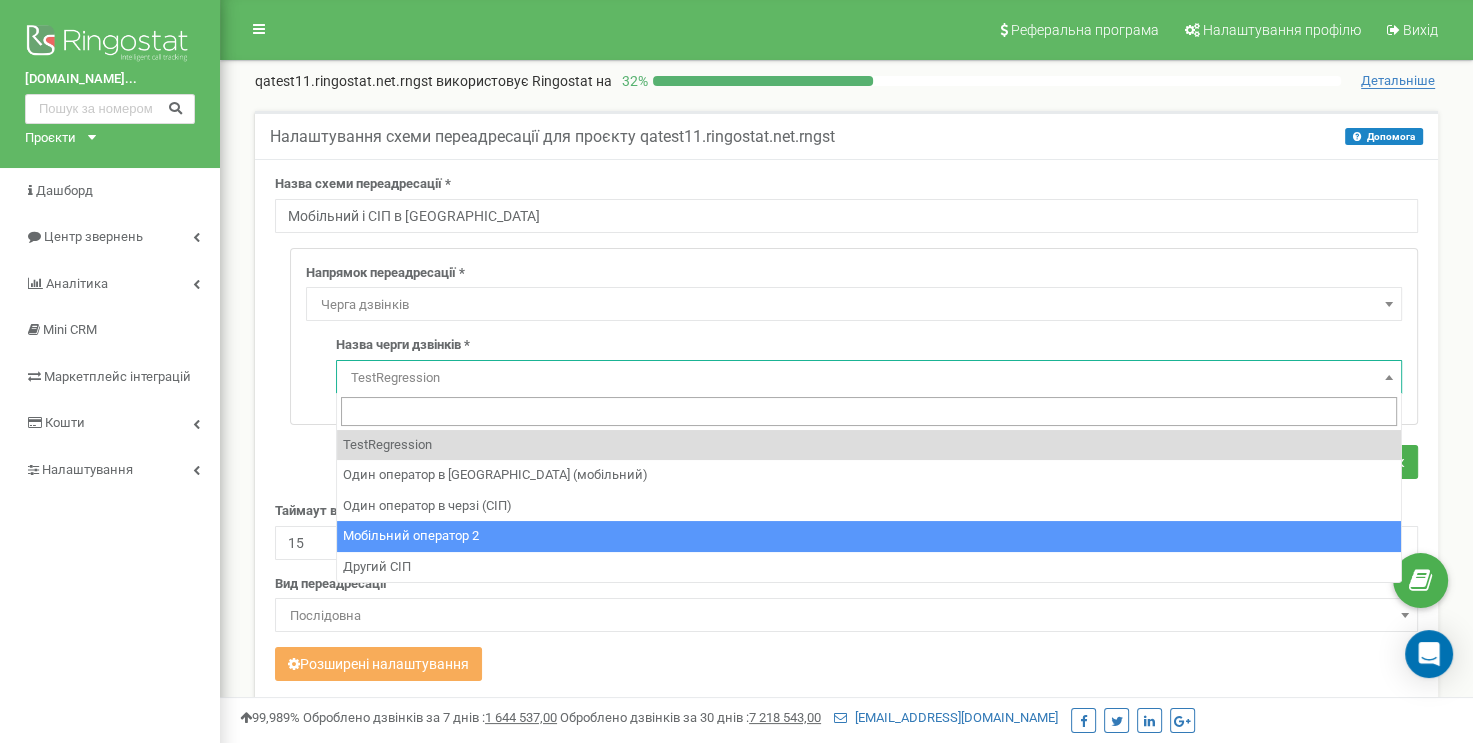 select on "18911" 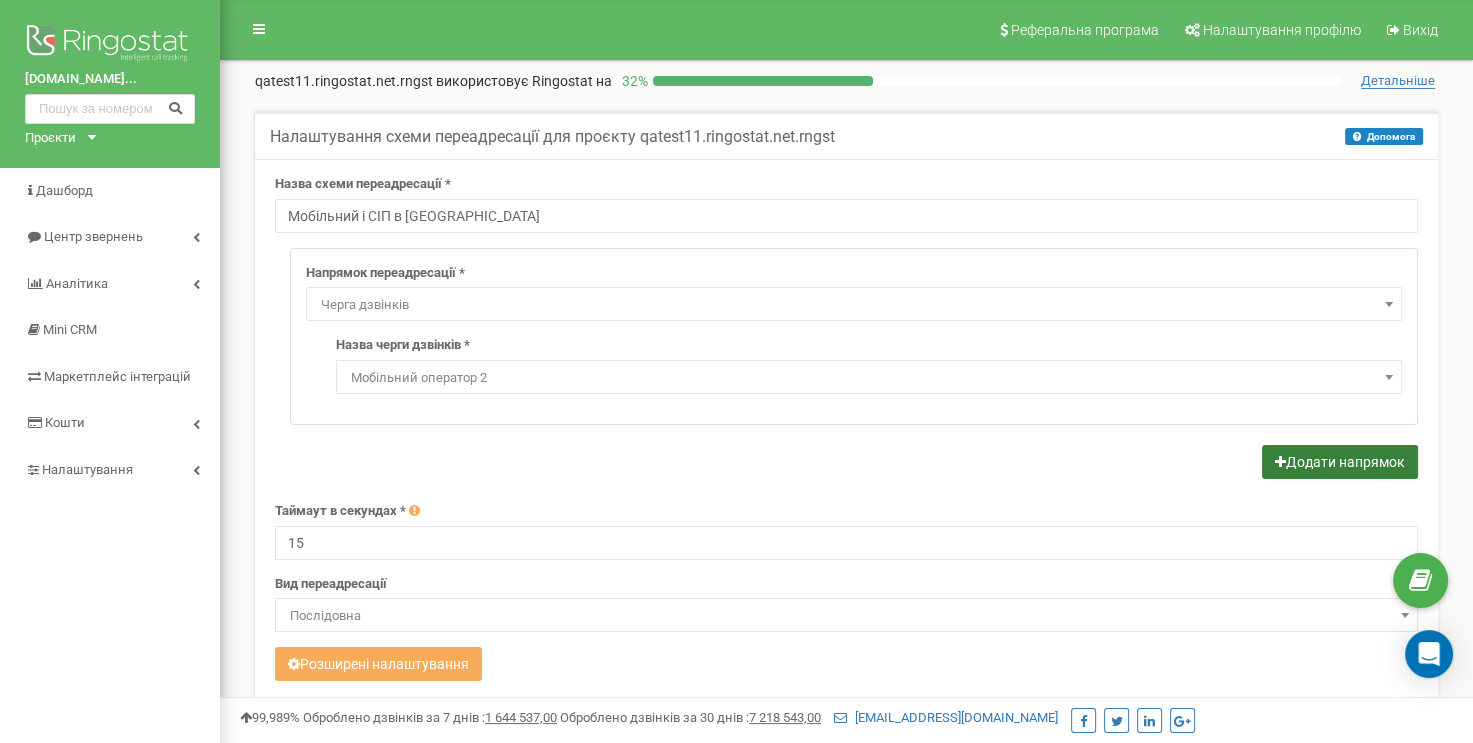 click on "Додати напрямок" at bounding box center [1340, 462] 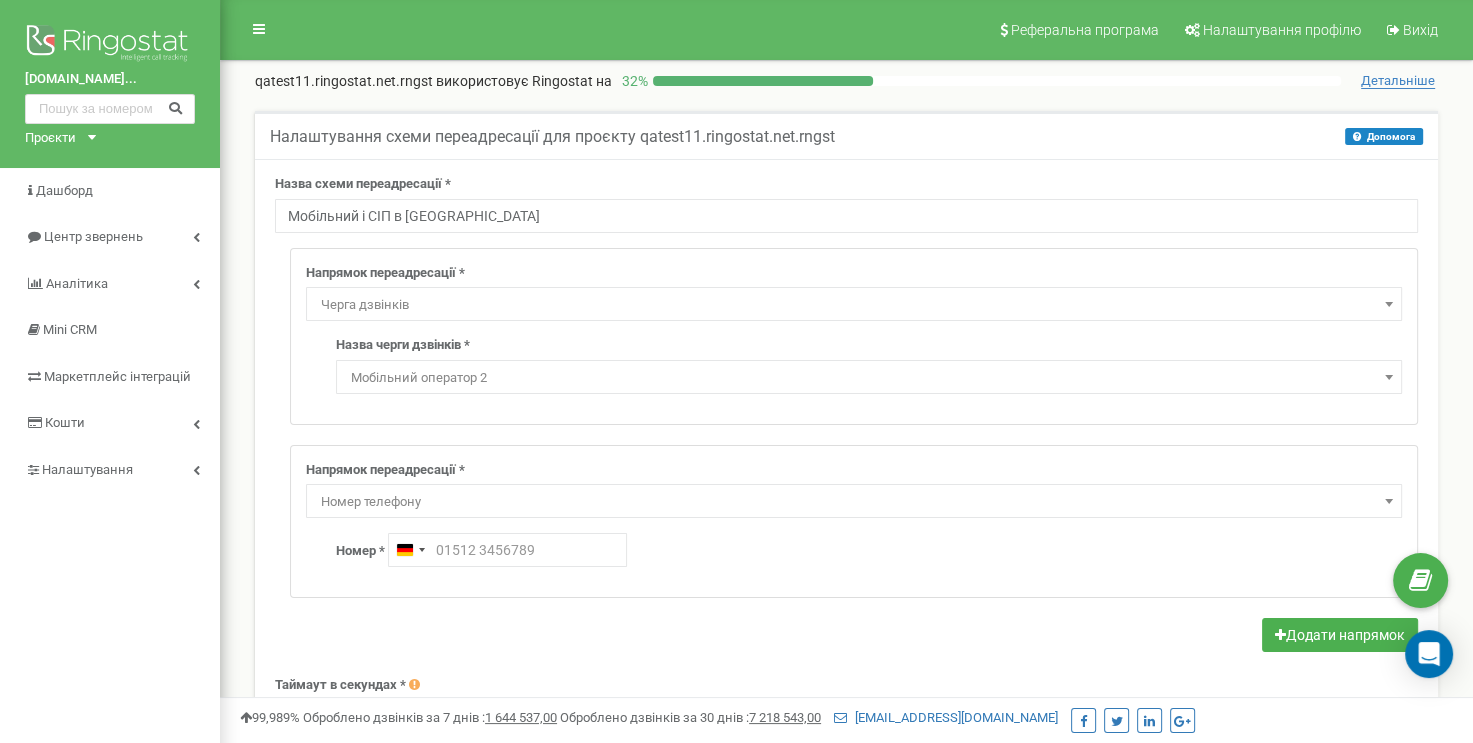 click on "Номер телефону" at bounding box center [854, 502] 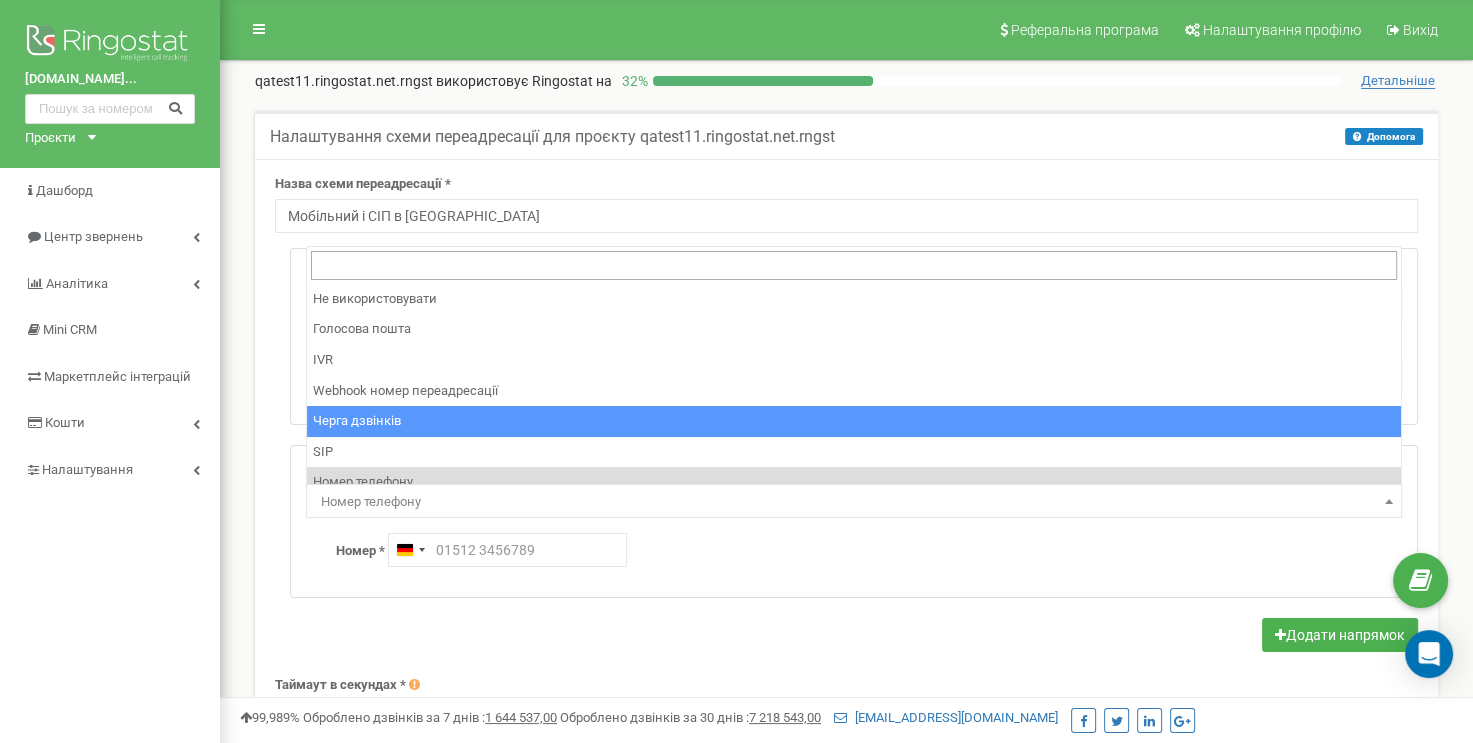 select on "CallCenter" 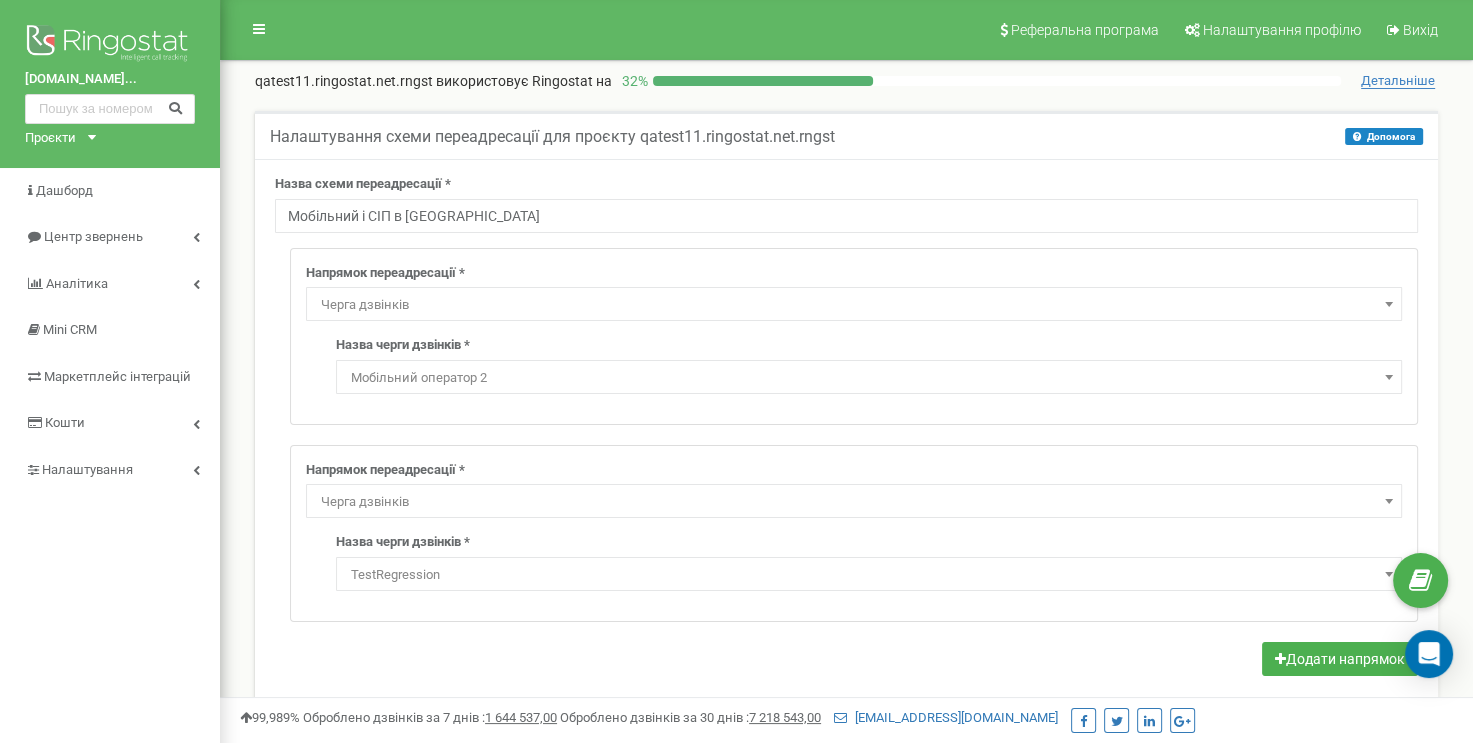 click on "TestRegression" at bounding box center [869, 575] 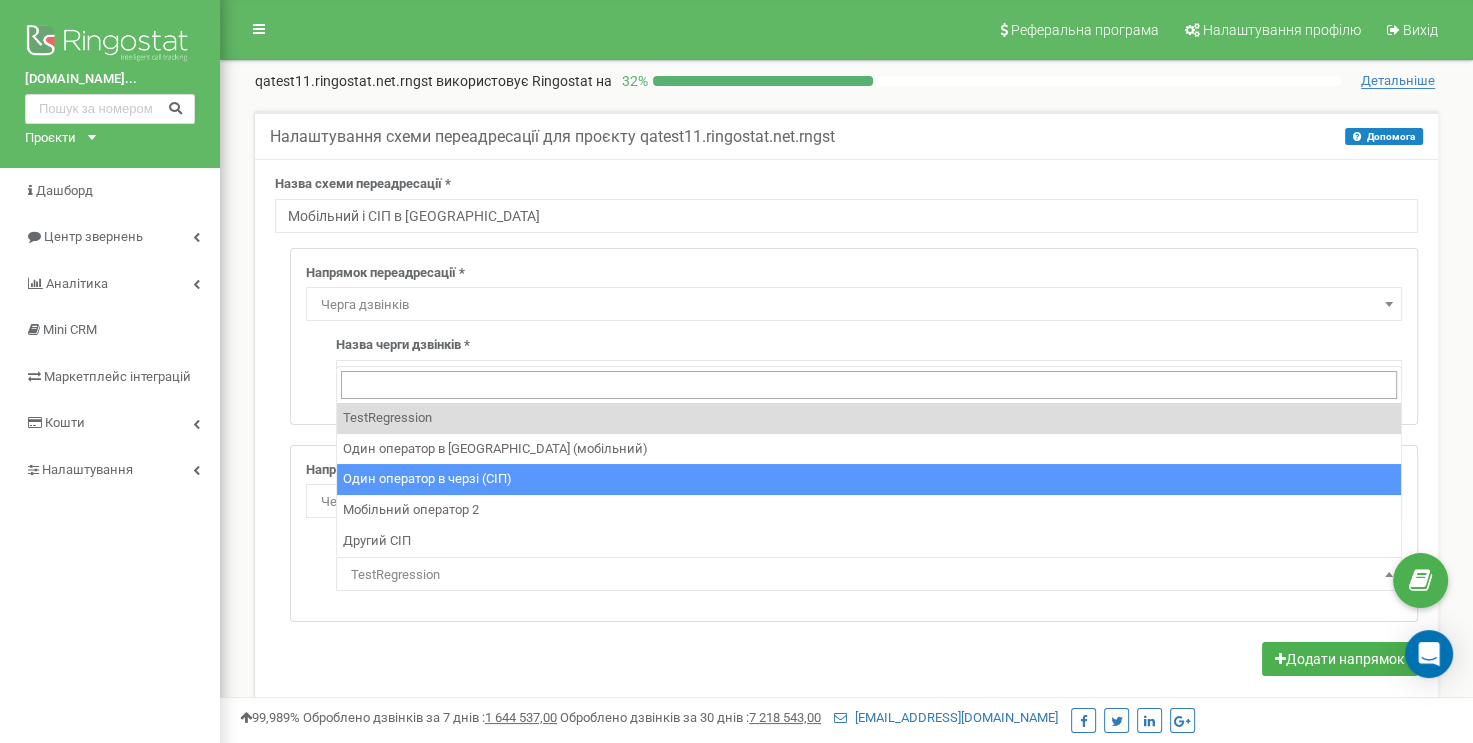 select on "18906" 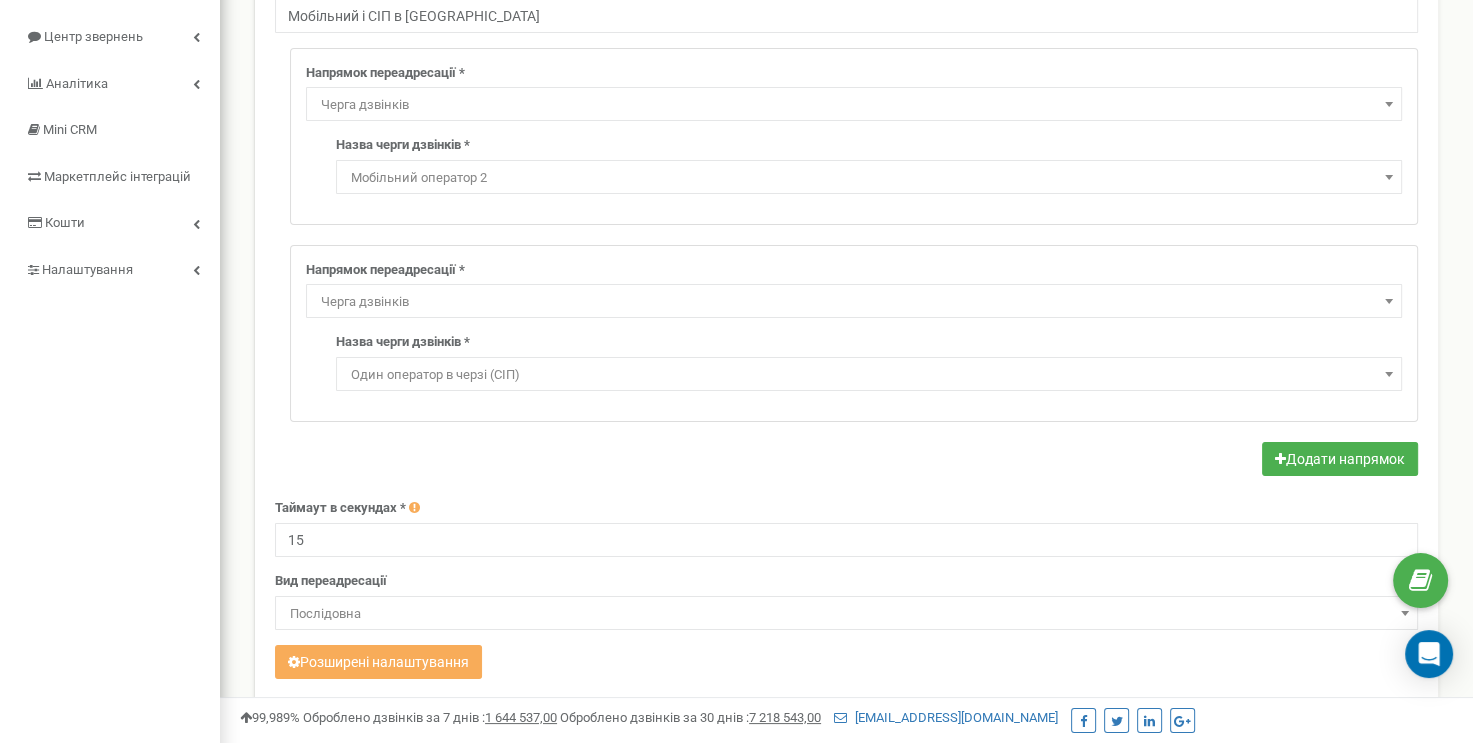 scroll, scrollTop: 100, scrollLeft: 0, axis: vertical 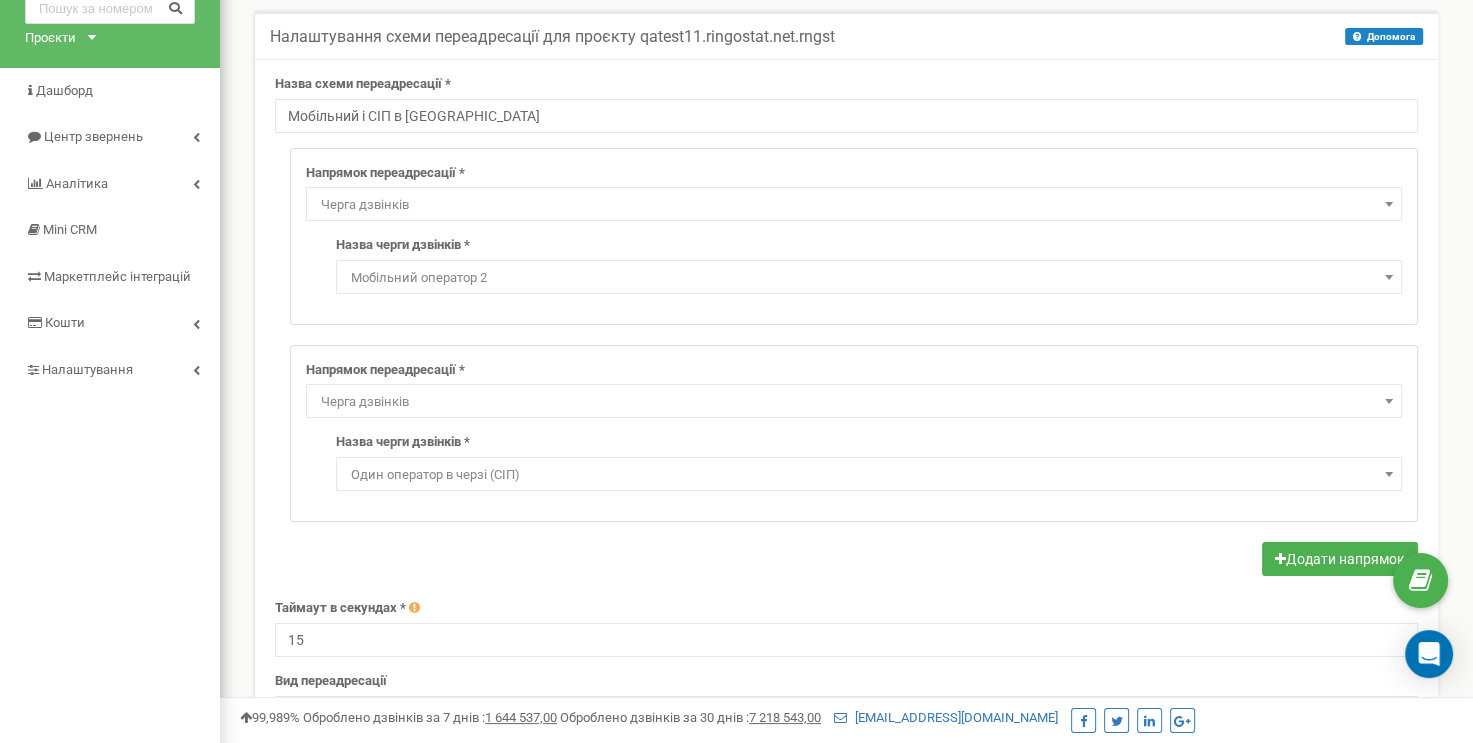 click on "Мобільний оператор 2" at bounding box center (869, 278) 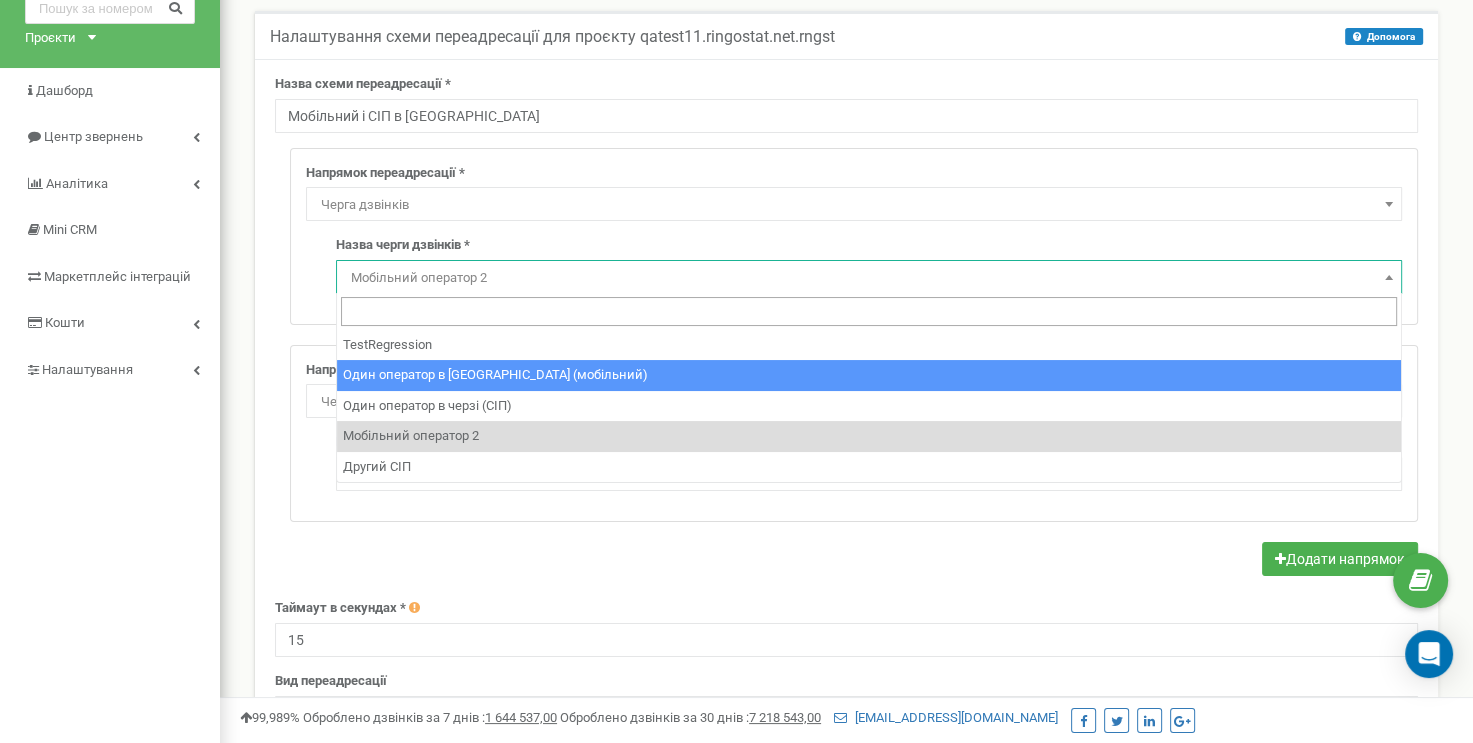 select on "18901" 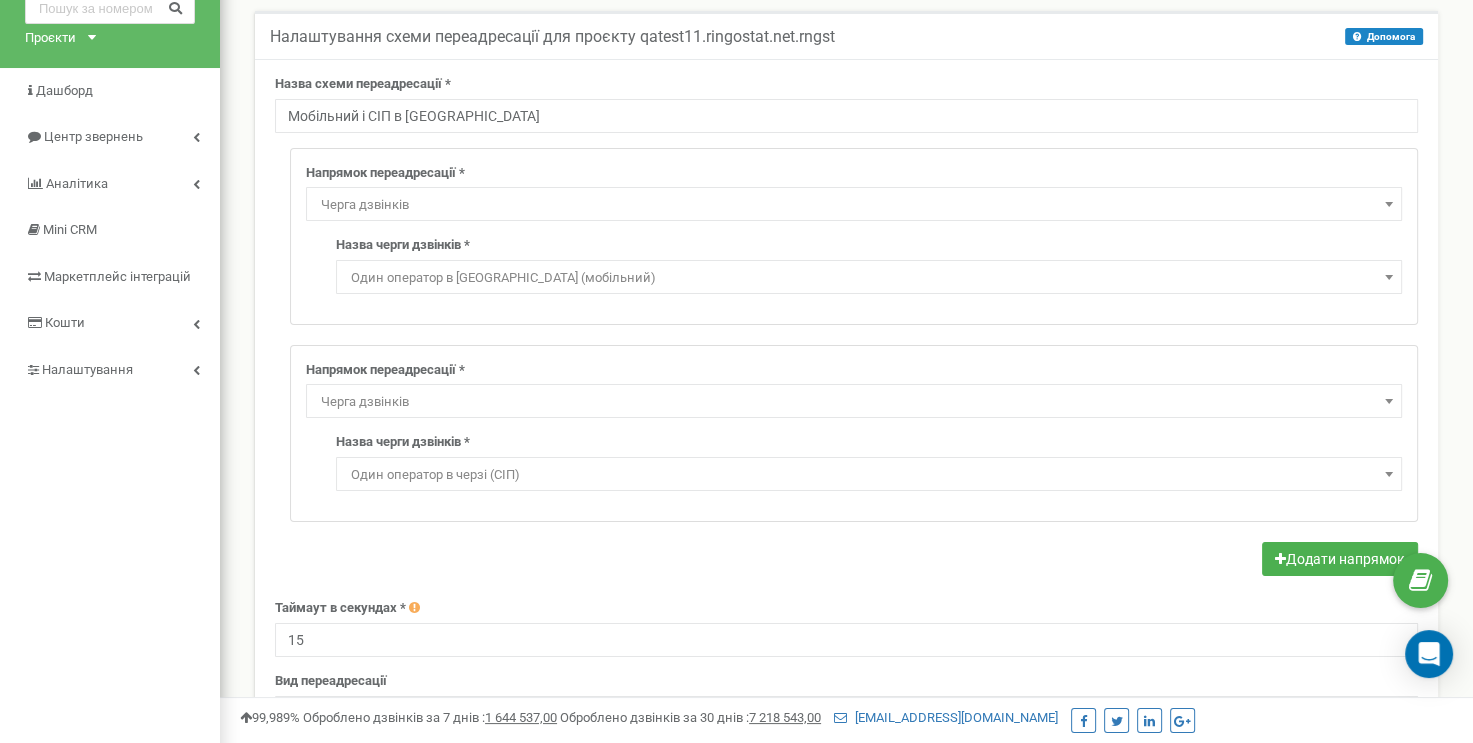 click at bounding box center [846, 561] 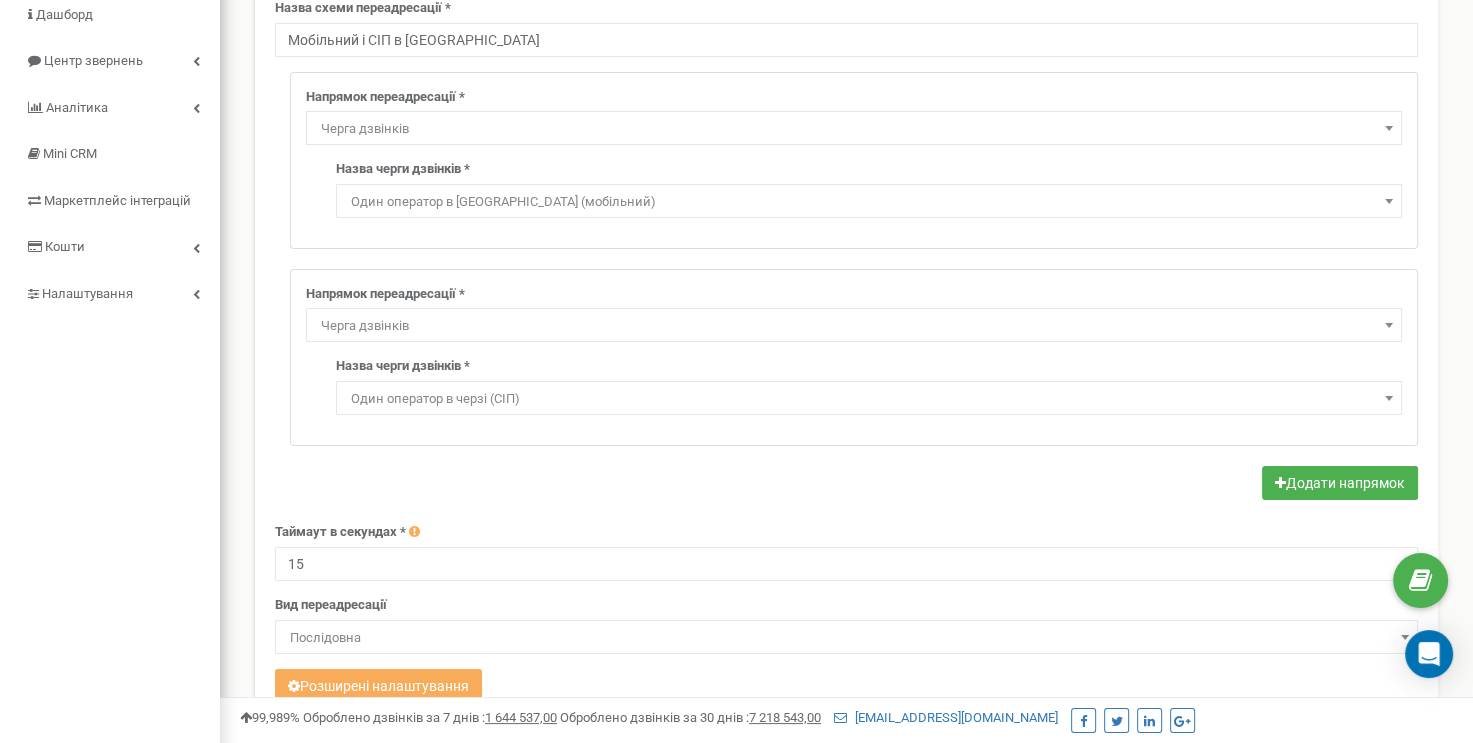 scroll, scrollTop: 300, scrollLeft: 0, axis: vertical 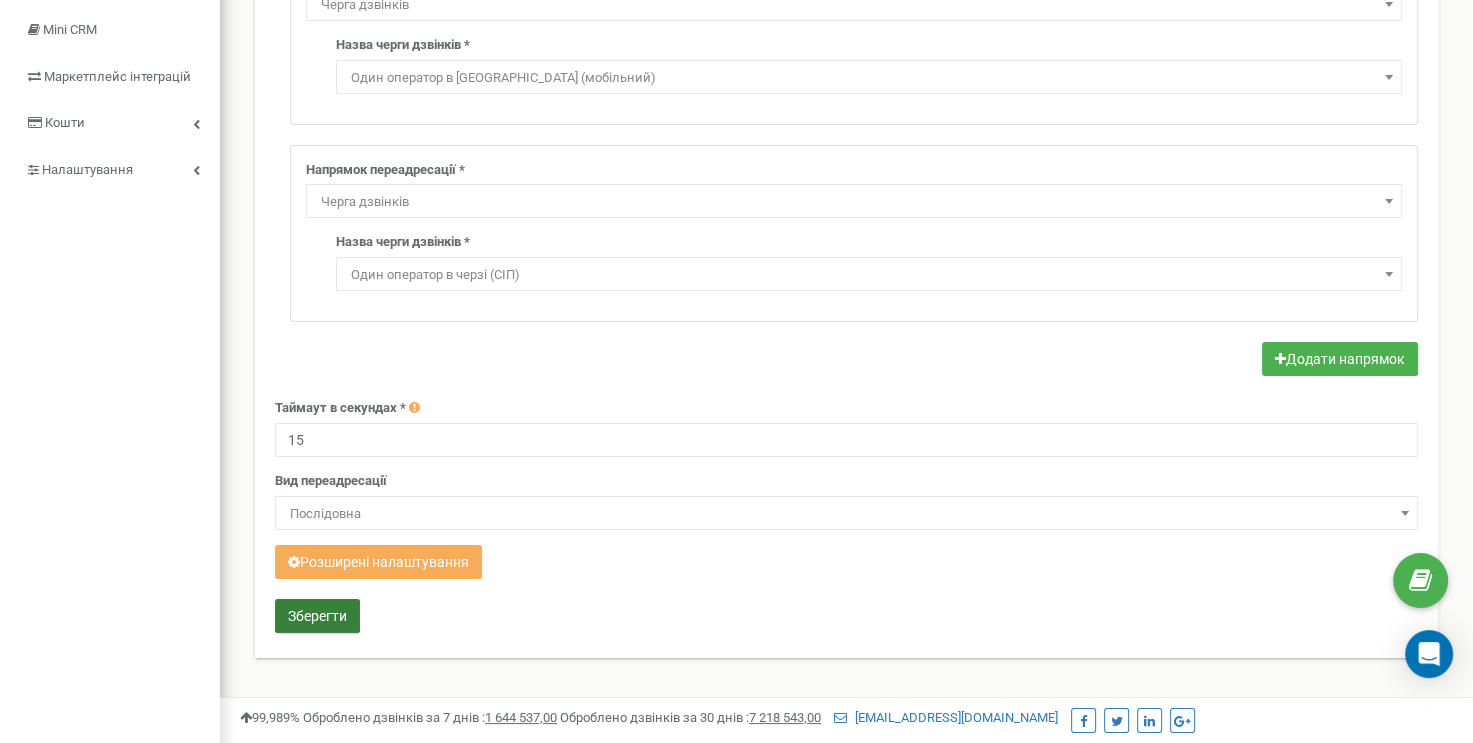 click on "Зберегти" at bounding box center [317, 616] 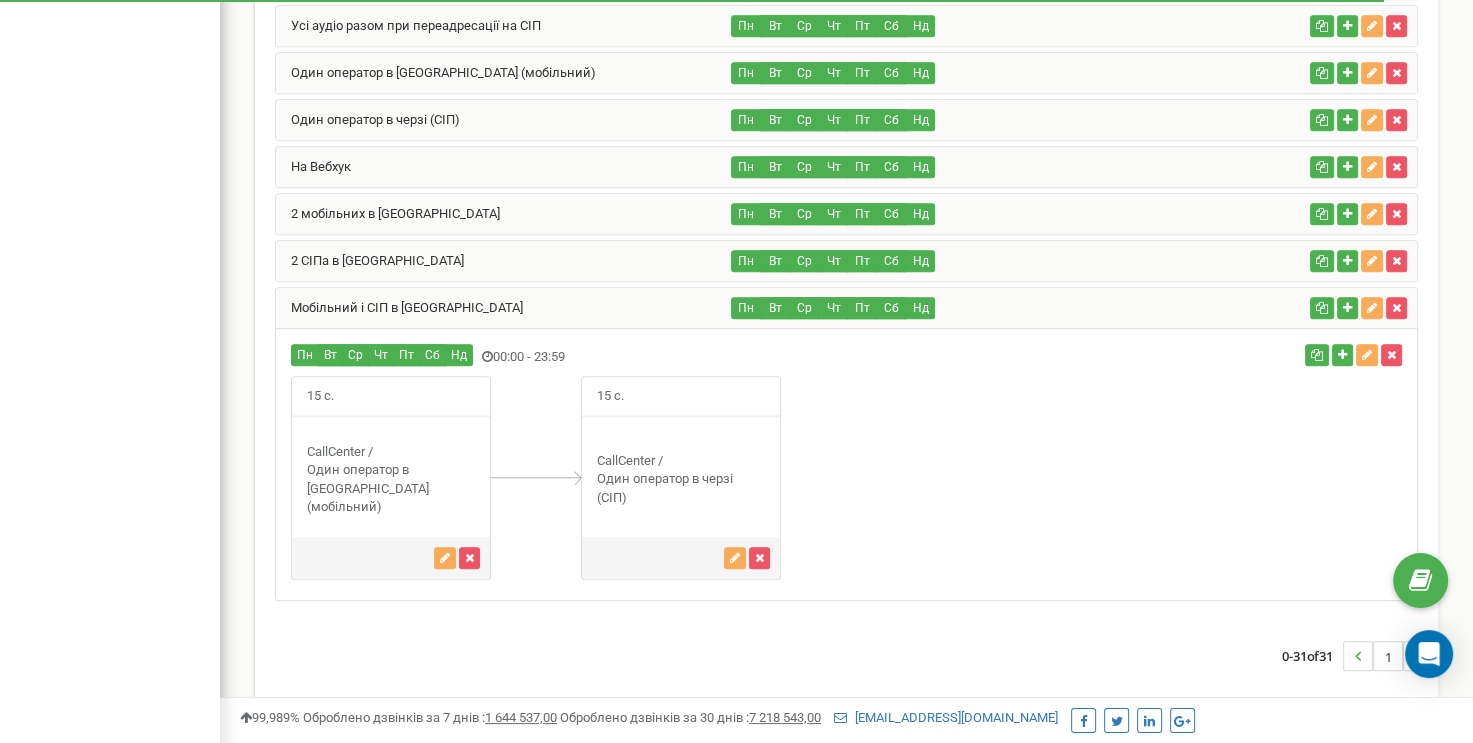 scroll, scrollTop: 1356, scrollLeft: 0, axis: vertical 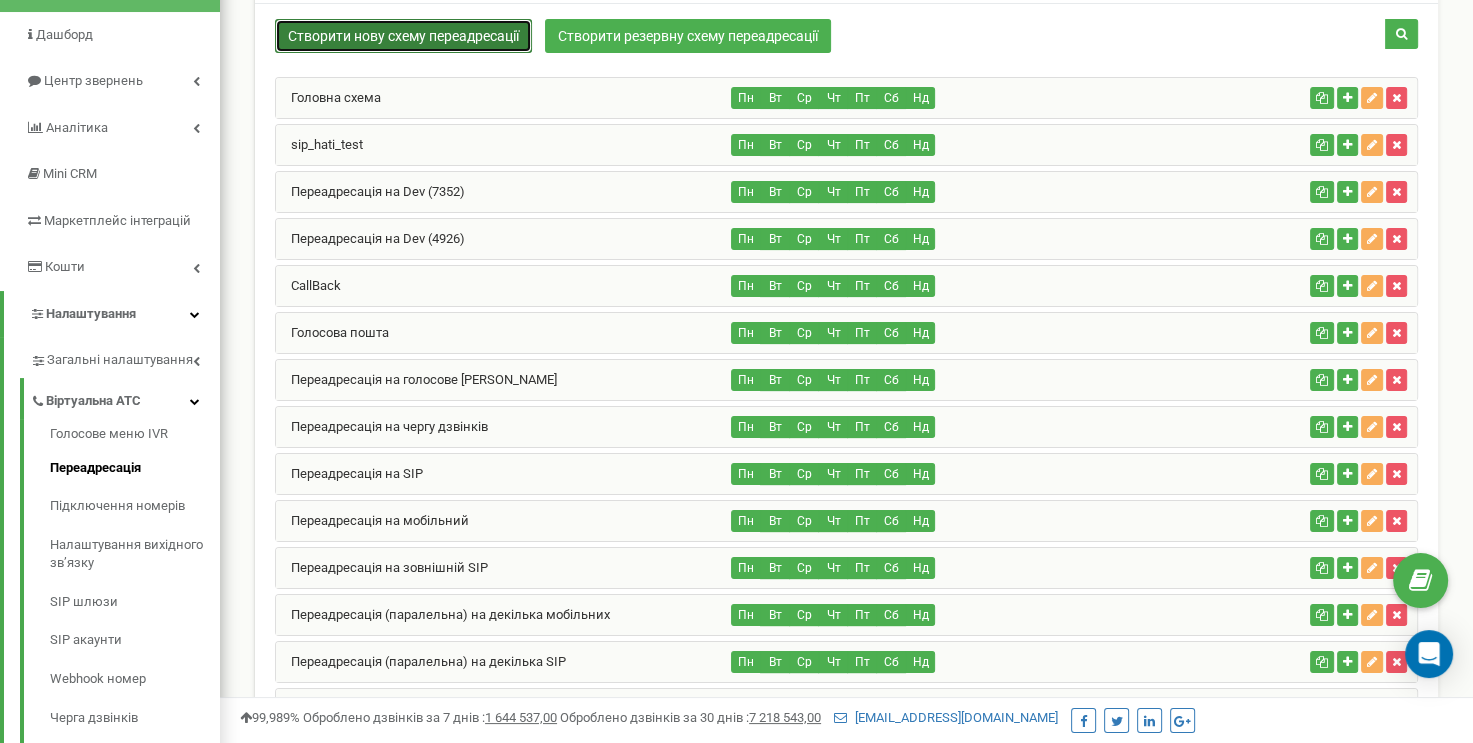click on "Створити нову схему переадресації" at bounding box center (403, 36) 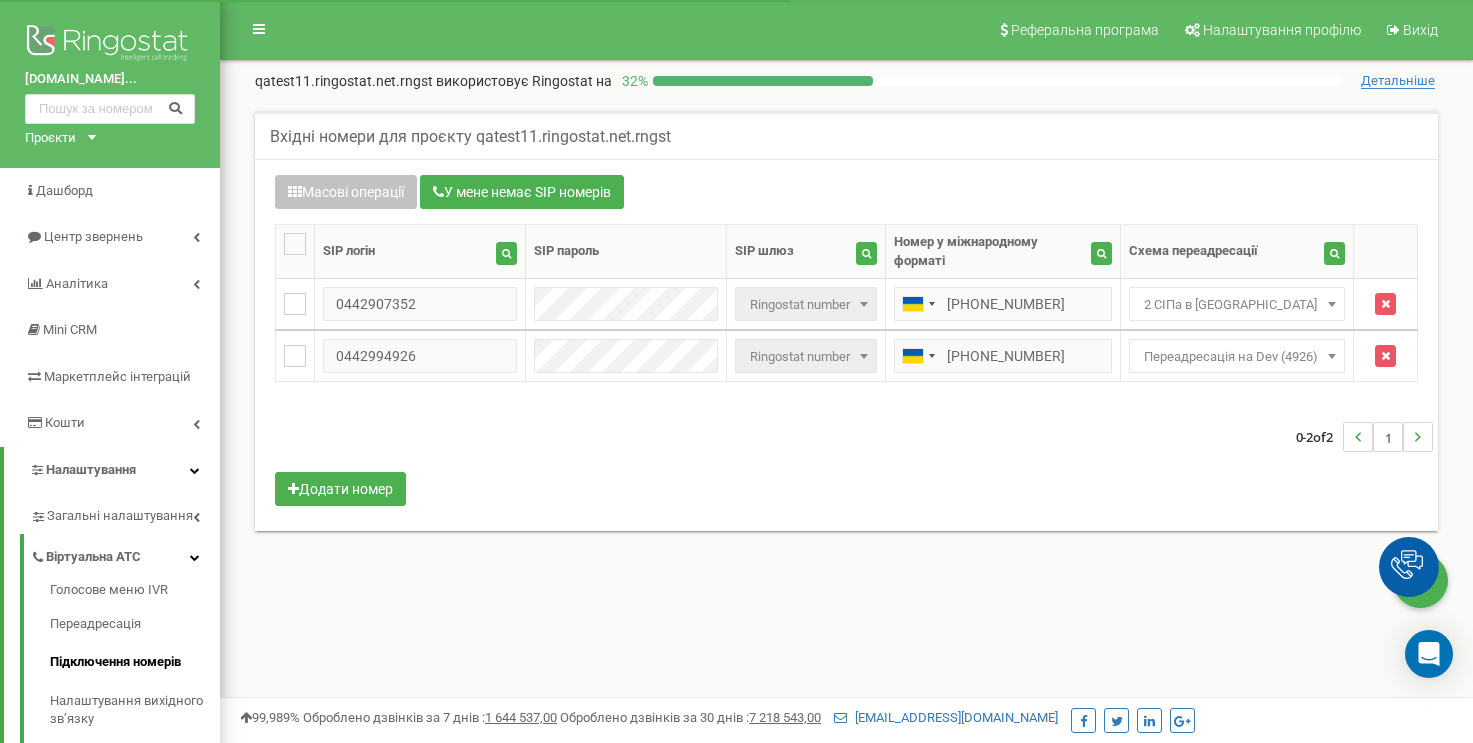 scroll, scrollTop: 66, scrollLeft: 0, axis: vertical 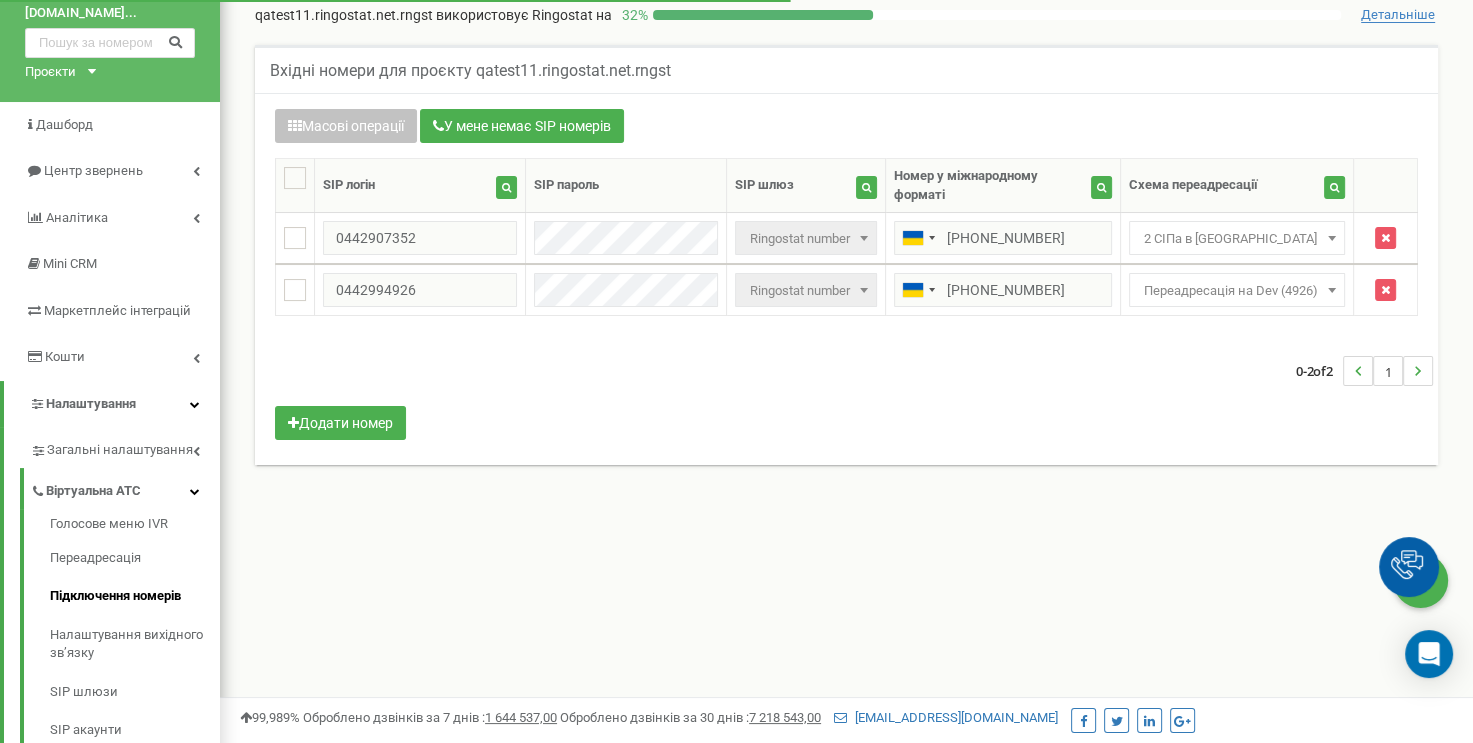 click on "2 СІПа в [GEOGRAPHIC_DATA]" at bounding box center [1237, 239] 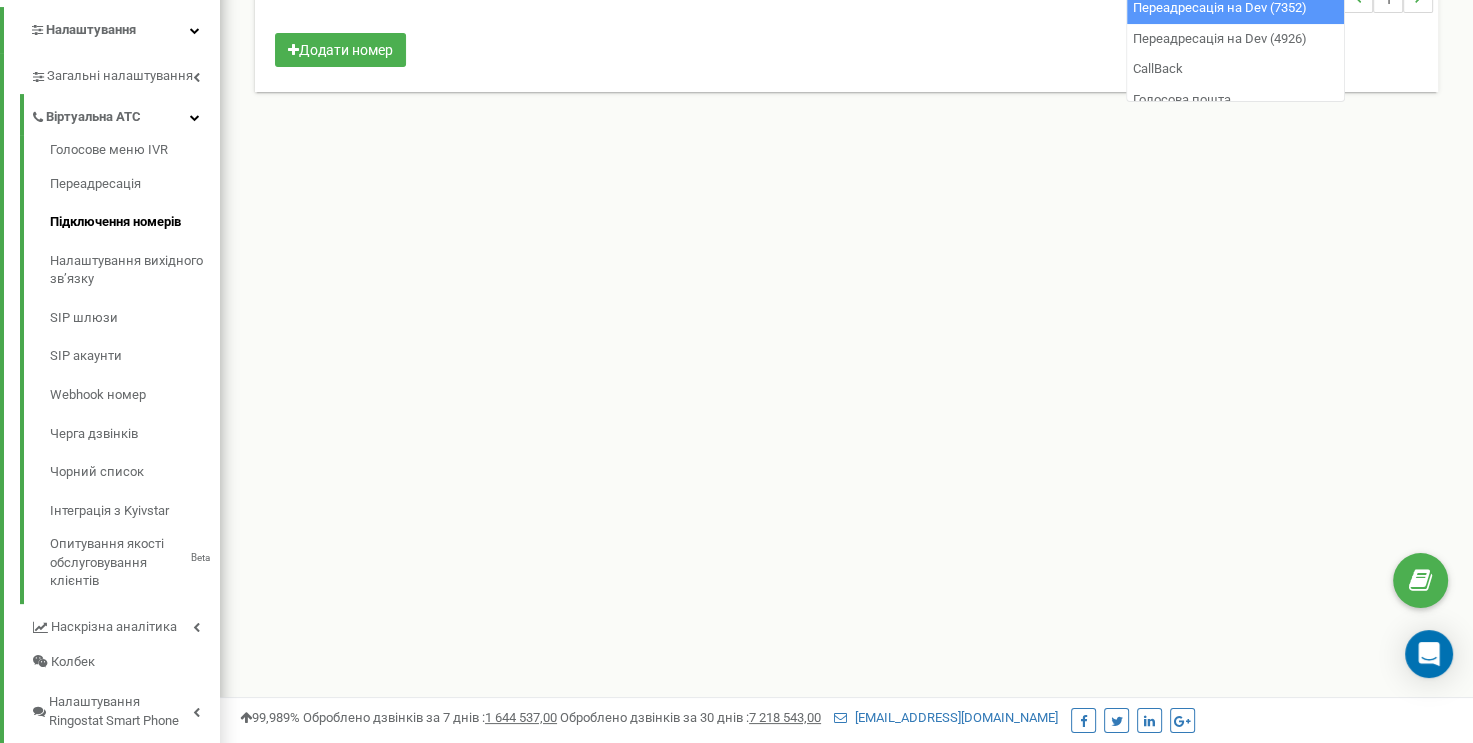 scroll, scrollTop: 266, scrollLeft: 0, axis: vertical 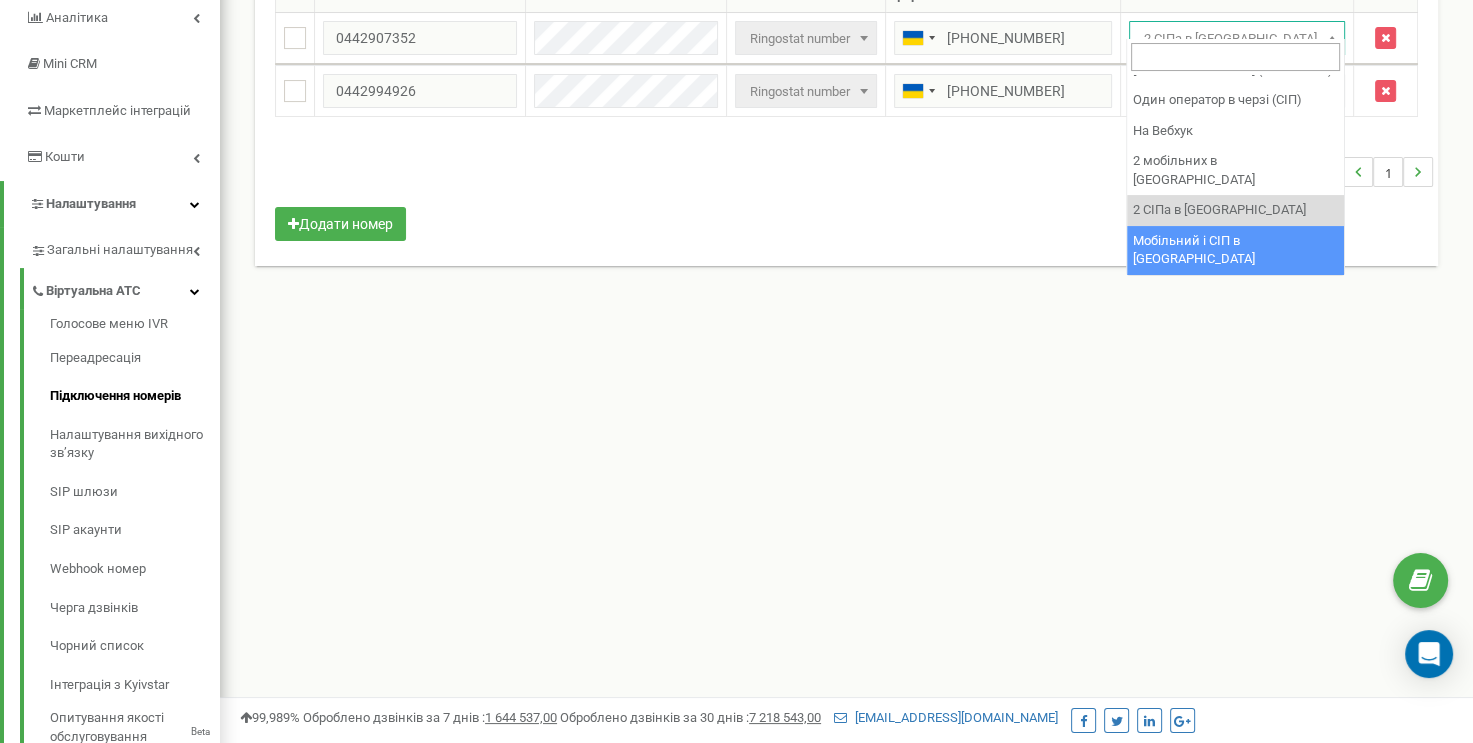 select on "252886" 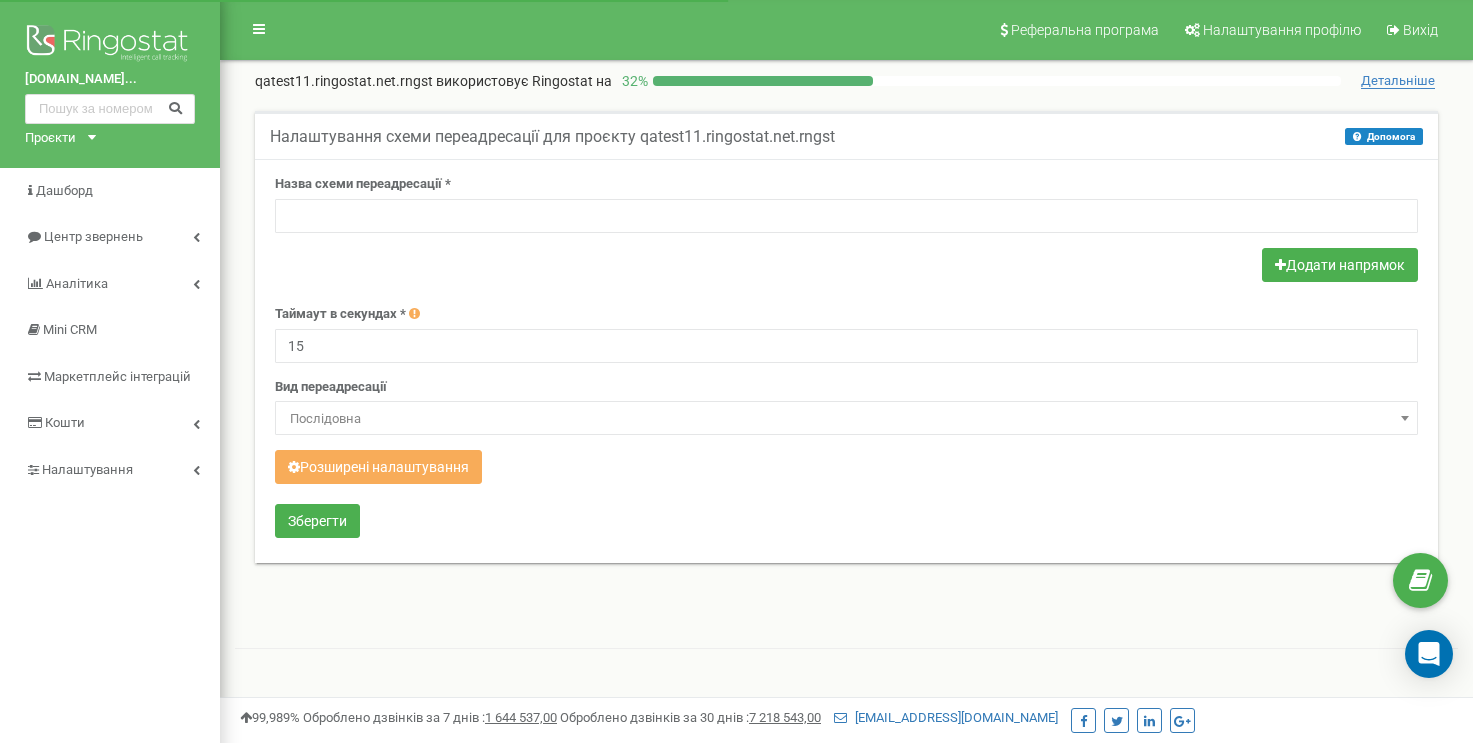 scroll, scrollTop: 0, scrollLeft: 0, axis: both 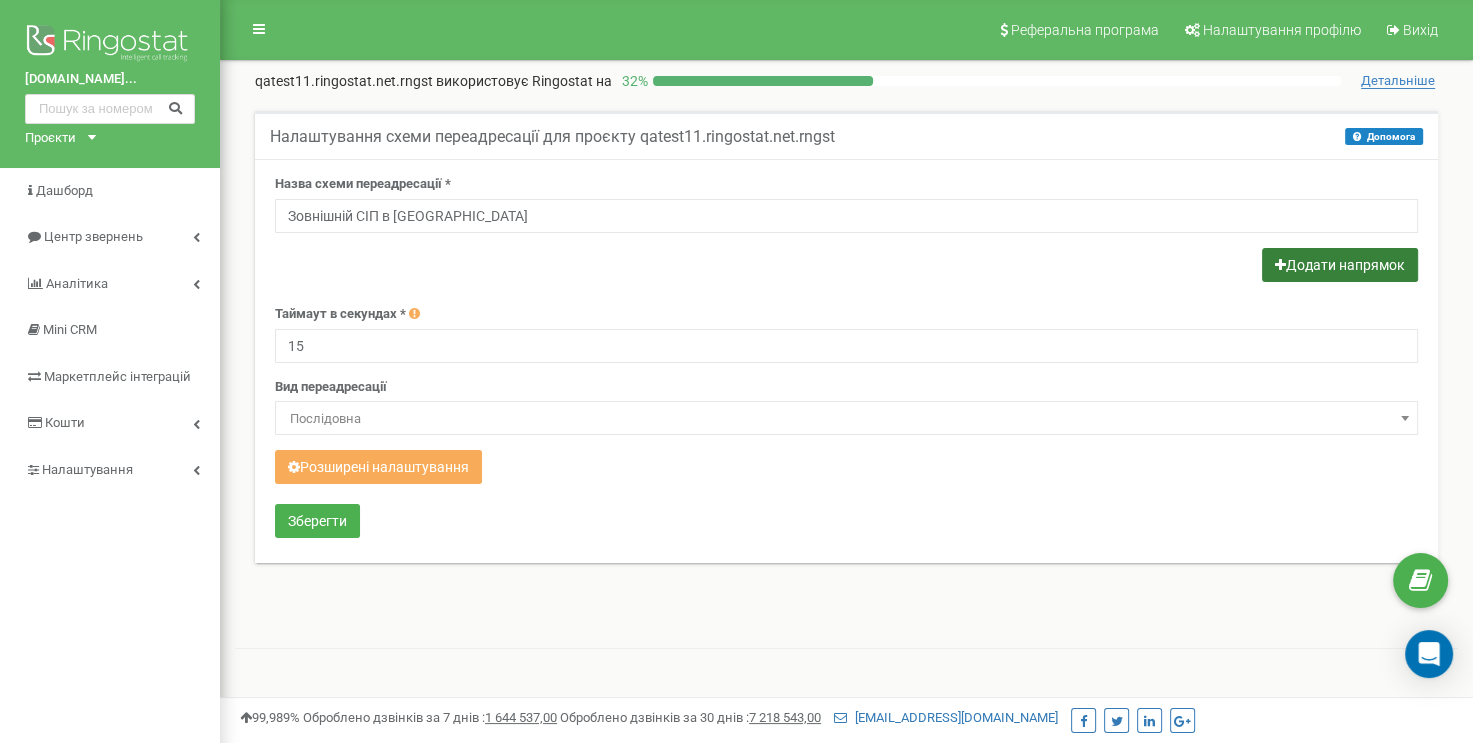 type on "Зовнішній СІП в черзі" 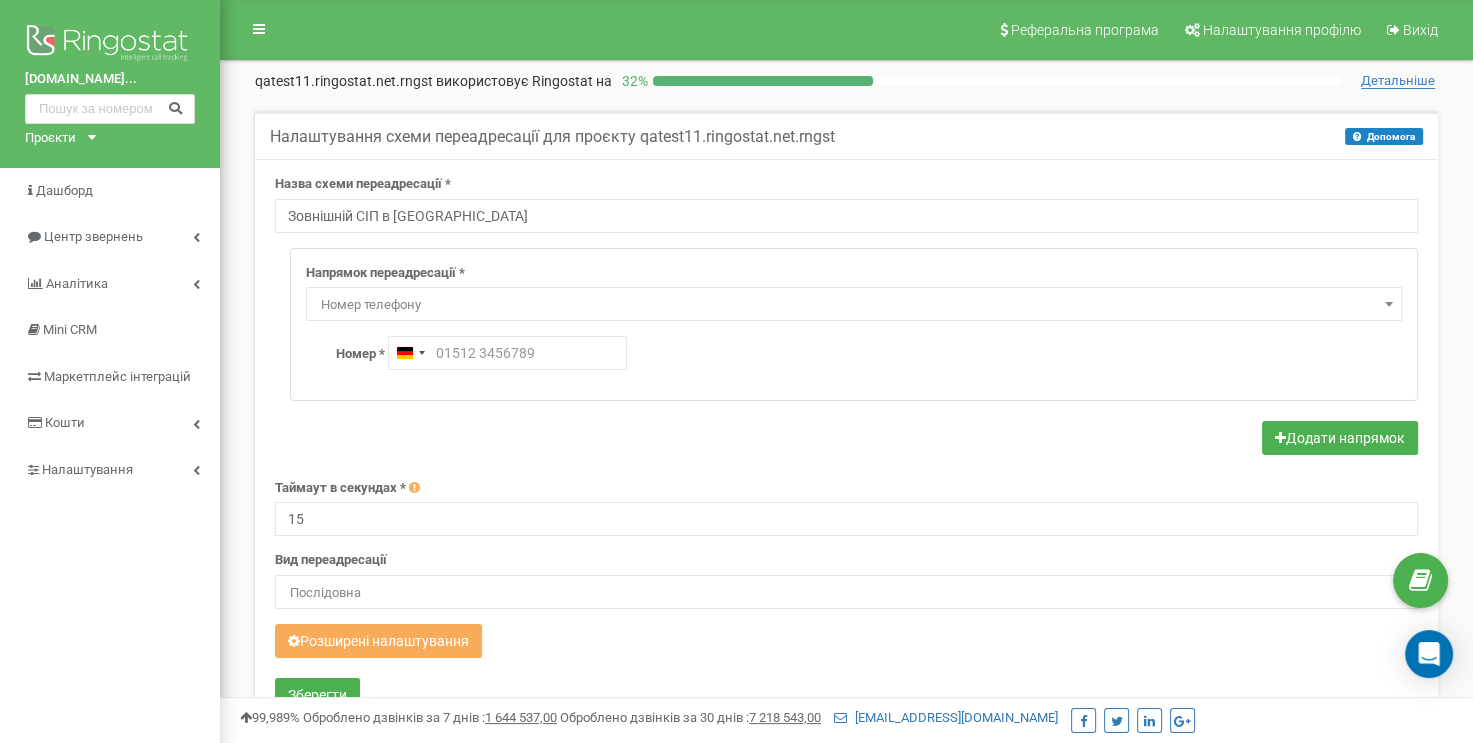 click on "Номер телефону" at bounding box center [854, 305] 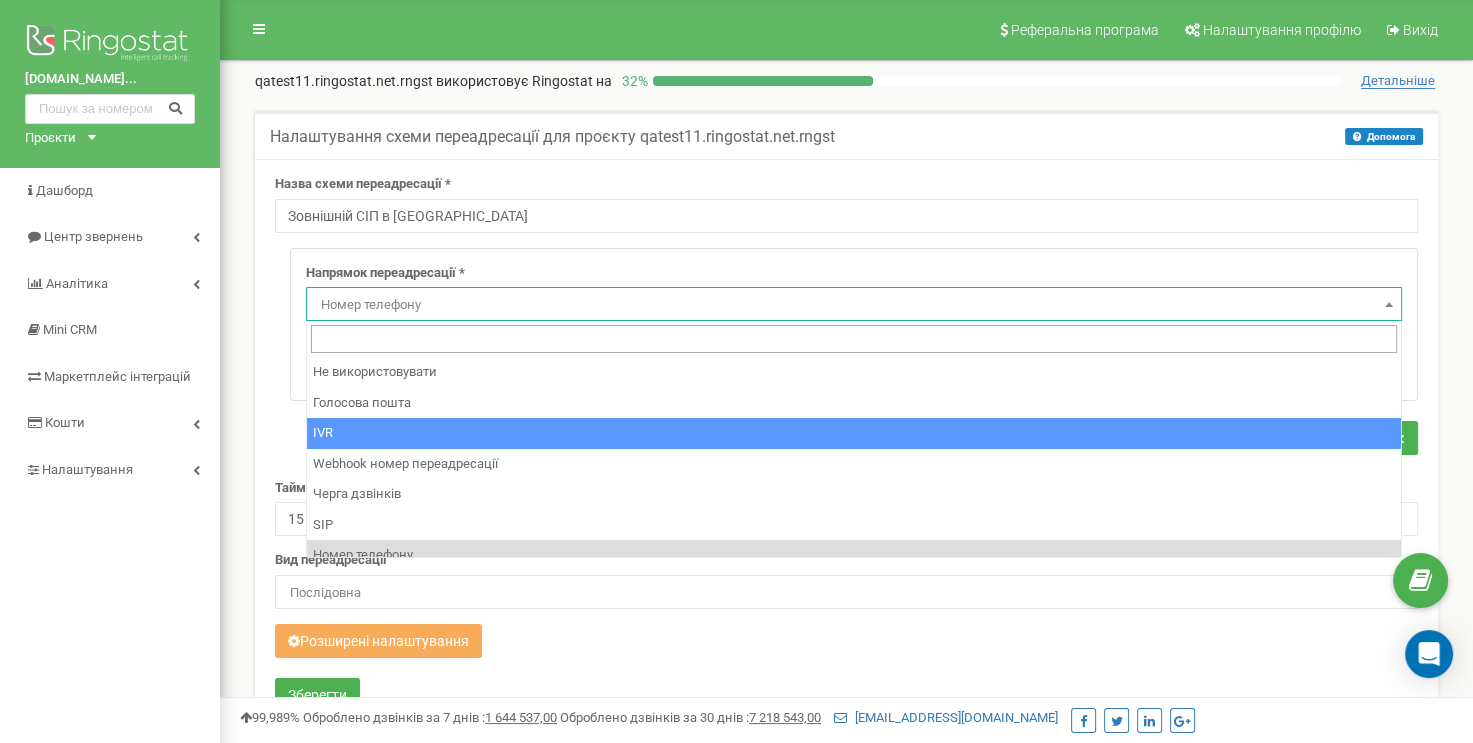 scroll, scrollTop: 100, scrollLeft: 0, axis: vertical 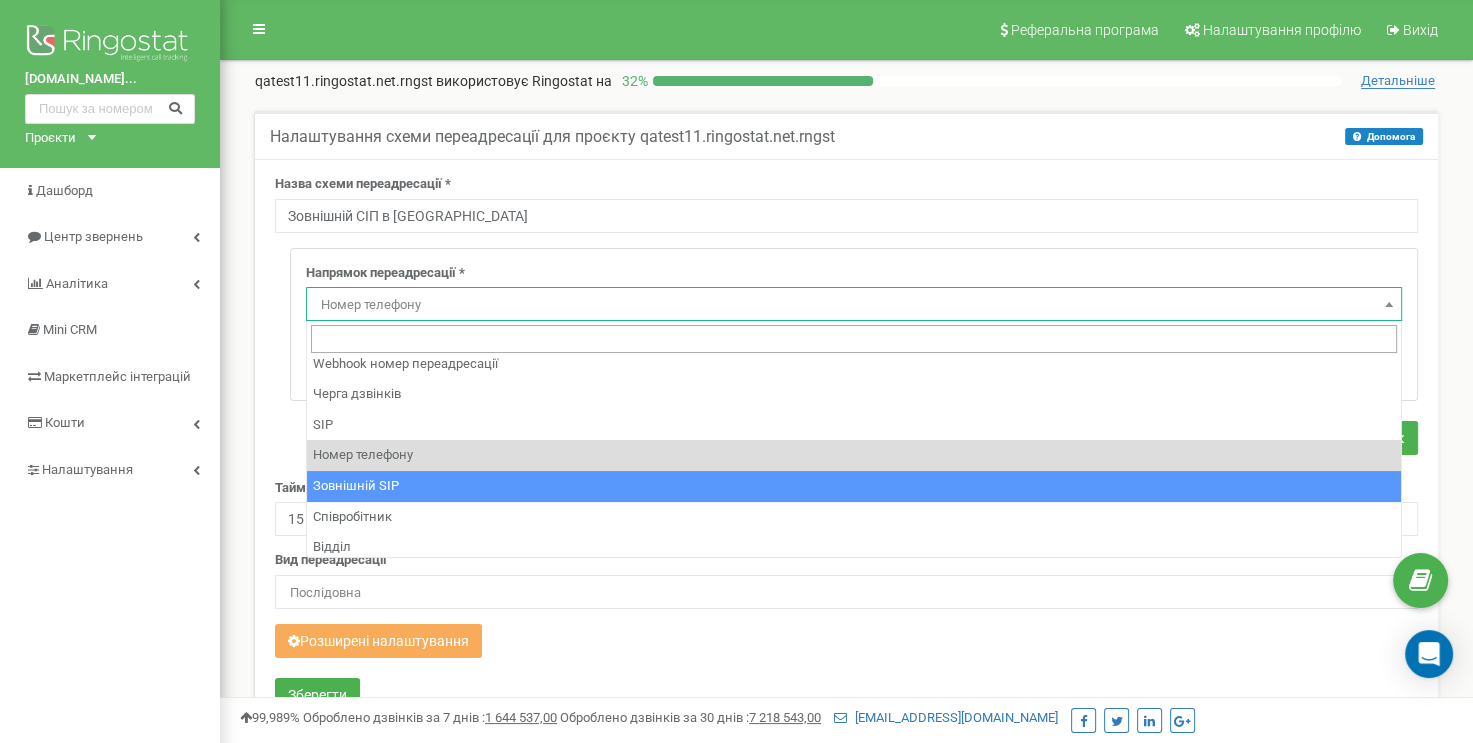 select on "ExtSIP" 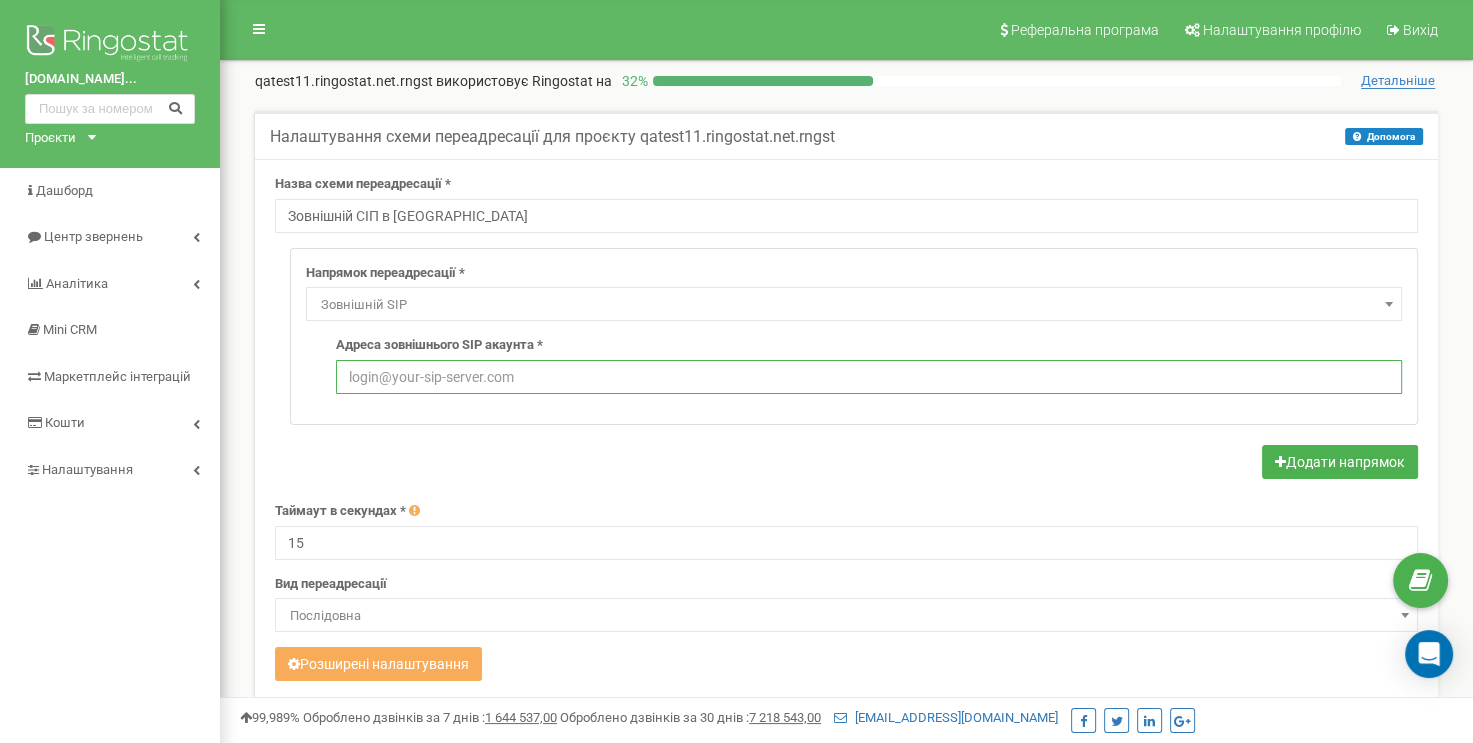 click at bounding box center [869, 377] 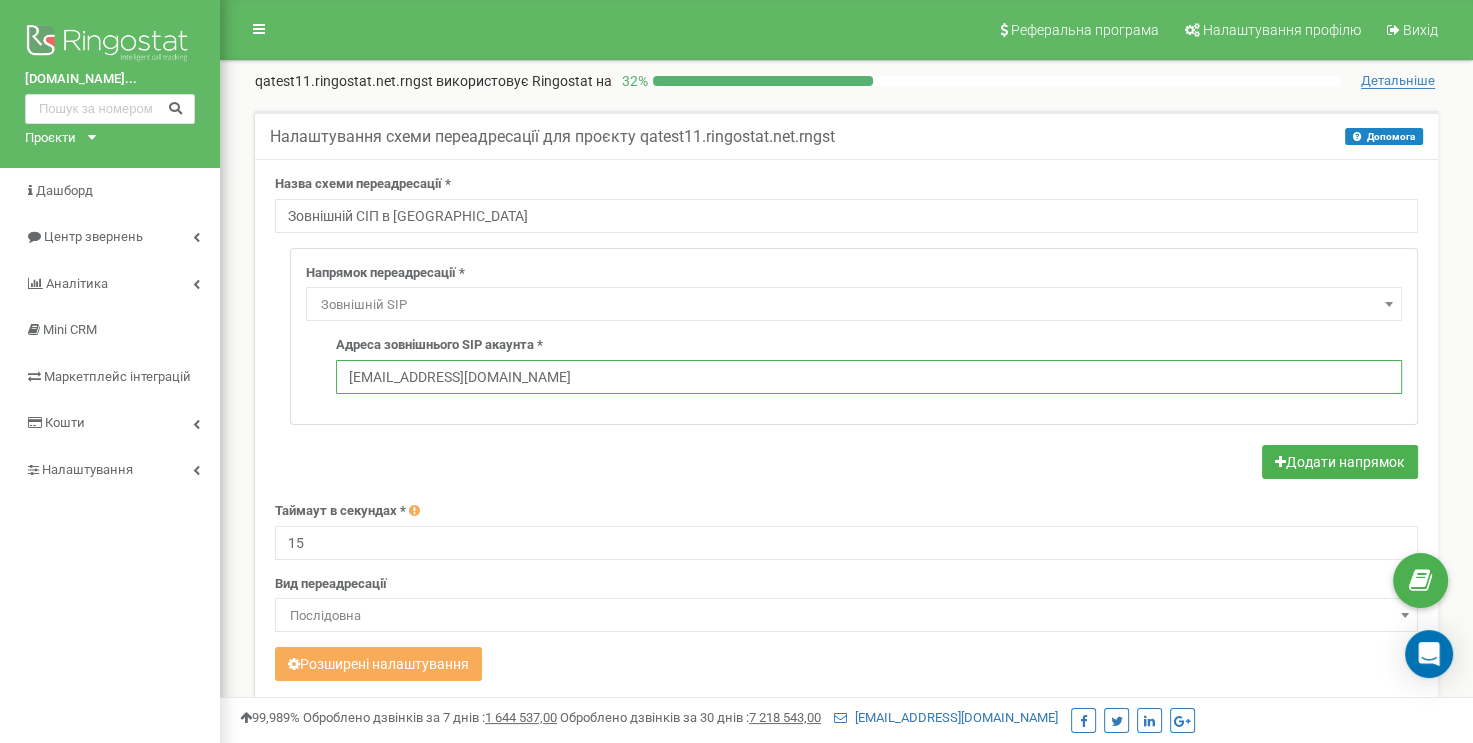 click on "[EMAIL_ADDRESS][DOMAIN_NAME]" at bounding box center [869, 377] 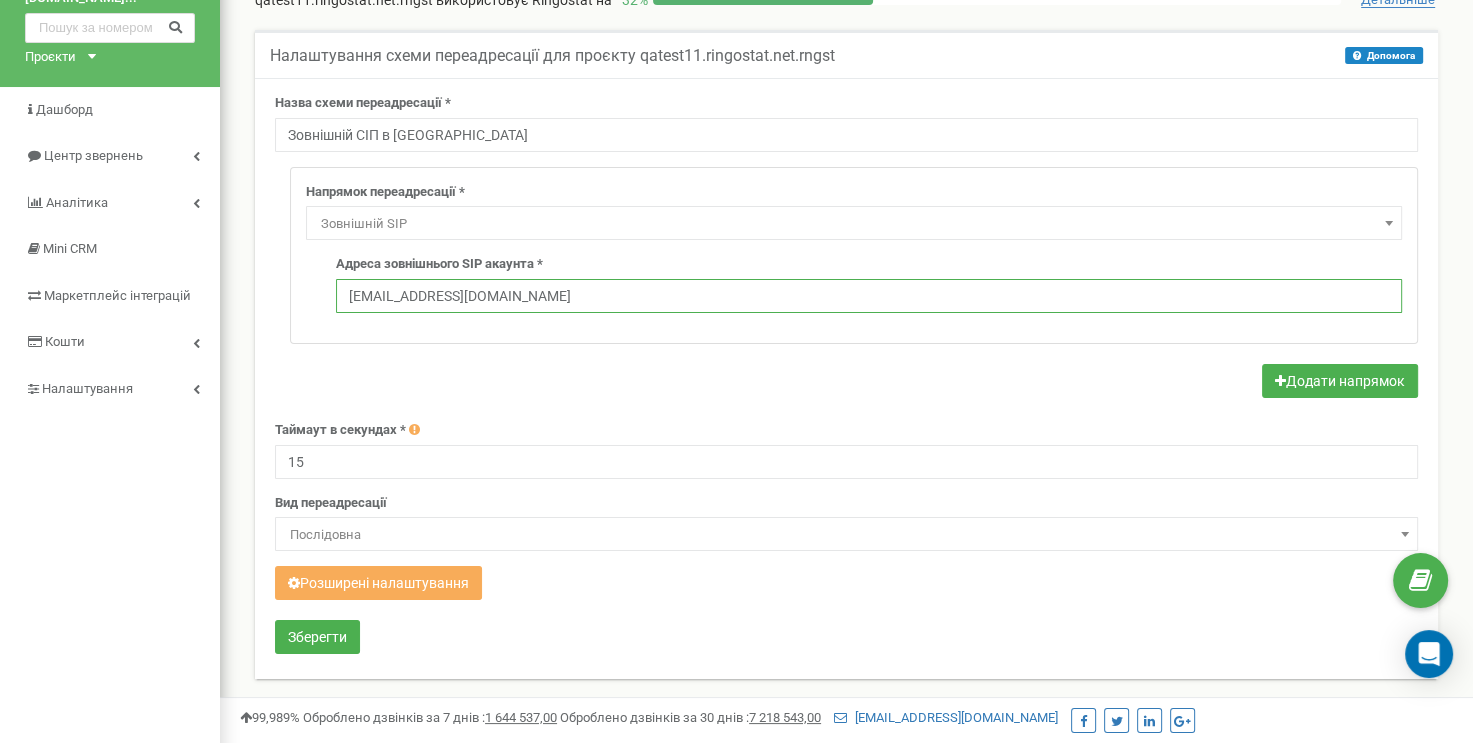 scroll, scrollTop: 200, scrollLeft: 0, axis: vertical 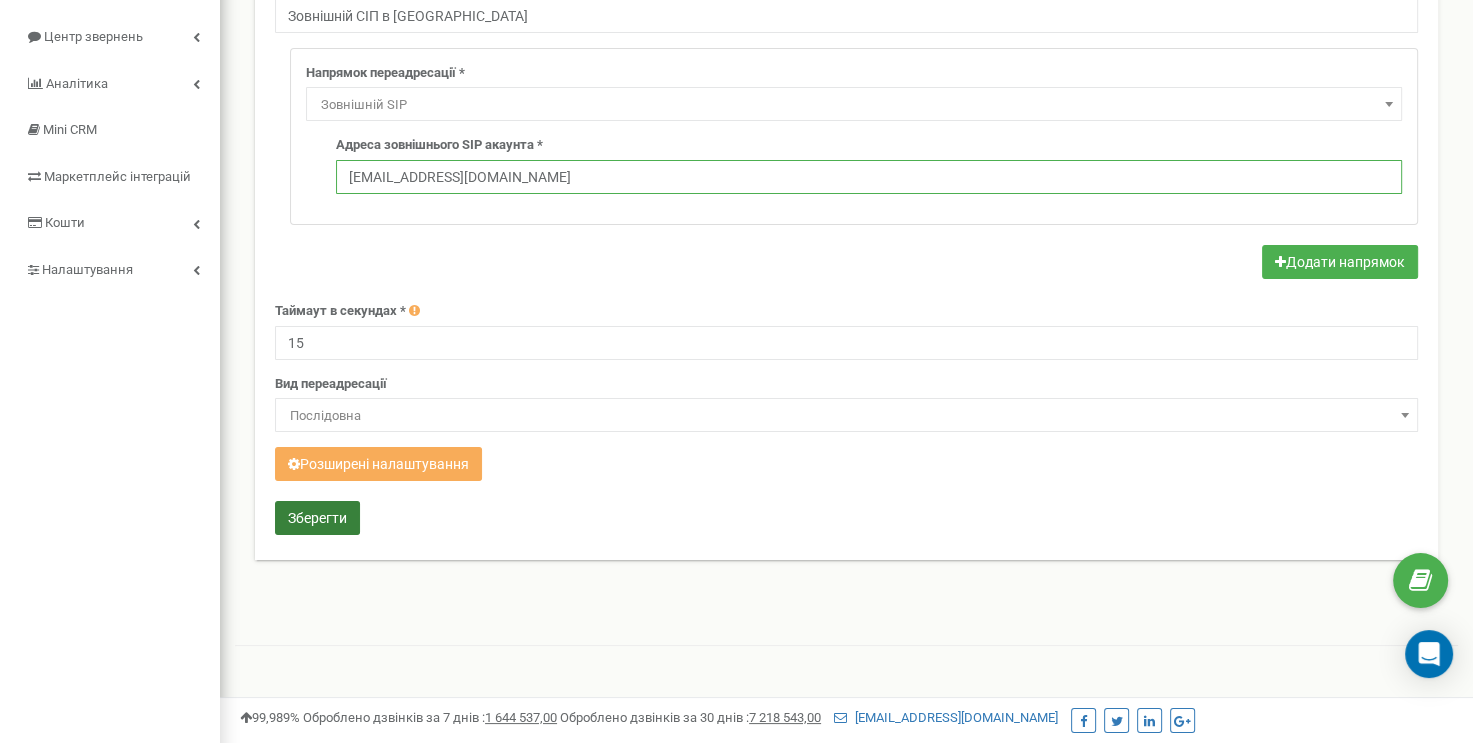 type on "colombotest@sip.linphone.org" 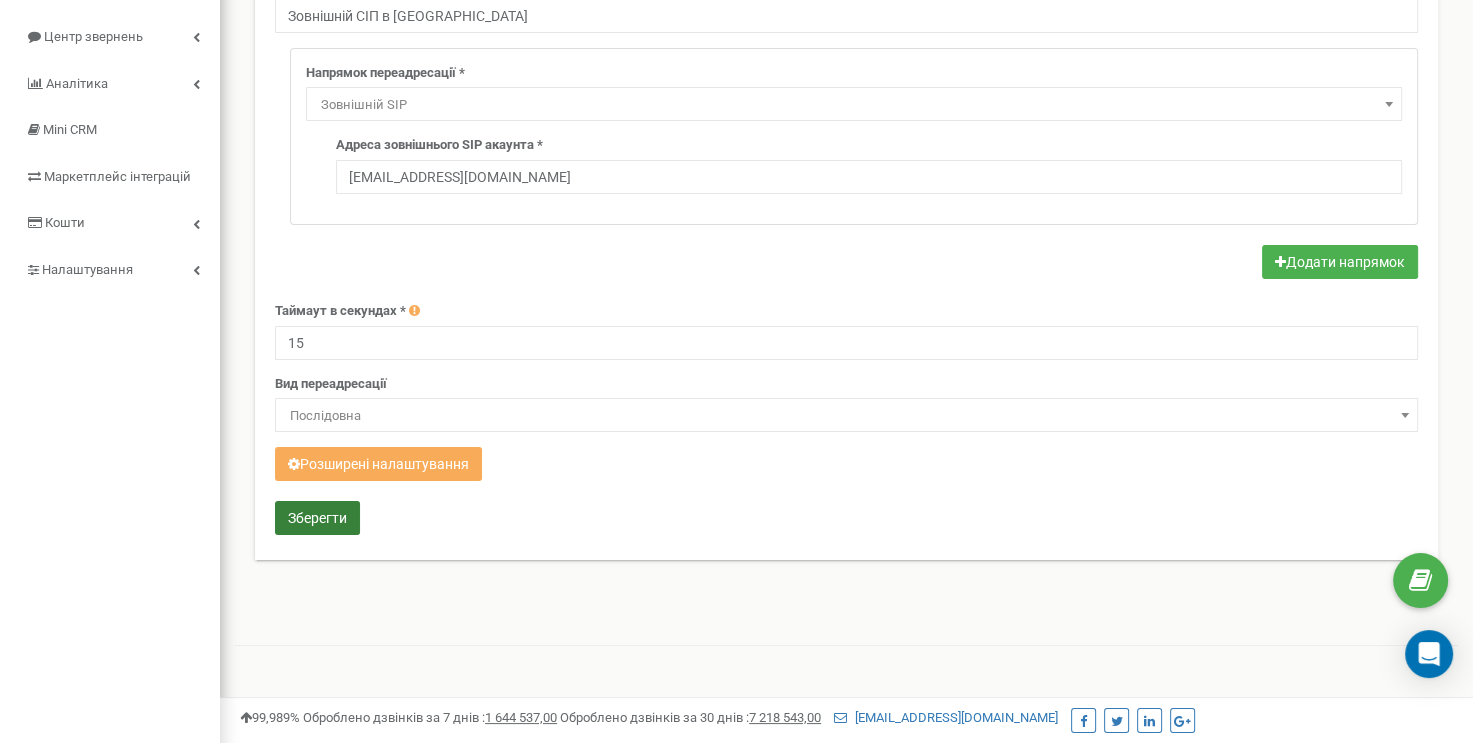 click on "Зберегти" at bounding box center (317, 518) 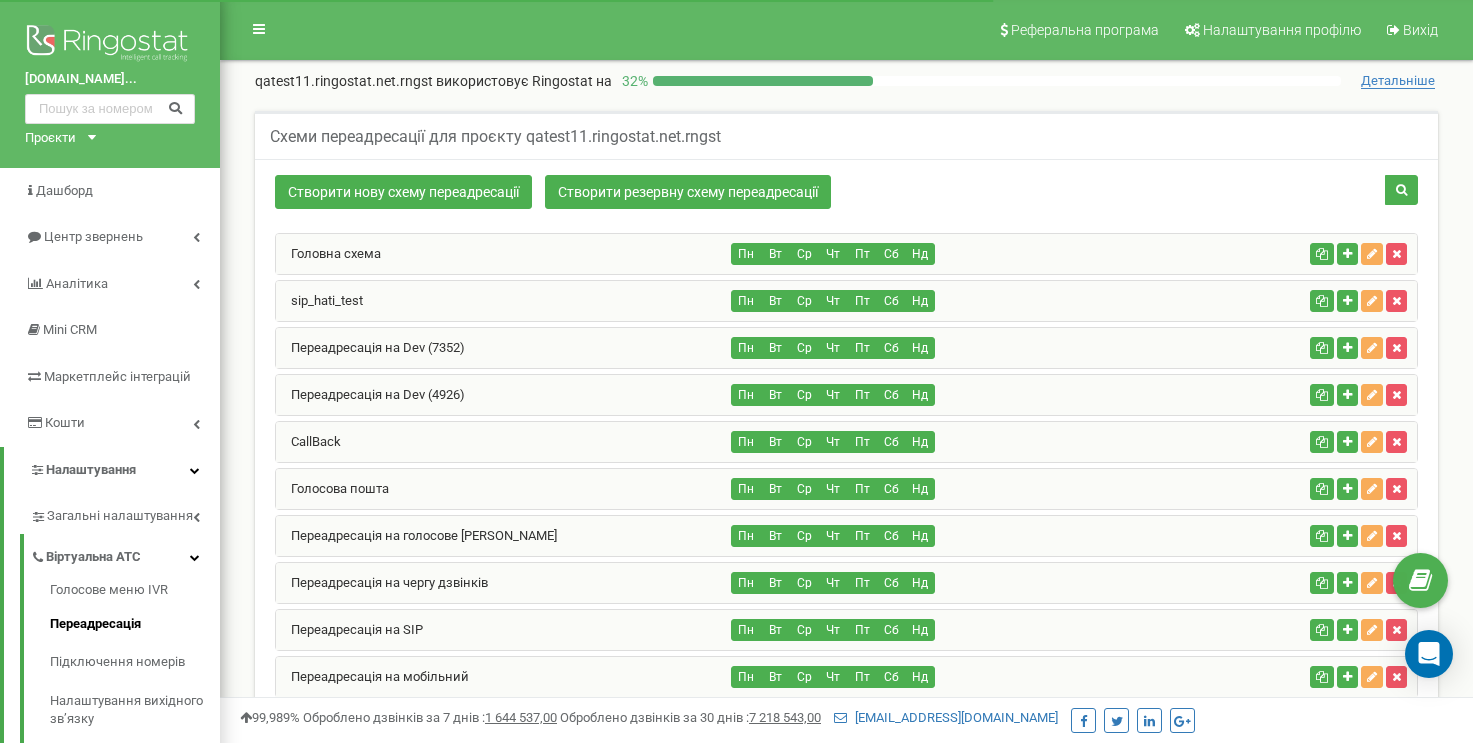 scroll, scrollTop: 1384, scrollLeft: 0, axis: vertical 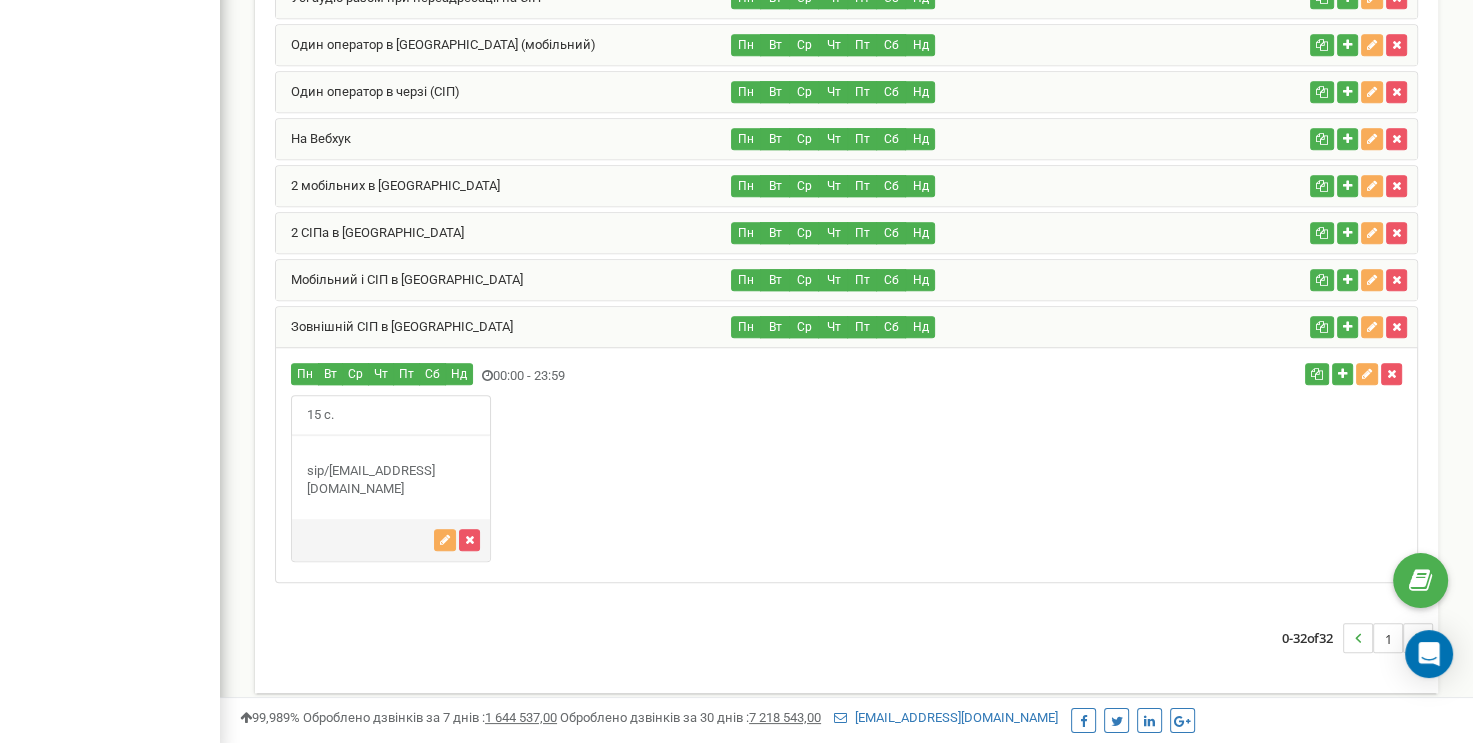 click on "Мобільний і СІП в [GEOGRAPHIC_DATA]" at bounding box center (504, 280) 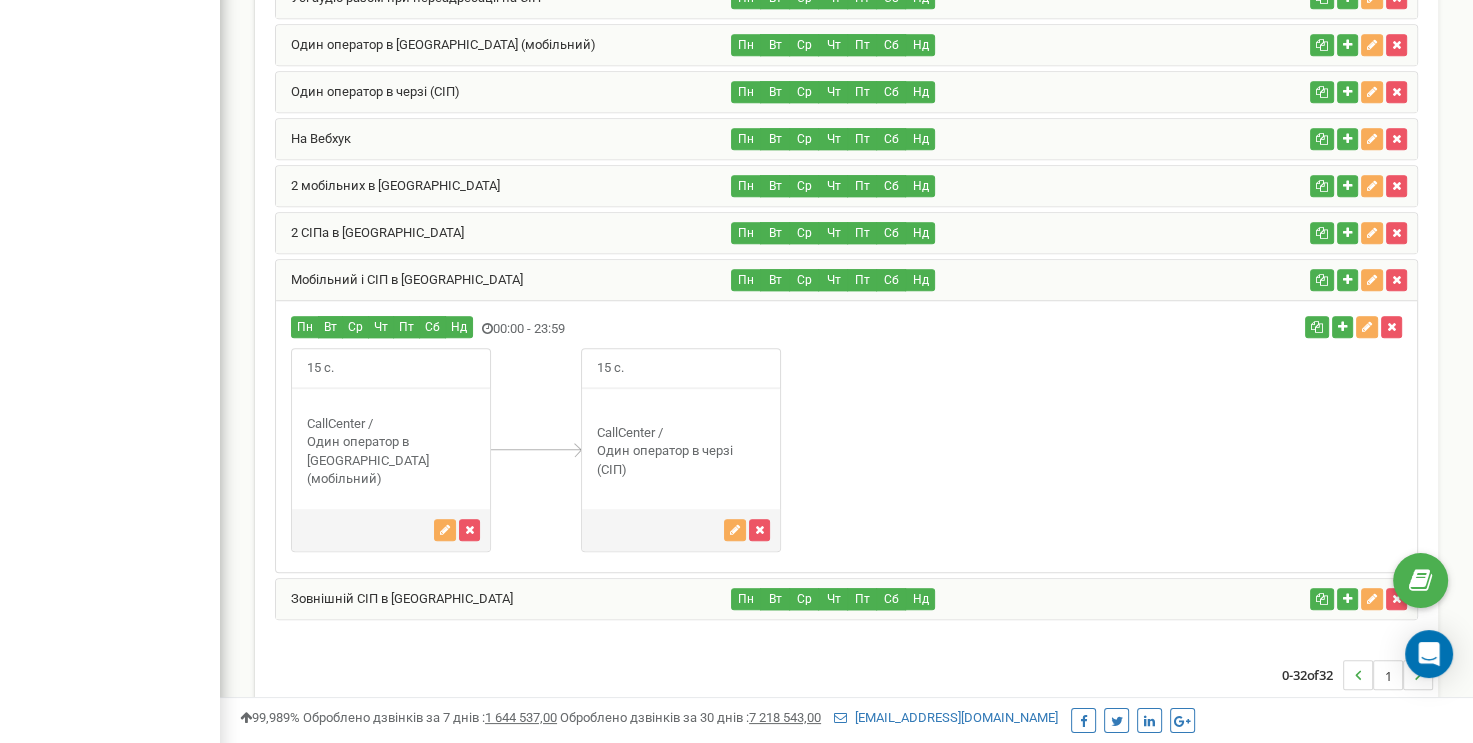 scroll, scrollTop: 1284, scrollLeft: 0, axis: vertical 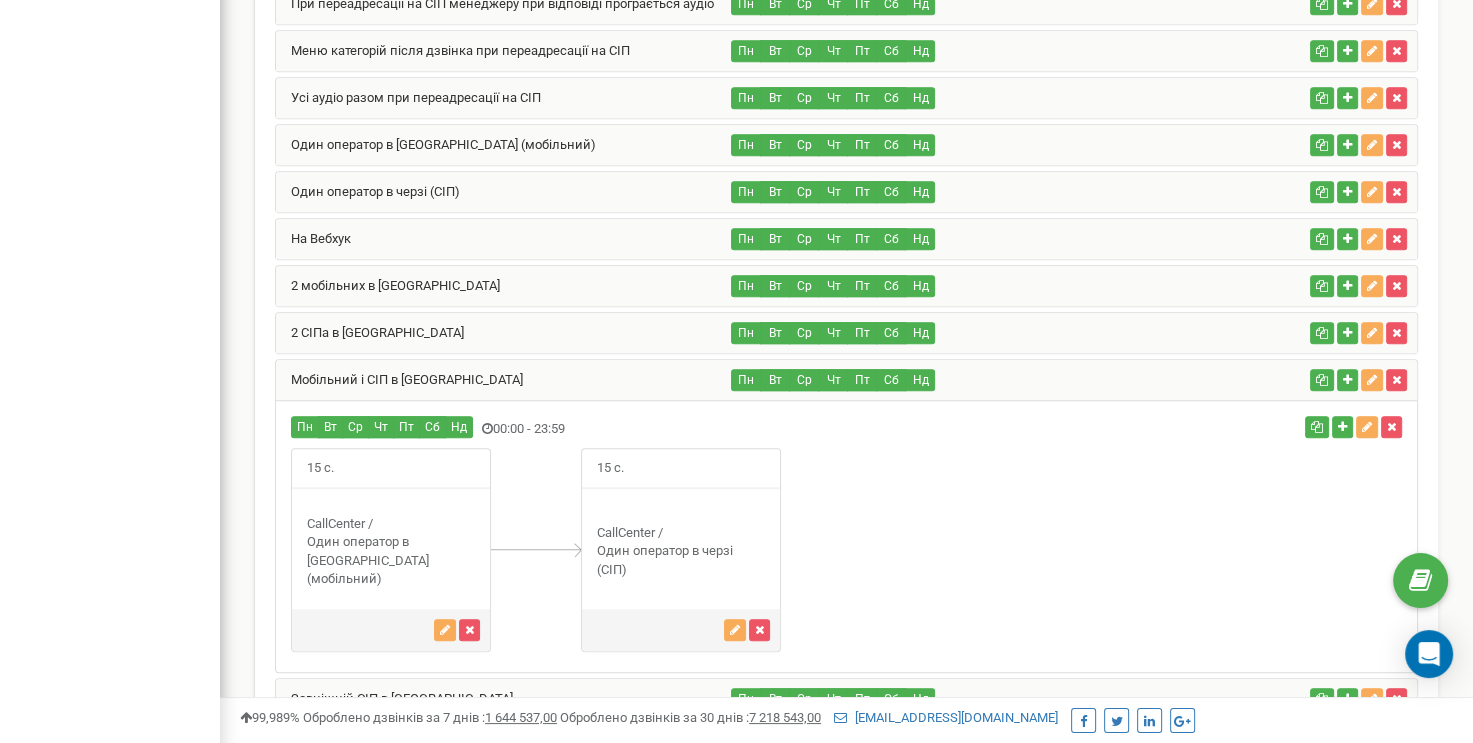 click on "Один оператор в [GEOGRAPHIC_DATA] (мобільний)" at bounding box center [504, 145] 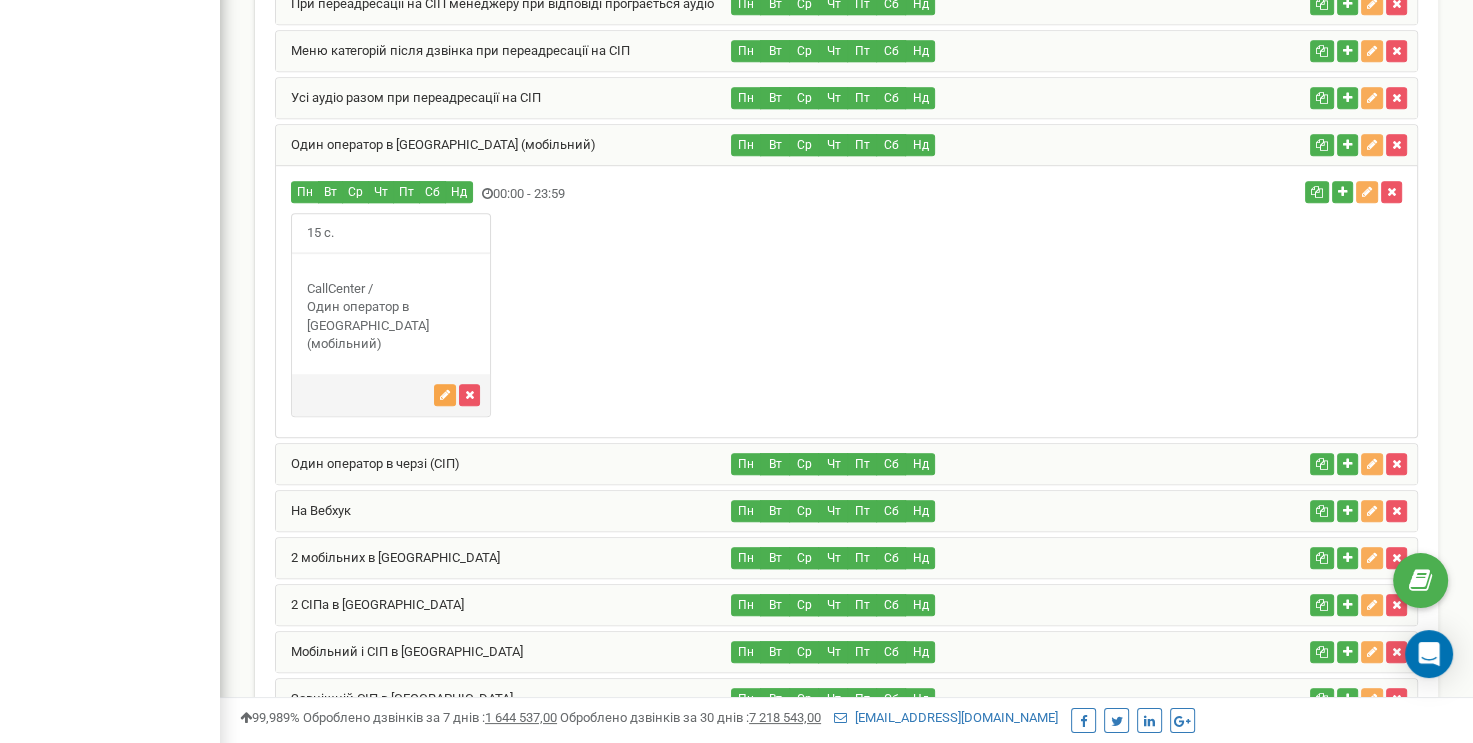 click at bounding box center (445, 395) 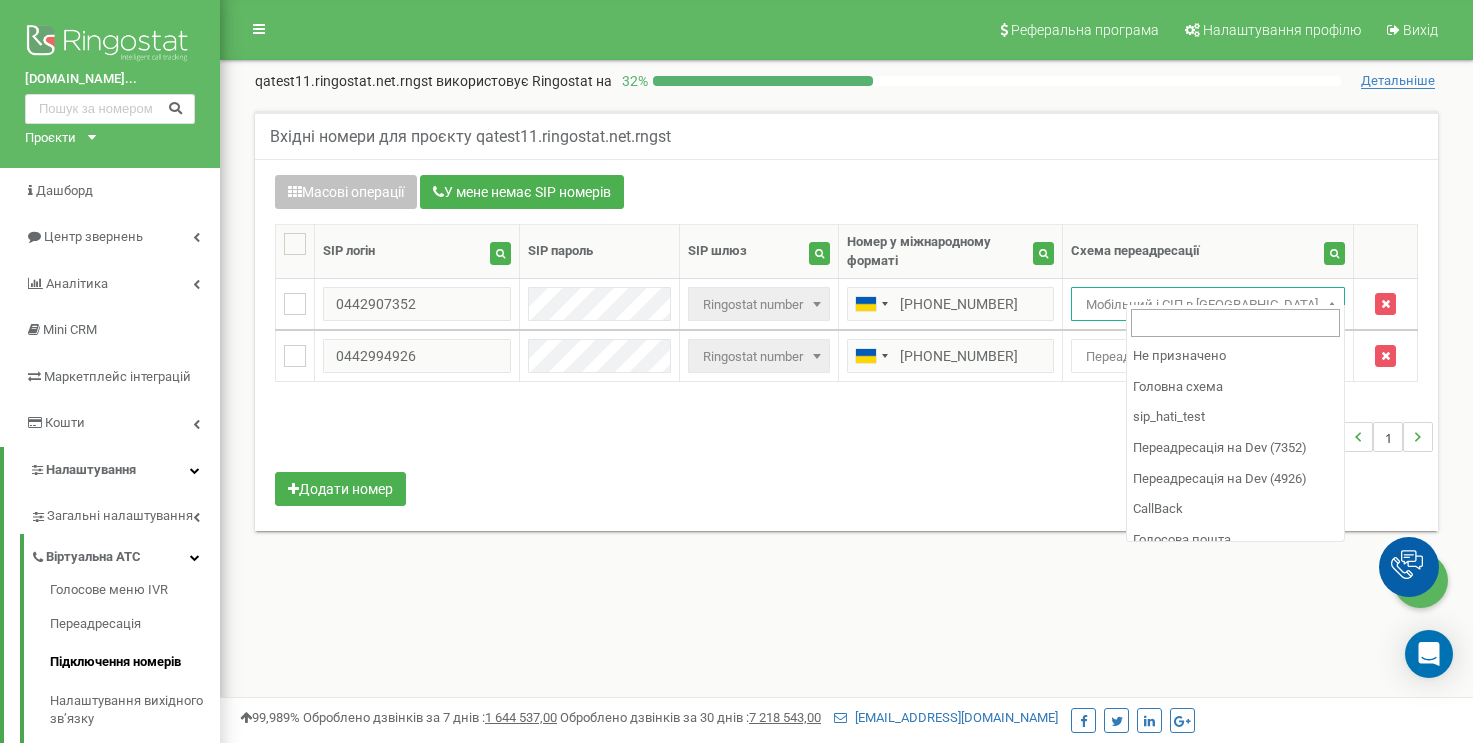 click on "Мобільний і СІП в [GEOGRAPHIC_DATA]" at bounding box center (1208, 305) 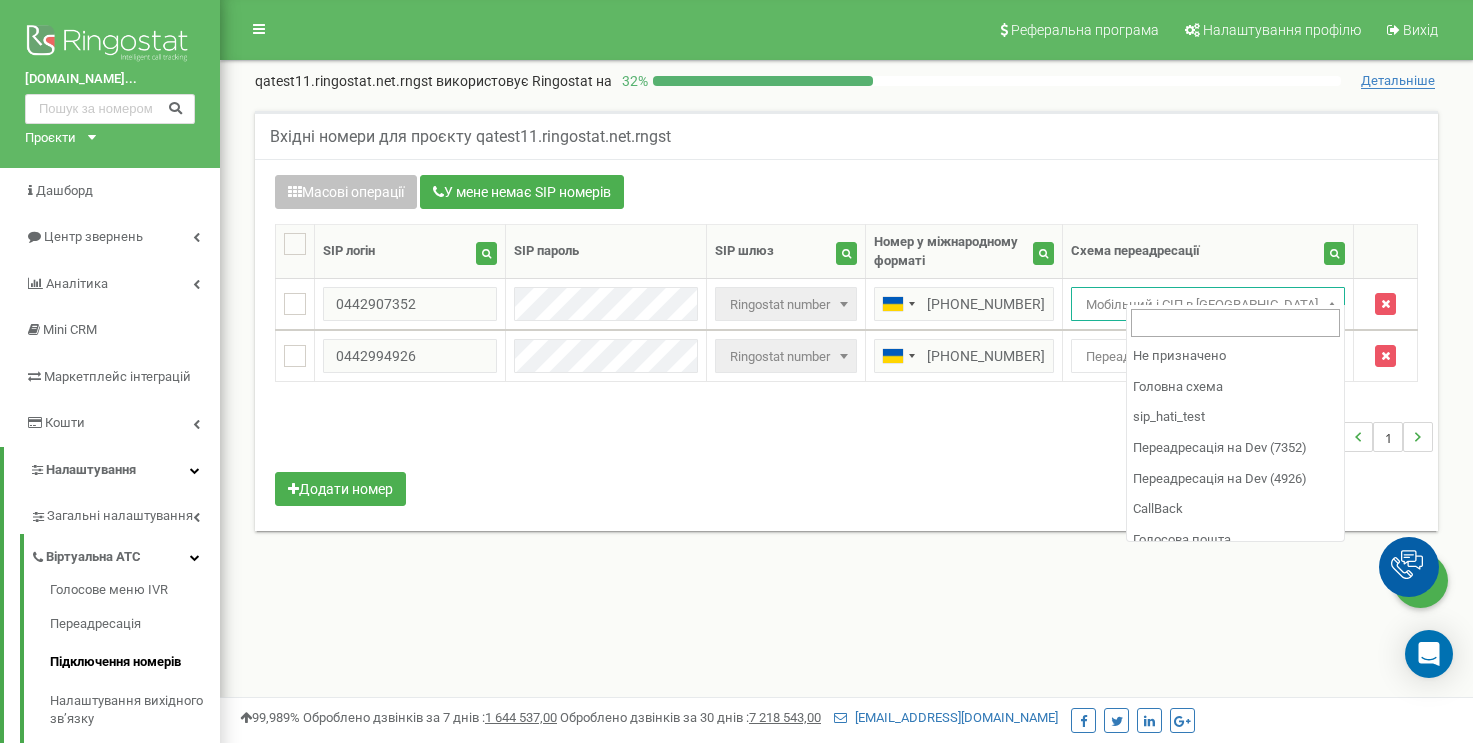 scroll, scrollTop: 166, scrollLeft: 0, axis: vertical 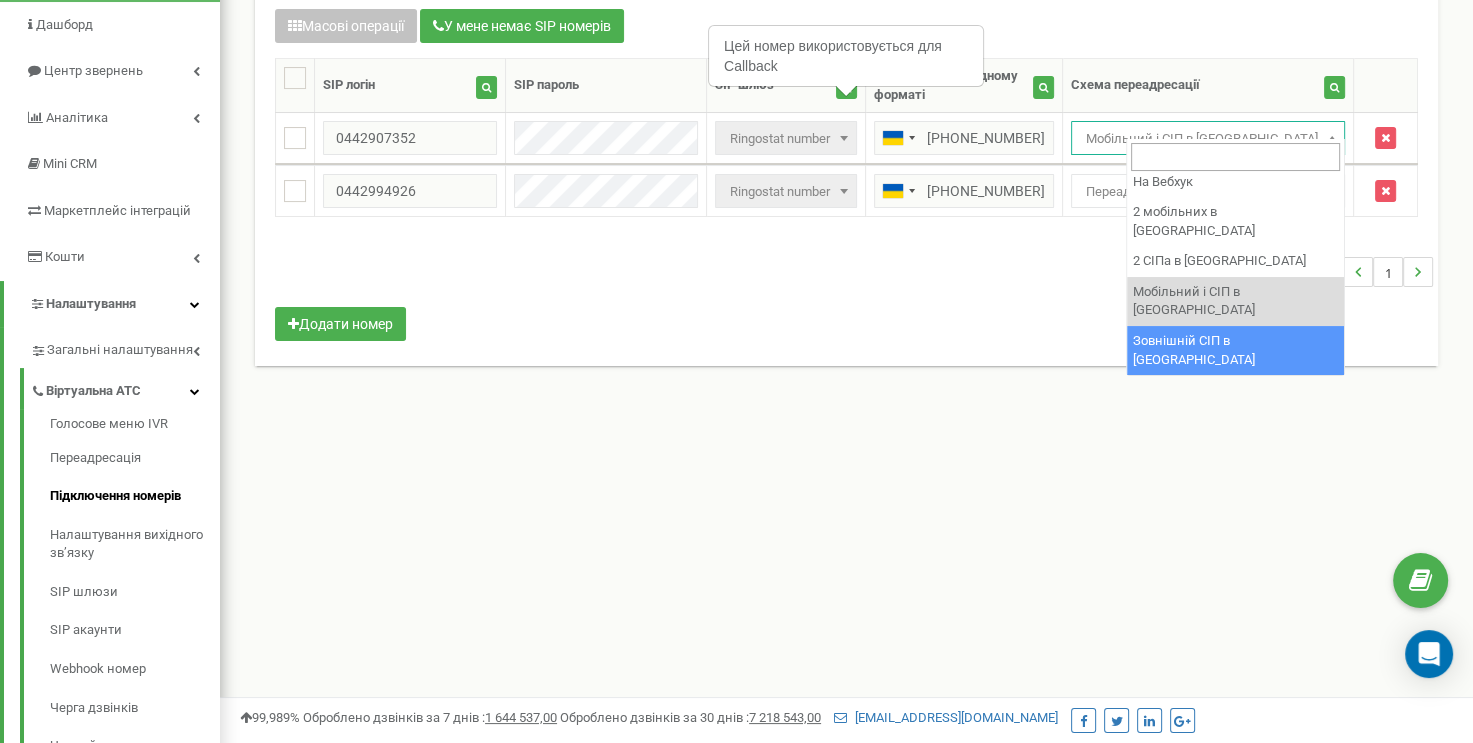 select on "253176" 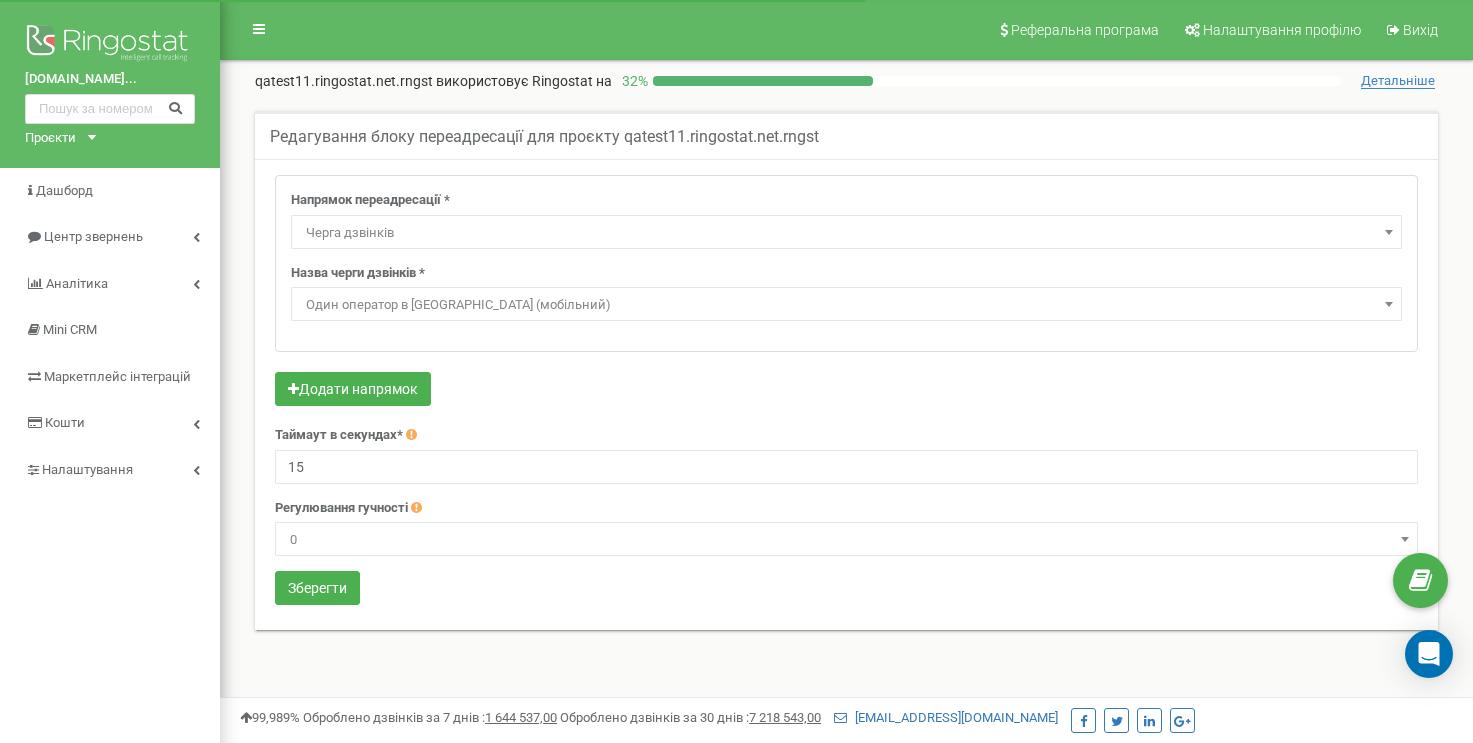 select on "CallCenter" 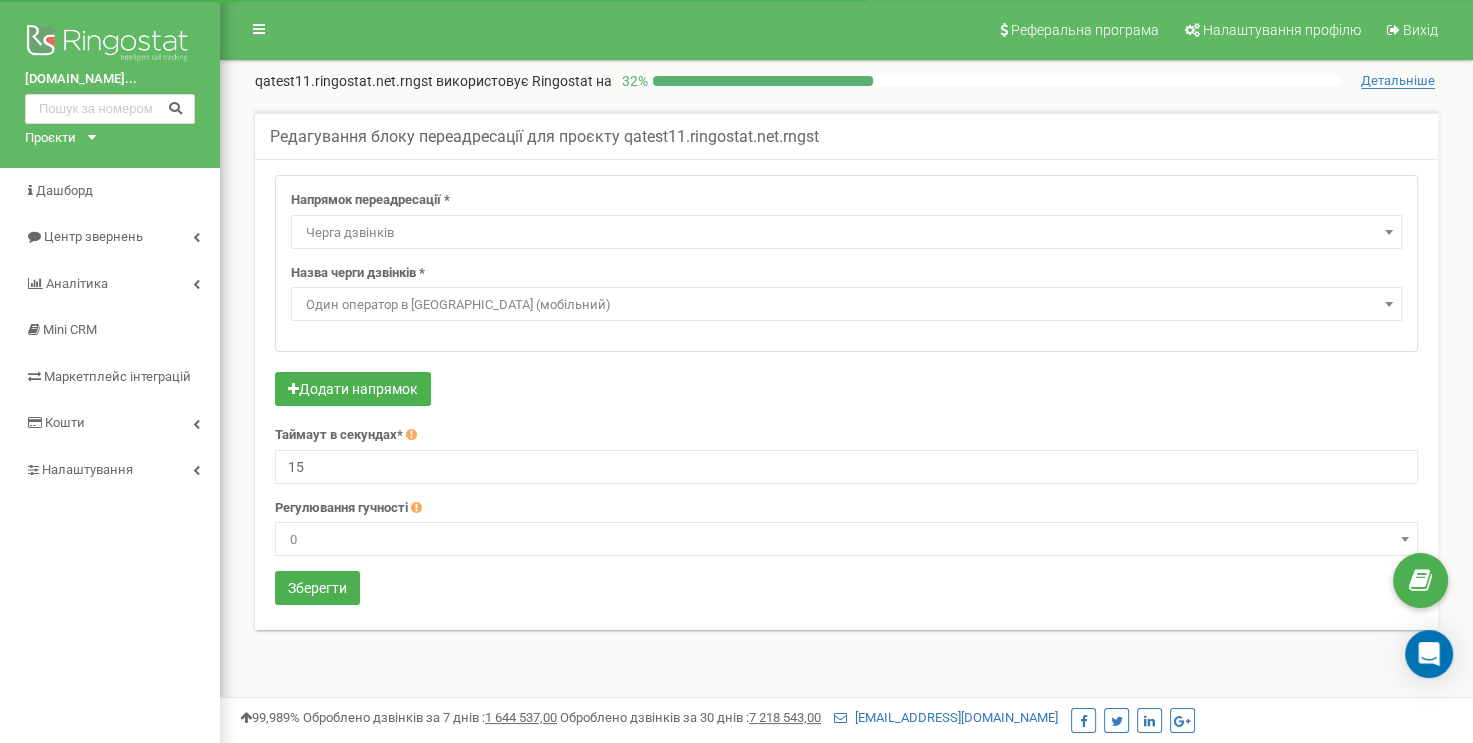 scroll, scrollTop: 0, scrollLeft: 0, axis: both 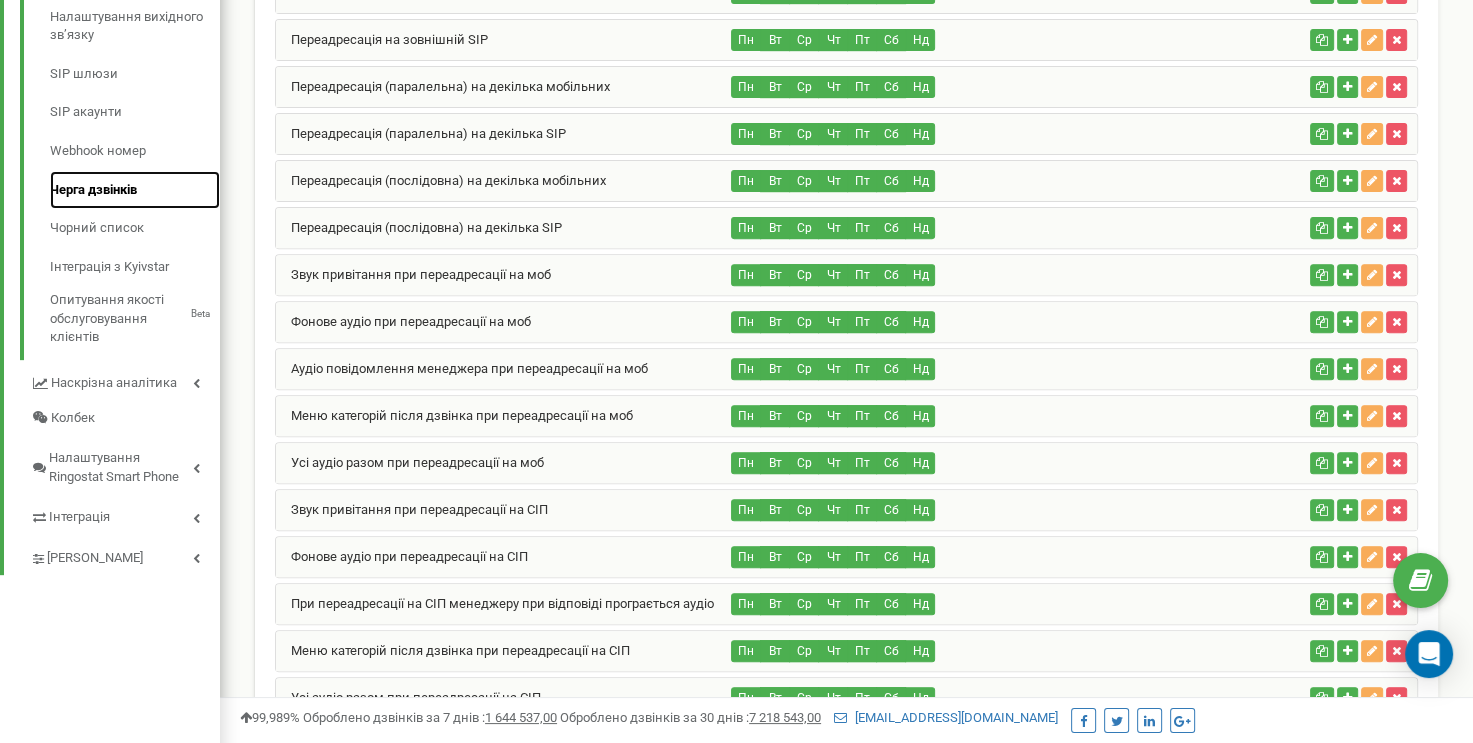 click on "Черга дзвінків" at bounding box center (135, 190) 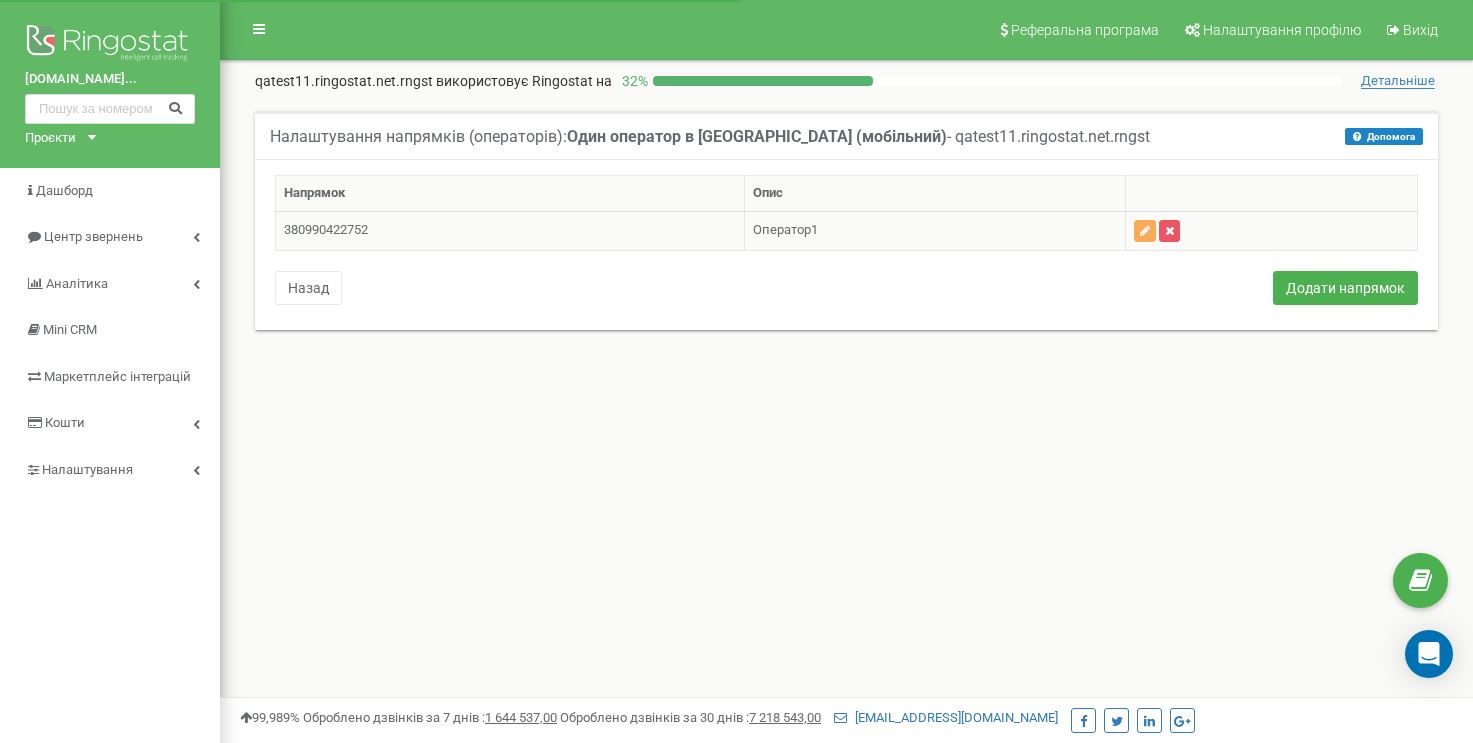 scroll, scrollTop: 0, scrollLeft: 0, axis: both 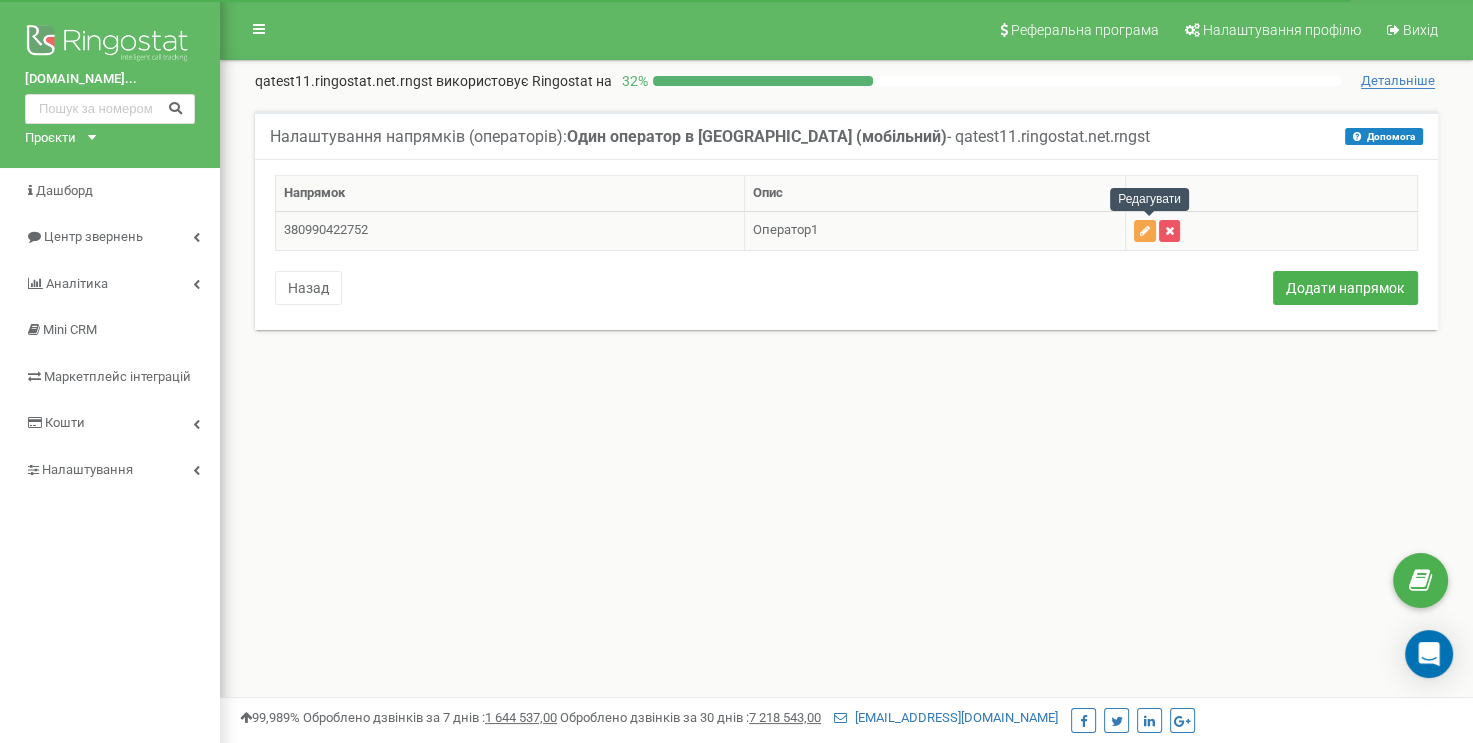 click at bounding box center [1145, 231] 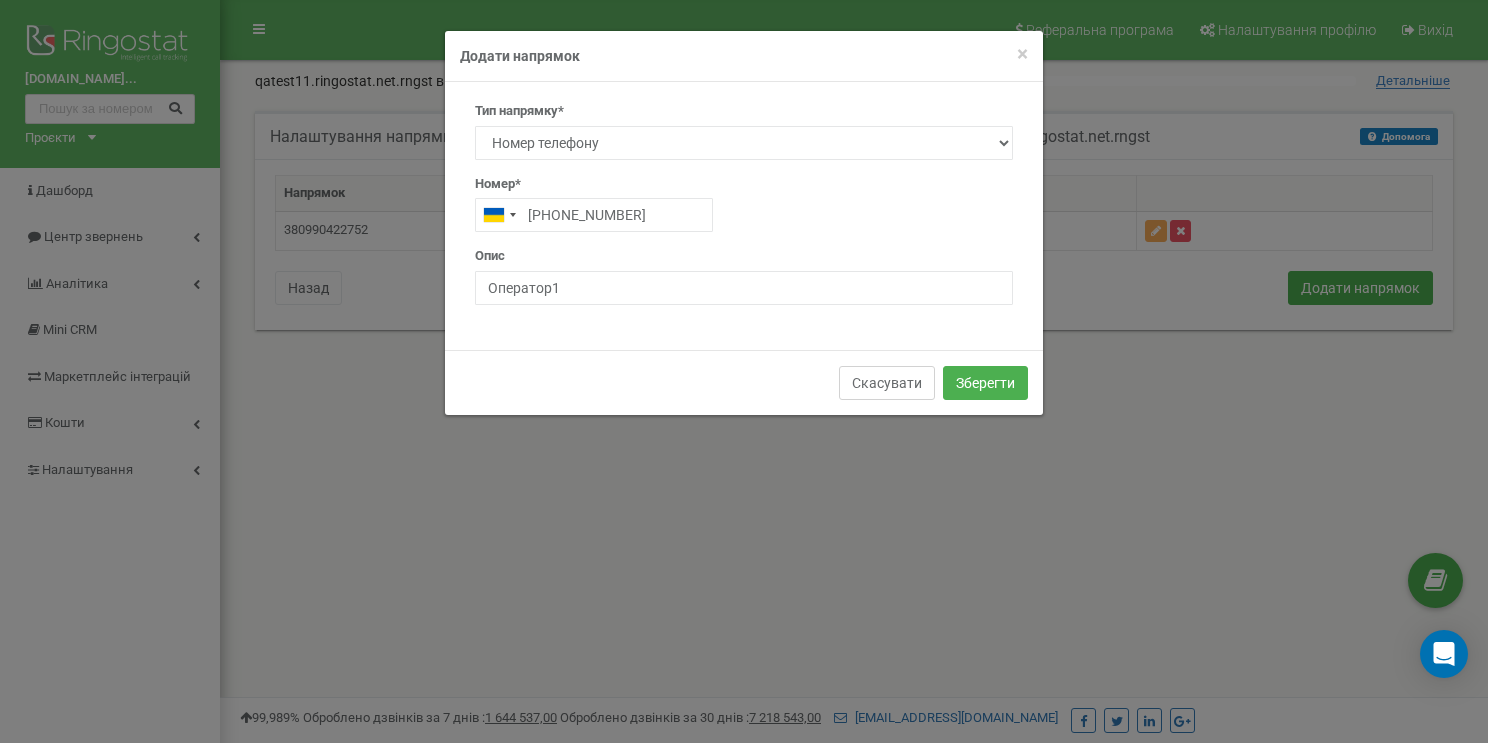 click on "Скасувати" at bounding box center [887, 383] 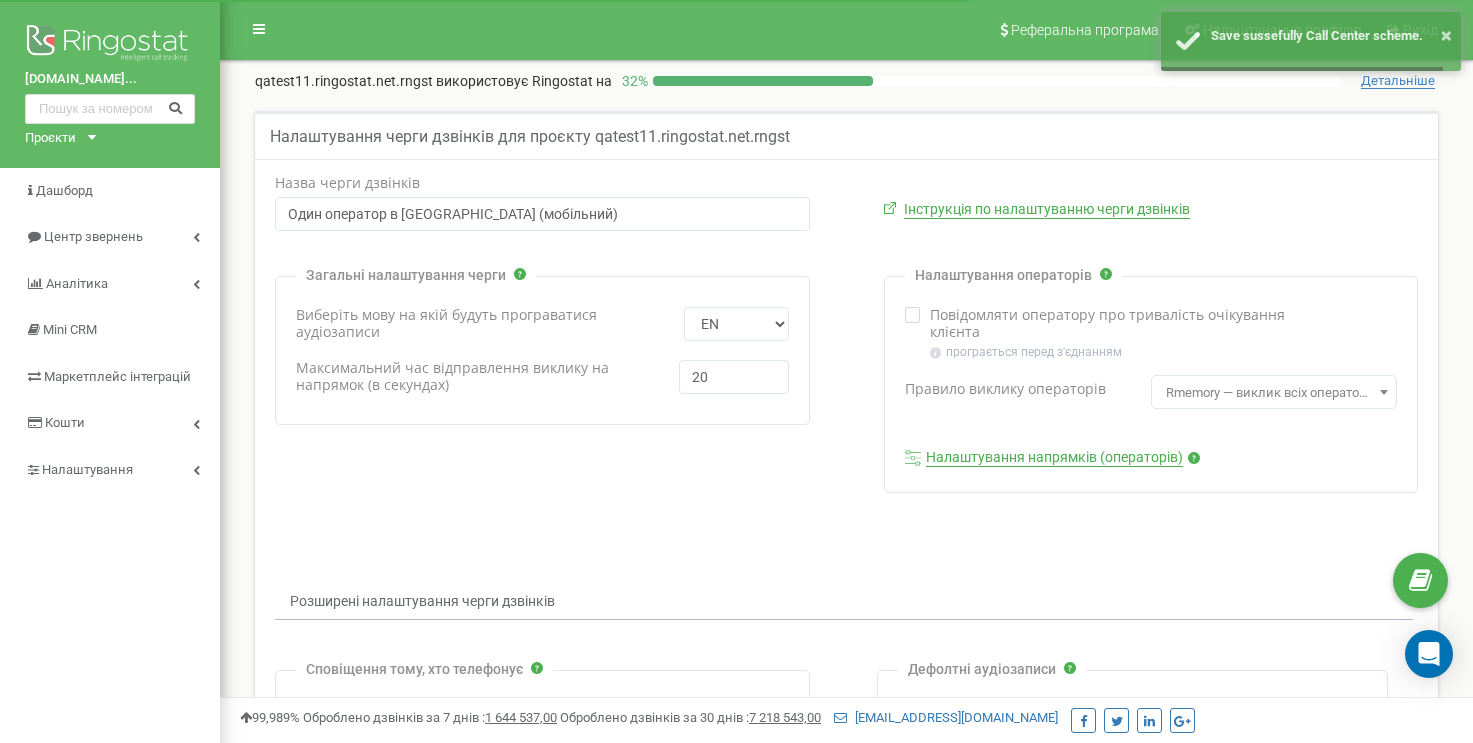 scroll, scrollTop: 0, scrollLeft: 0, axis: both 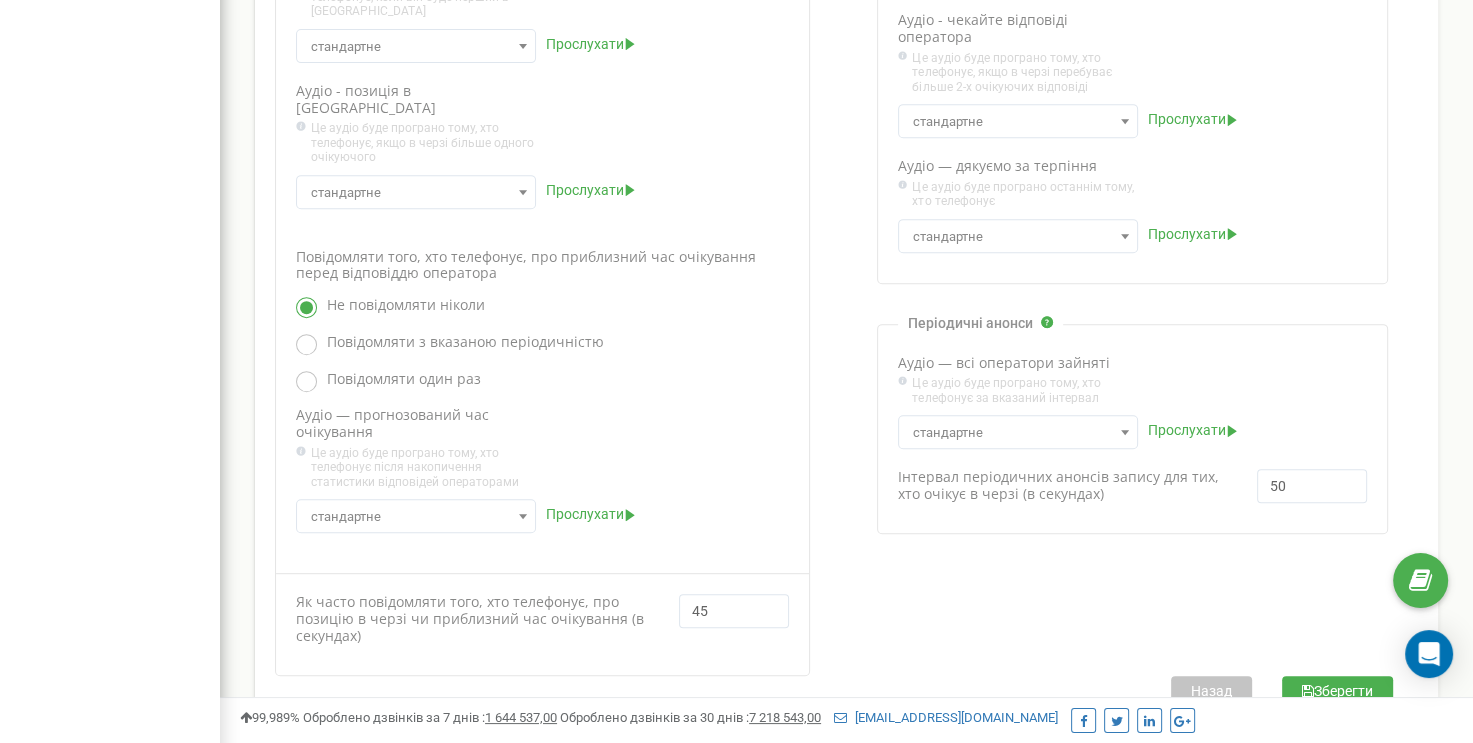 click on "Зберегти" at bounding box center (1337, 691) 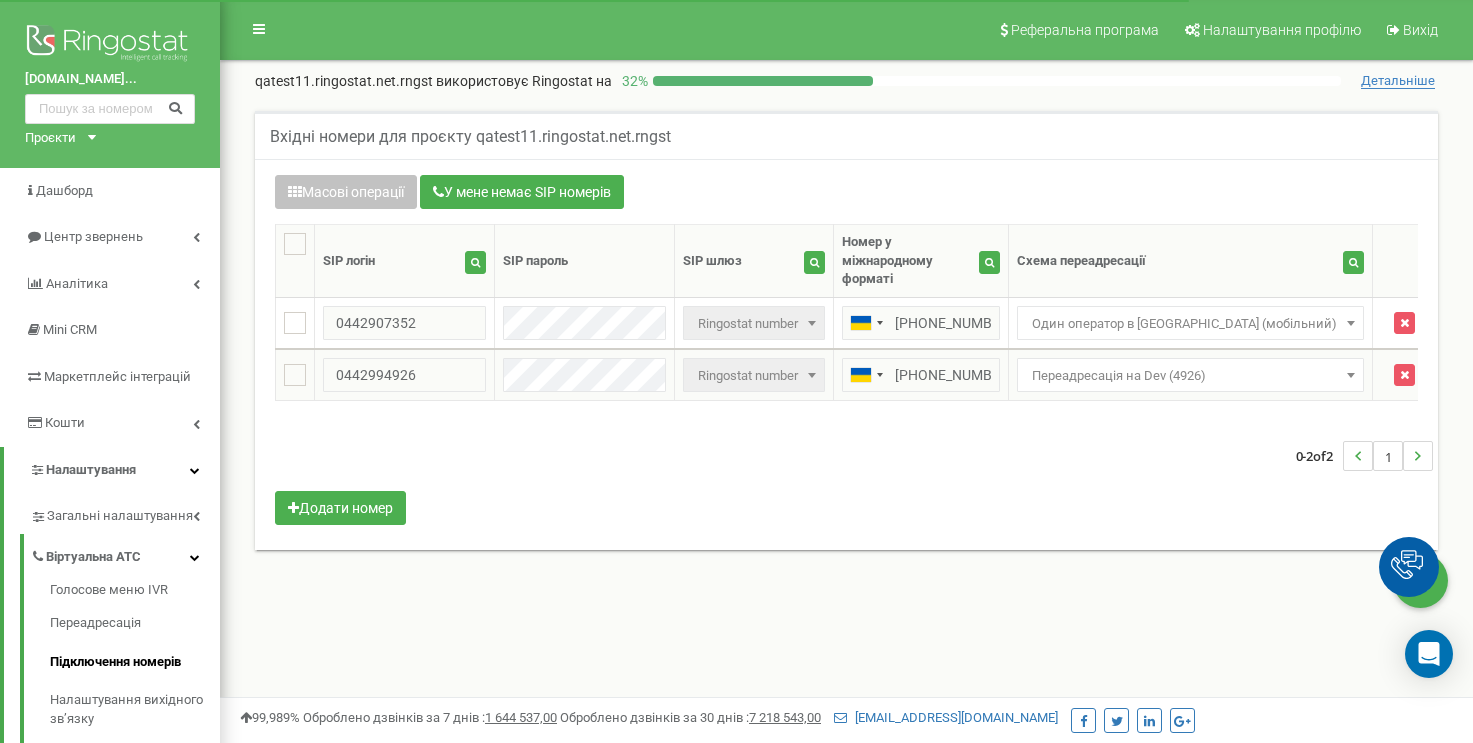 scroll, scrollTop: 166, scrollLeft: 0, axis: vertical 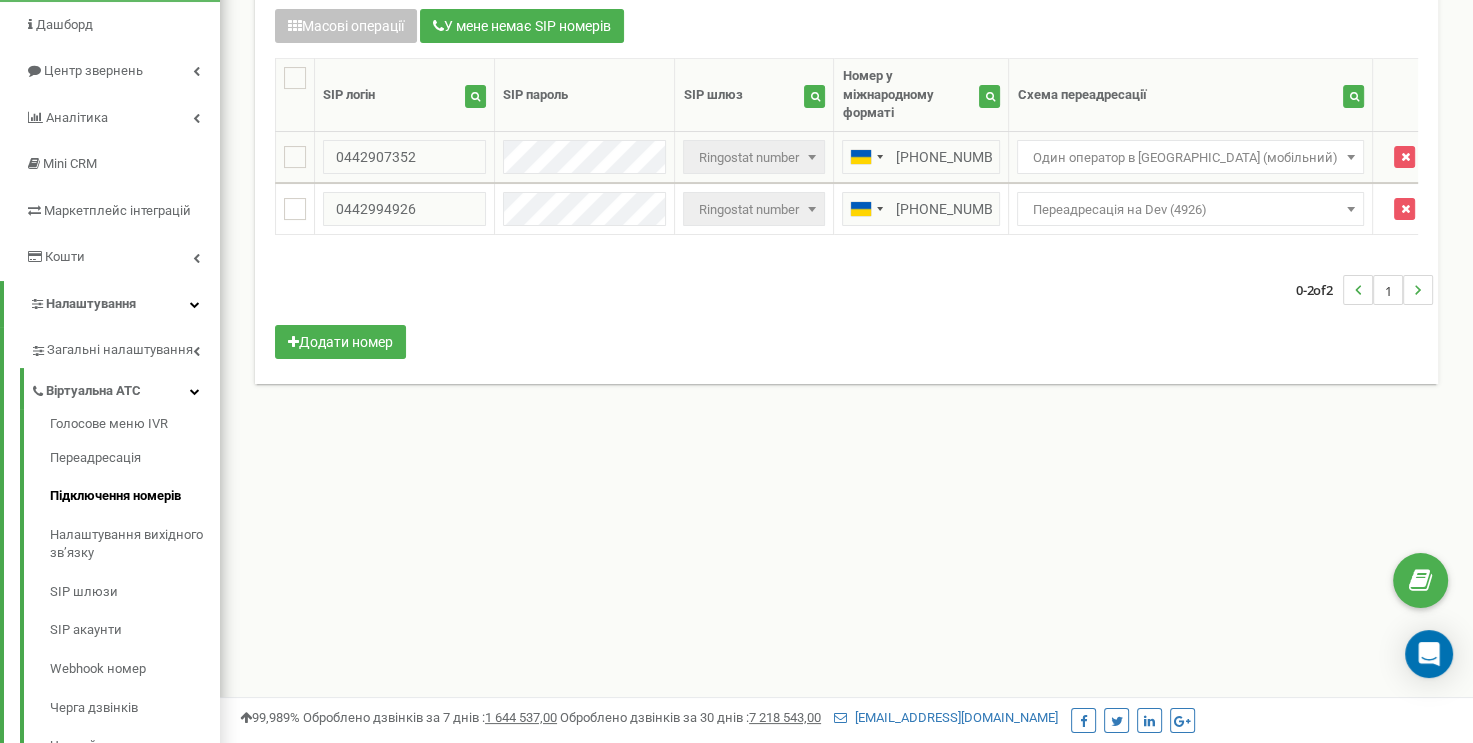 click on "Один оператор в [GEOGRAPHIC_DATA] (мобільний)" at bounding box center [1190, 158] 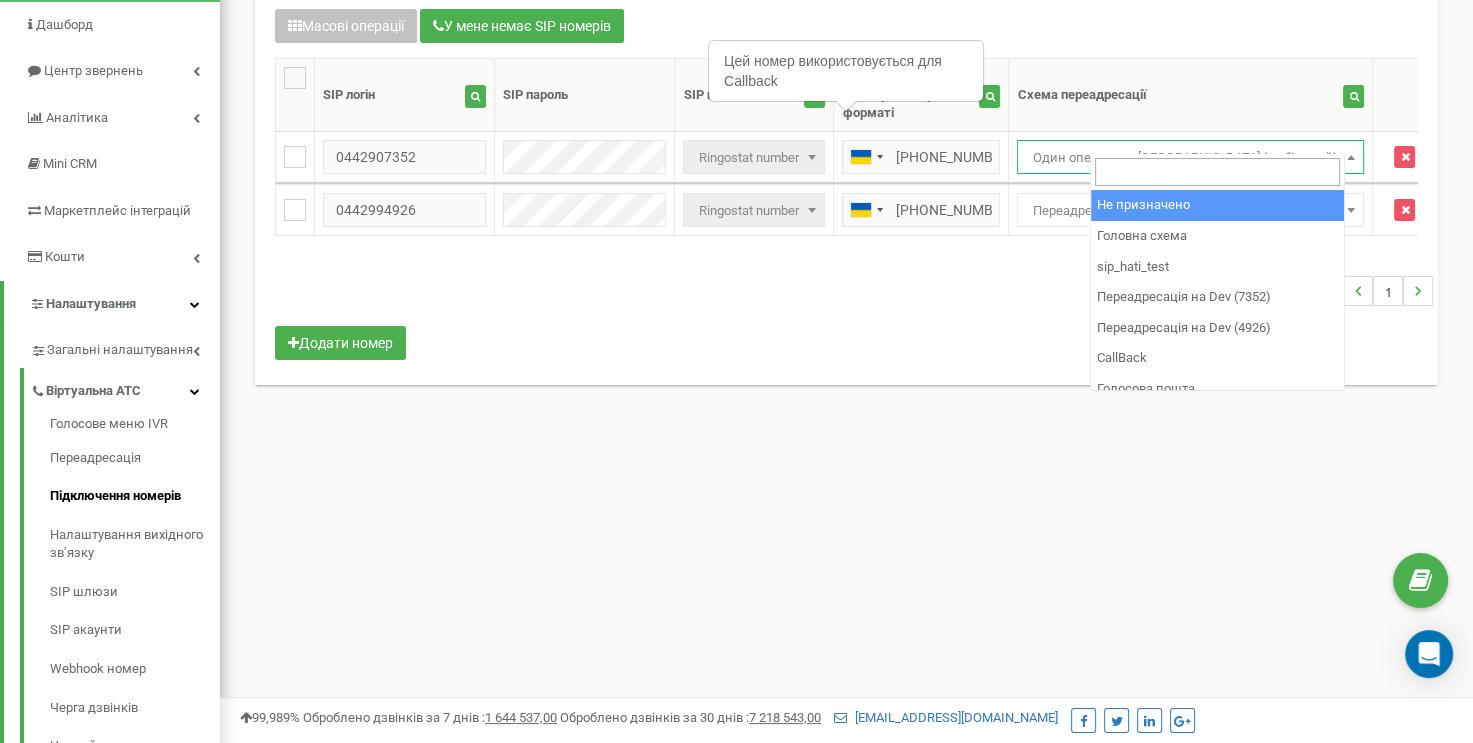 click on "Масові операції
У мене немає SIP номерів
Налаштування
Виберіть налаштування для редагування
Схема переадресації
SIP шлюз
Виберіть налаштування для редагування
Нове значення
Не призначено
Головна схема
sip_hati_test
Переадресація на Dev (7352)
CallBack
Голосова пошта" at bounding box center [846, 187] 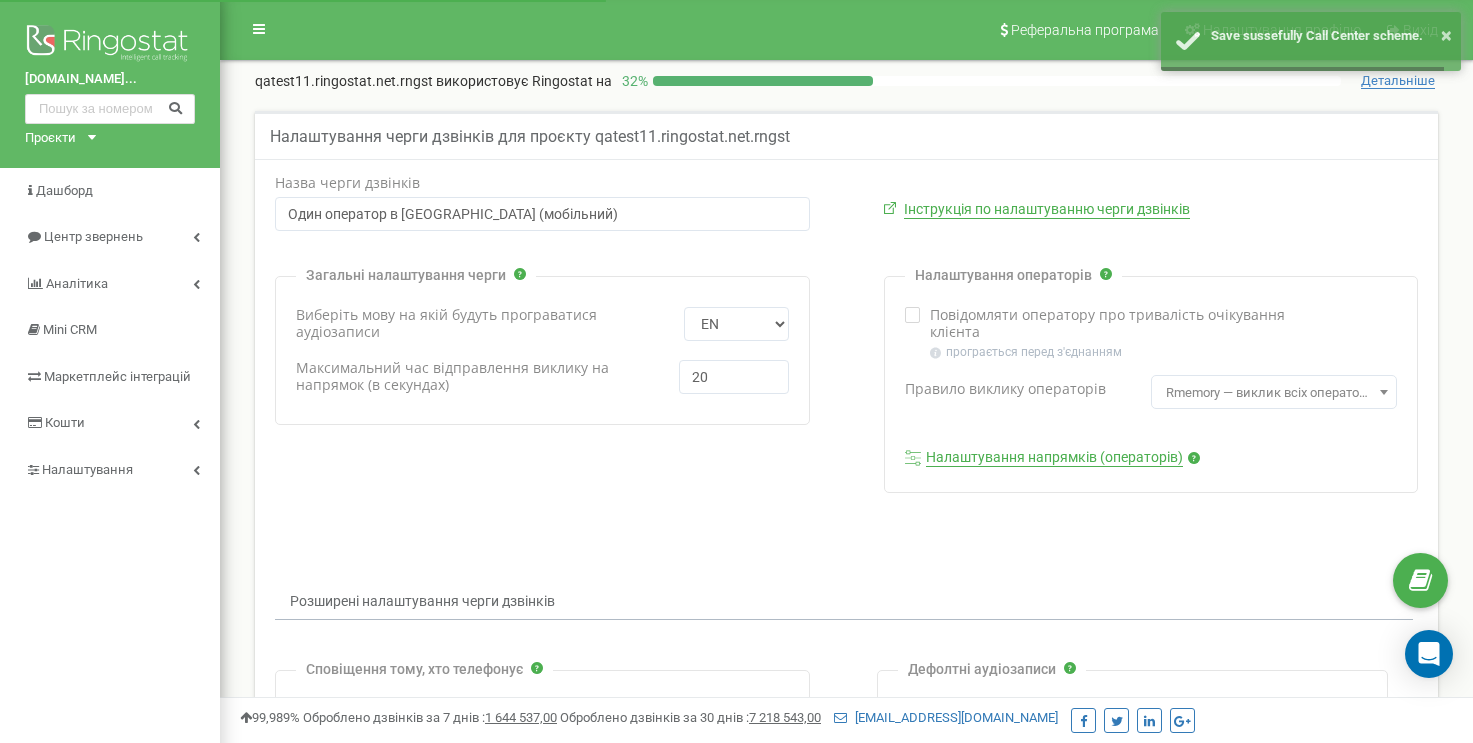 scroll, scrollTop: 0, scrollLeft: 0, axis: both 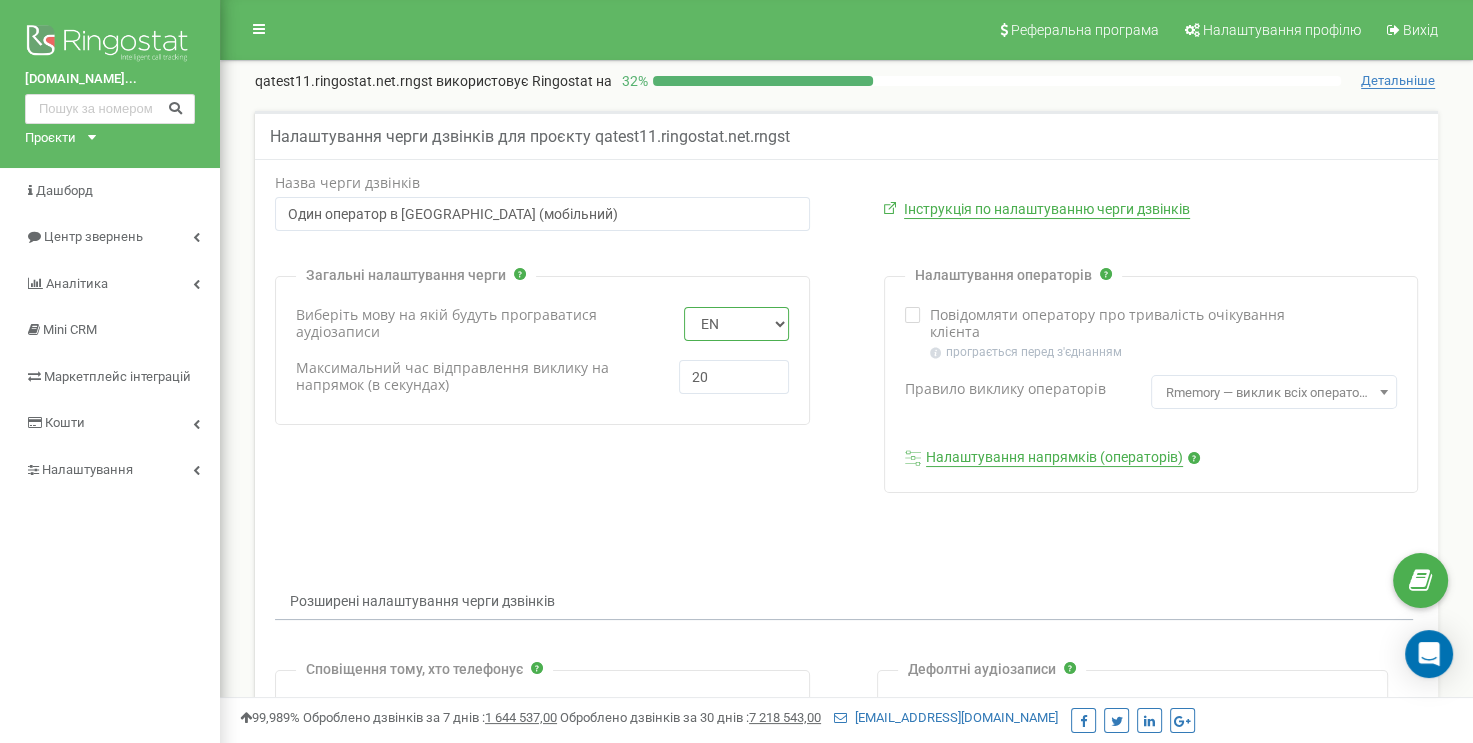 click on "EN
RU
UA
PL" at bounding box center [736, 324] 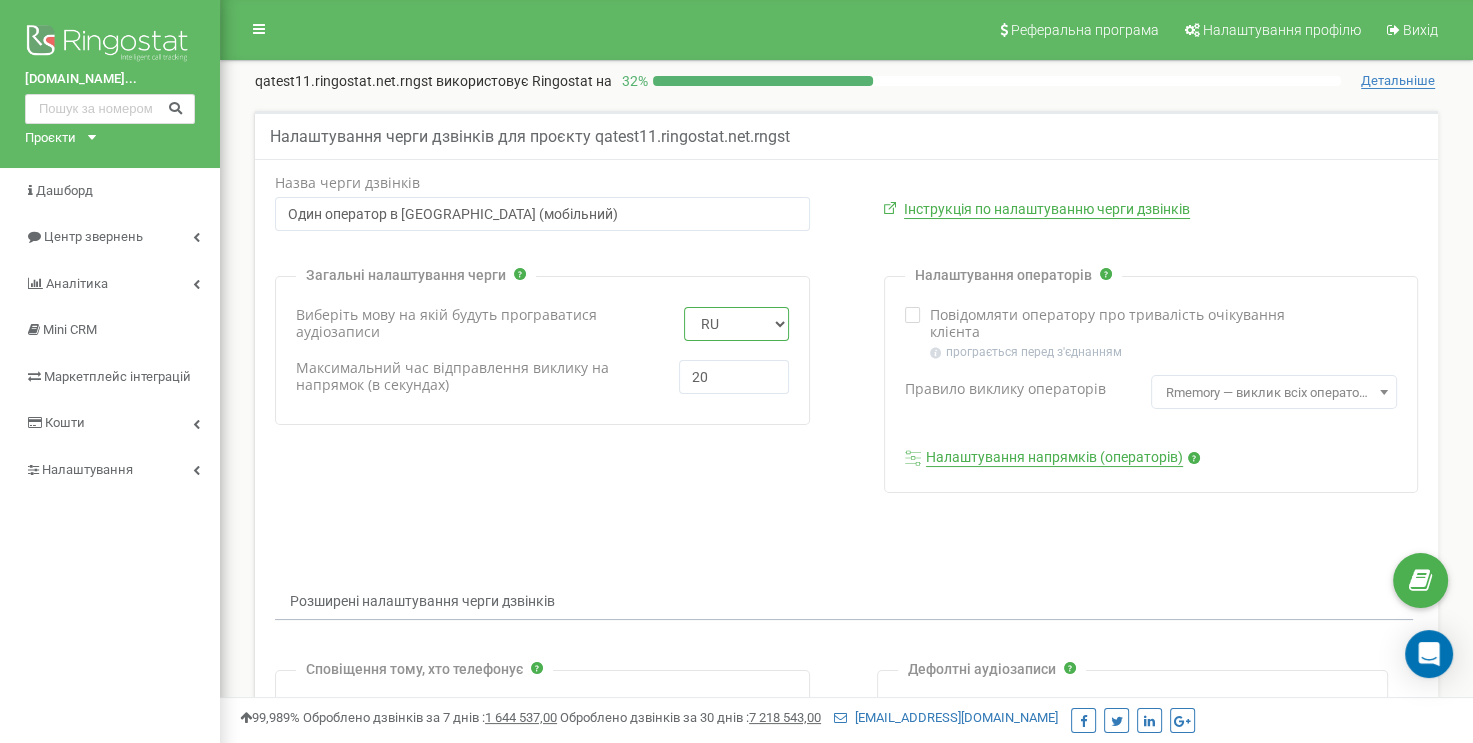 click on "EN
RU
UA
PL" at bounding box center (736, 324) 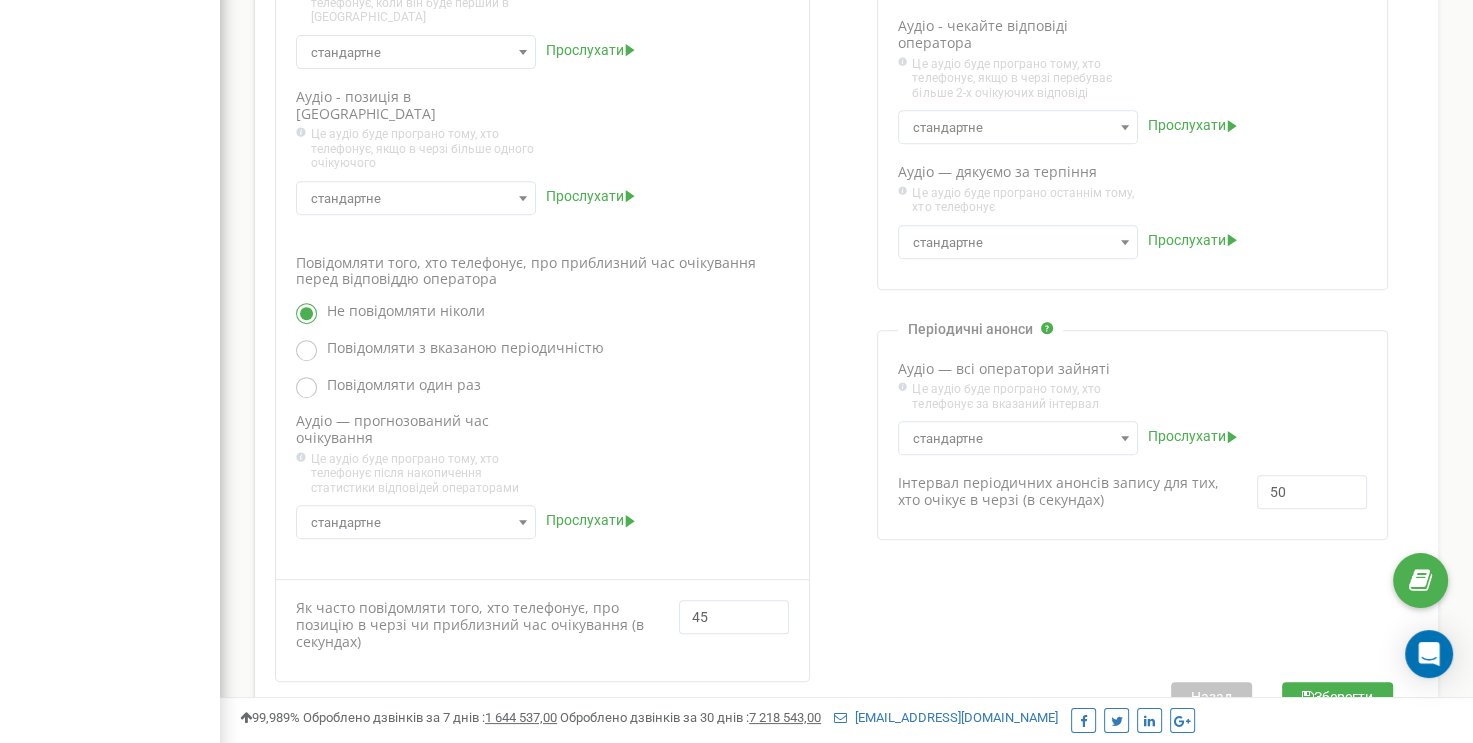 scroll, scrollTop: 818, scrollLeft: 0, axis: vertical 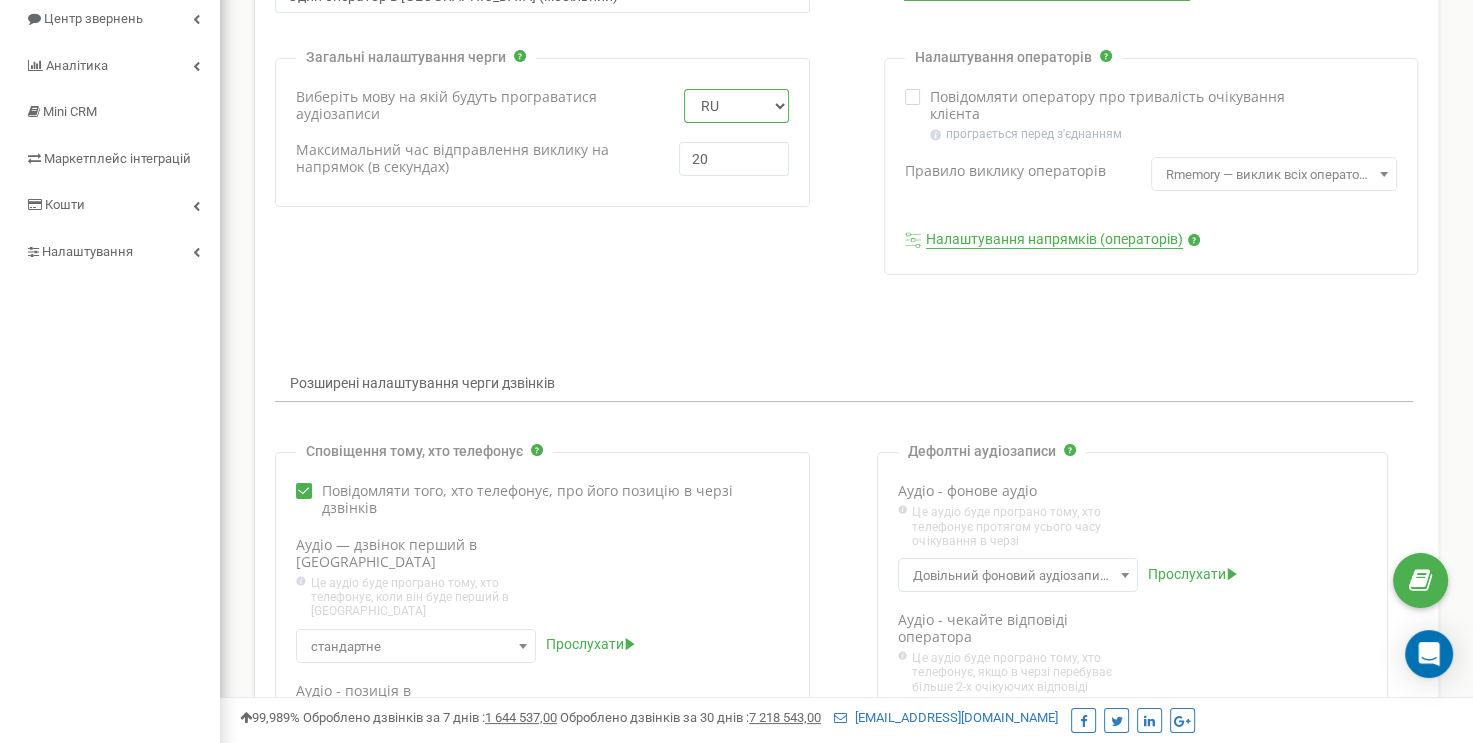 click on "EN
RU
UA
PL" at bounding box center (736, 106) 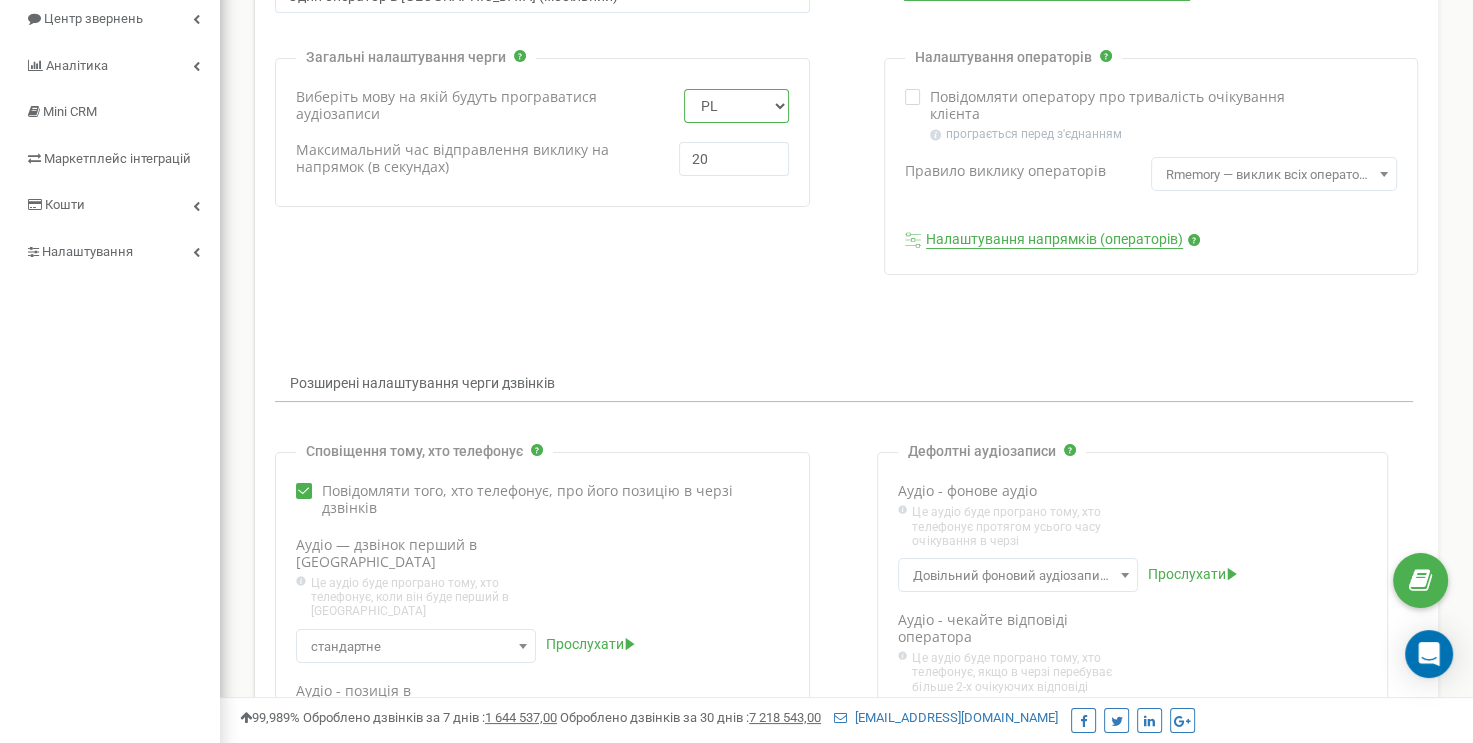 click on "EN
RU
UA
PL" at bounding box center (736, 106) 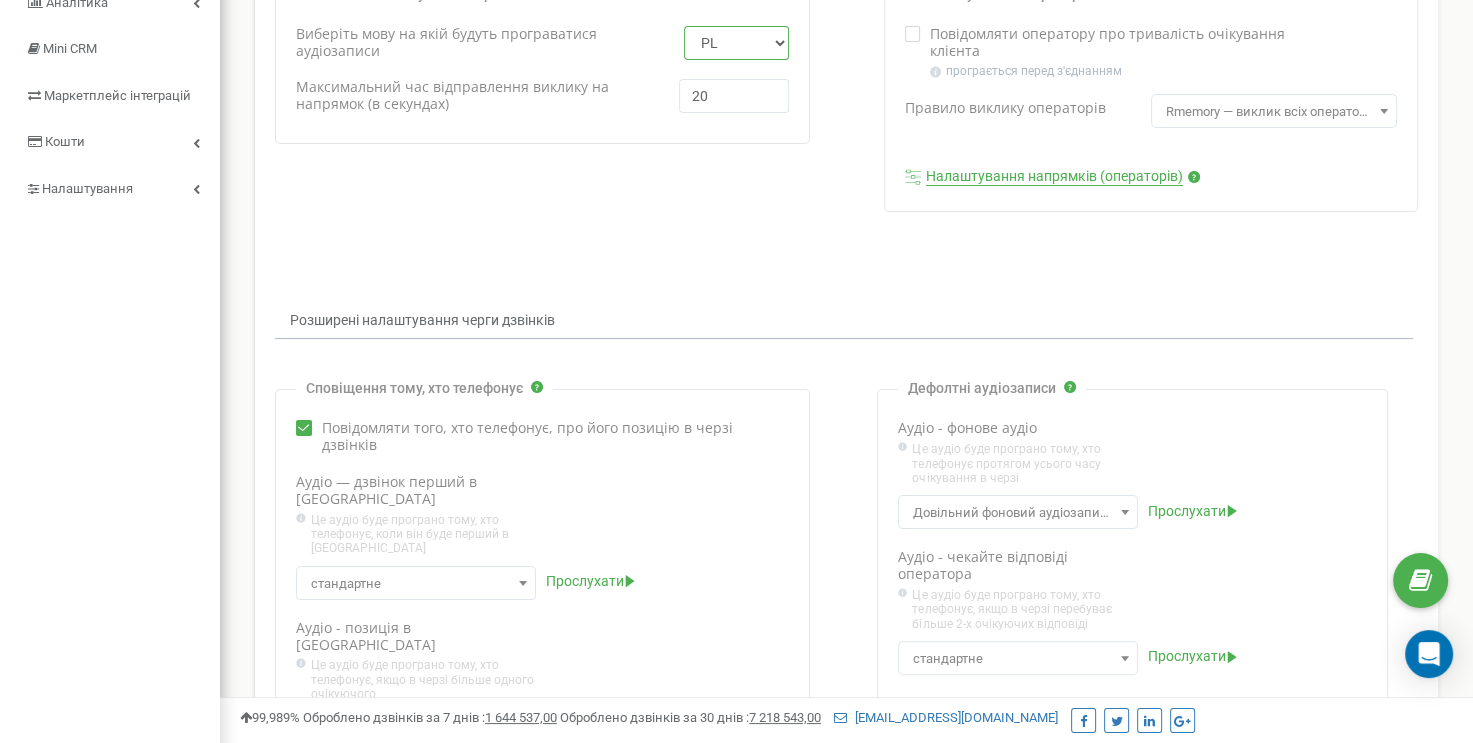 scroll, scrollTop: 818, scrollLeft: 0, axis: vertical 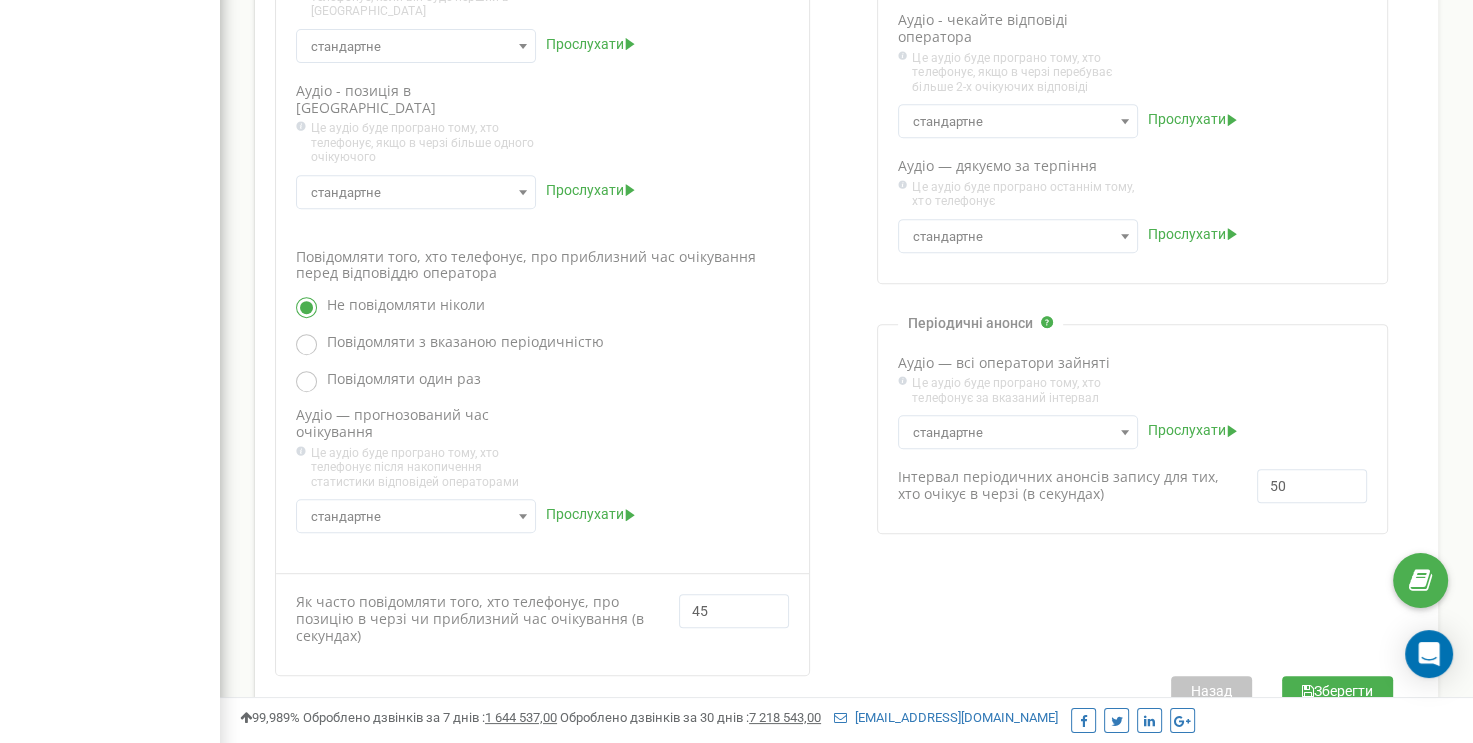 click on "Зберегти" at bounding box center [1337, 691] 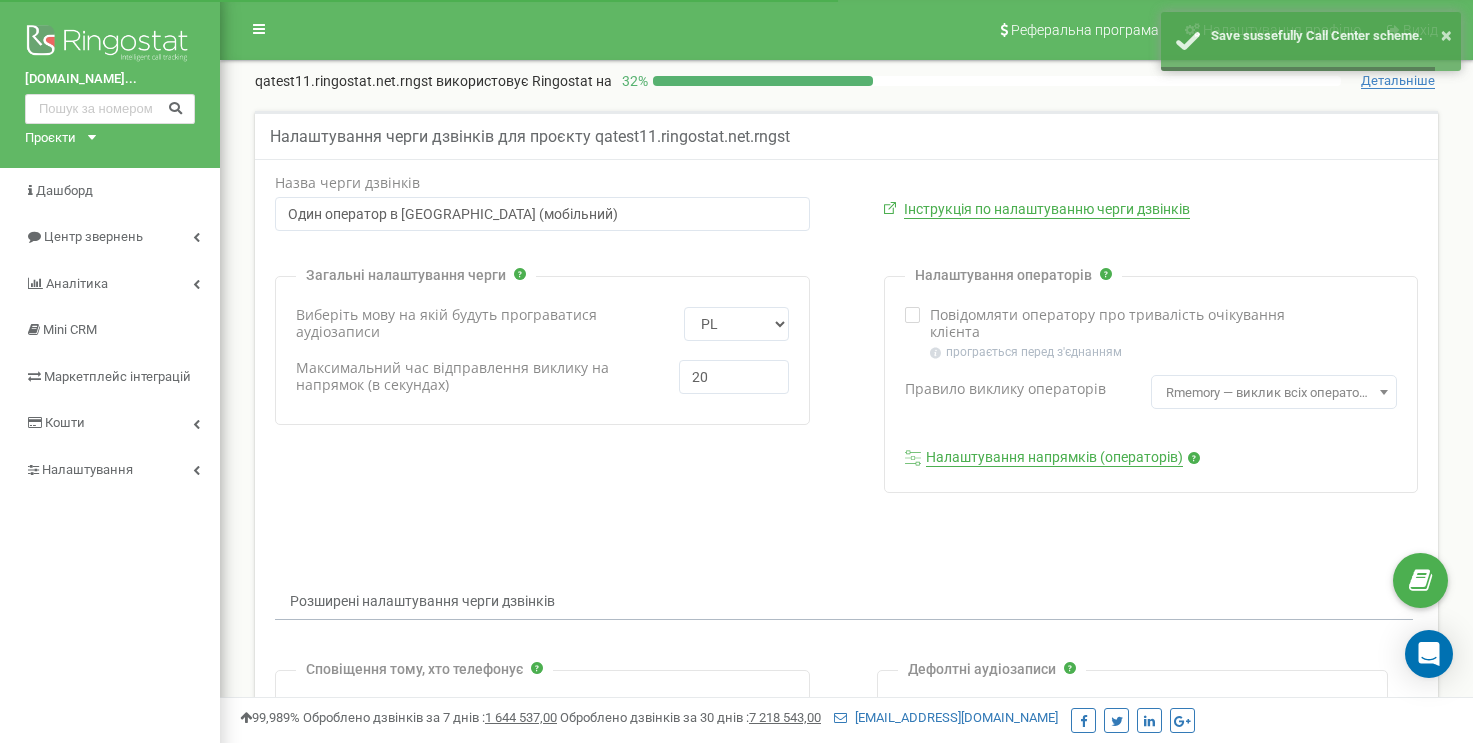 scroll, scrollTop: 0, scrollLeft: 0, axis: both 